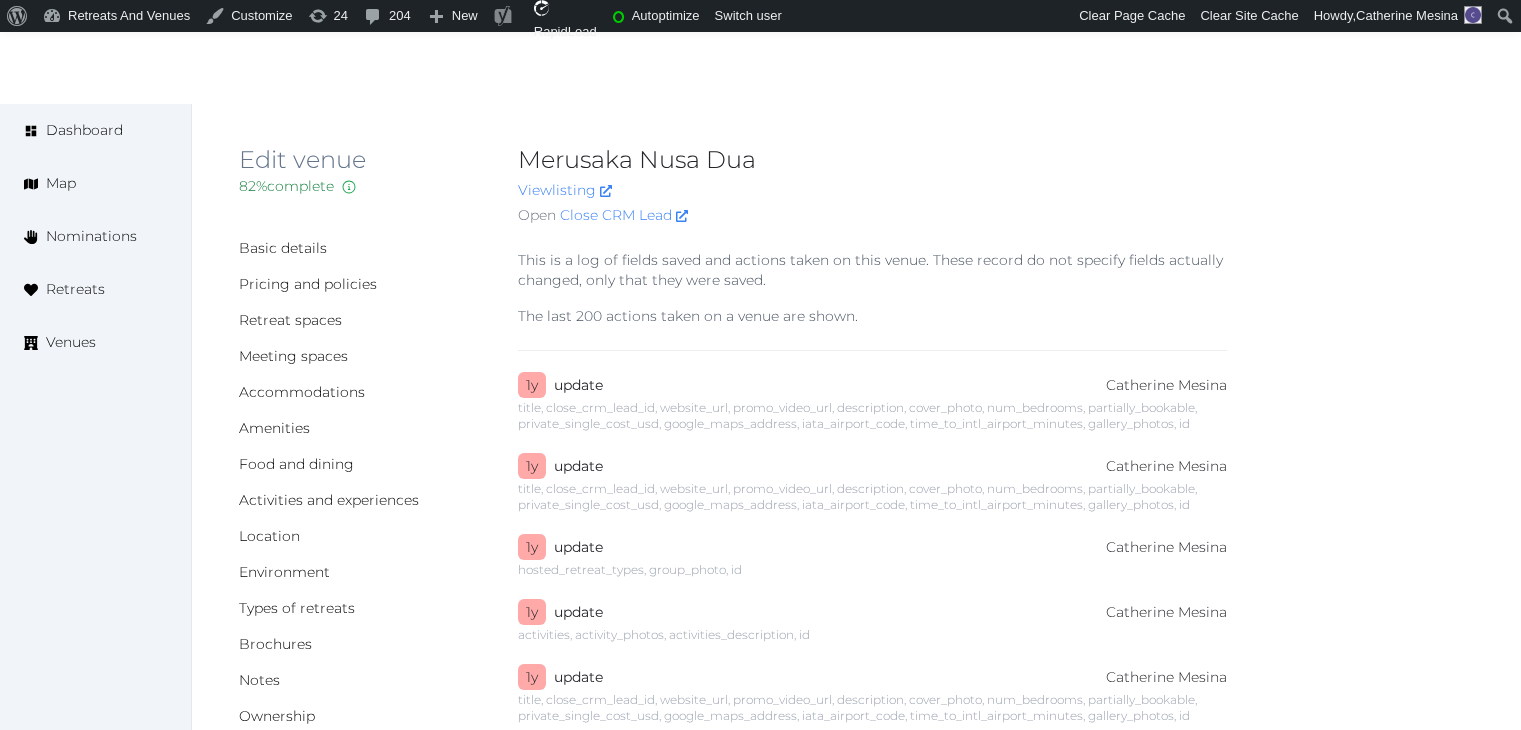 scroll, scrollTop: 2527, scrollLeft: 0, axis: vertical 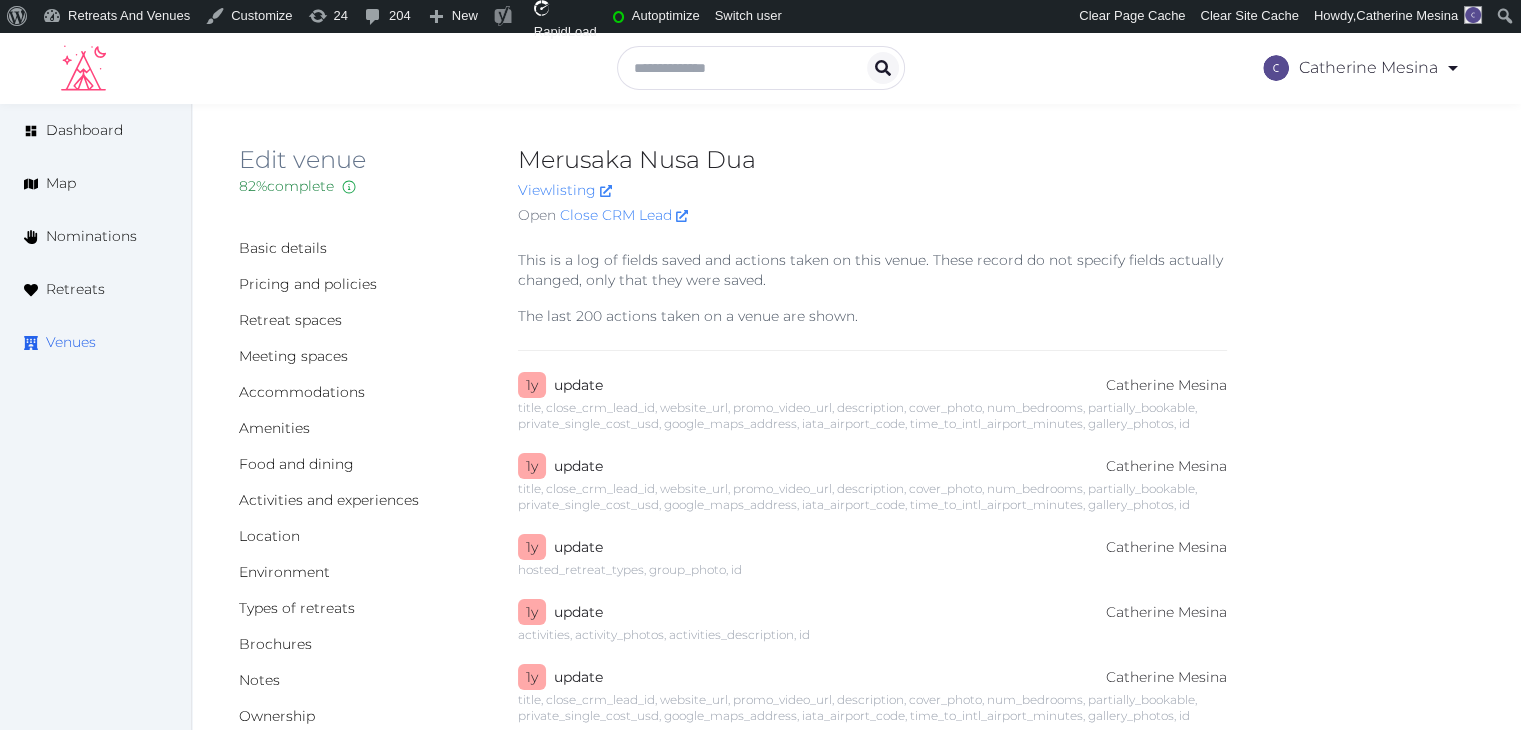 click on "Venues" at bounding box center [71, 342] 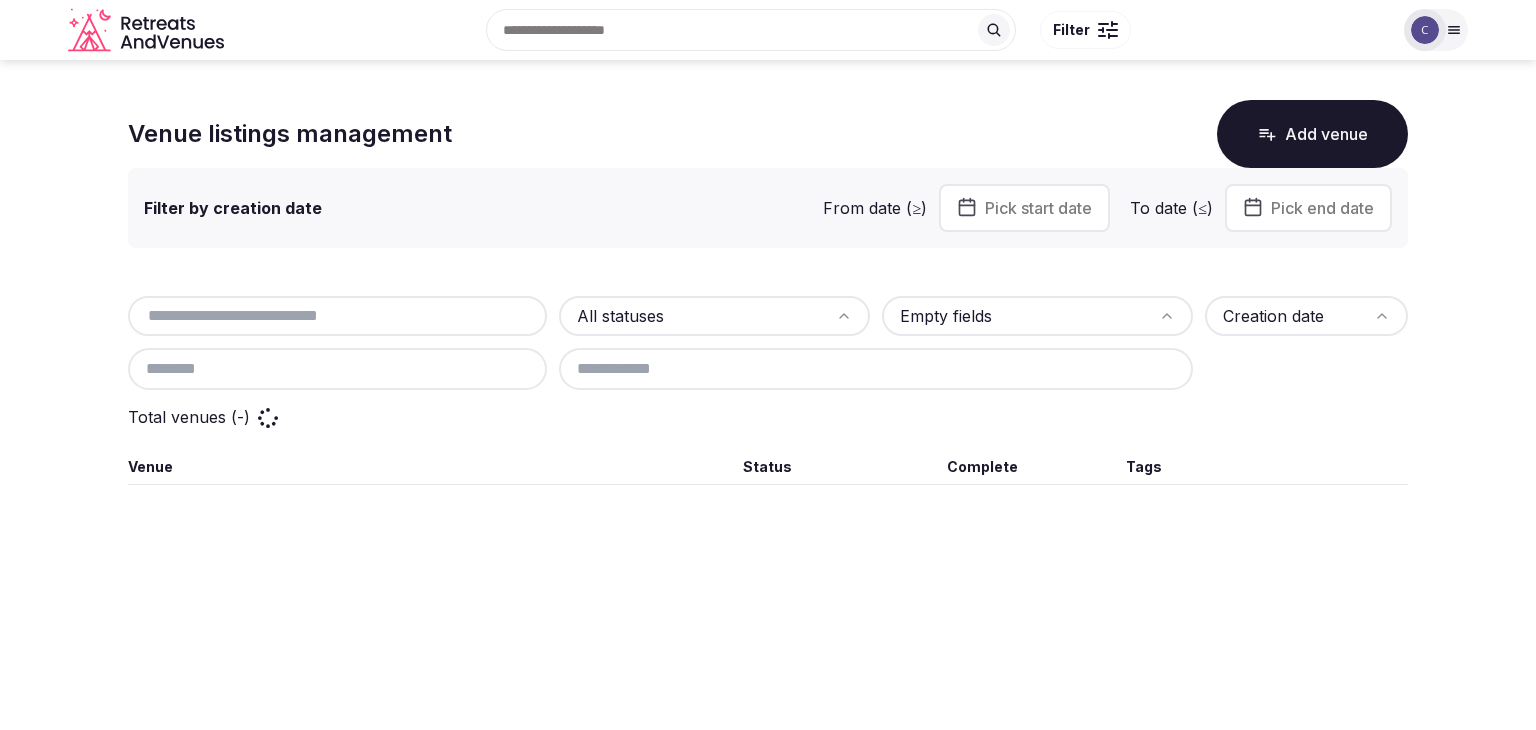scroll, scrollTop: 0, scrollLeft: 0, axis: both 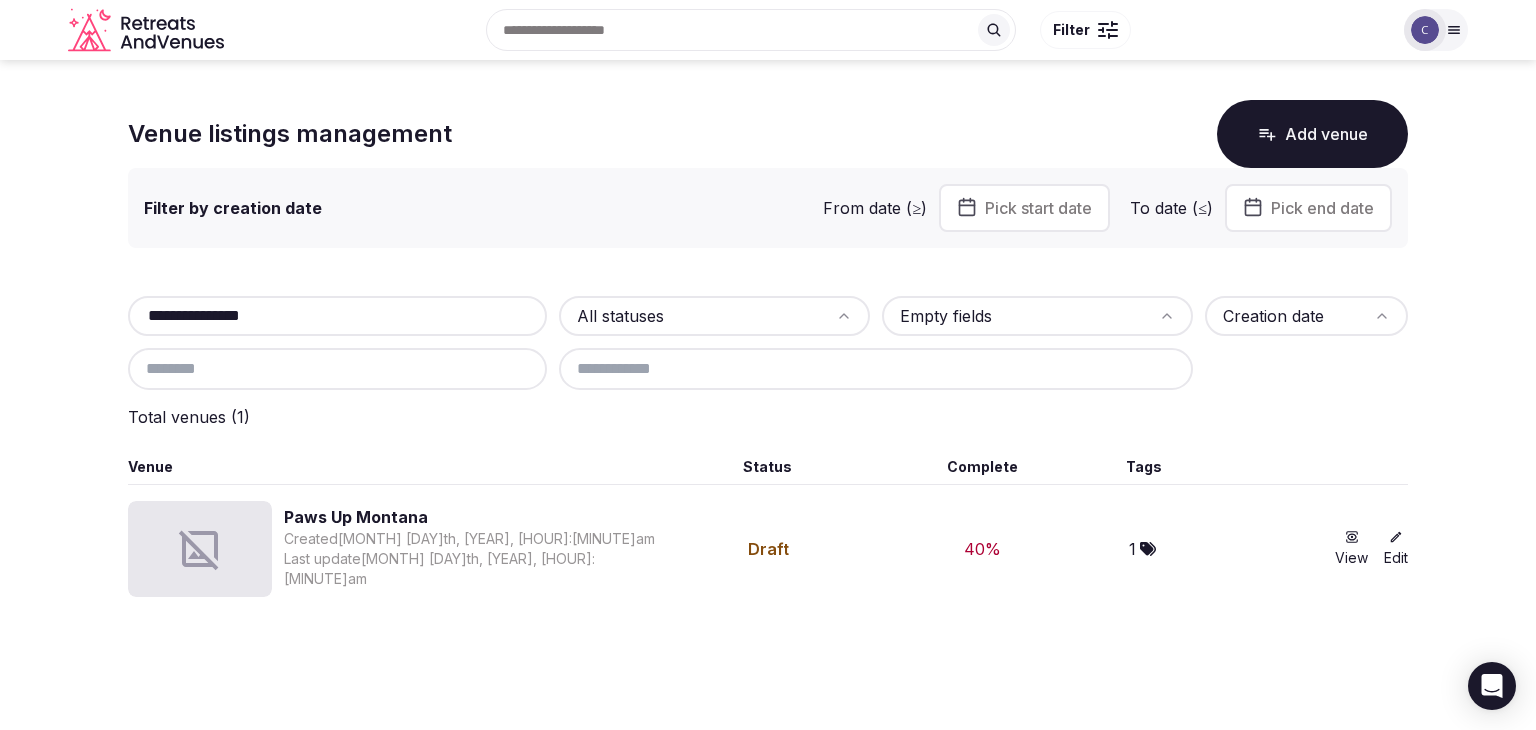 type on "**********" 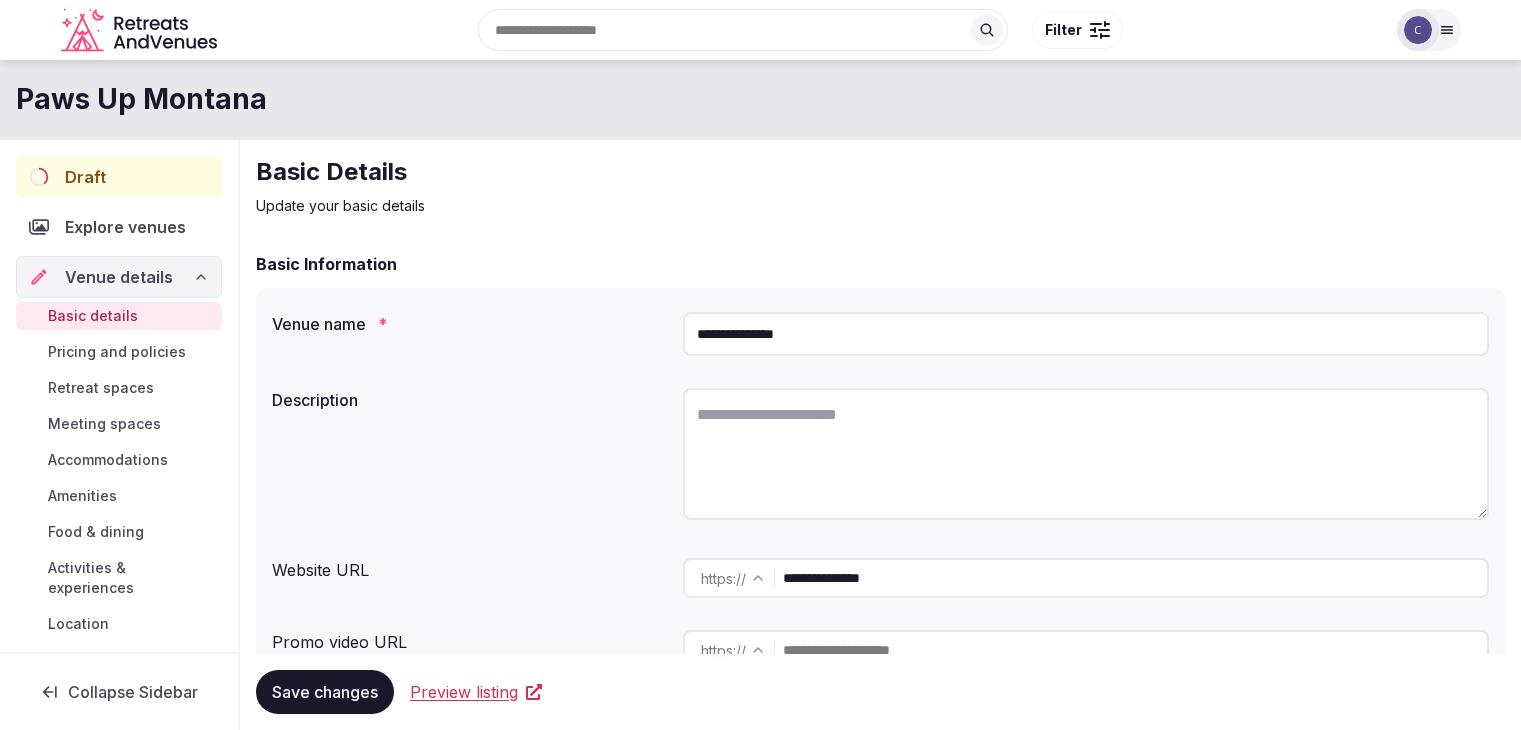 scroll, scrollTop: 0, scrollLeft: 0, axis: both 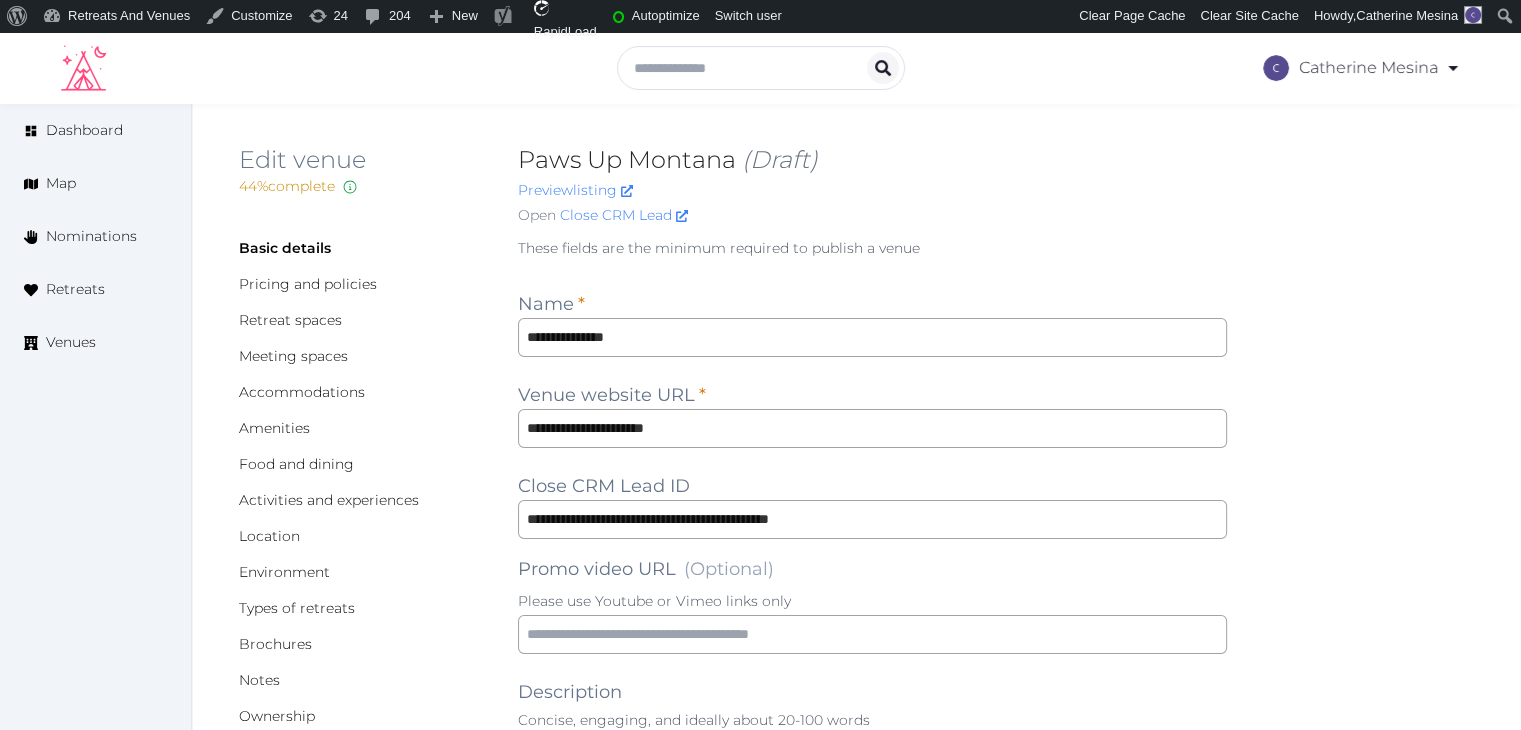 type on "***" 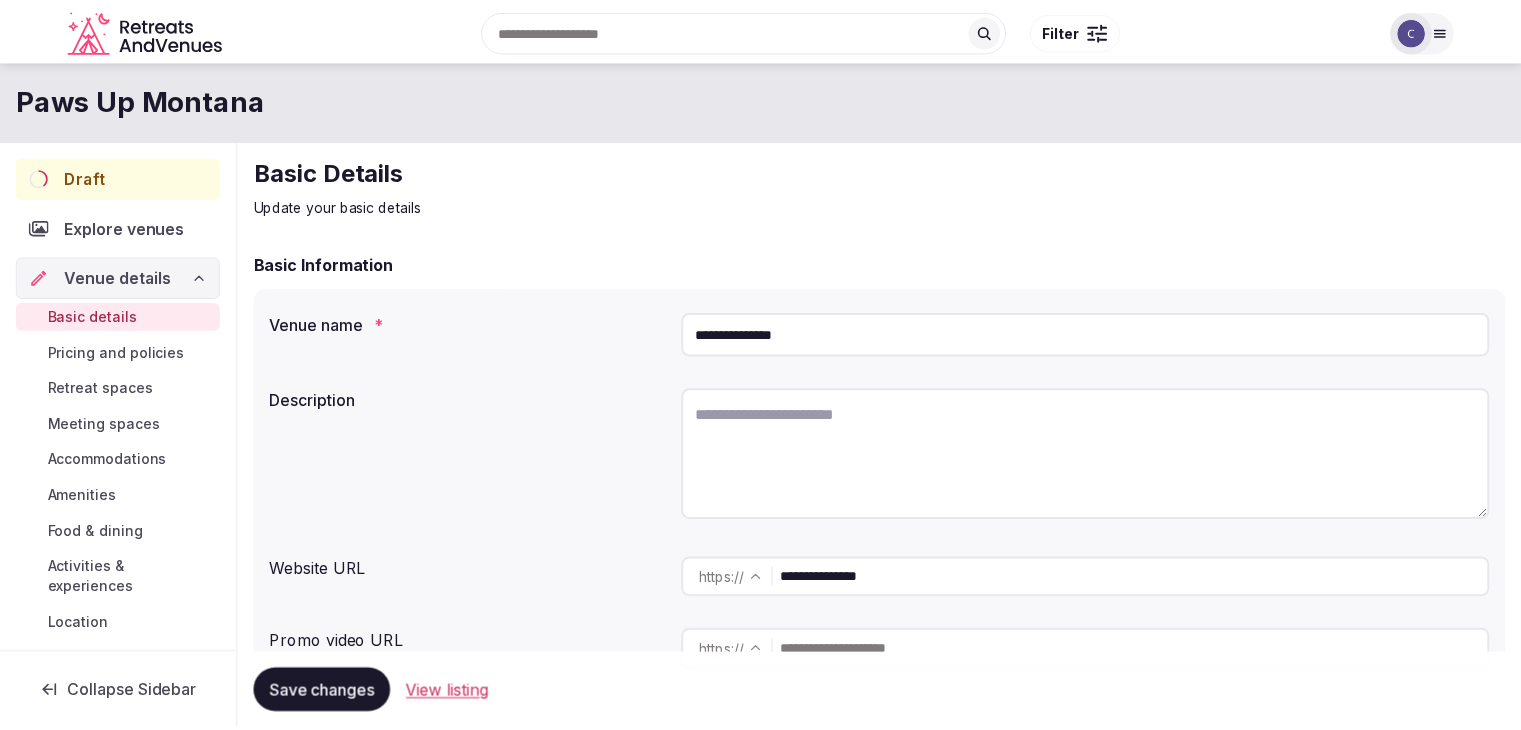 scroll, scrollTop: 0, scrollLeft: 0, axis: both 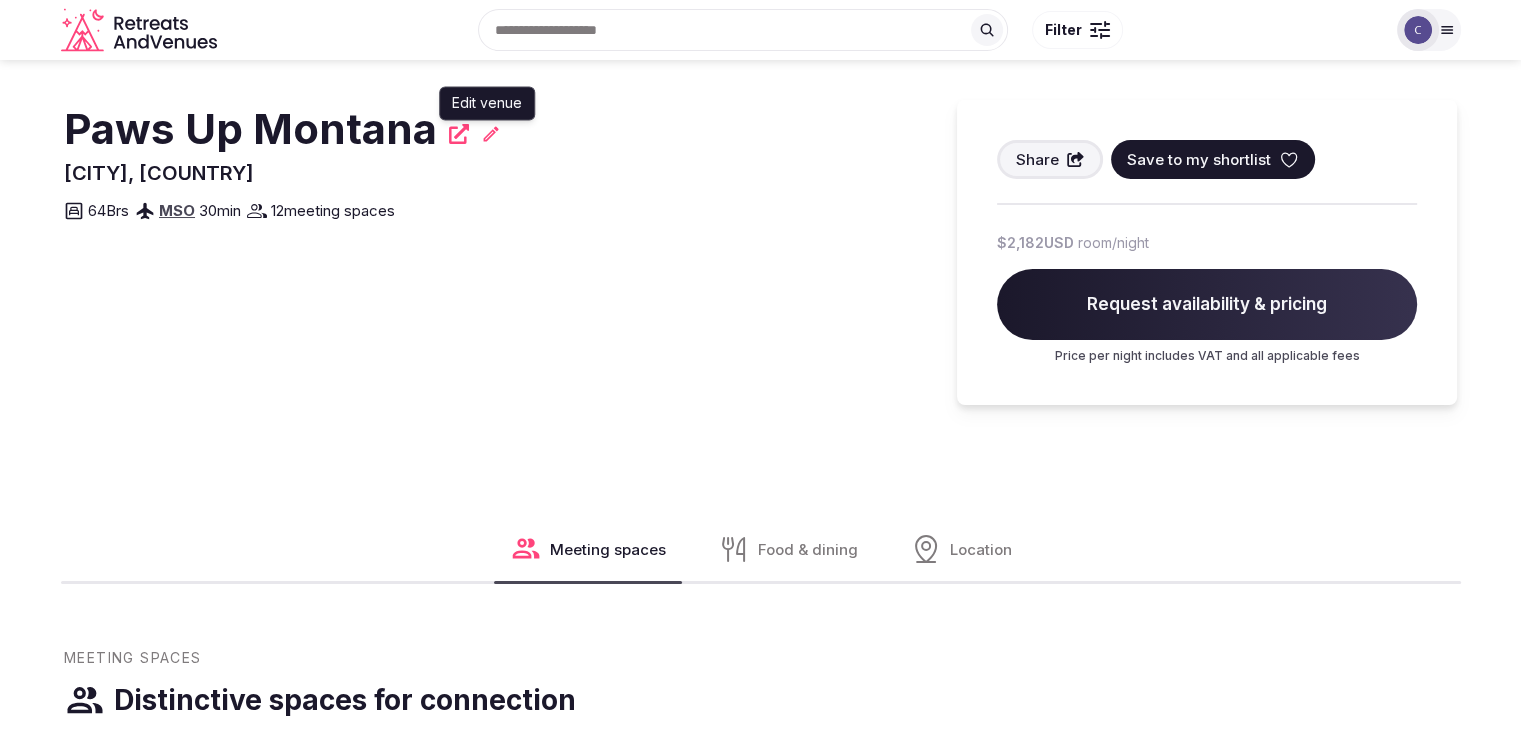click 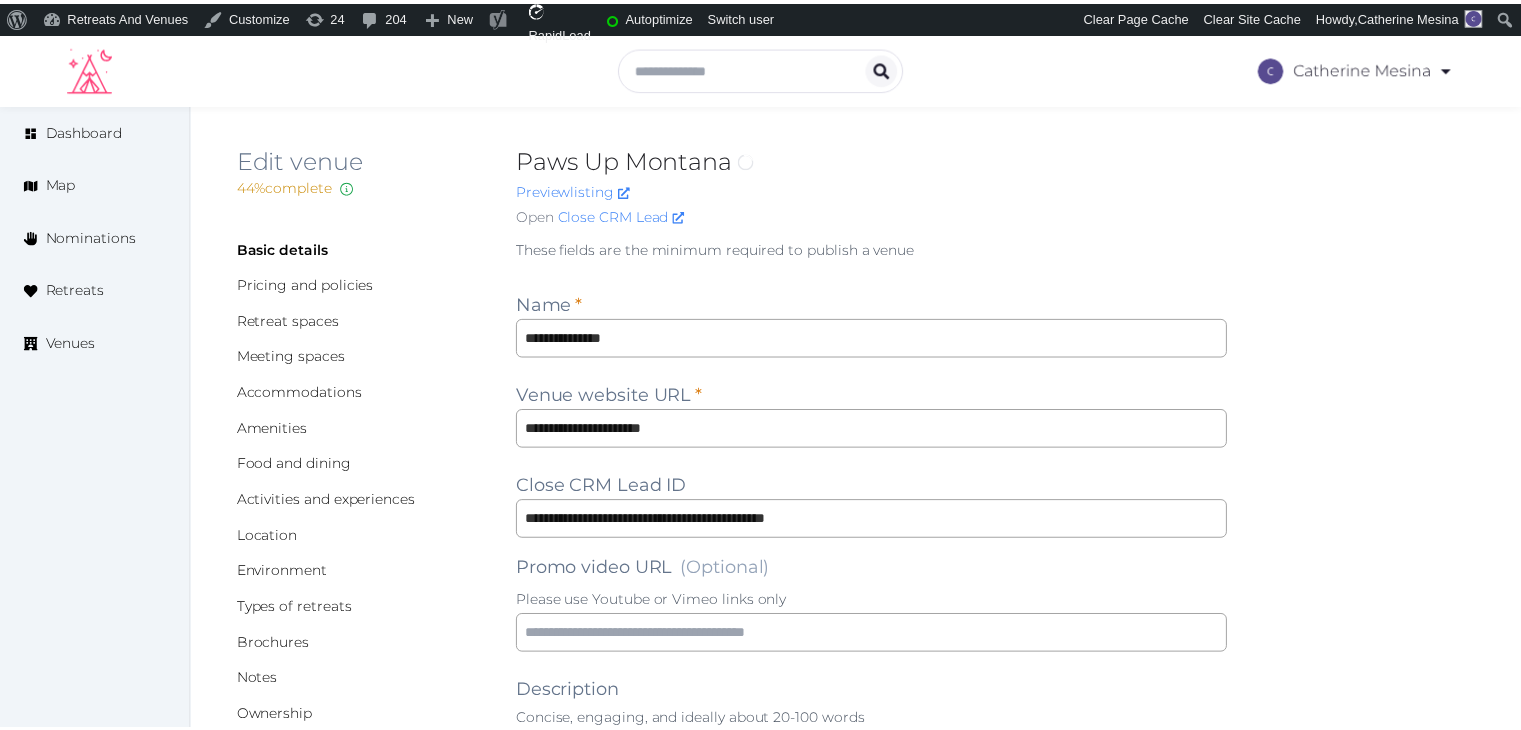 scroll, scrollTop: 0, scrollLeft: 0, axis: both 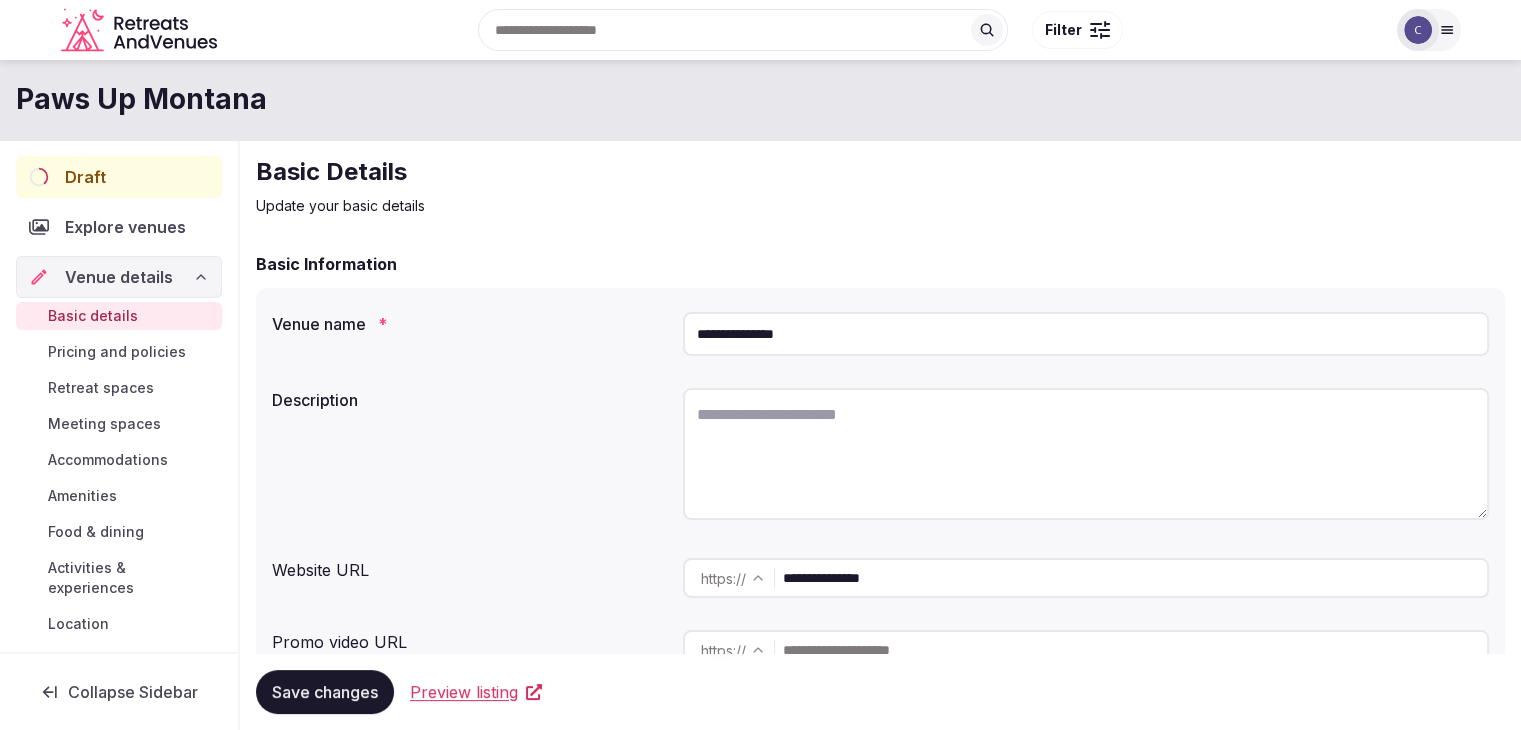 drag, startPoint x: 84, startPoint y: 458, endPoint x: 540, endPoint y: 719, distance: 525.41125 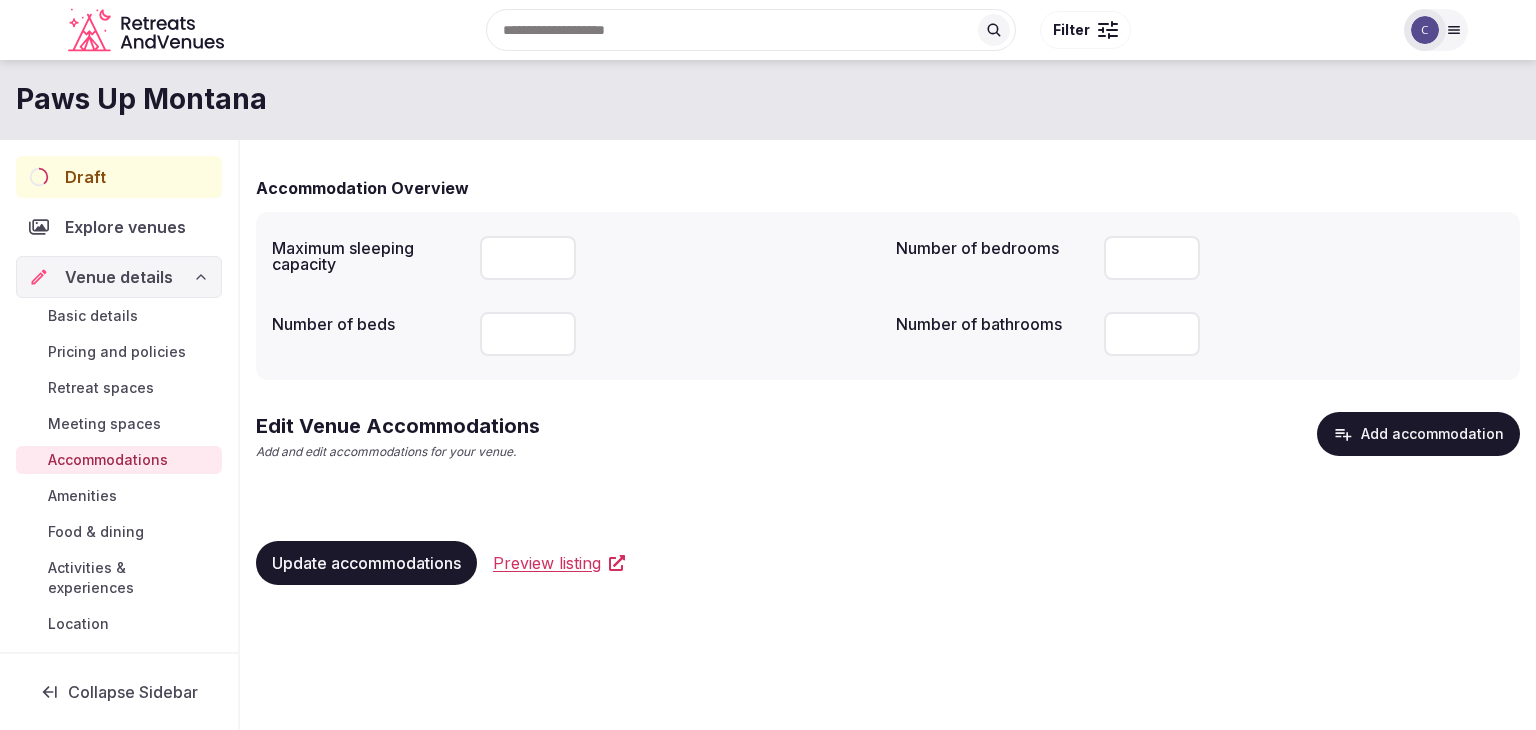 click on "Paws Up Montana" at bounding box center [768, 99] 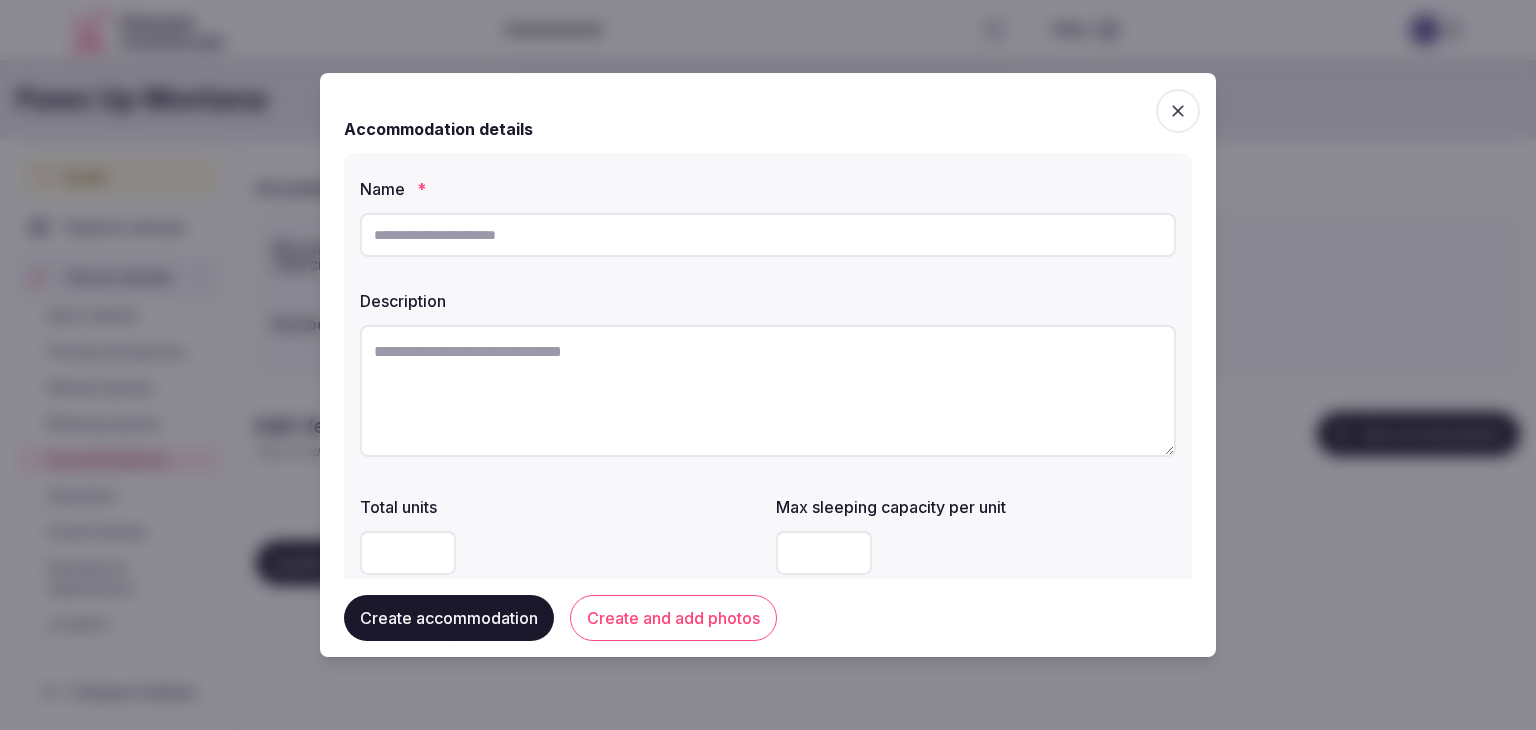 click at bounding box center [1178, 111] 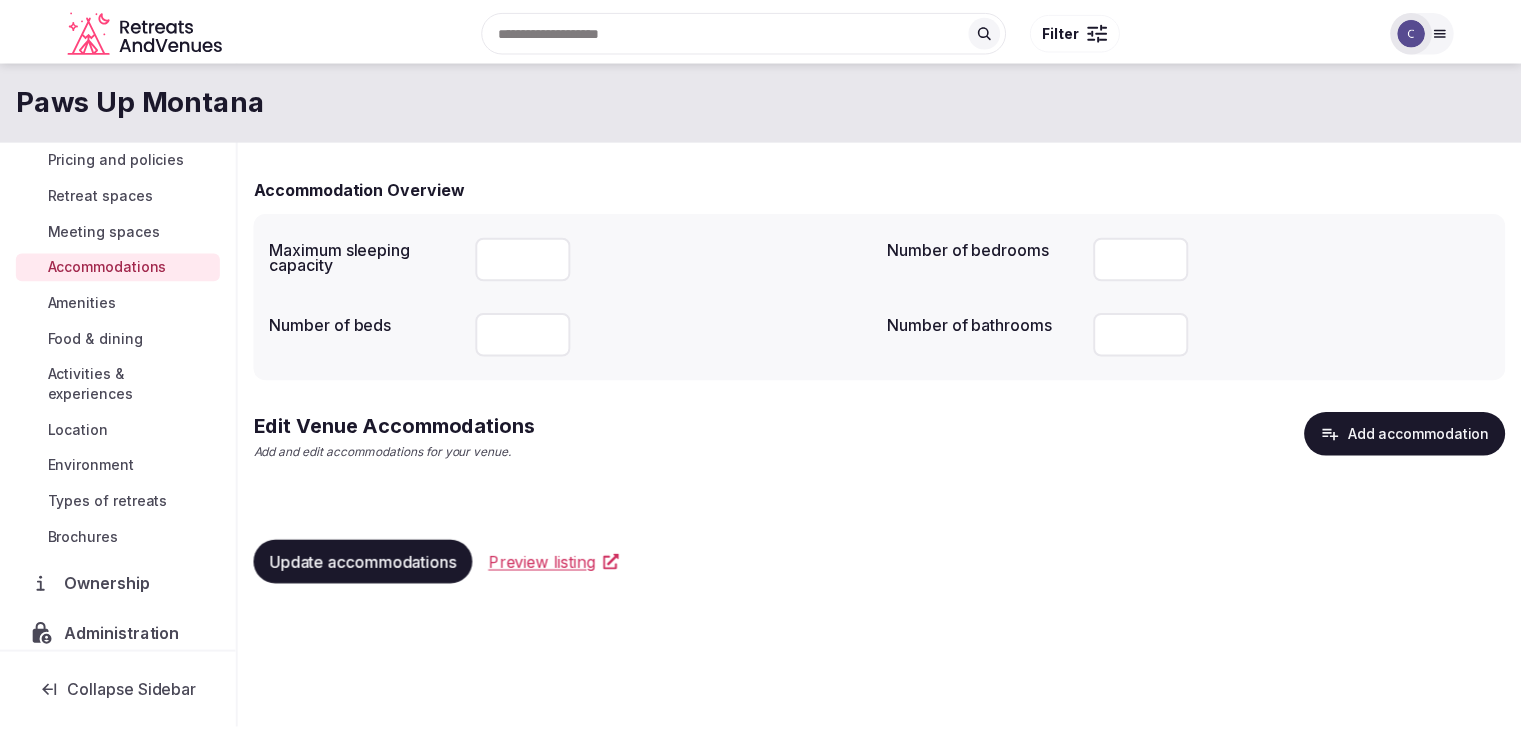 scroll, scrollTop: 261, scrollLeft: 0, axis: vertical 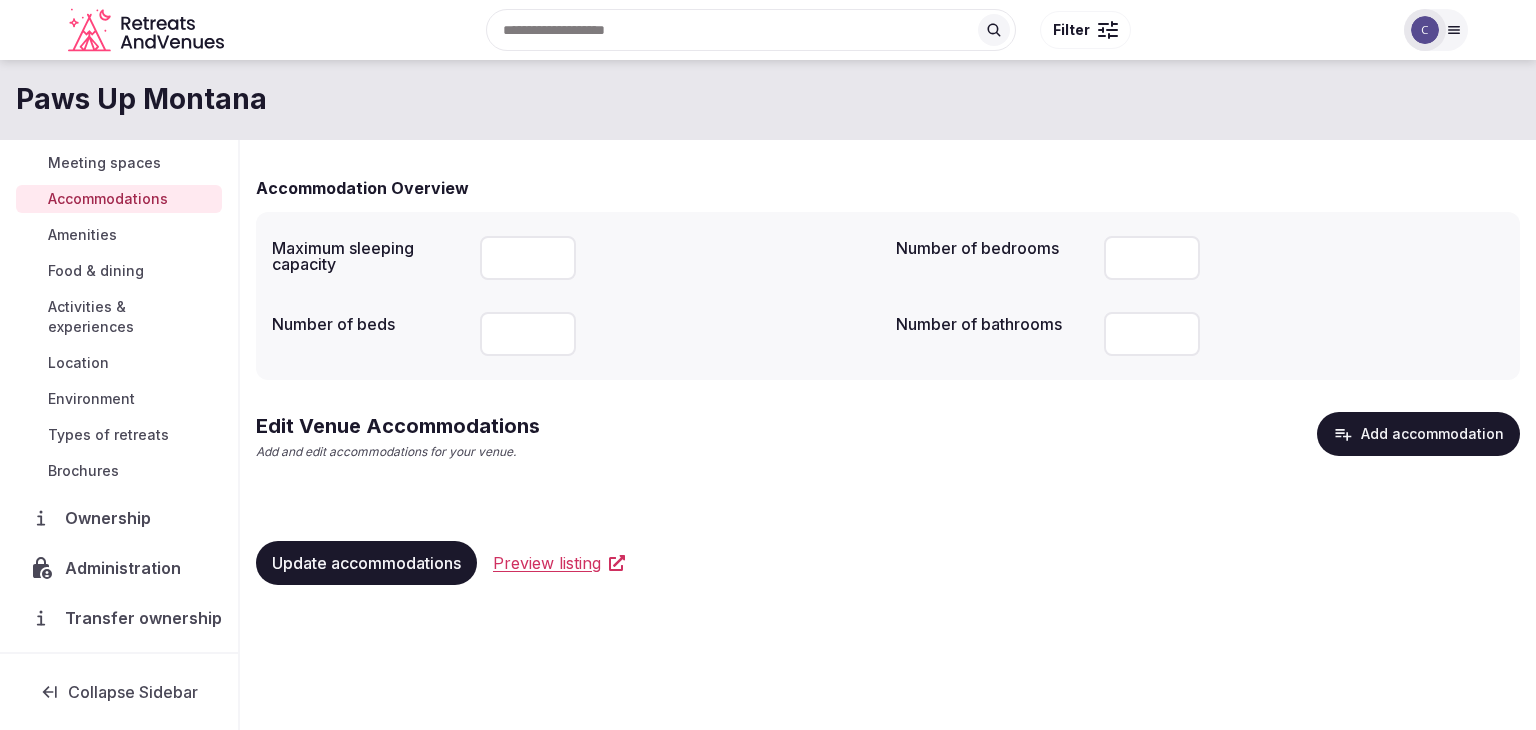 click on "Environment" at bounding box center [91, 399] 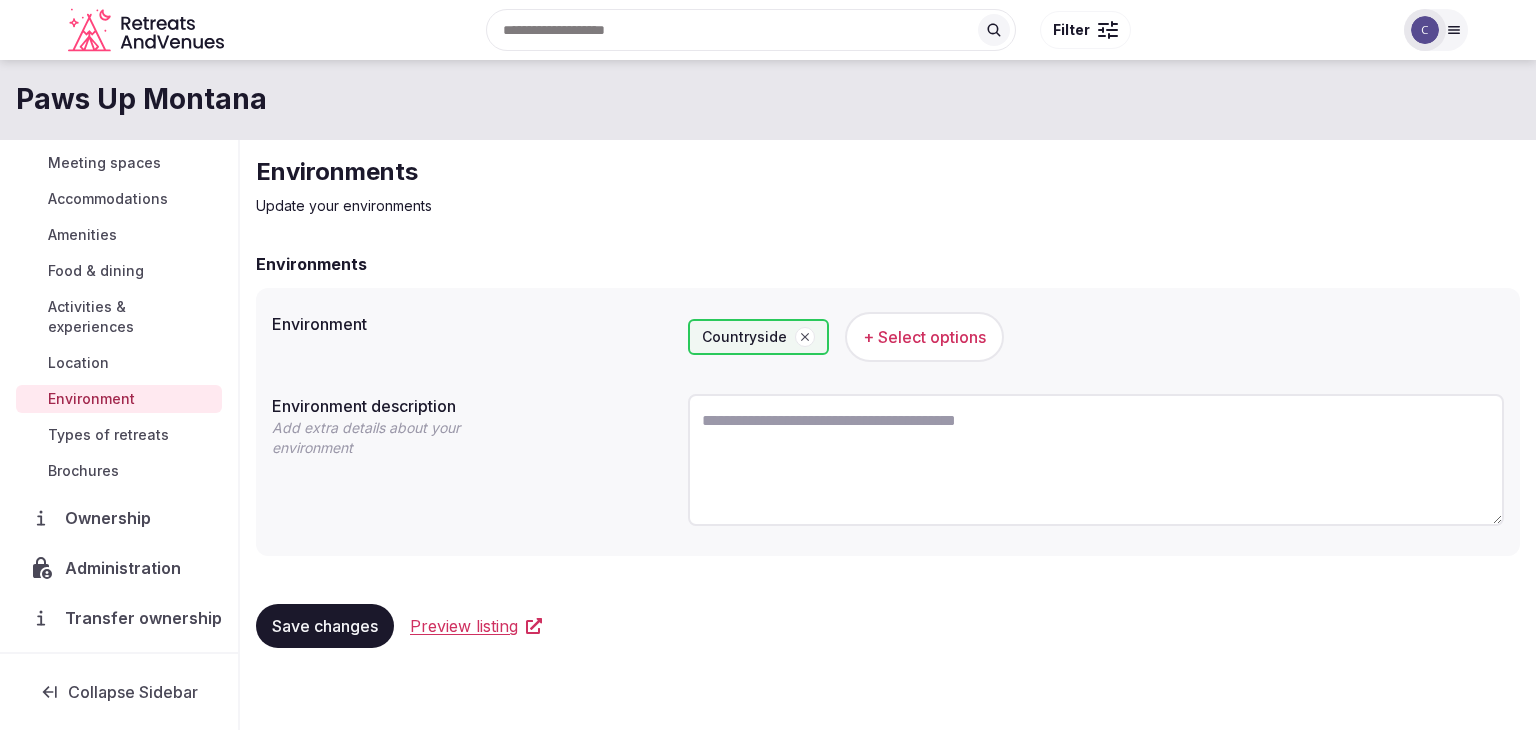 click at bounding box center [1096, 460] 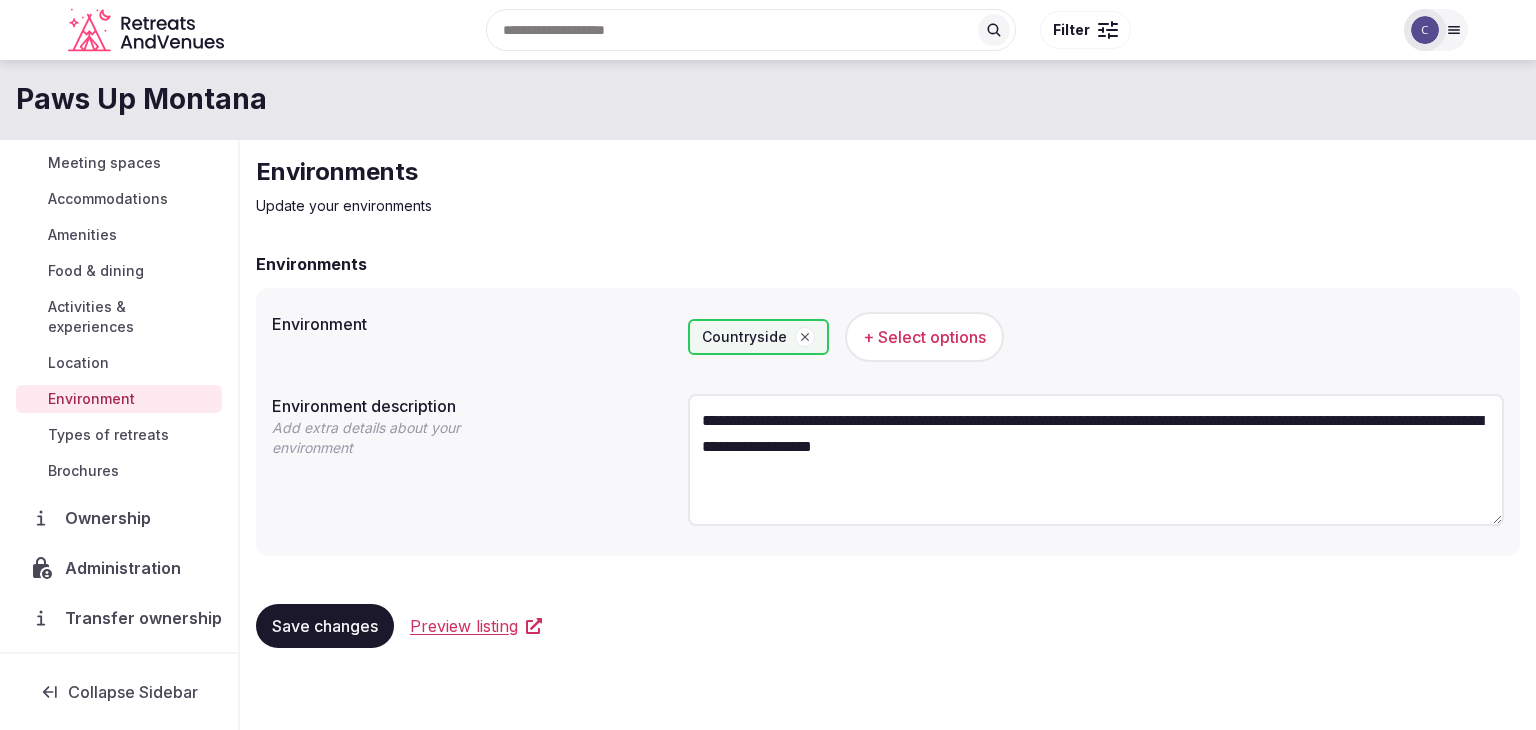 type on "**********" 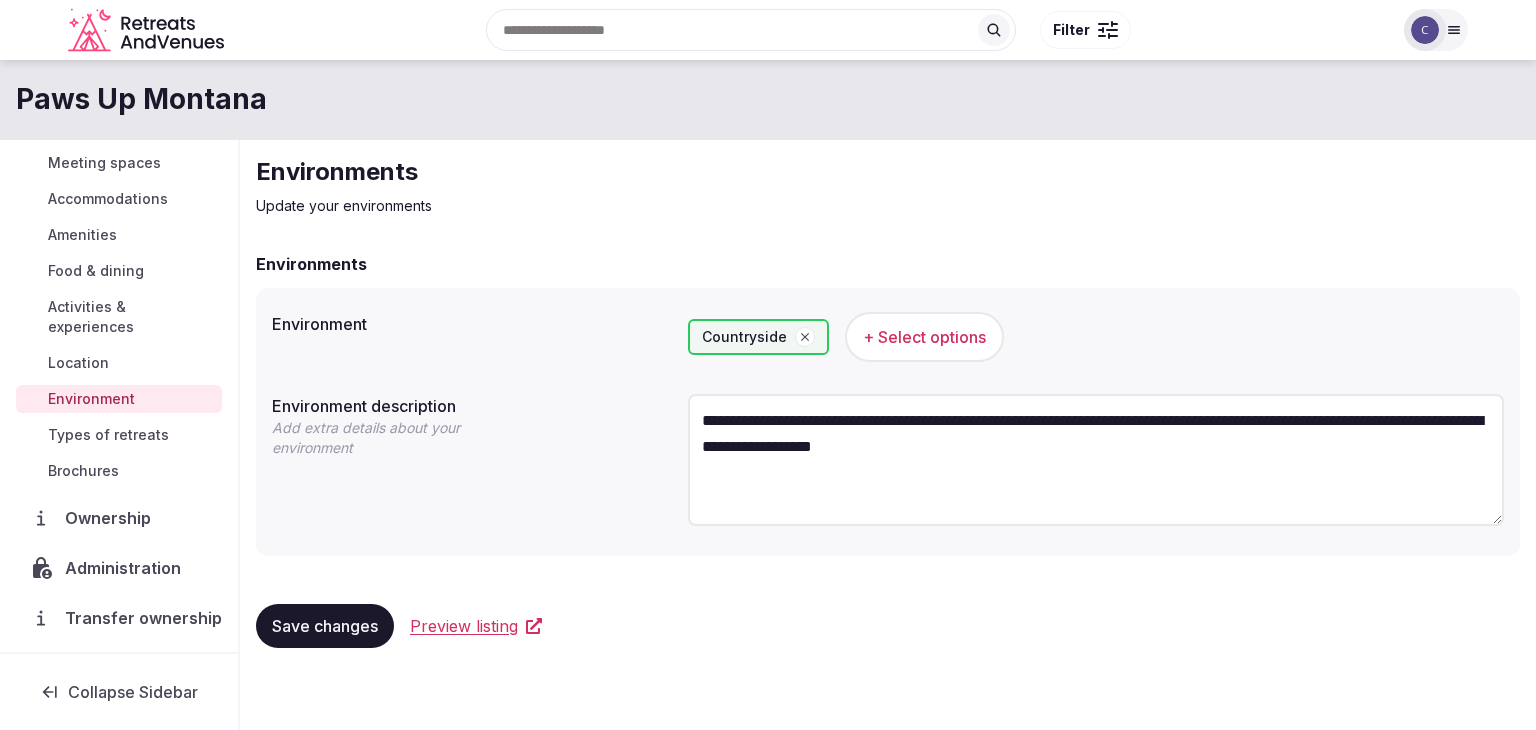 click on "**********" at bounding box center (888, 458) 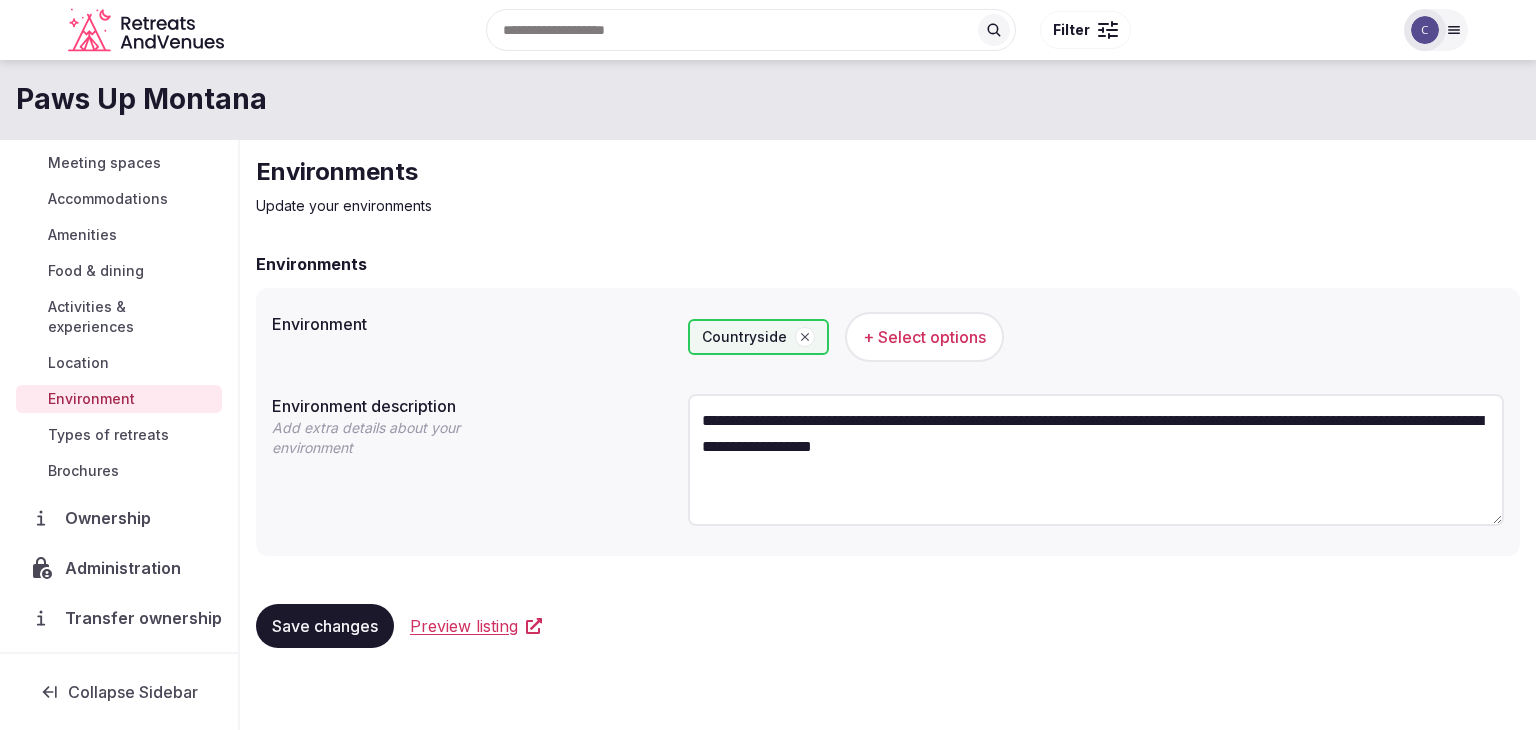 click on "Activities & experiences" at bounding box center [131, 317] 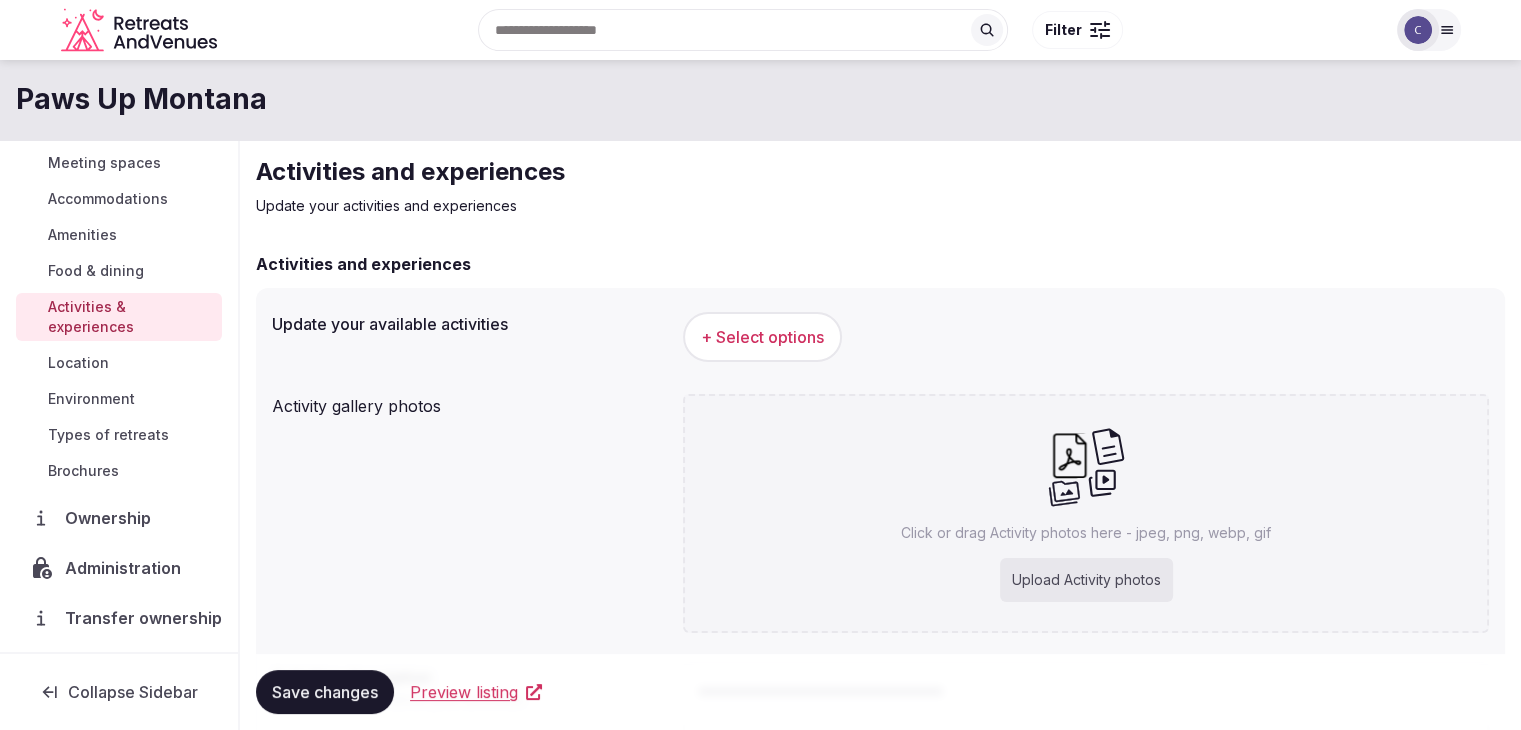 click on "Upload Activity photos" at bounding box center (1086, 580) 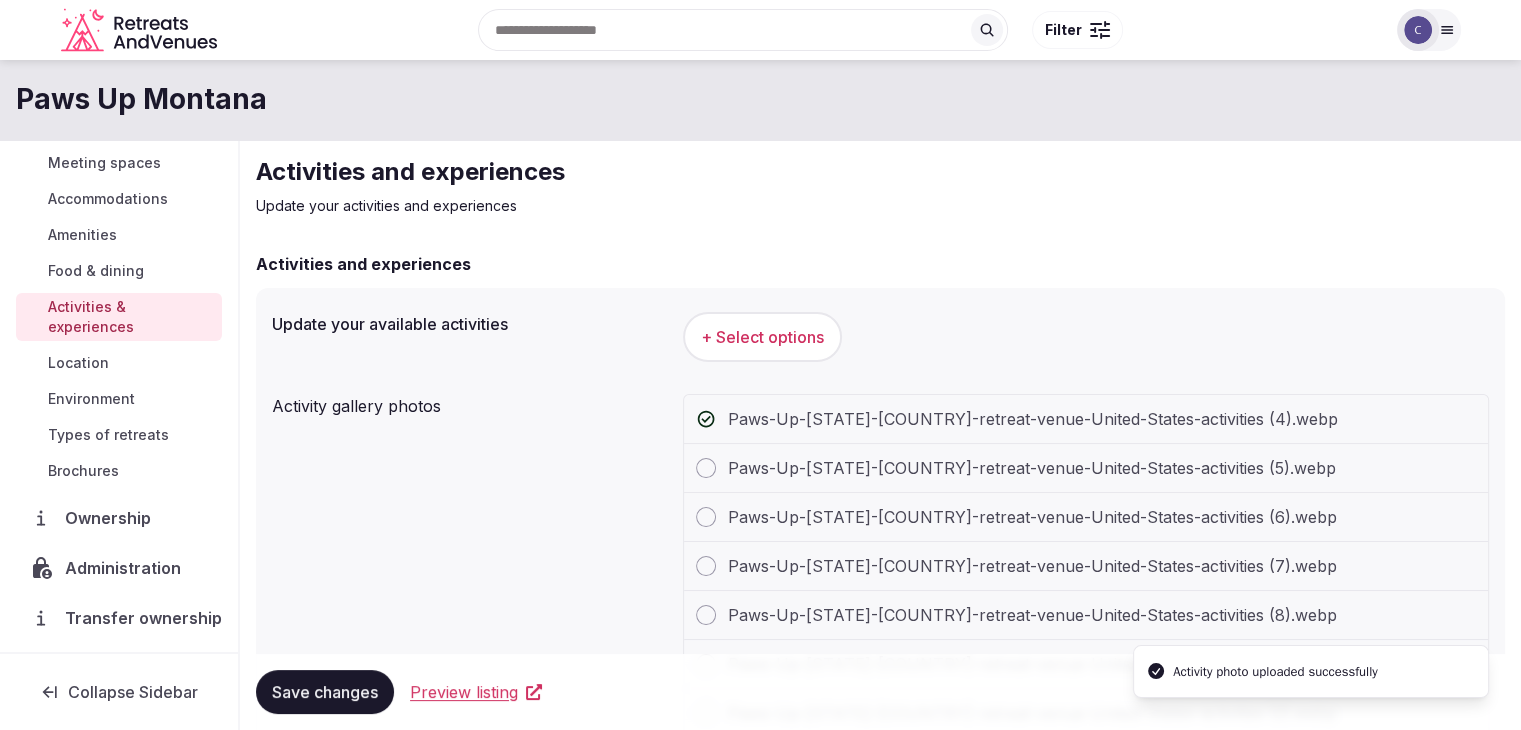 scroll, scrollTop: 264, scrollLeft: 0, axis: vertical 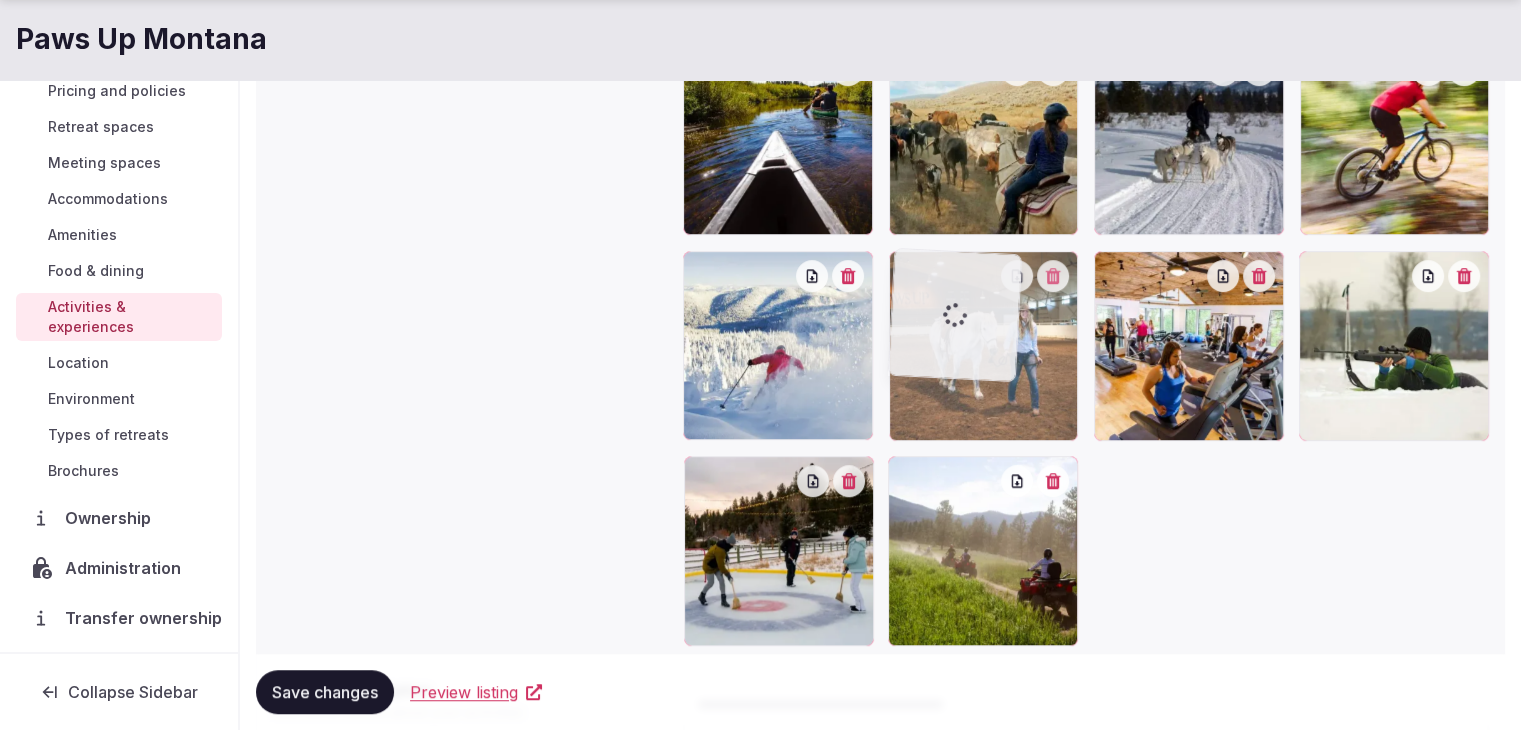 drag, startPoint x: 909, startPoint y: 625, endPoint x: 906, endPoint y: 614, distance: 11.401754 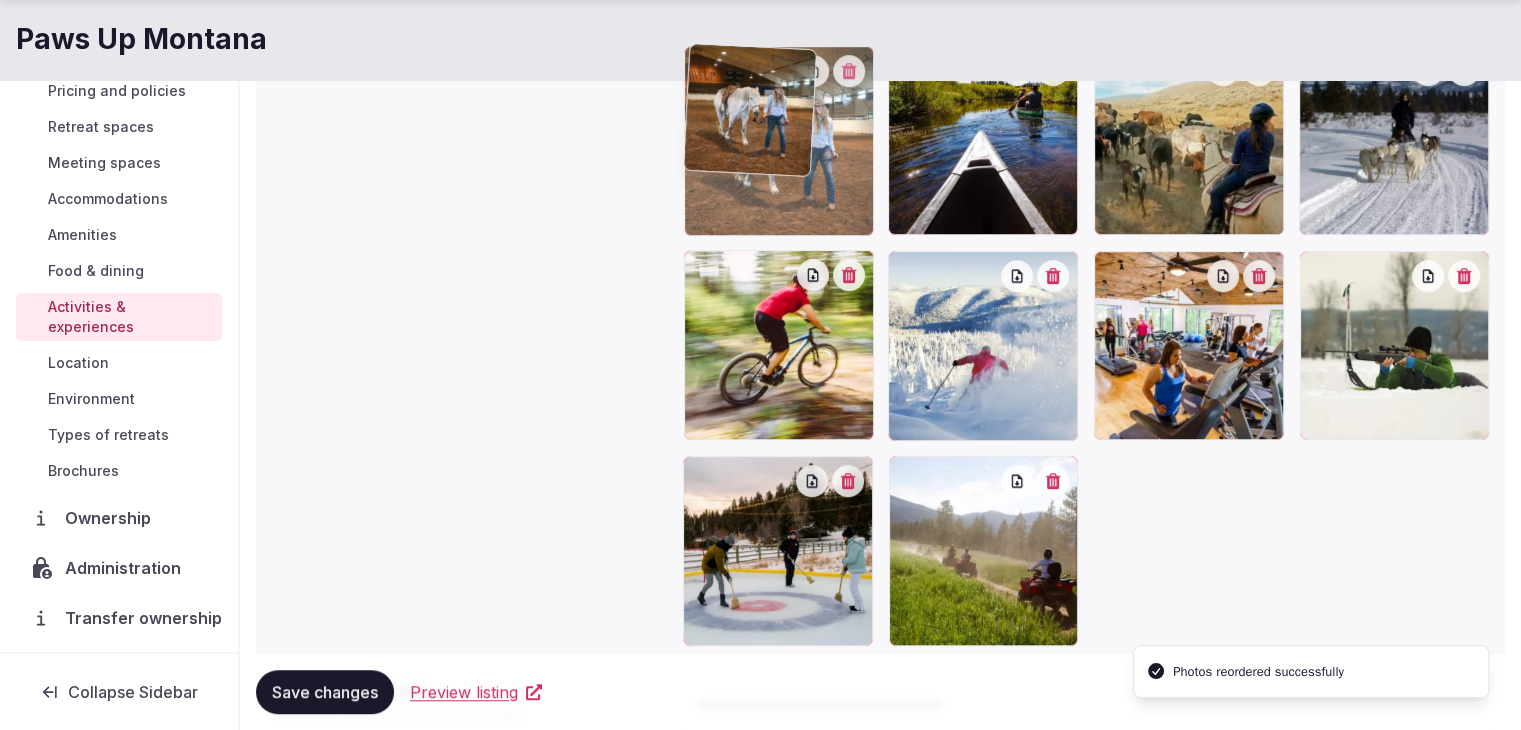 drag, startPoint x: 913, startPoint y: 277, endPoint x: 750, endPoint y: 162, distance: 199.48433 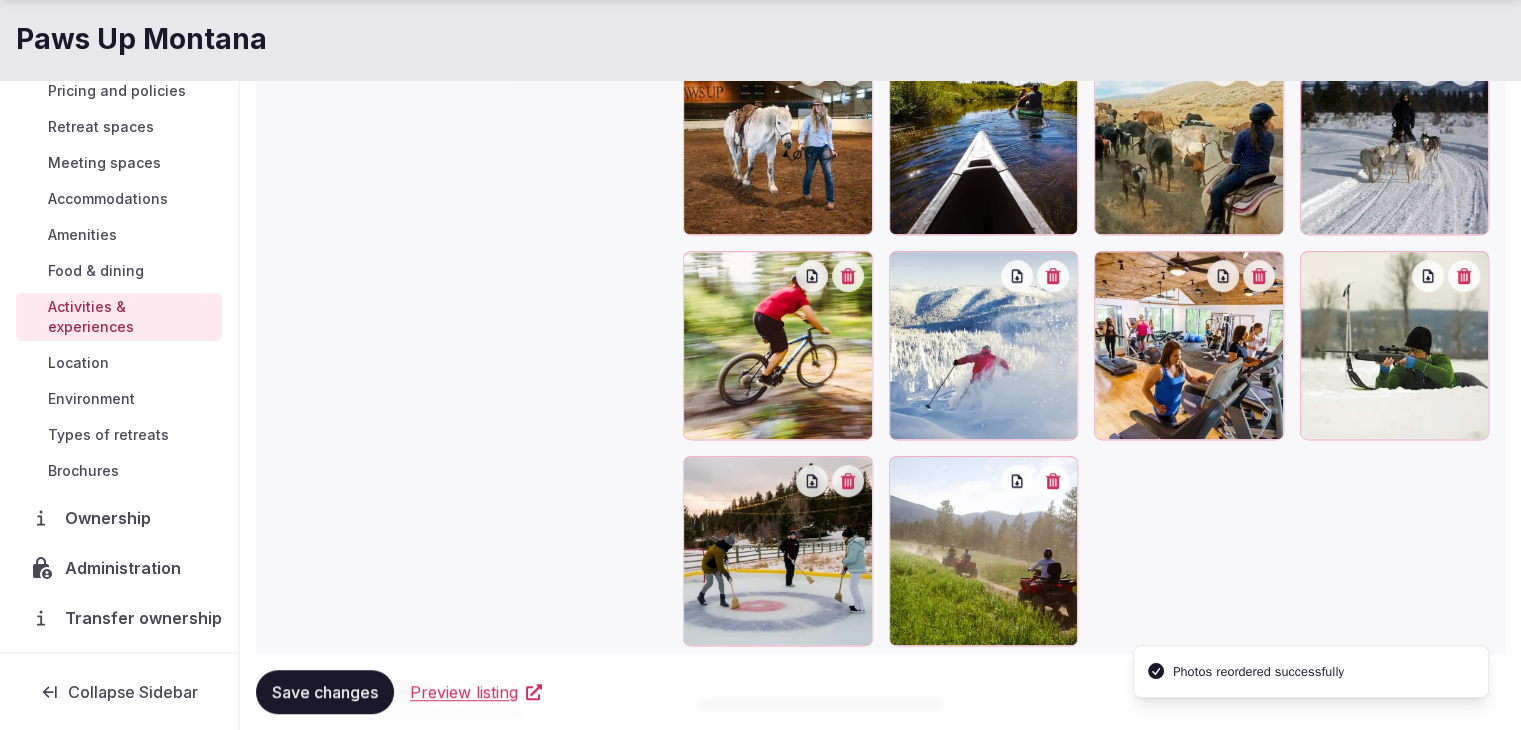 click on "Save changes" at bounding box center (325, 692) 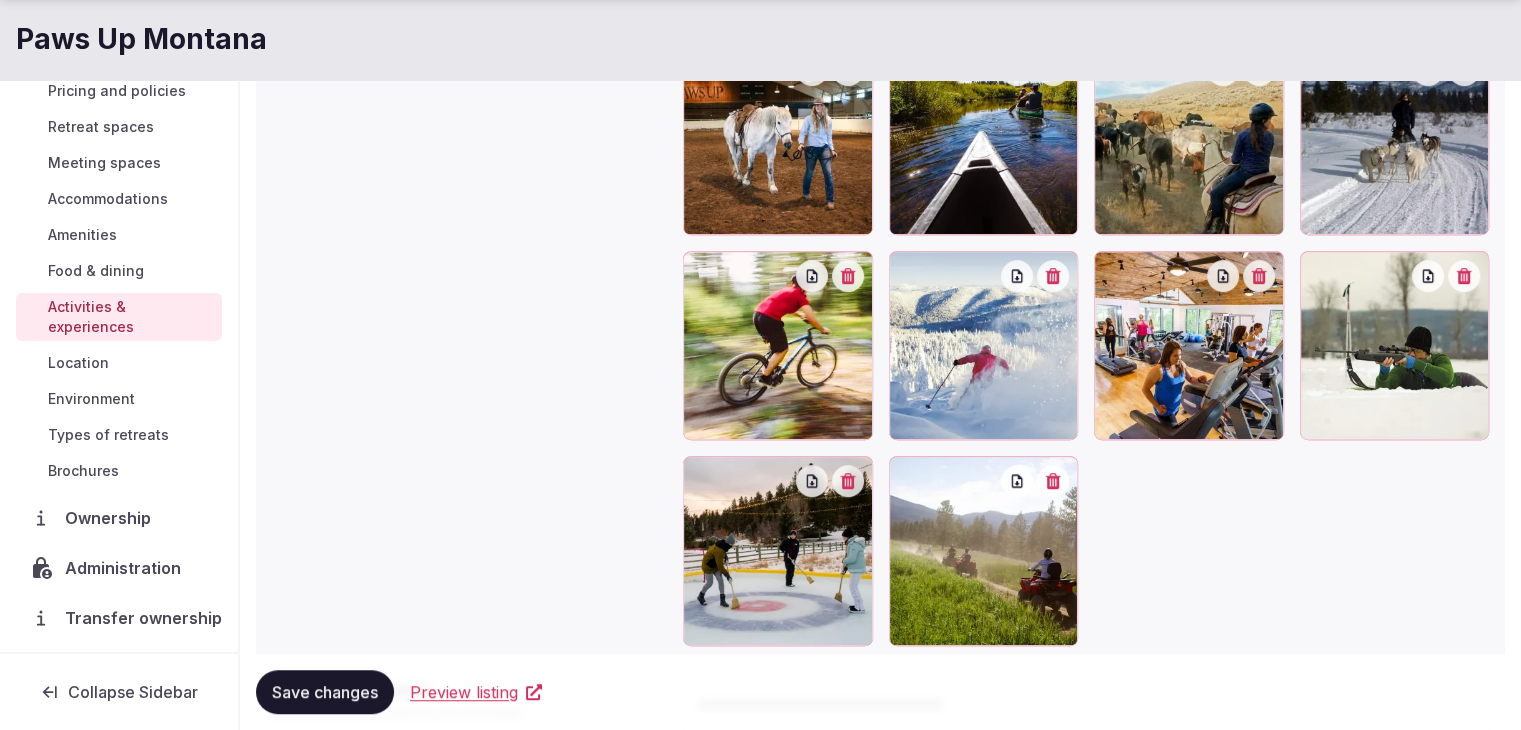 scroll, scrollTop: 744, scrollLeft: 0, axis: vertical 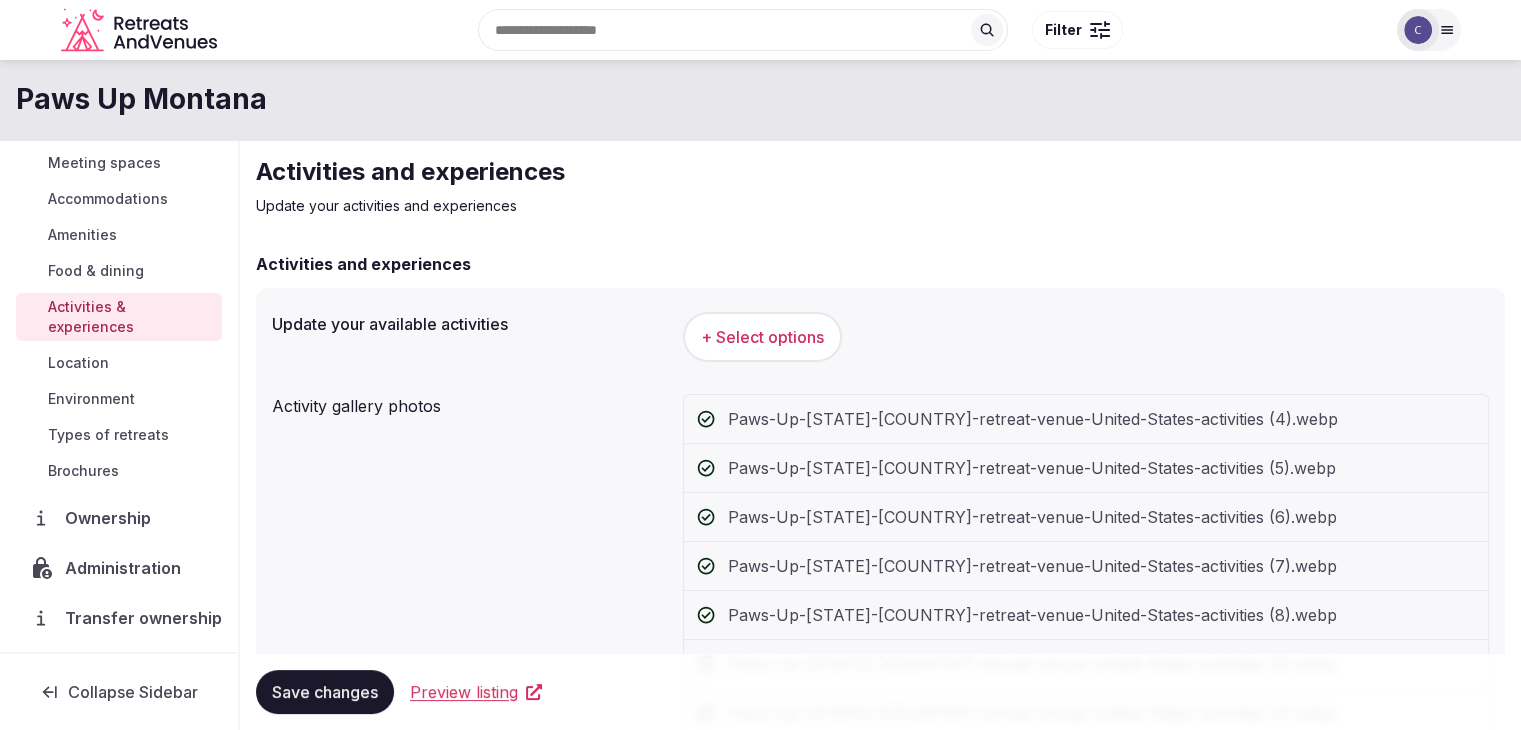 click on "+ Select options" at bounding box center [762, 337] 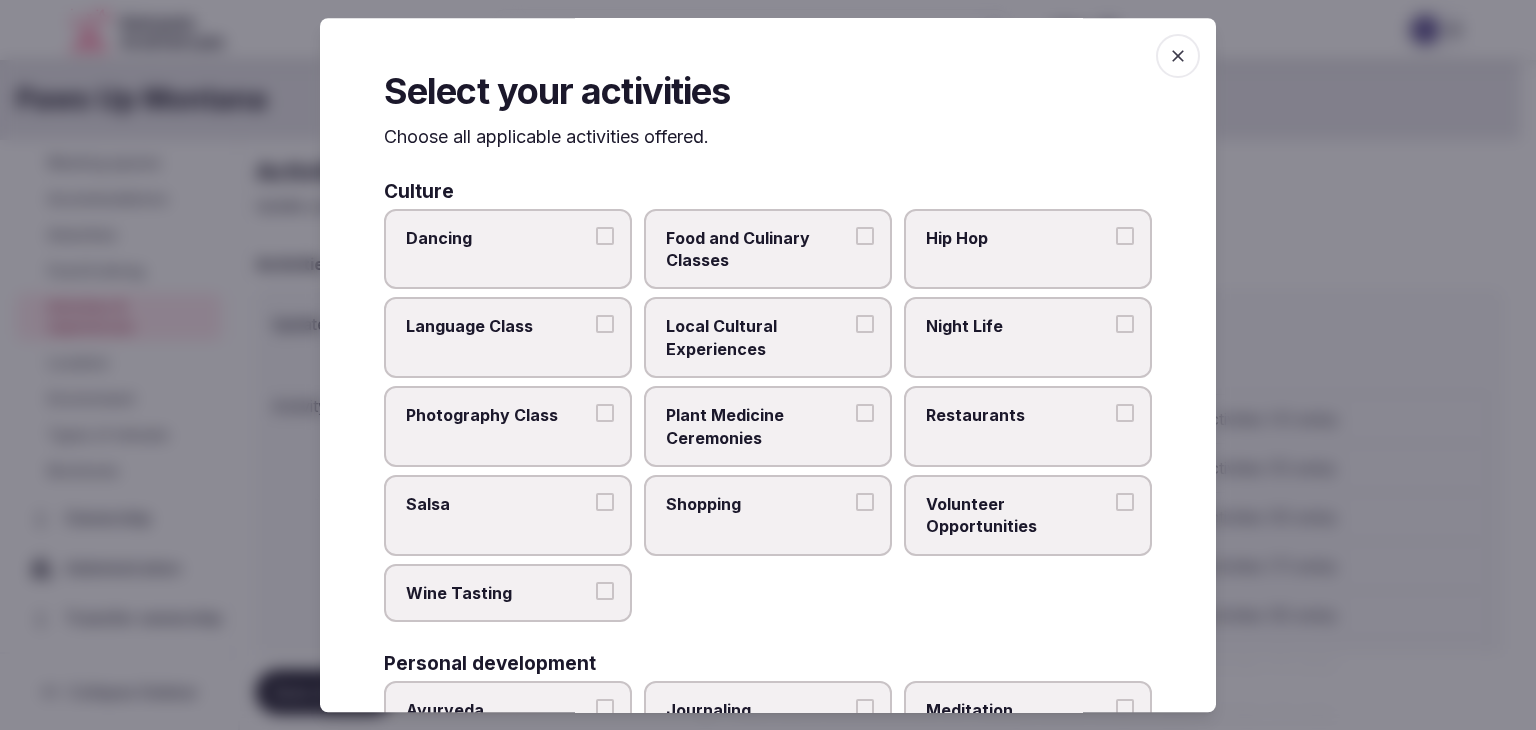 click on "Local Cultural Experiences" at bounding box center [758, 338] 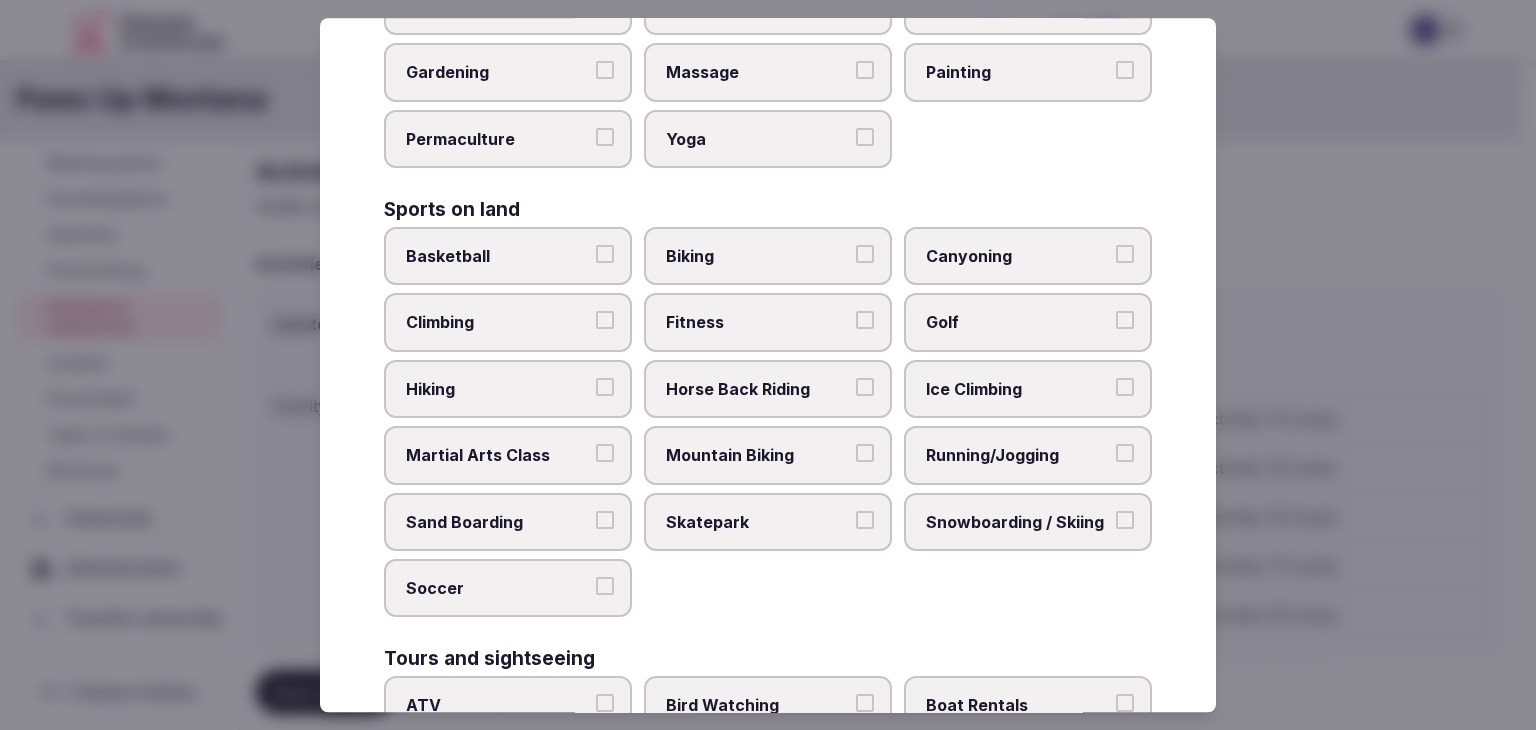 scroll, scrollTop: 900, scrollLeft: 0, axis: vertical 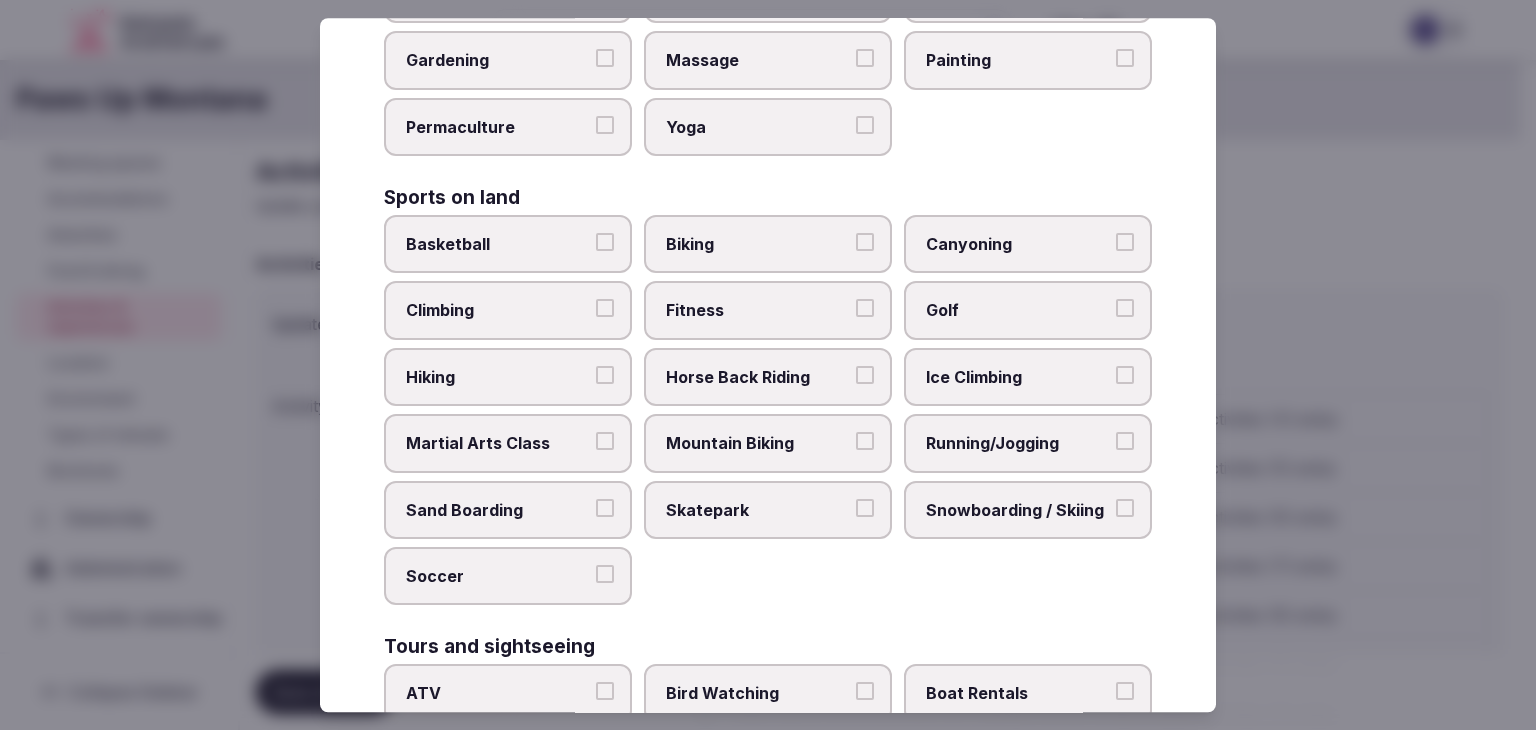 click on "Fitness" at bounding box center (758, 311) 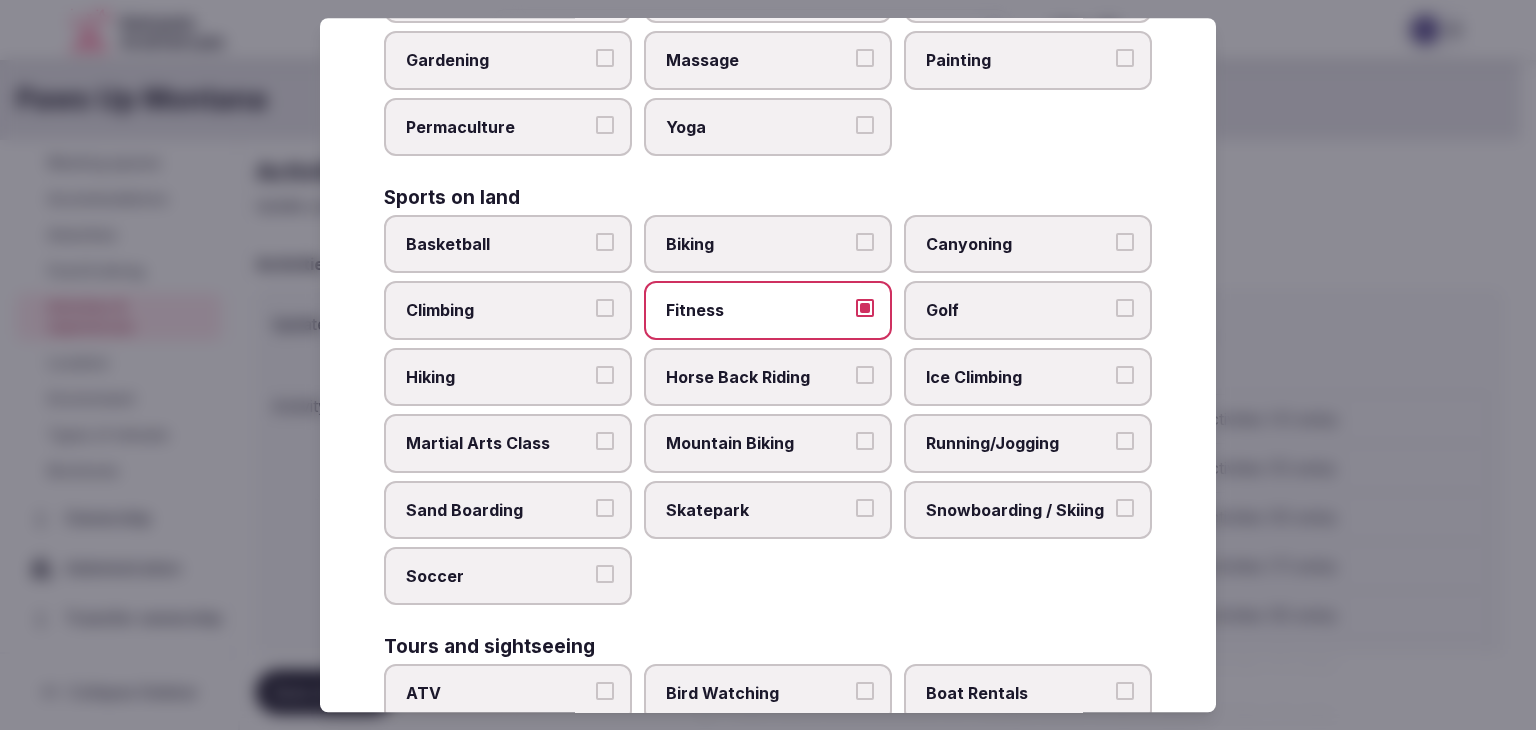 click on "Hiking" at bounding box center (508, 377) 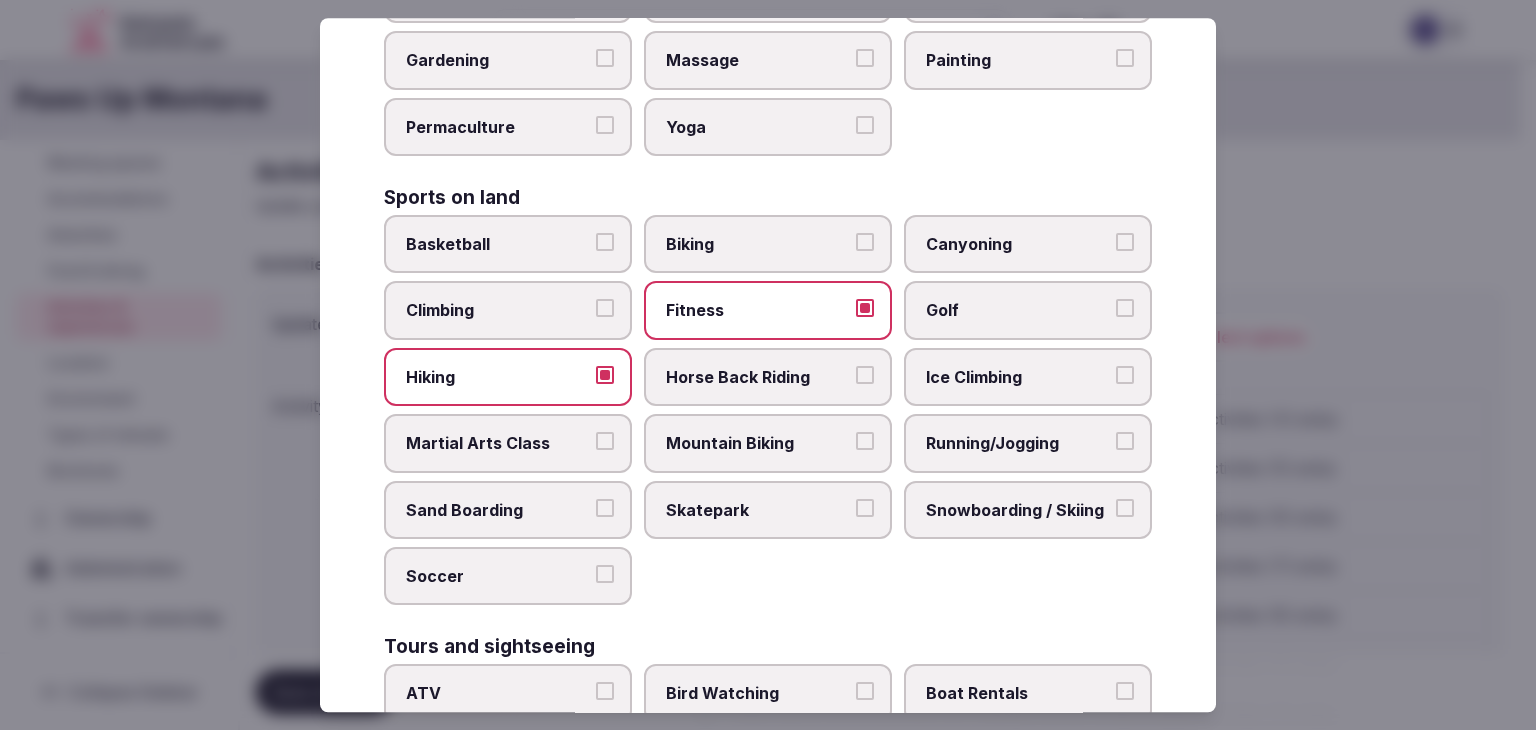 click on "Biking" at bounding box center (768, 244) 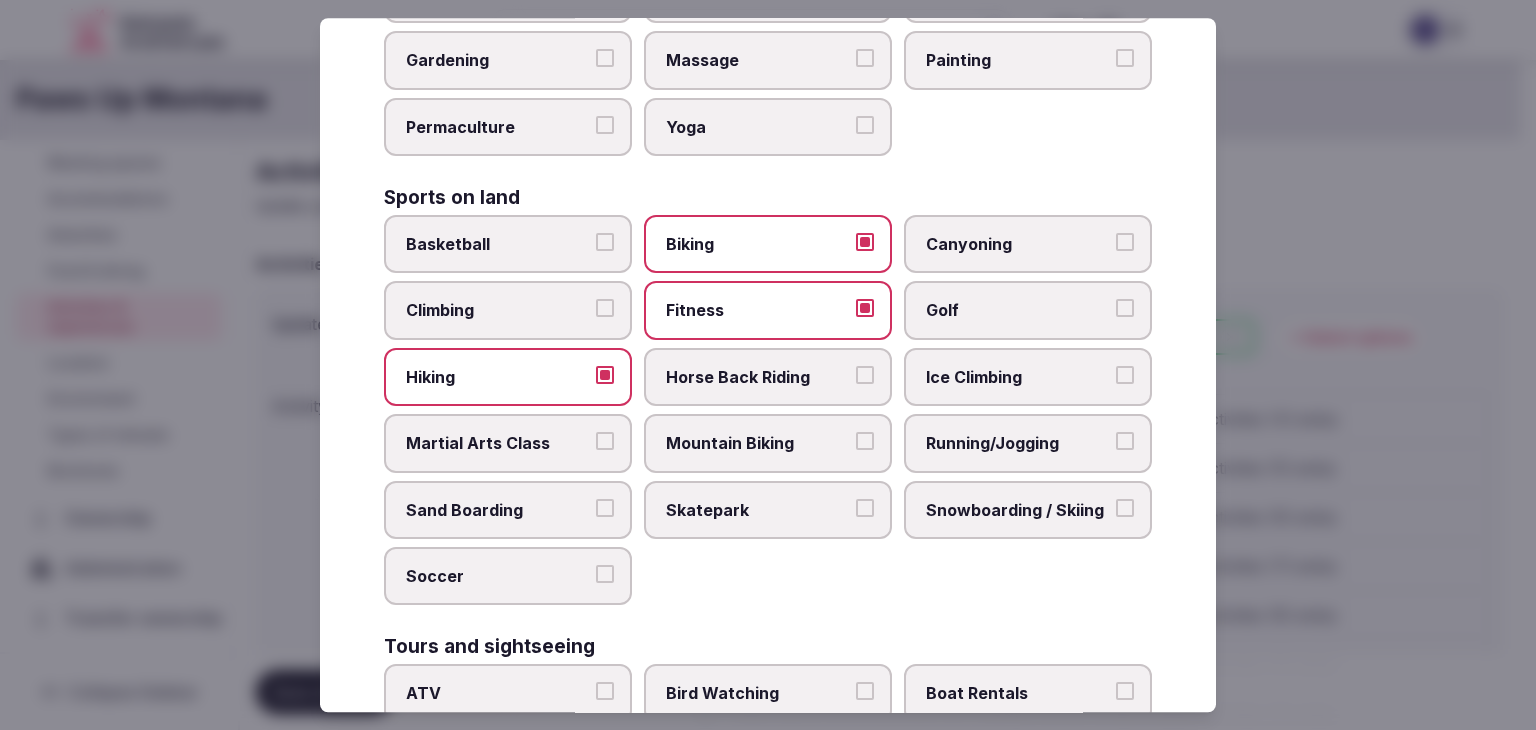 click on "Running/Jogging" at bounding box center [1018, 443] 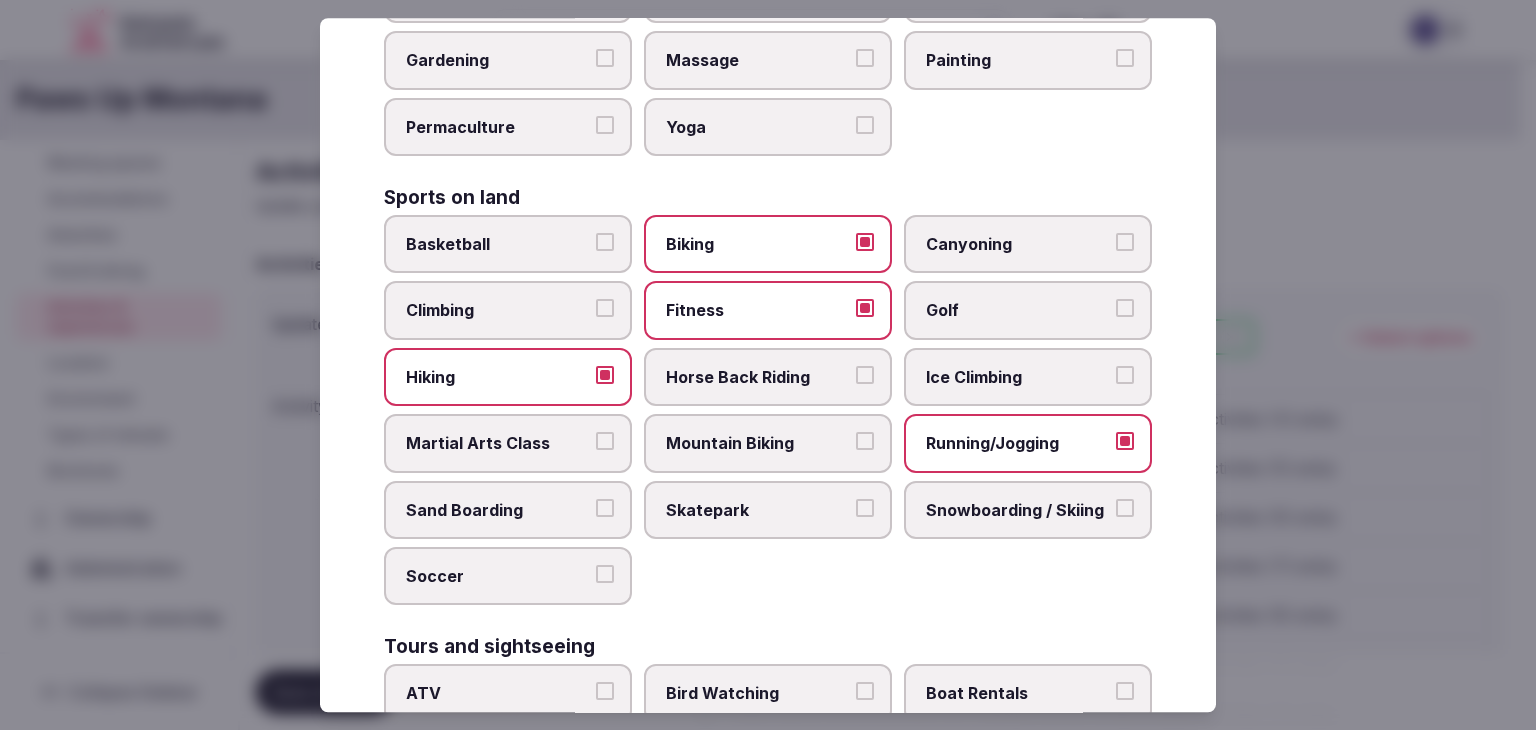 click on "Horse Back Riding" at bounding box center [758, 377] 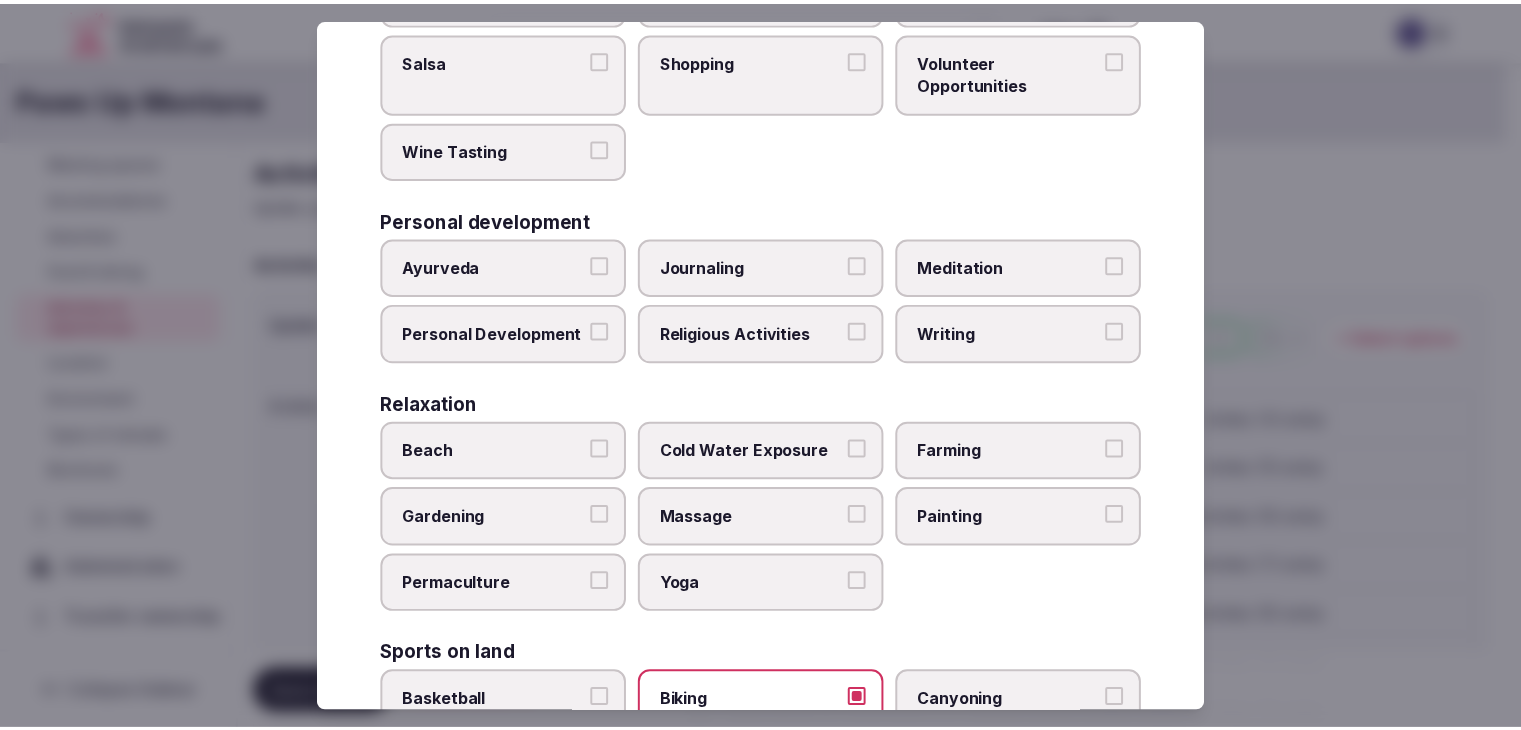 scroll, scrollTop: 0, scrollLeft: 0, axis: both 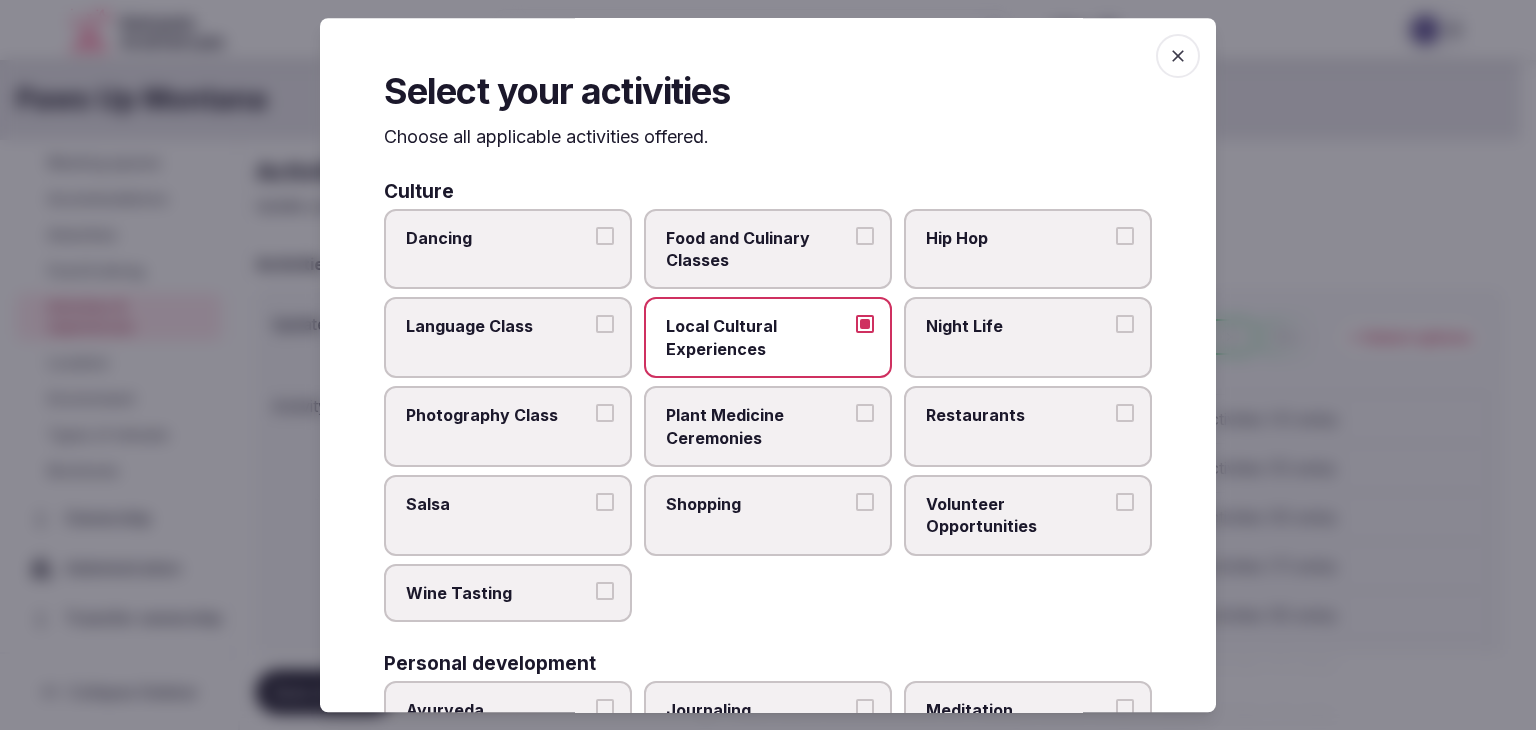 click at bounding box center (1178, 56) 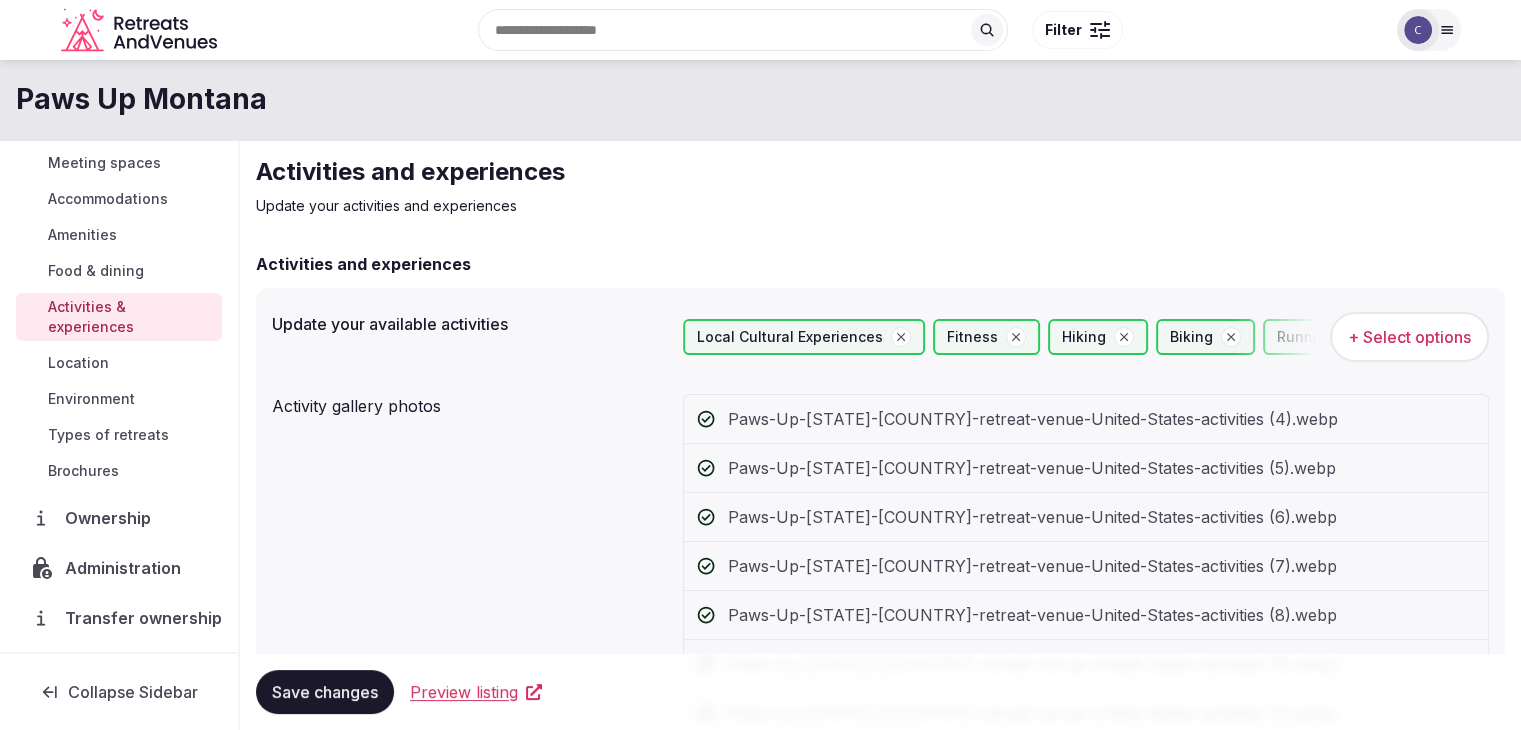 click on "Save changes" at bounding box center (325, 692) 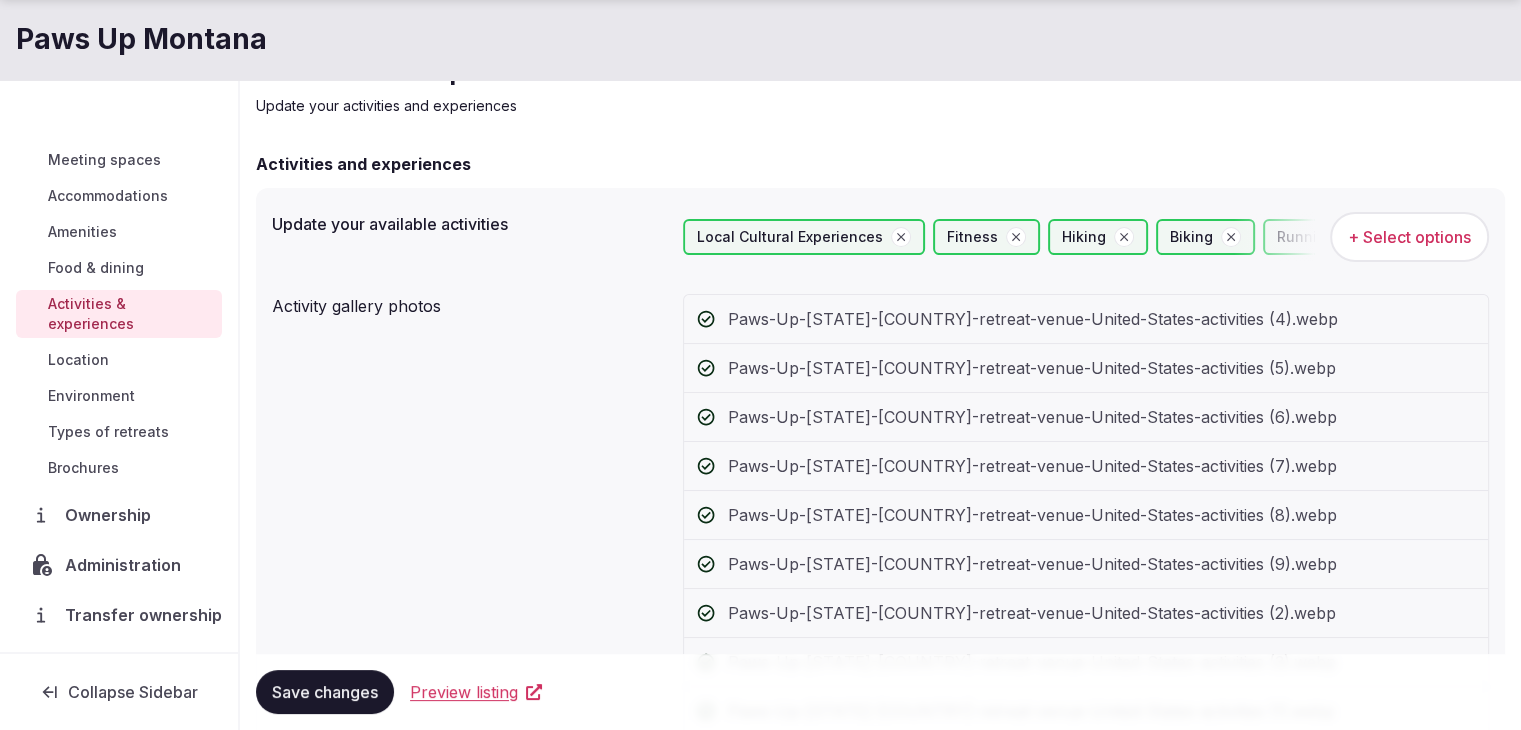 scroll, scrollTop: 200, scrollLeft: 0, axis: vertical 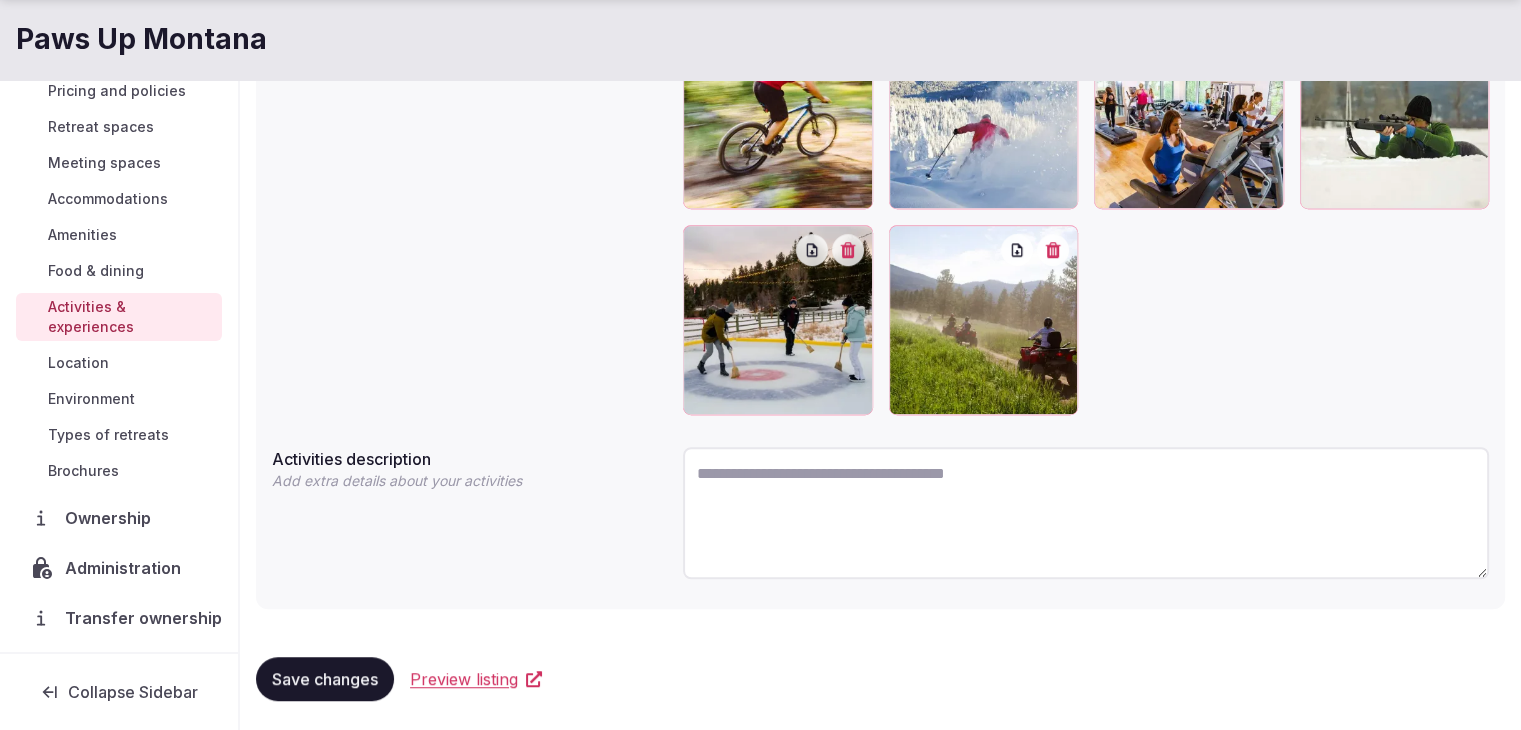 click on "Save changes" at bounding box center [325, 679] 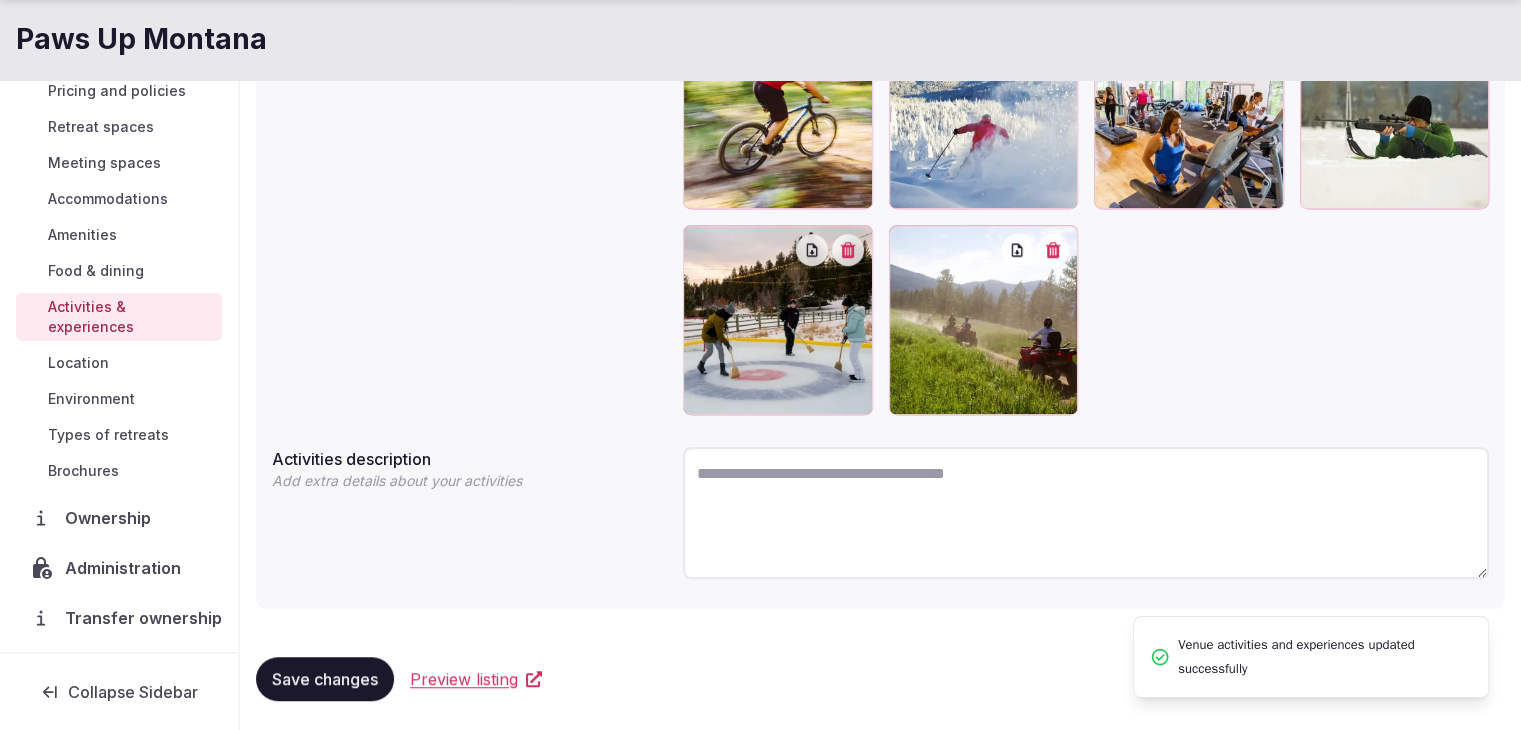 click on "Types of retreats" at bounding box center (108, 435) 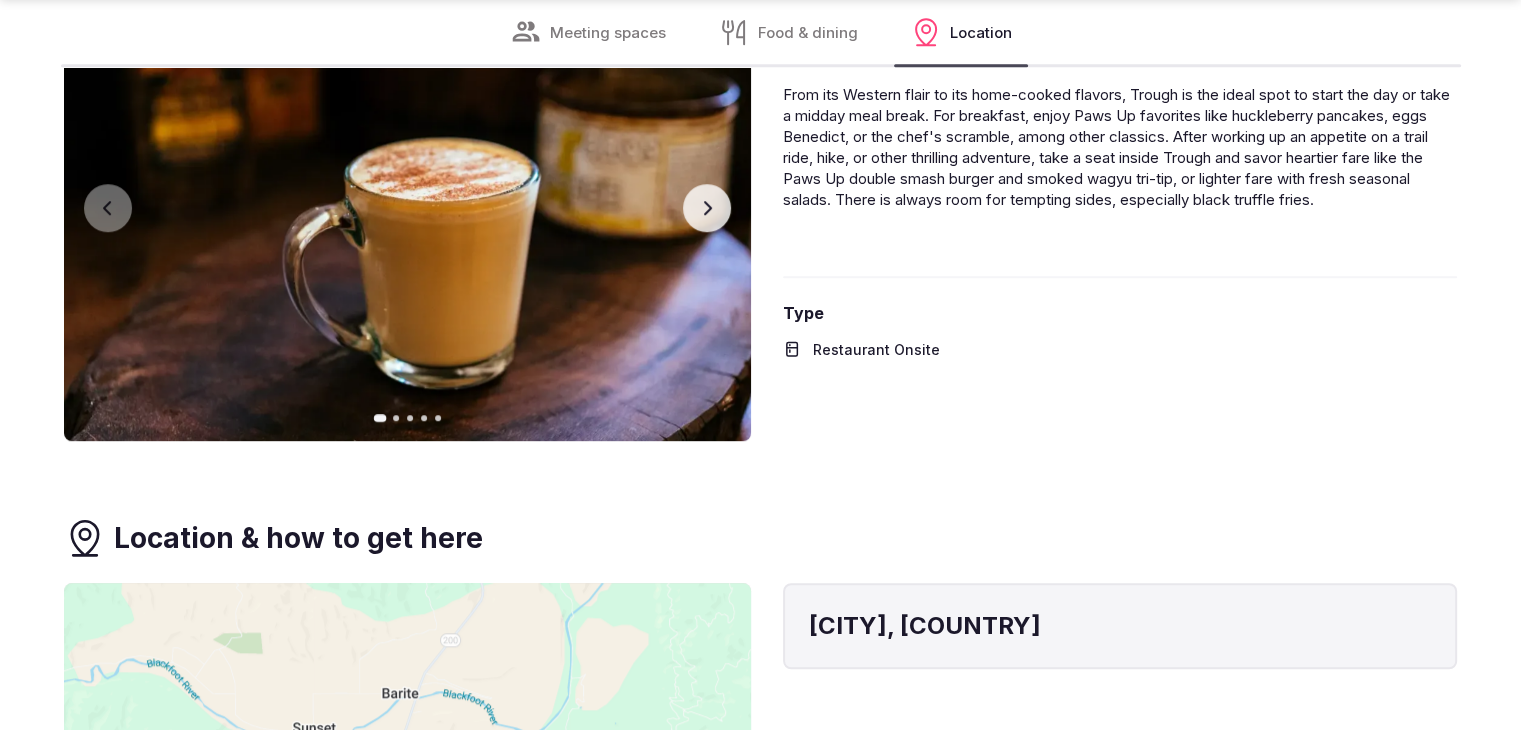 scroll, scrollTop: 1724, scrollLeft: 0, axis: vertical 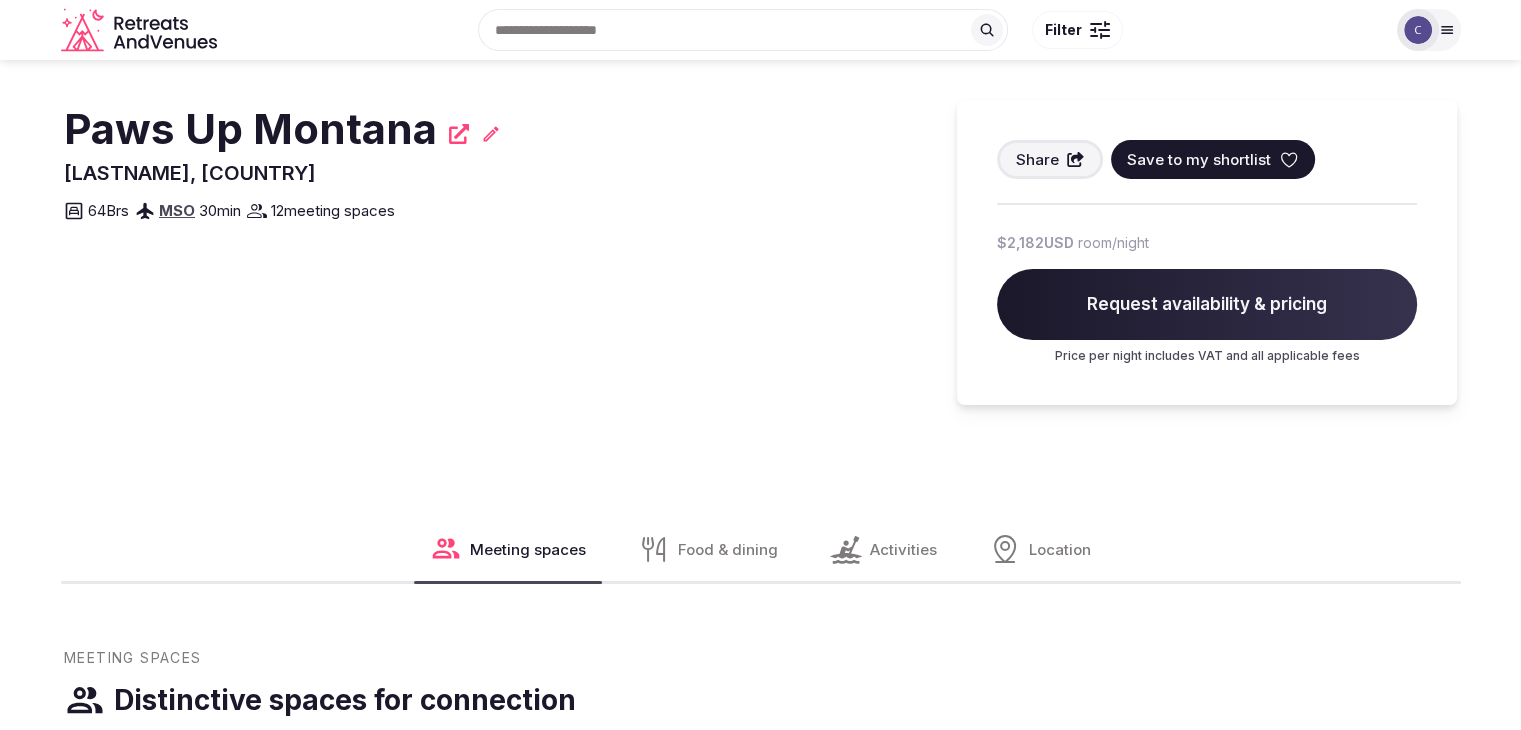 click on "Paws Up Montana" at bounding box center (250, 129) 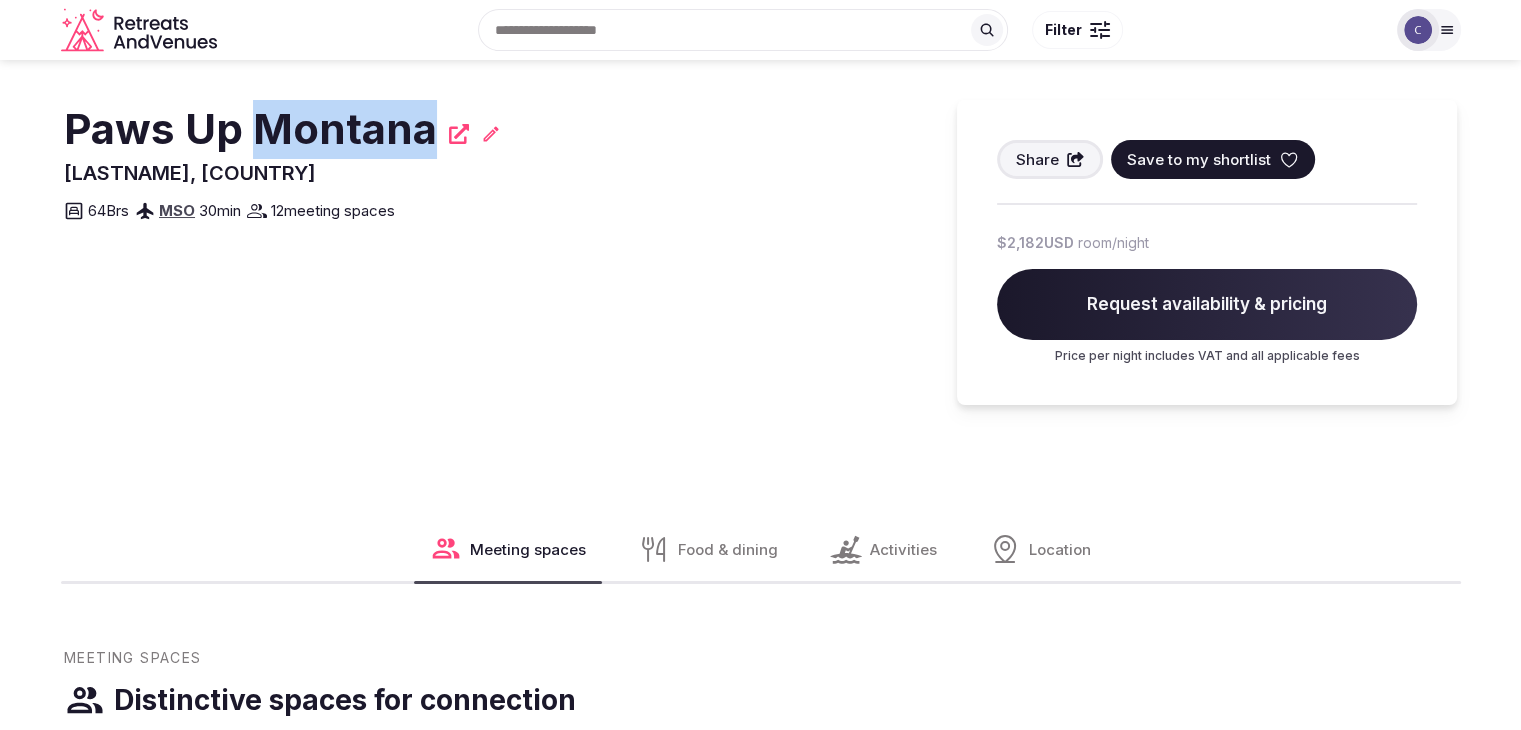 click on "Paws Up Montana" at bounding box center (250, 129) 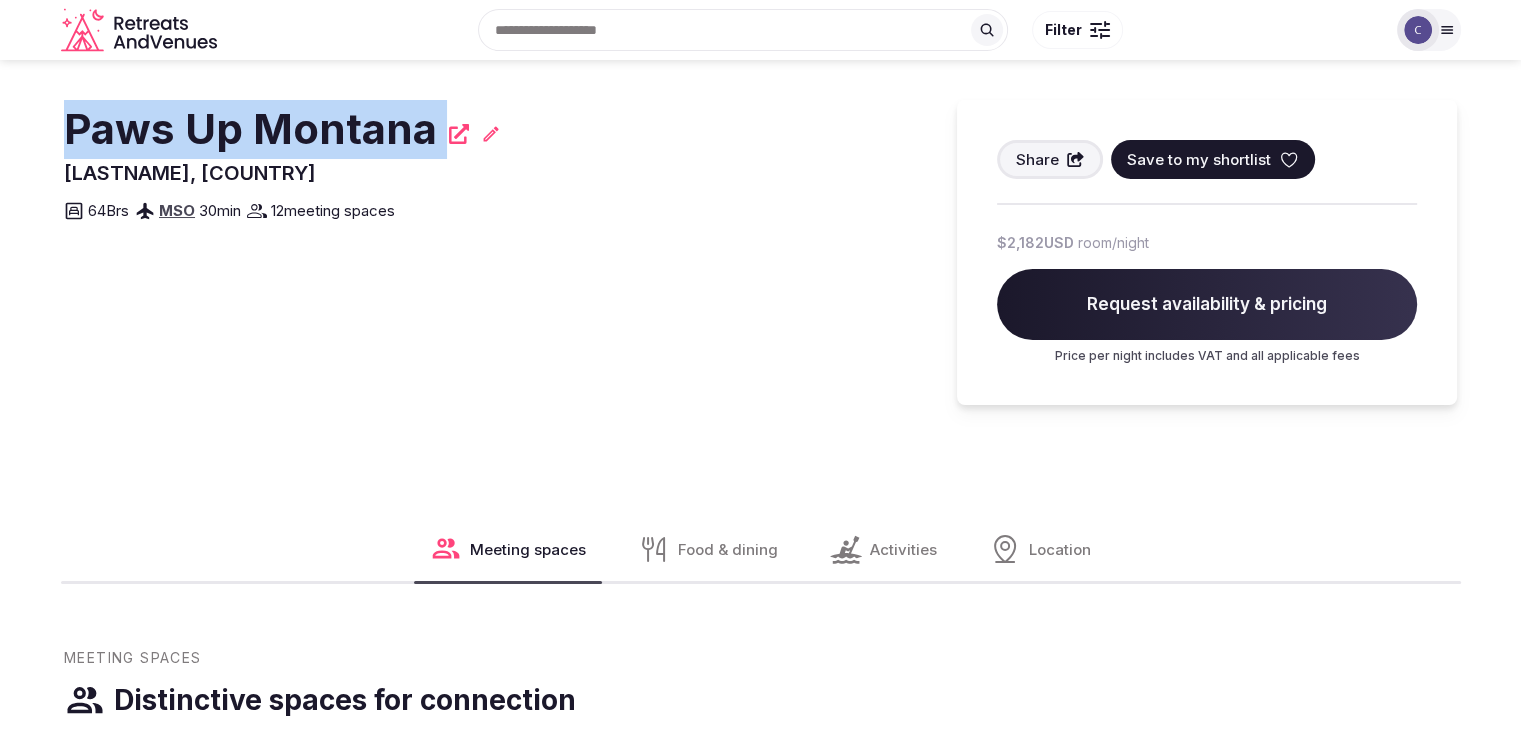 click on "Paws Up Montana" at bounding box center [250, 129] 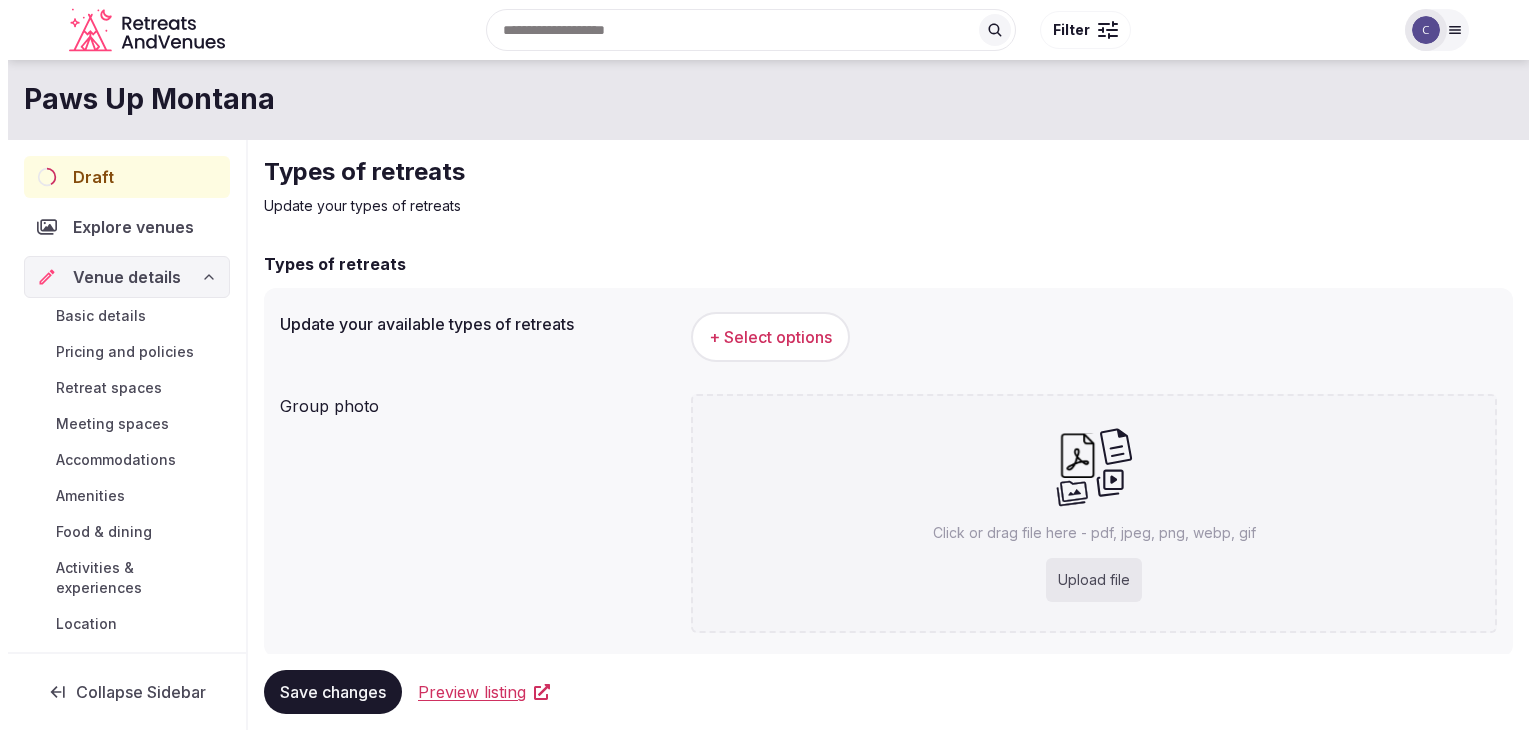 scroll, scrollTop: 0, scrollLeft: 0, axis: both 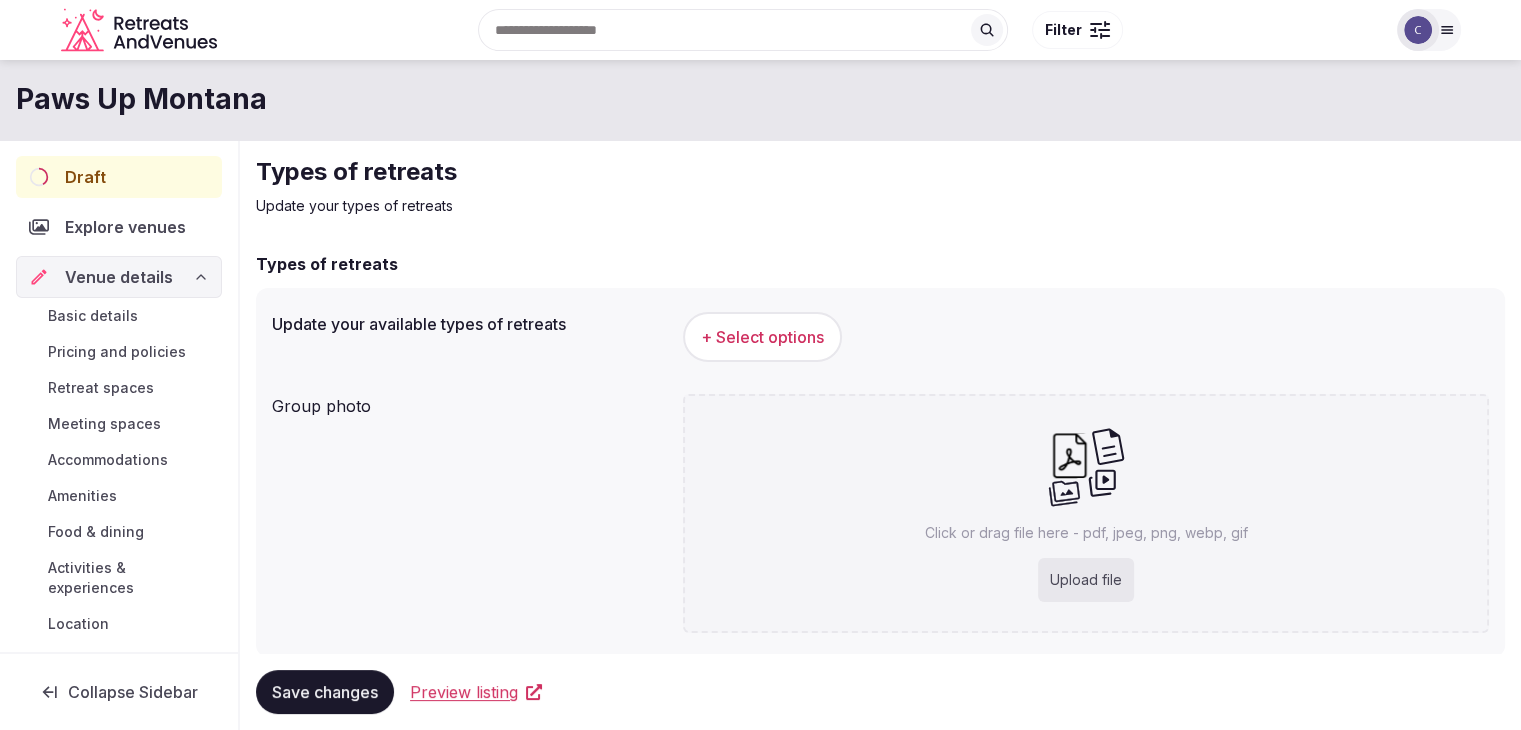 click on "Click or drag file here - pdf, jpeg, png, webp, gif Upload file" at bounding box center [1086, 513] 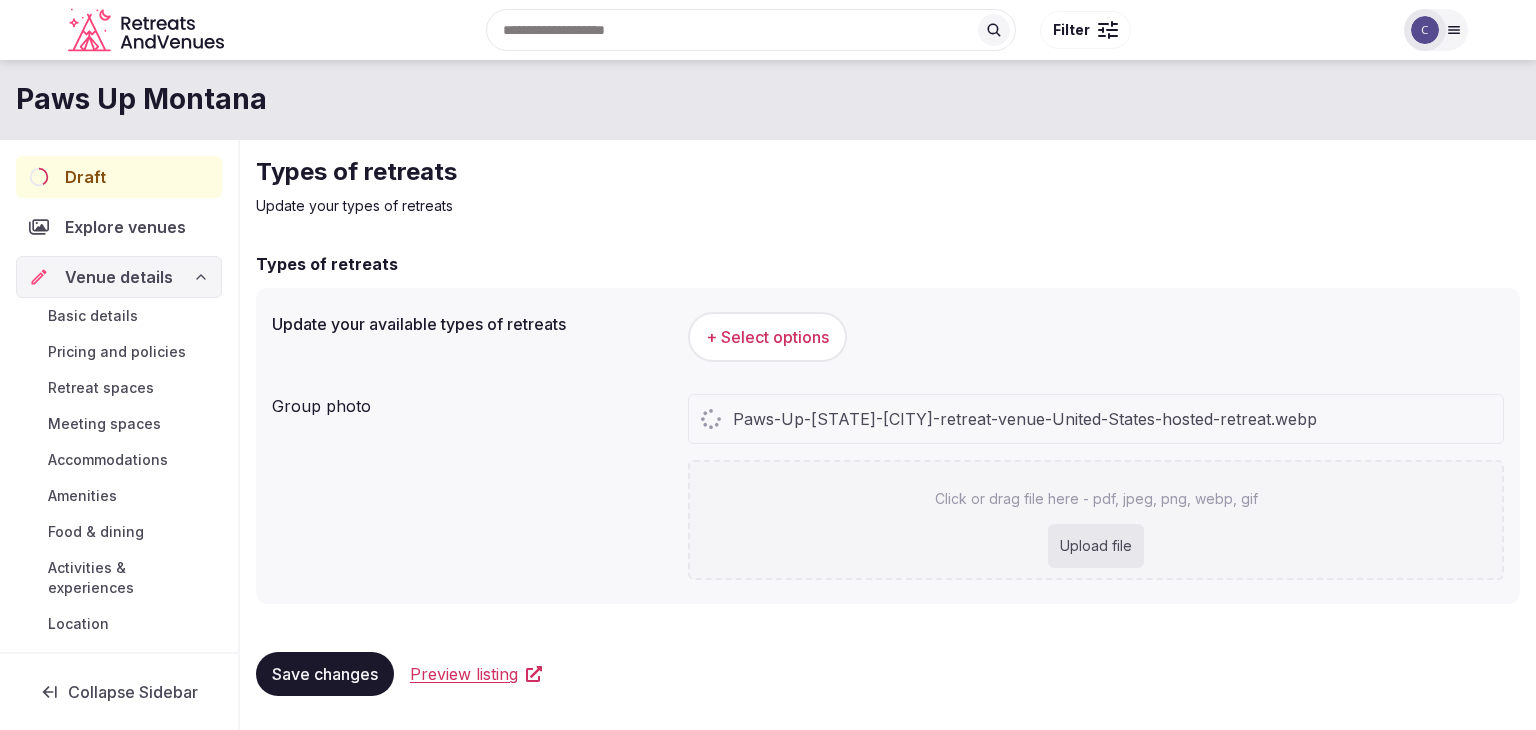 click on "+ Select options" at bounding box center (767, 337) 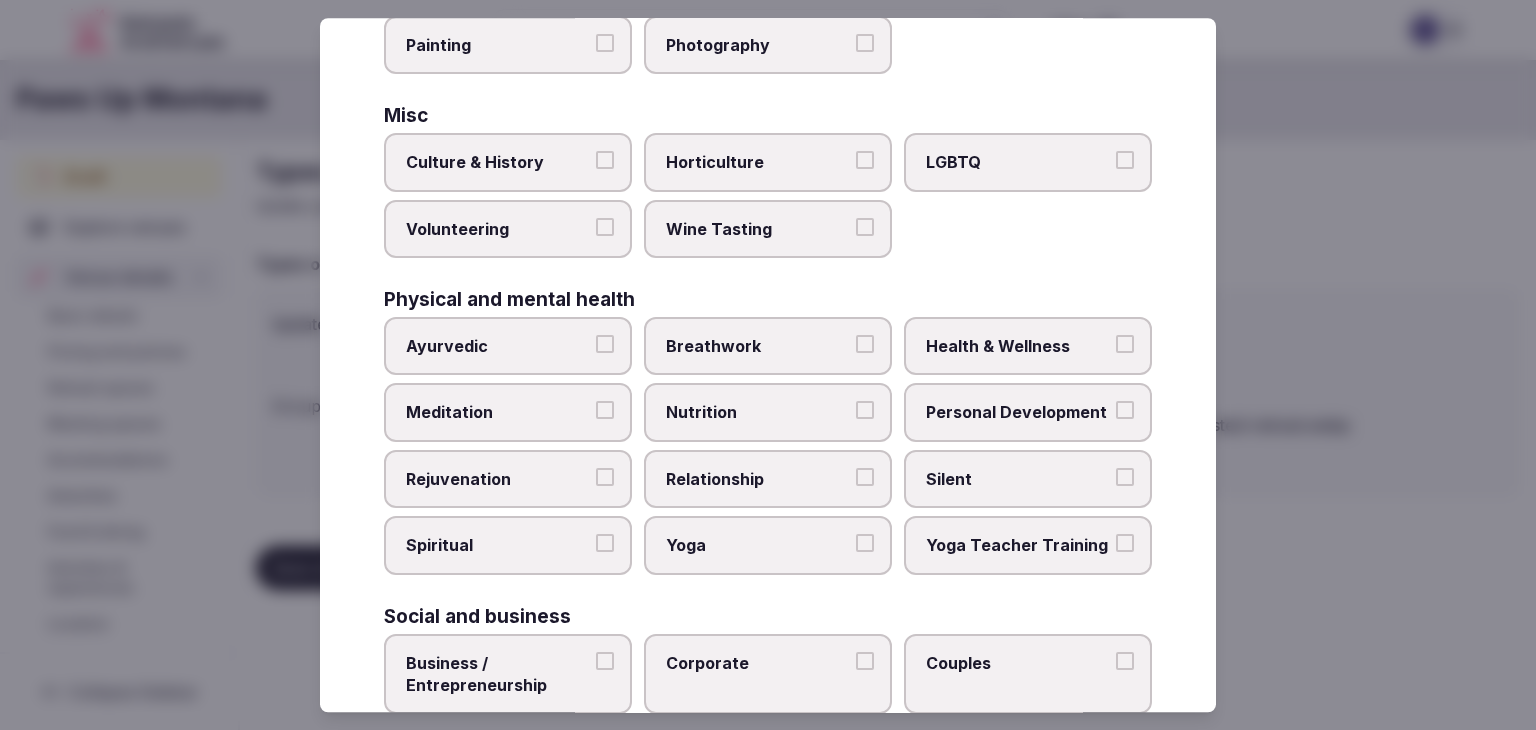 scroll, scrollTop: 813, scrollLeft: 0, axis: vertical 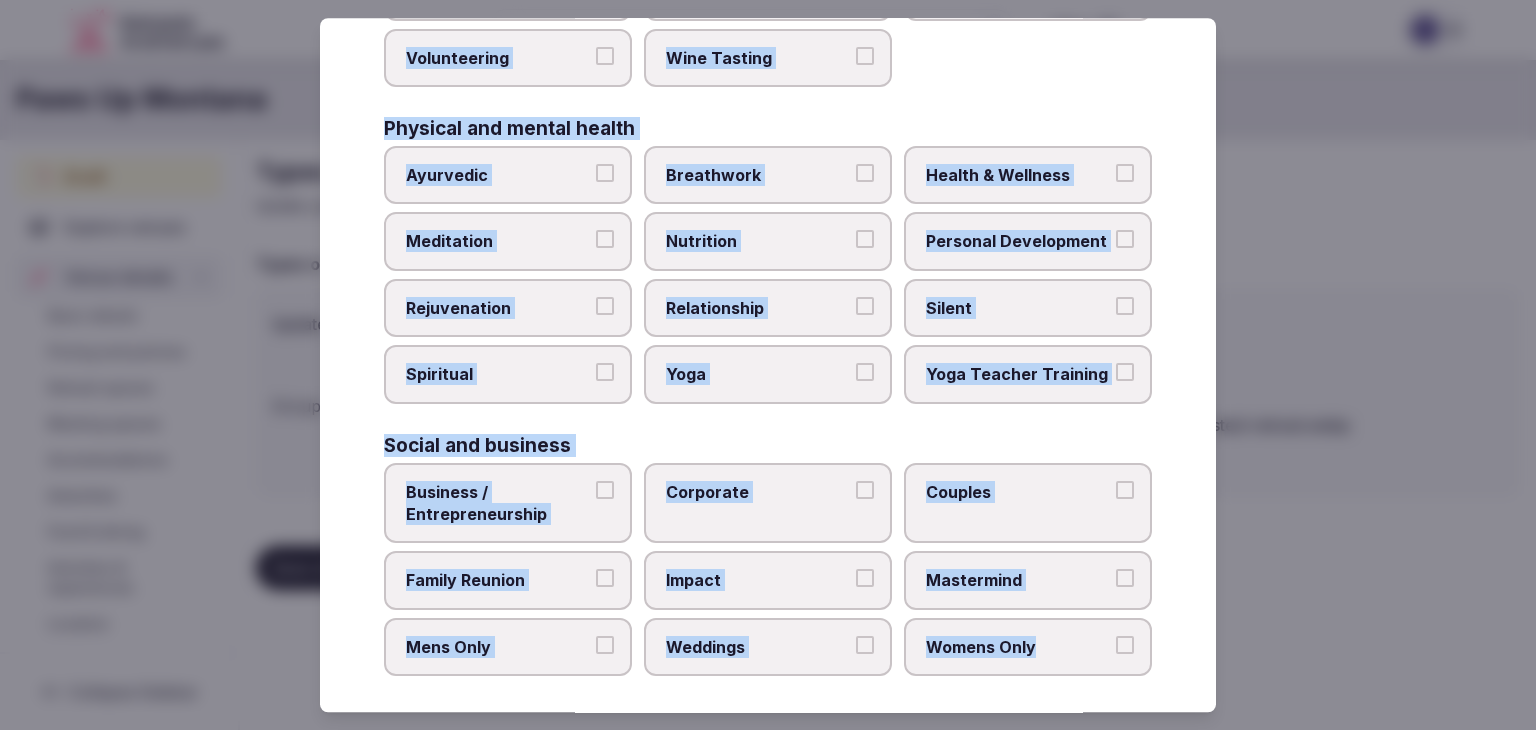 drag, startPoint x: 371, startPoint y: 192, endPoint x: 1077, endPoint y: 662, distance: 848.1368 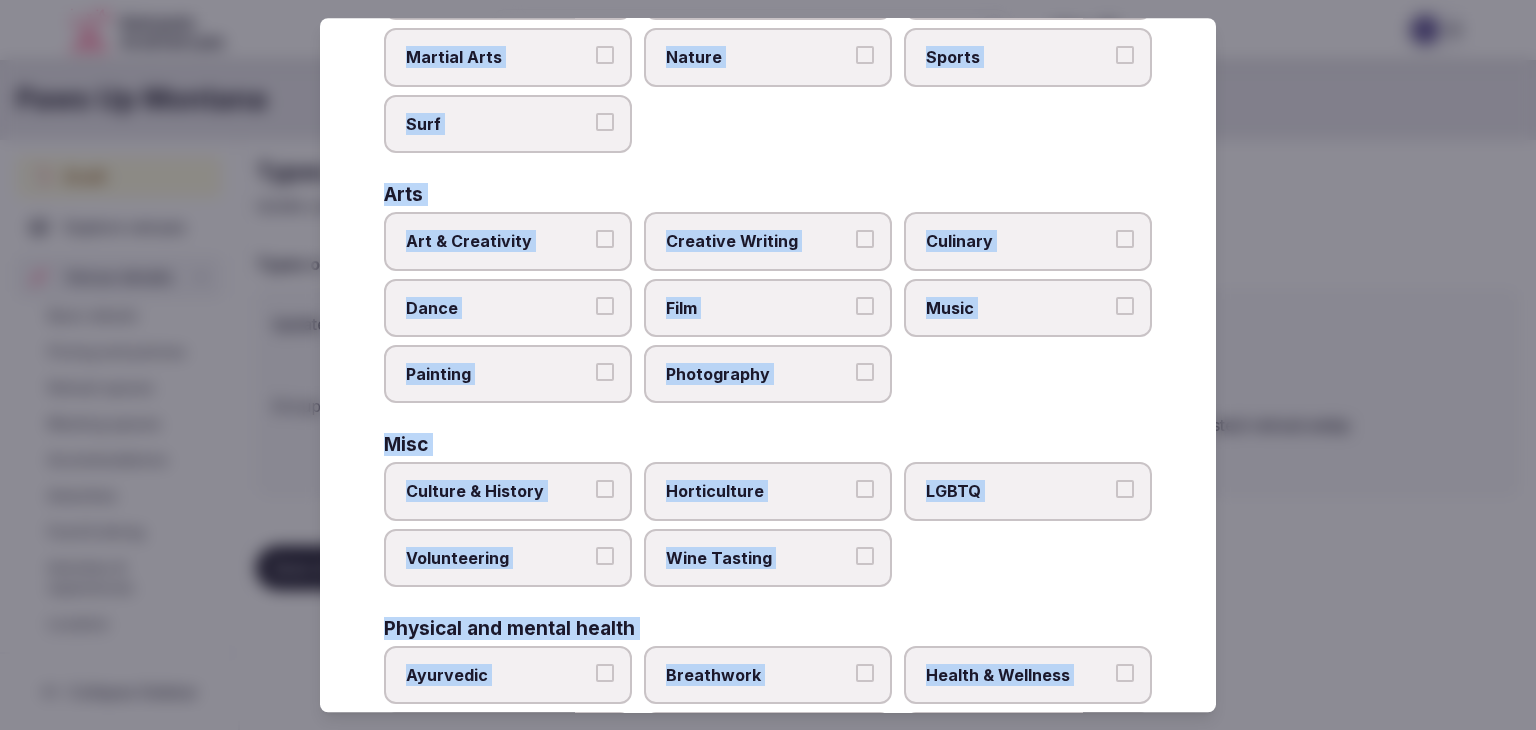 scroll, scrollTop: 0, scrollLeft: 0, axis: both 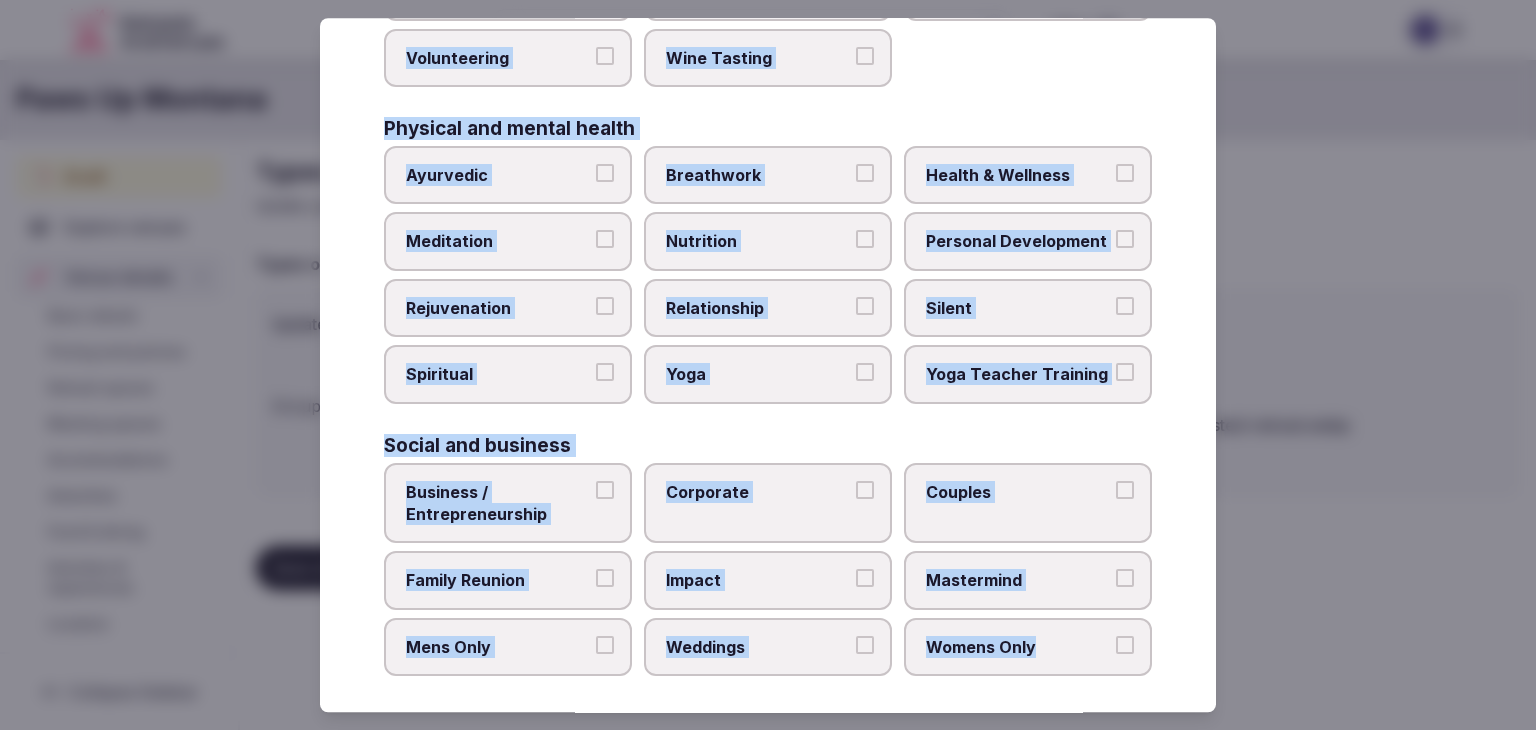 drag, startPoint x: 380, startPoint y: 136, endPoint x: 1123, endPoint y: 665, distance: 912.08 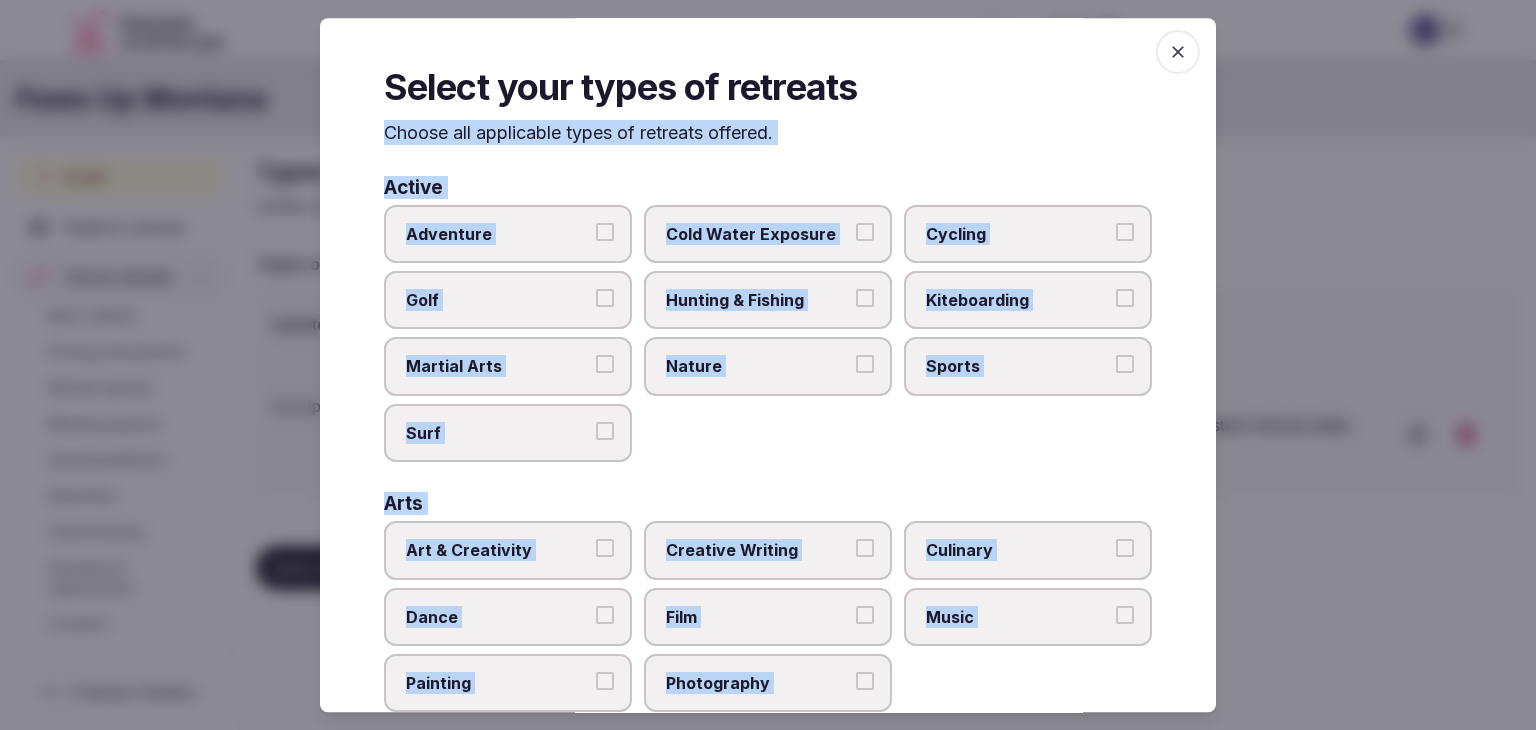 scroll, scrollTop: 0, scrollLeft: 0, axis: both 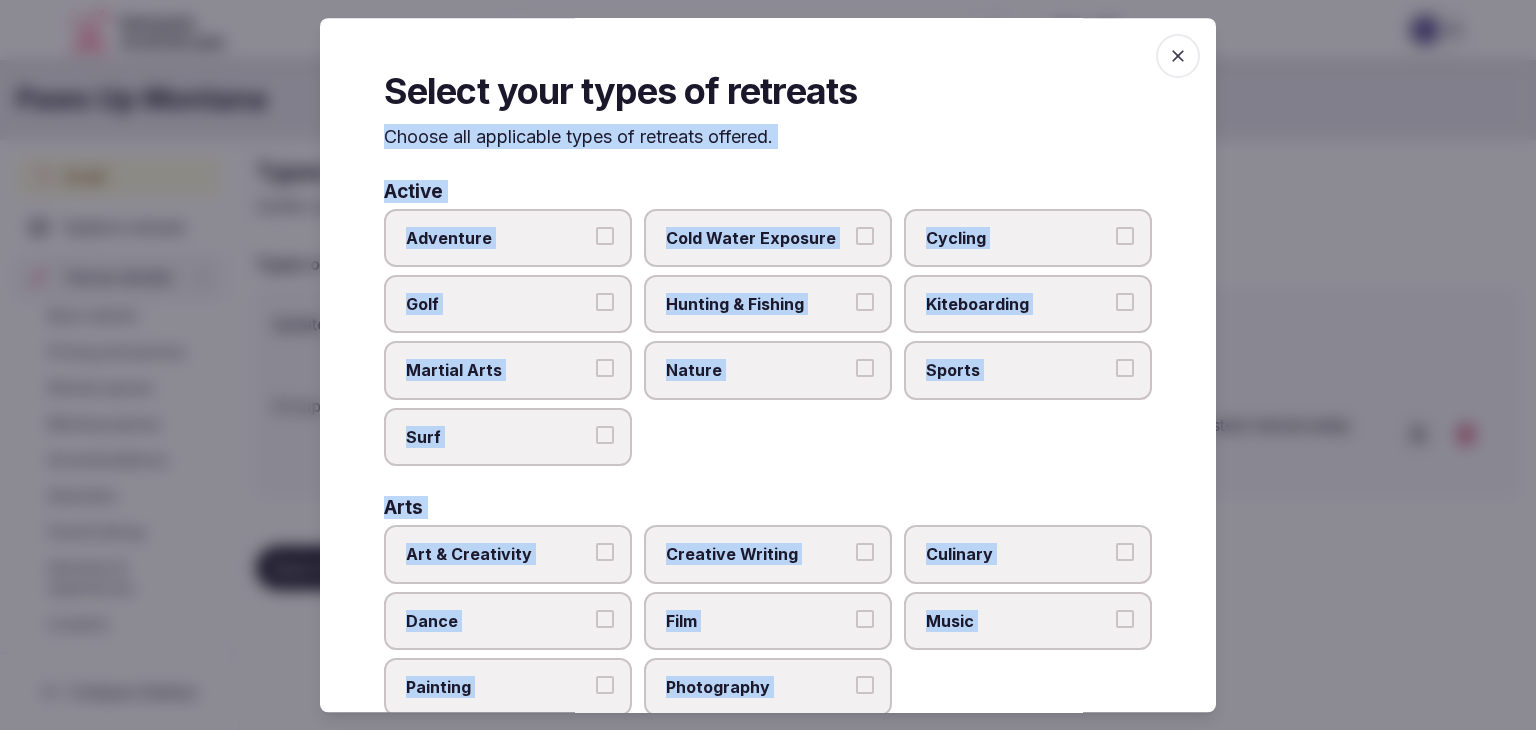 click on "Adventure Cold Water Exposure Cycling Golf Hunting & Fishing Kiteboarding Martial Arts Nature Sports Surf" at bounding box center (768, 338) 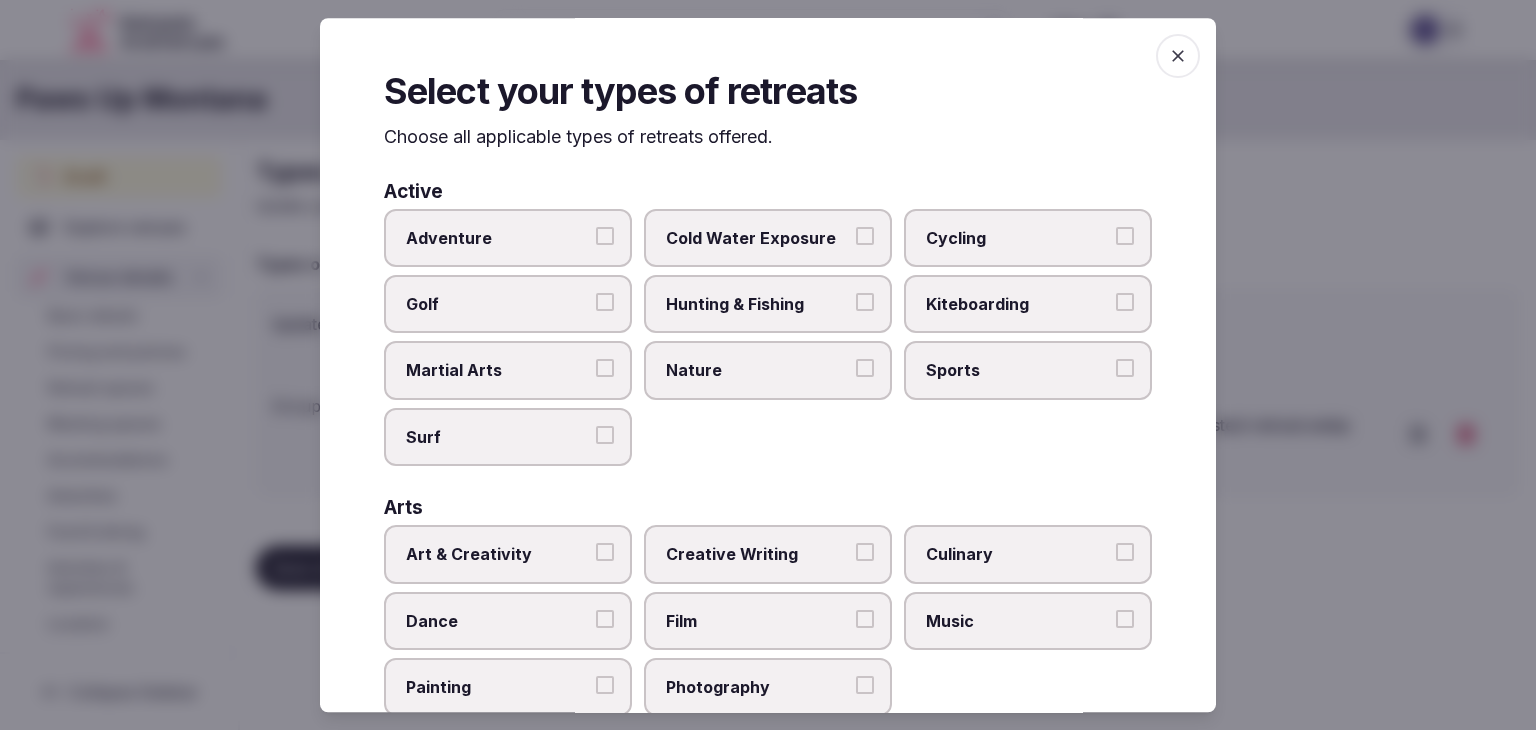 click on "Nature" at bounding box center [758, 371] 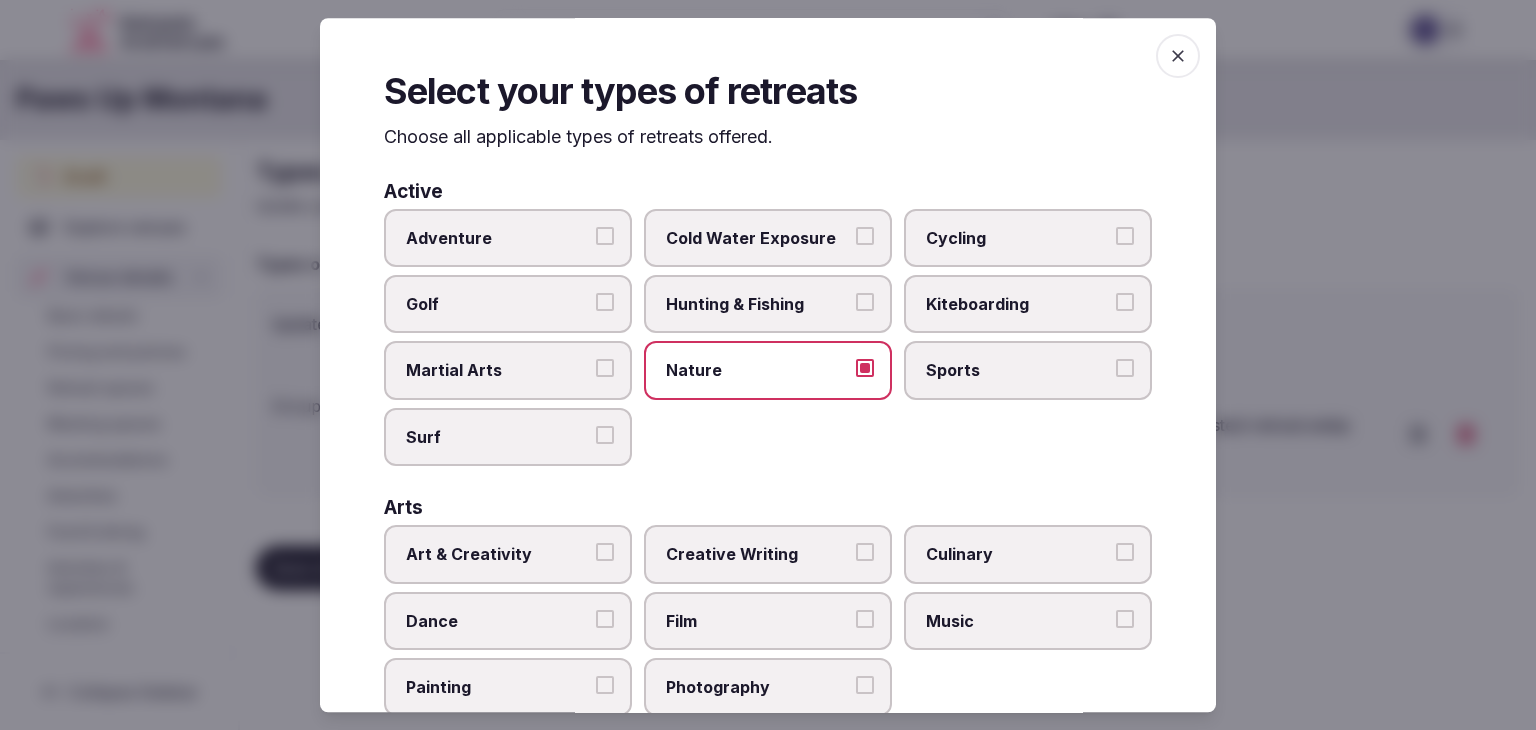 click on "Adventure" at bounding box center [498, 238] 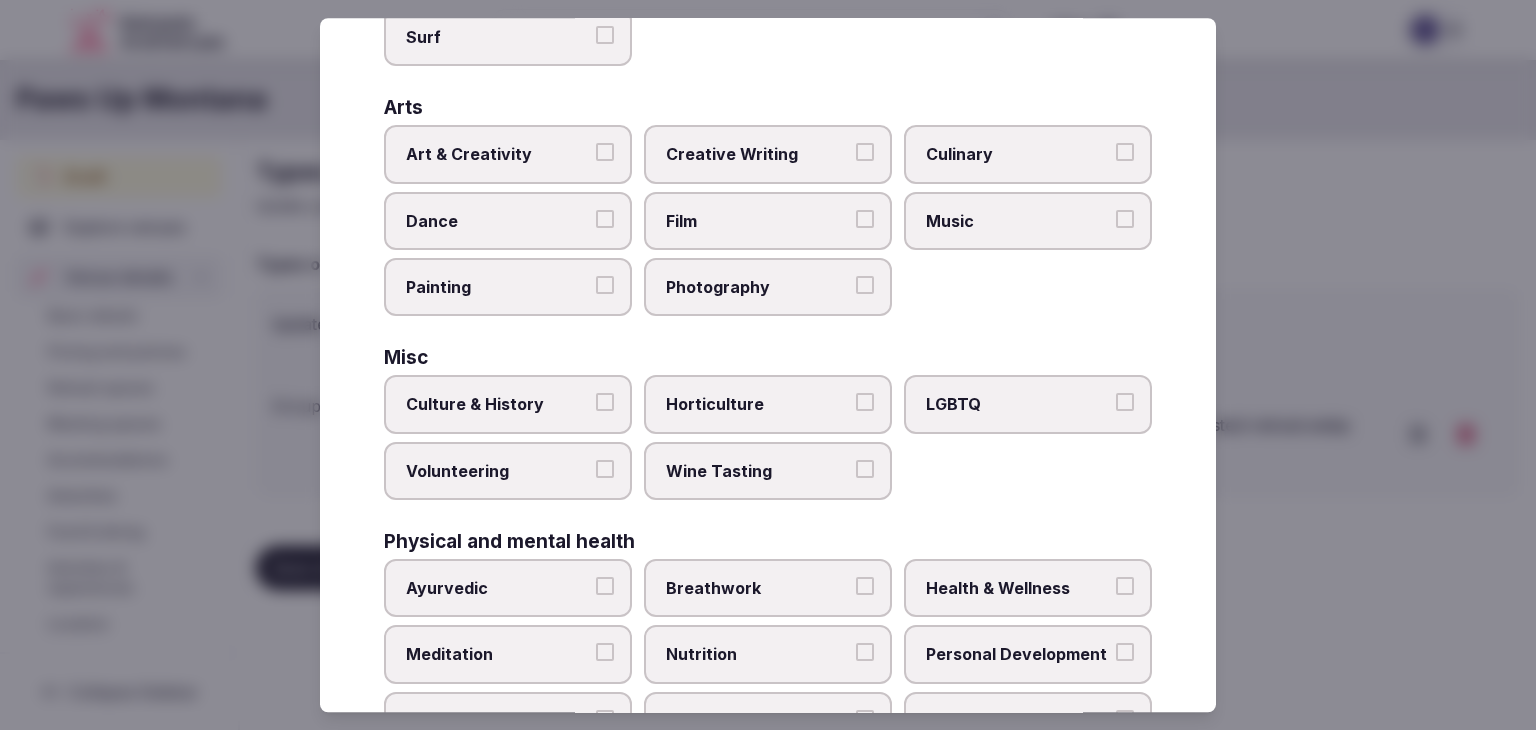 scroll, scrollTop: 600, scrollLeft: 0, axis: vertical 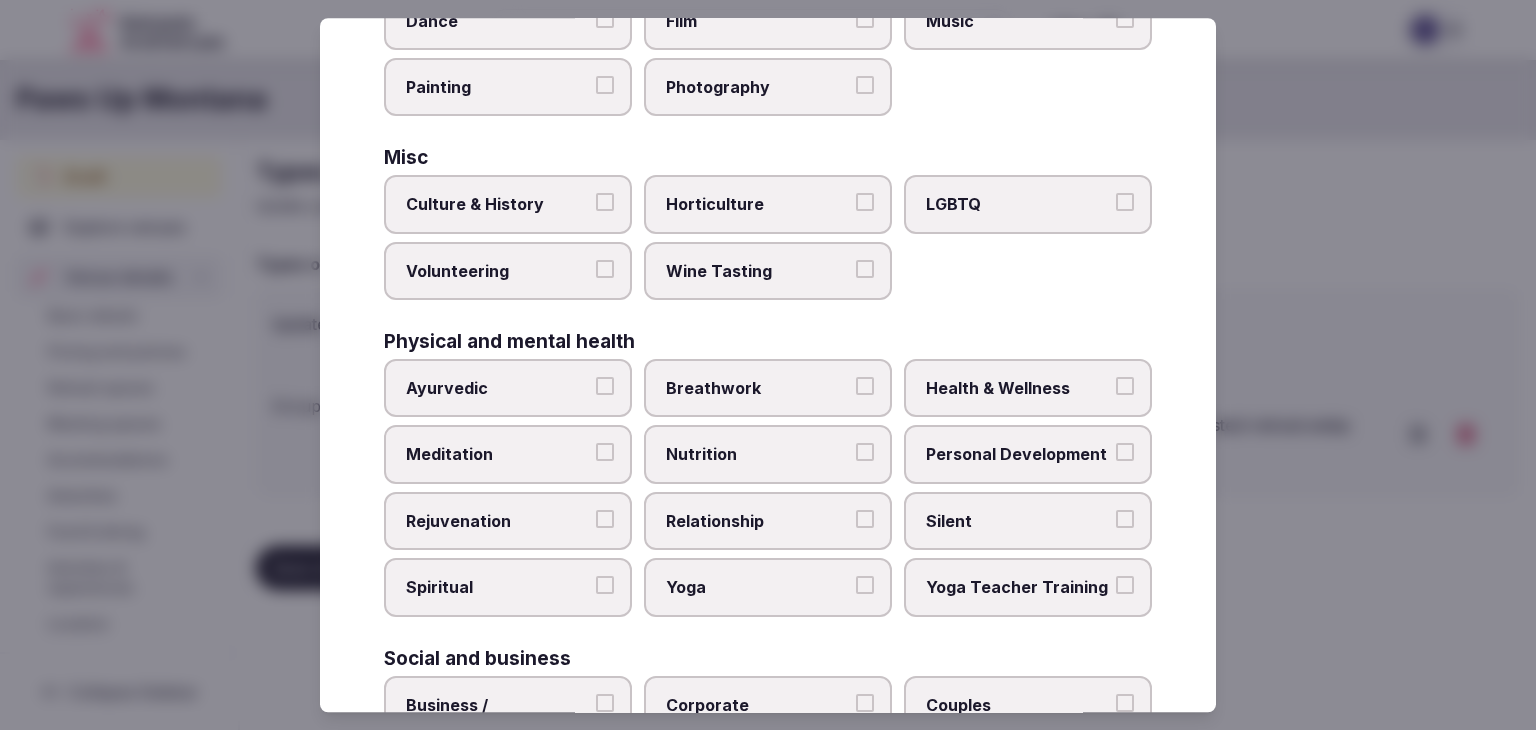 click on "Health & Wellness" at bounding box center (1018, 388) 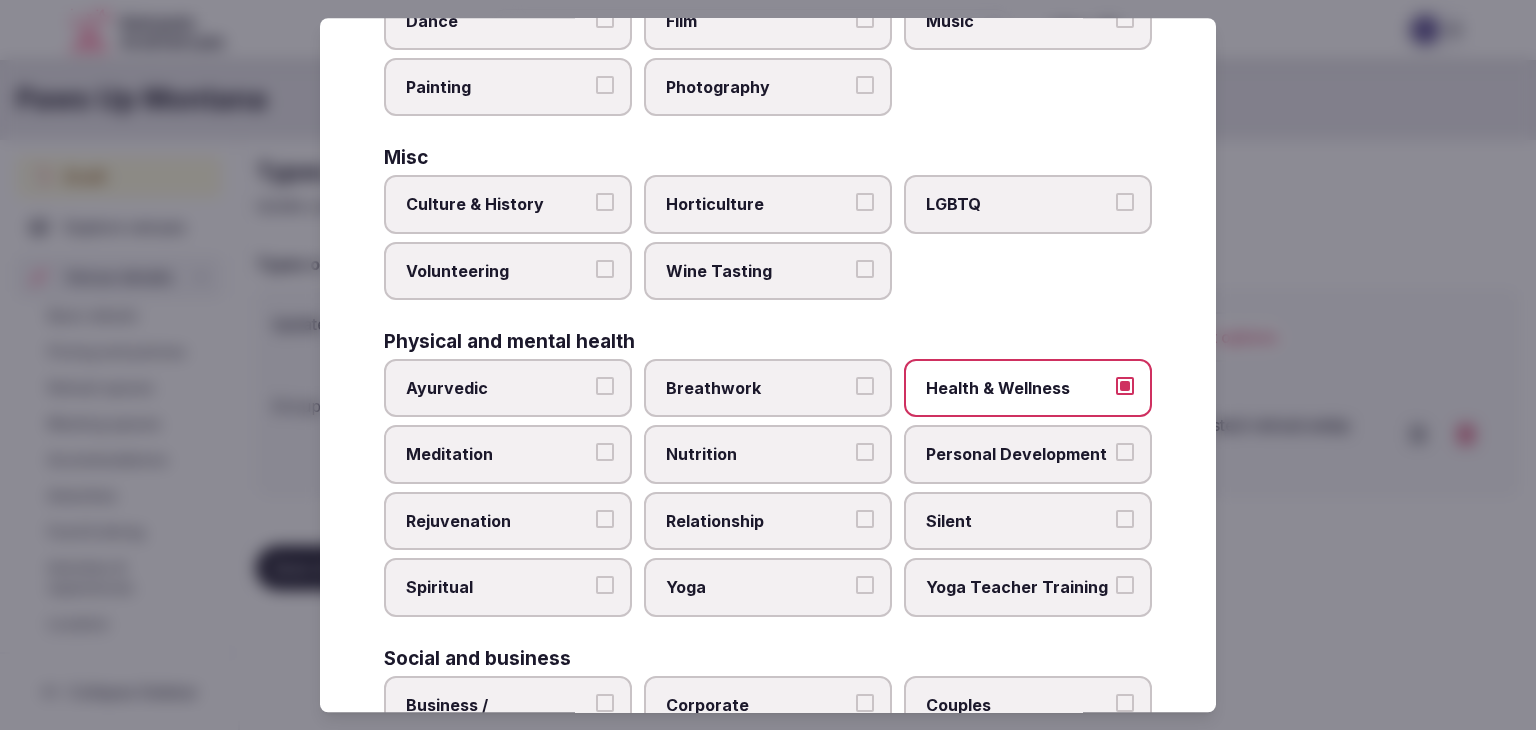 click on "Personal Development" at bounding box center (1018, 455) 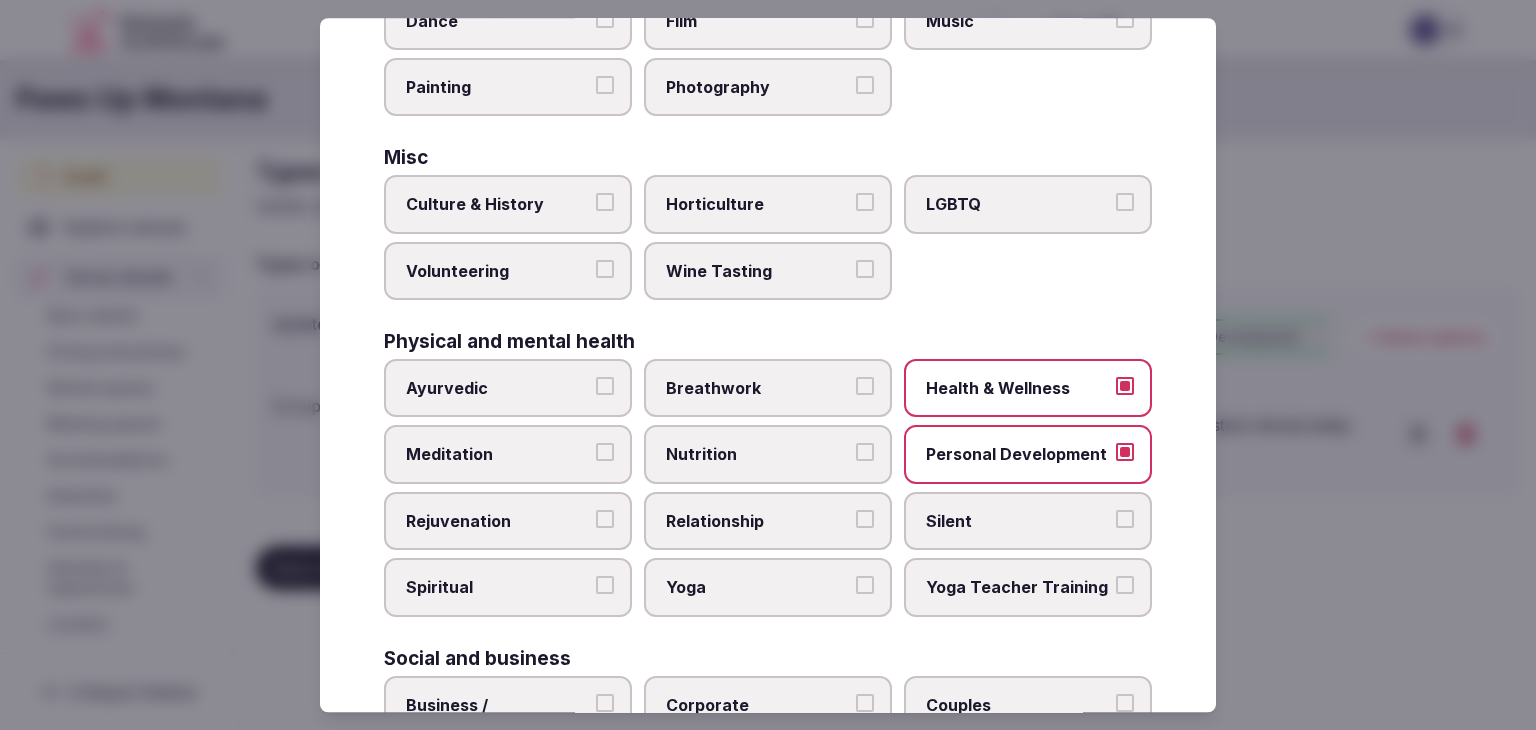 click on "Rejuvenation" at bounding box center (498, 521) 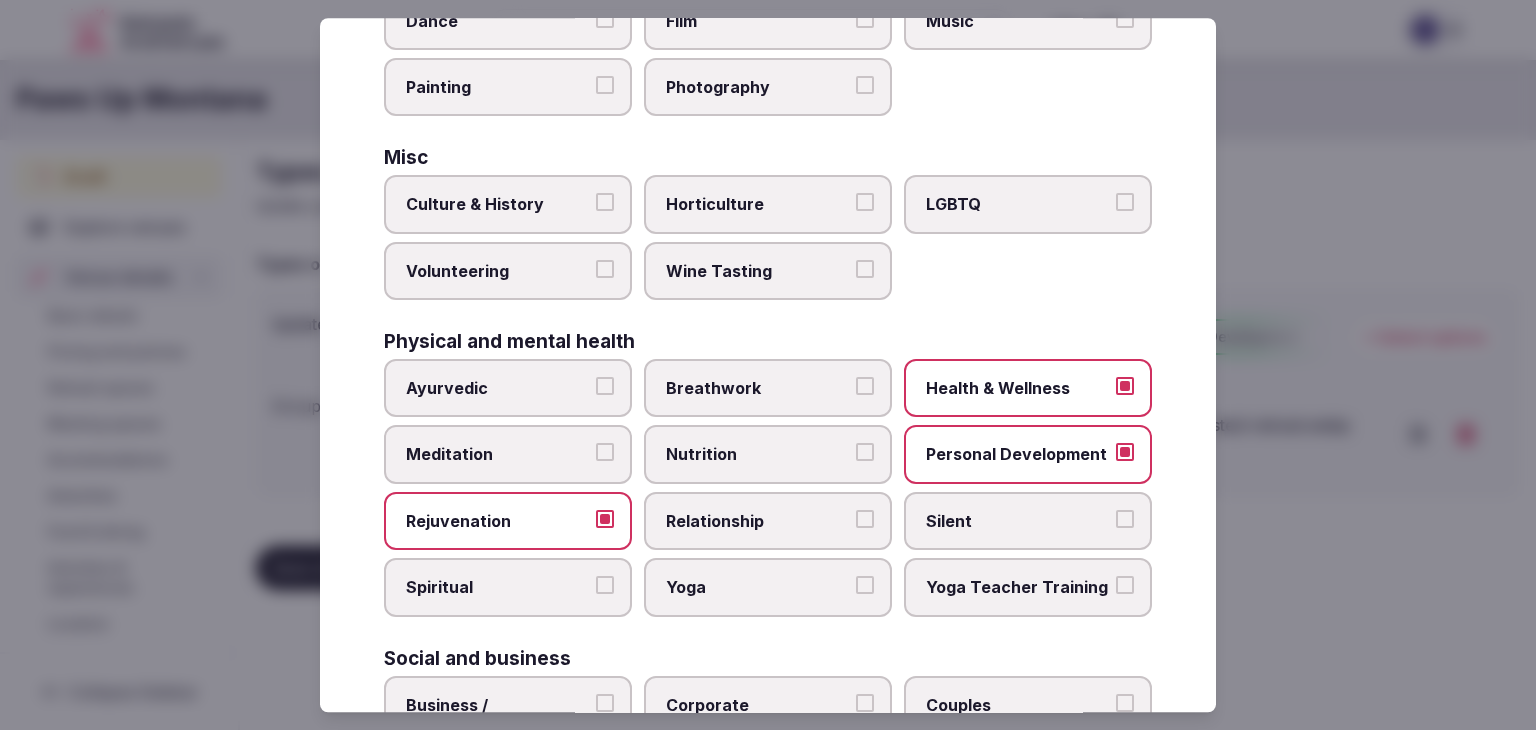 drag, startPoint x: 984, startPoint y: 449, endPoint x: 833, endPoint y: 486, distance: 155.46704 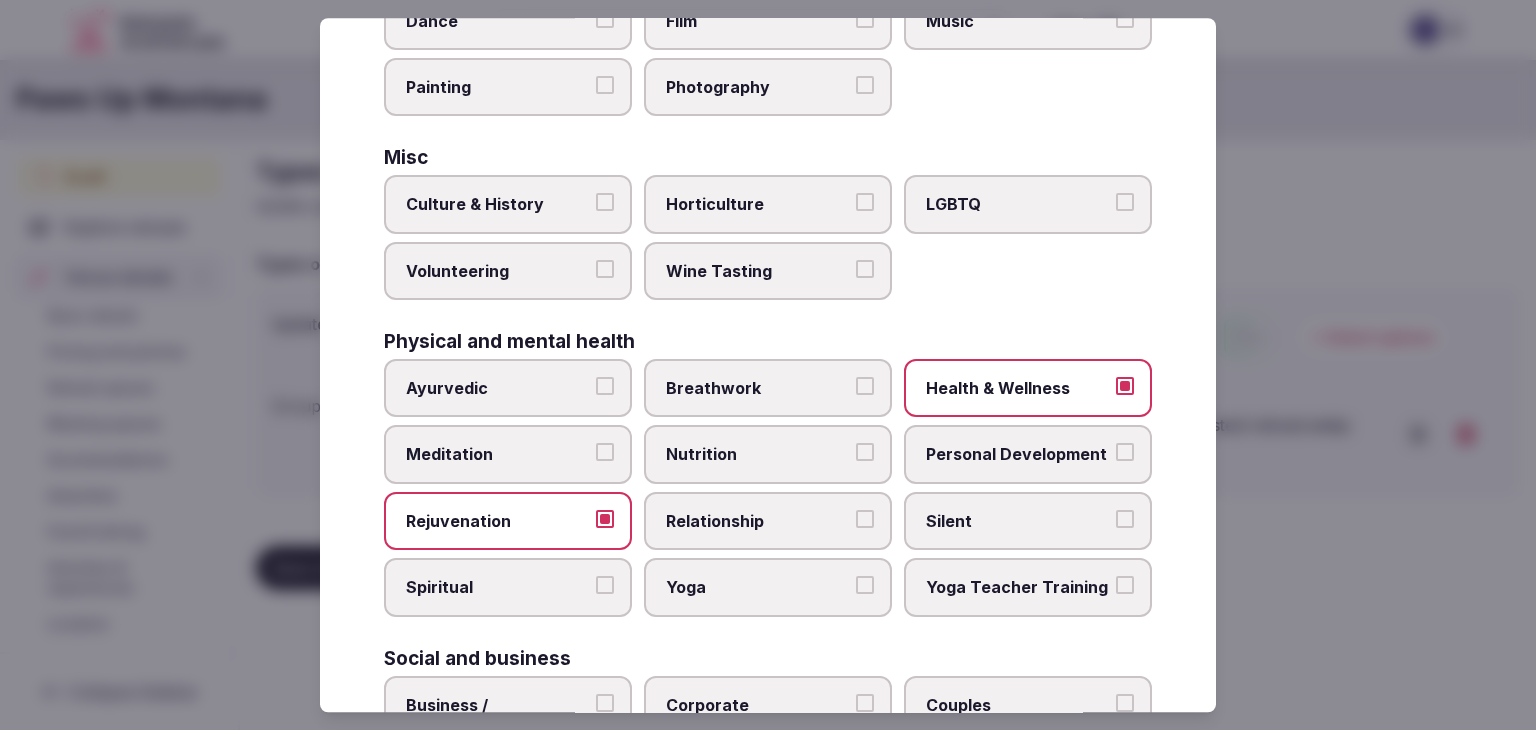 click on "Rejuvenation" at bounding box center (498, 521) 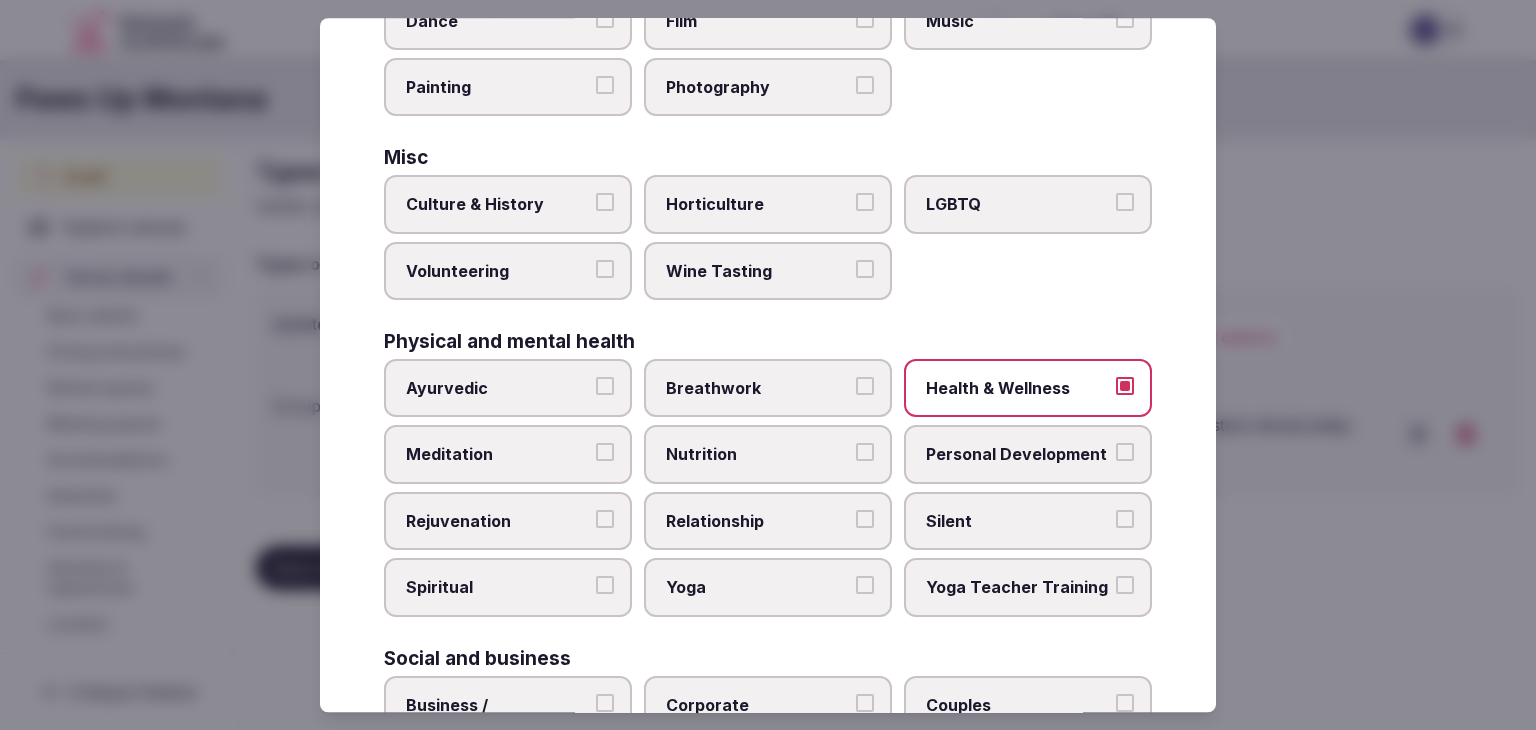 click on "Health & Wellness" at bounding box center (1018, 388) 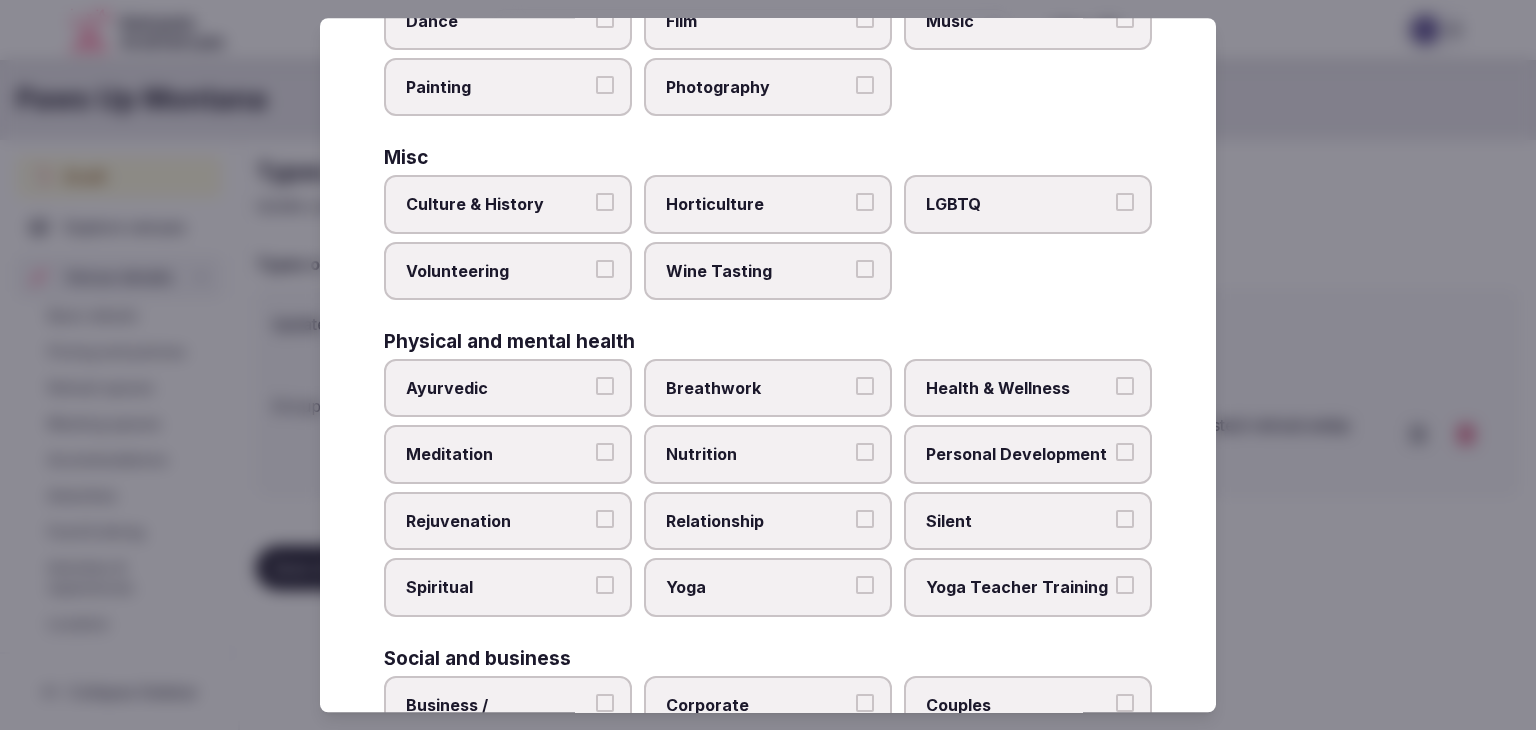 scroll, scrollTop: 400, scrollLeft: 0, axis: vertical 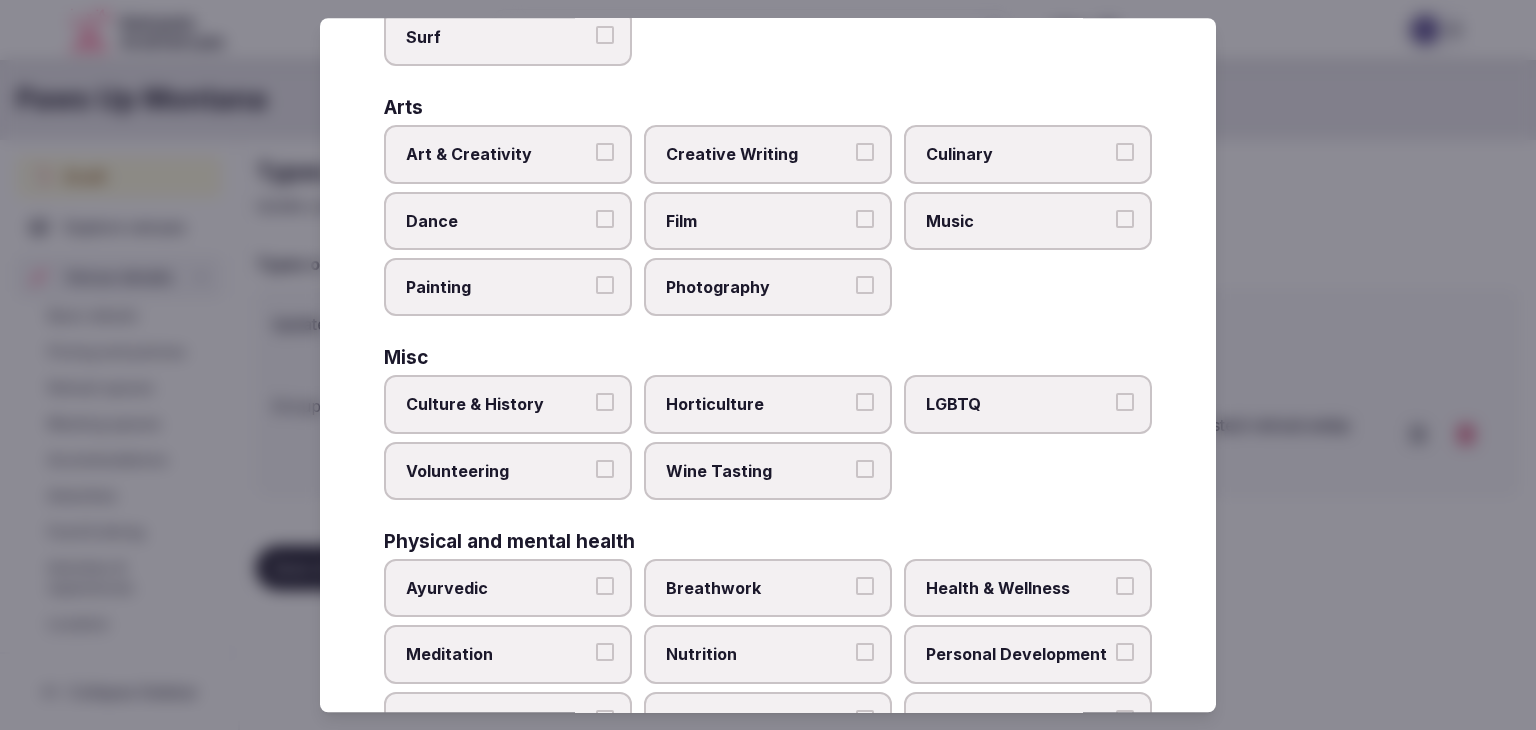 click on "Art & Creativity" at bounding box center [508, 154] 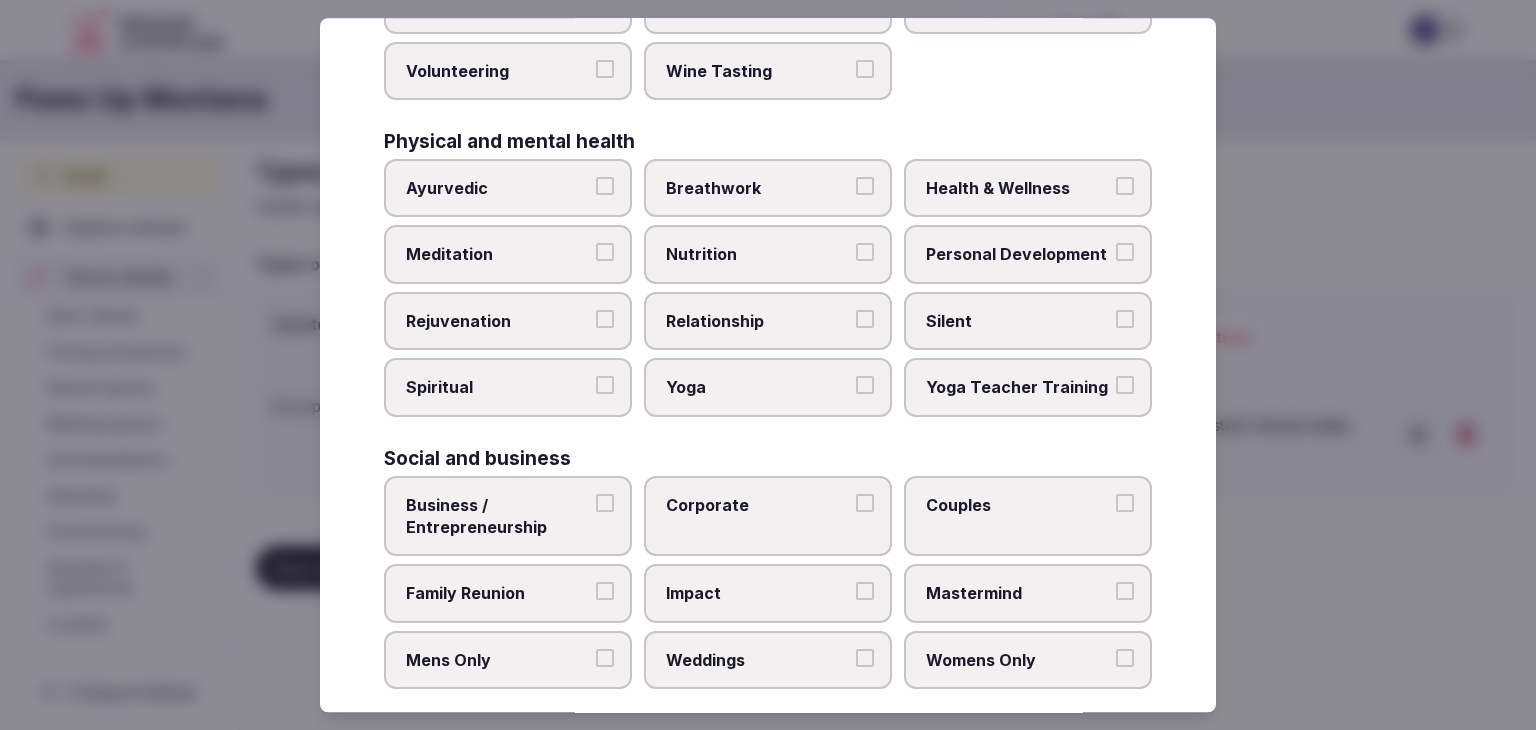 scroll, scrollTop: 813, scrollLeft: 0, axis: vertical 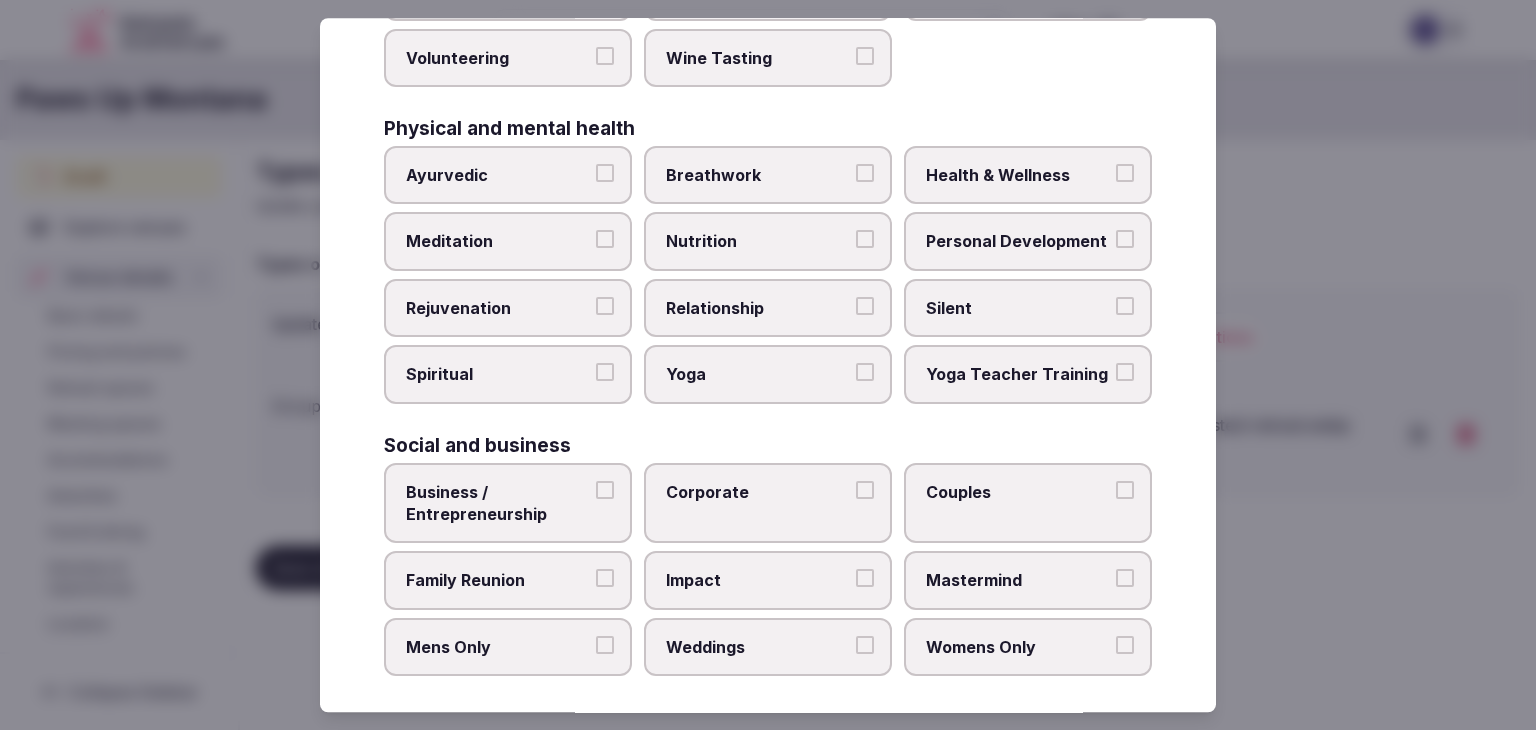 click on "Corporate" at bounding box center (758, 492) 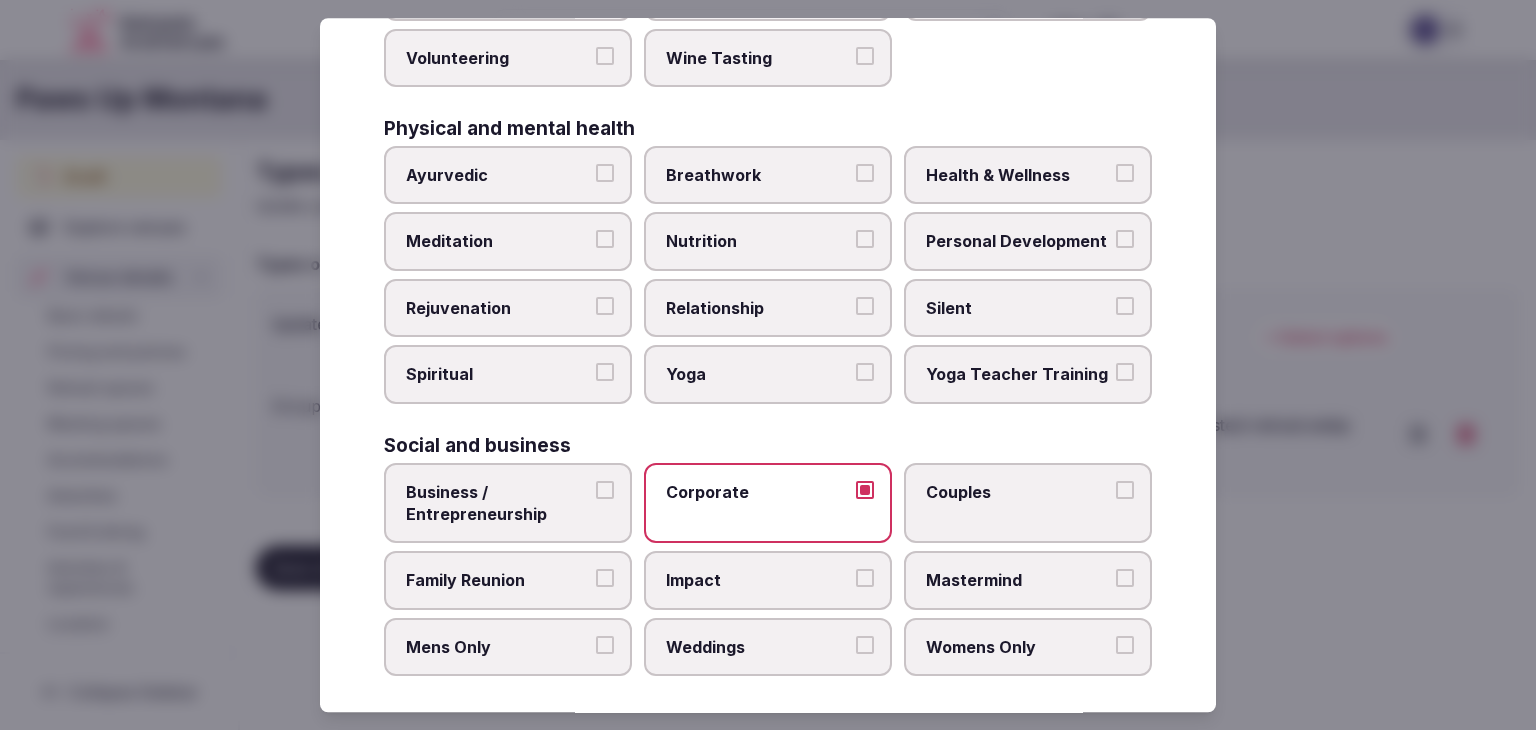 click on "Couples" at bounding box center [1028, 503] 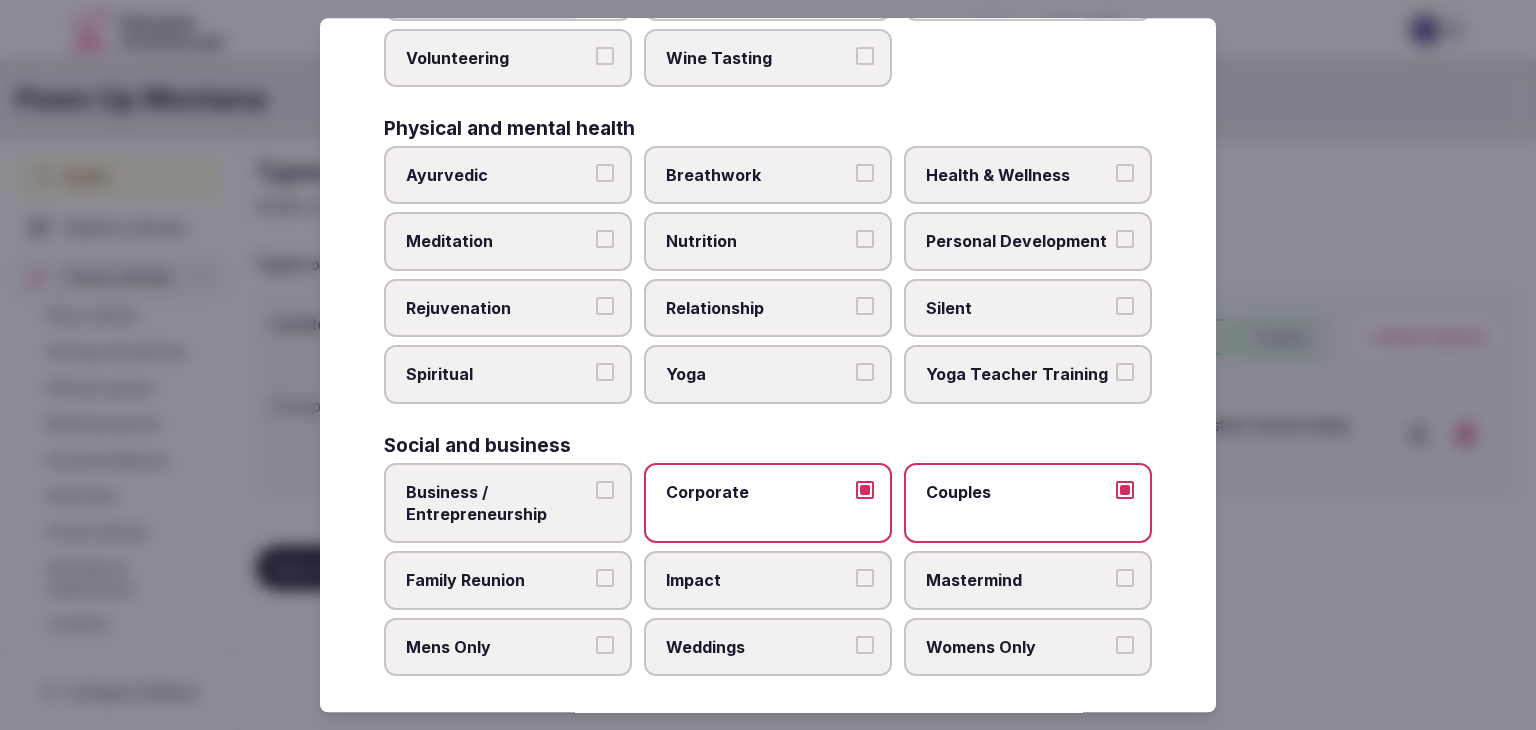 click on "Family Reunion" at bounding box center (498, 581) 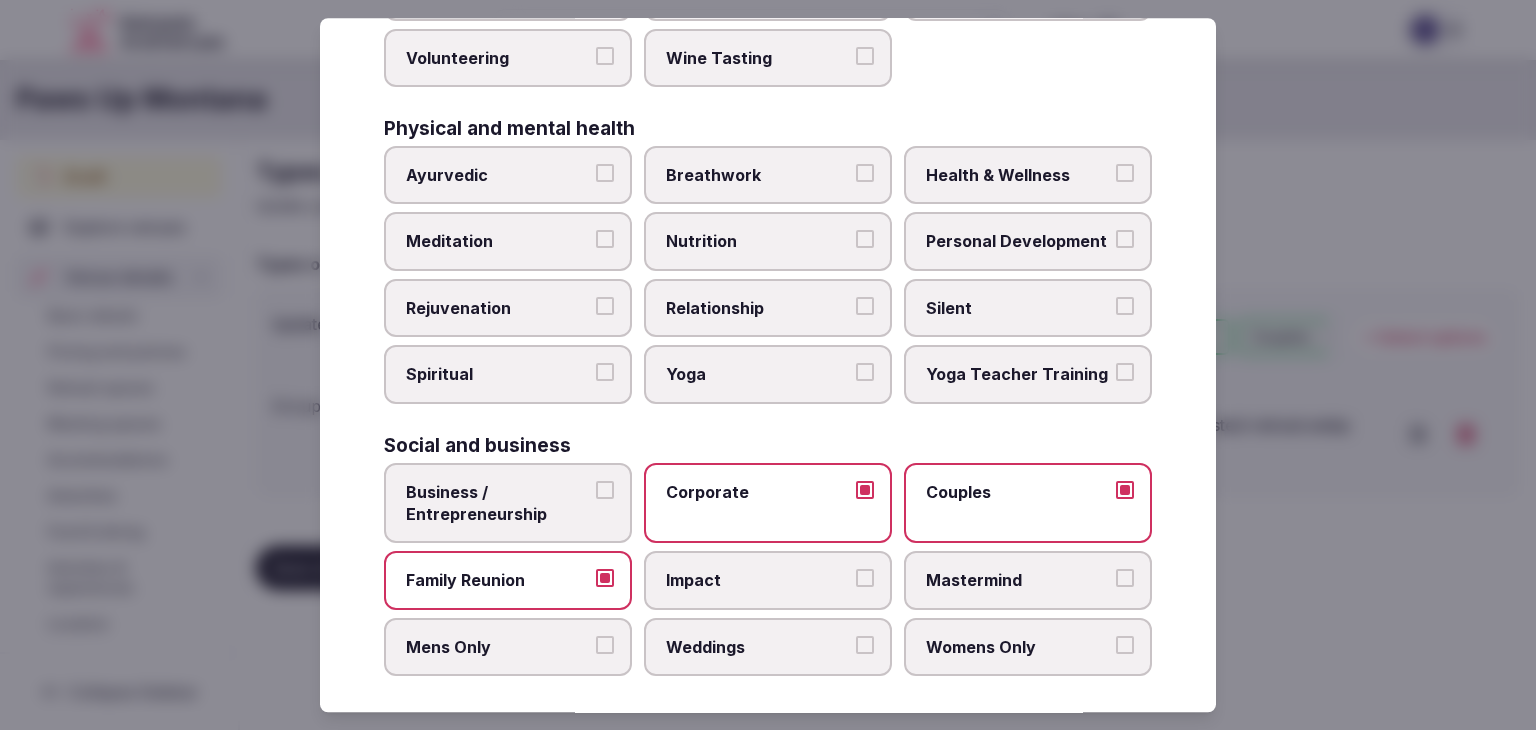 click on "Weddings" at bounding box center [758, 647] 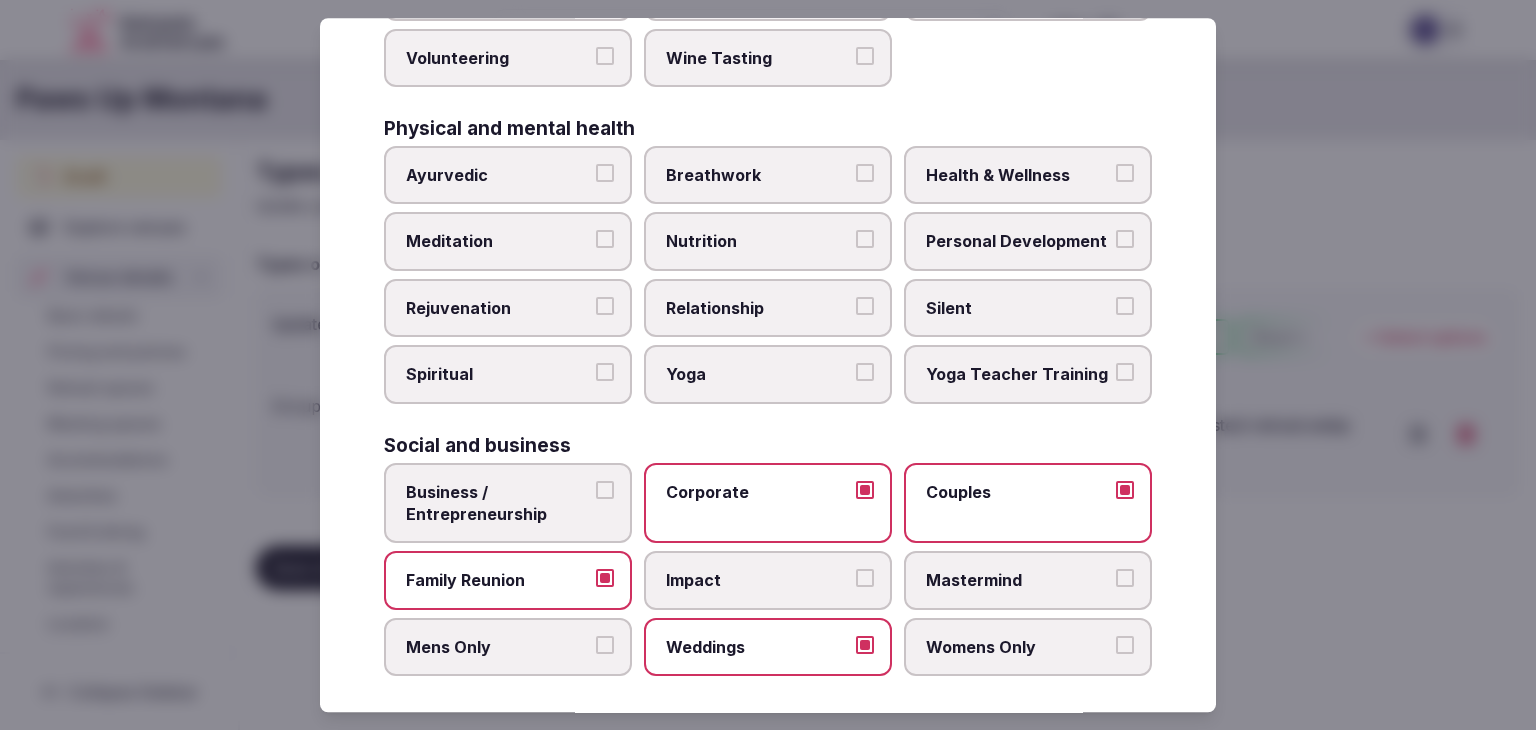 click on "Business / Entrepreneurship" at bounding box center [498, 503] 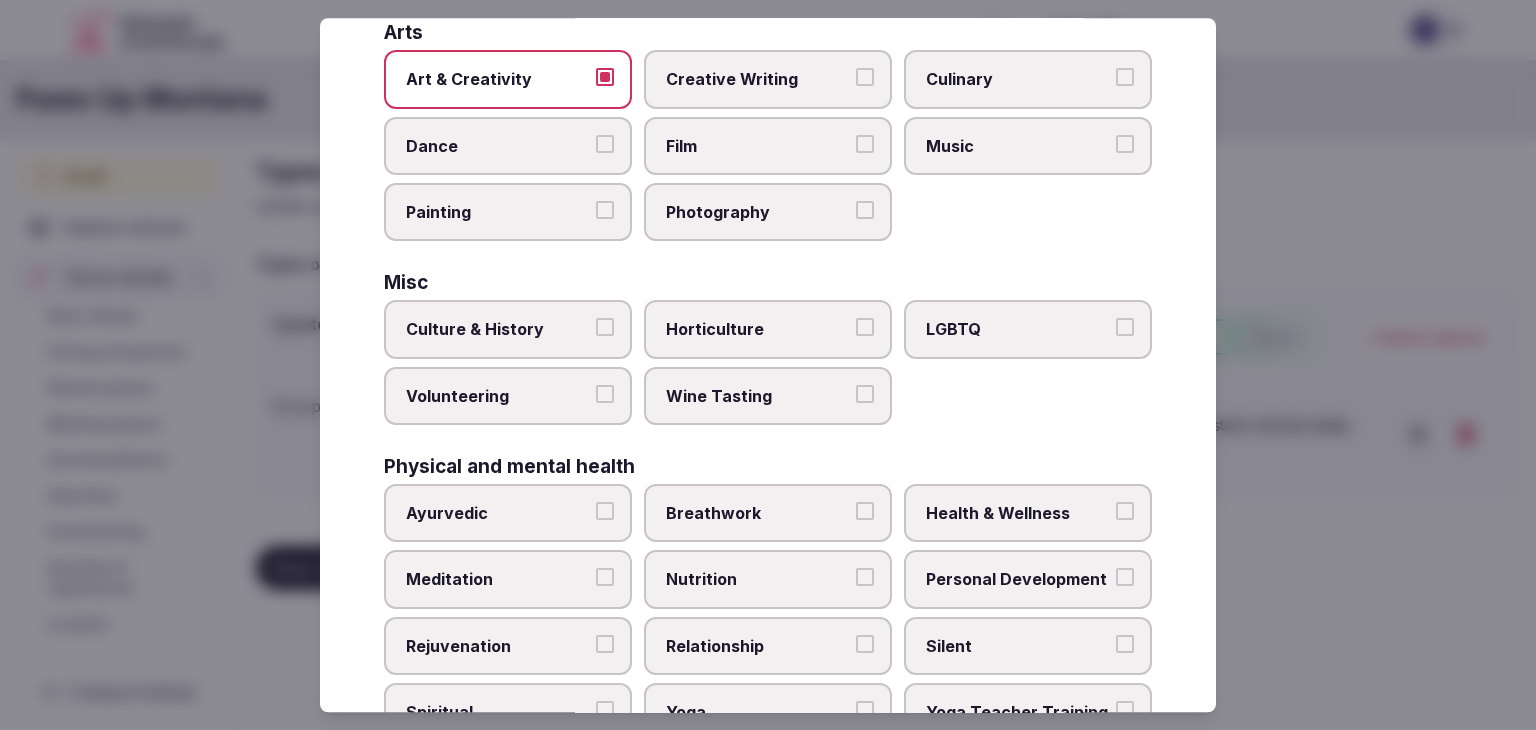 scroll, scrollTop: 413, scrollLeft: 0, axis: vertical 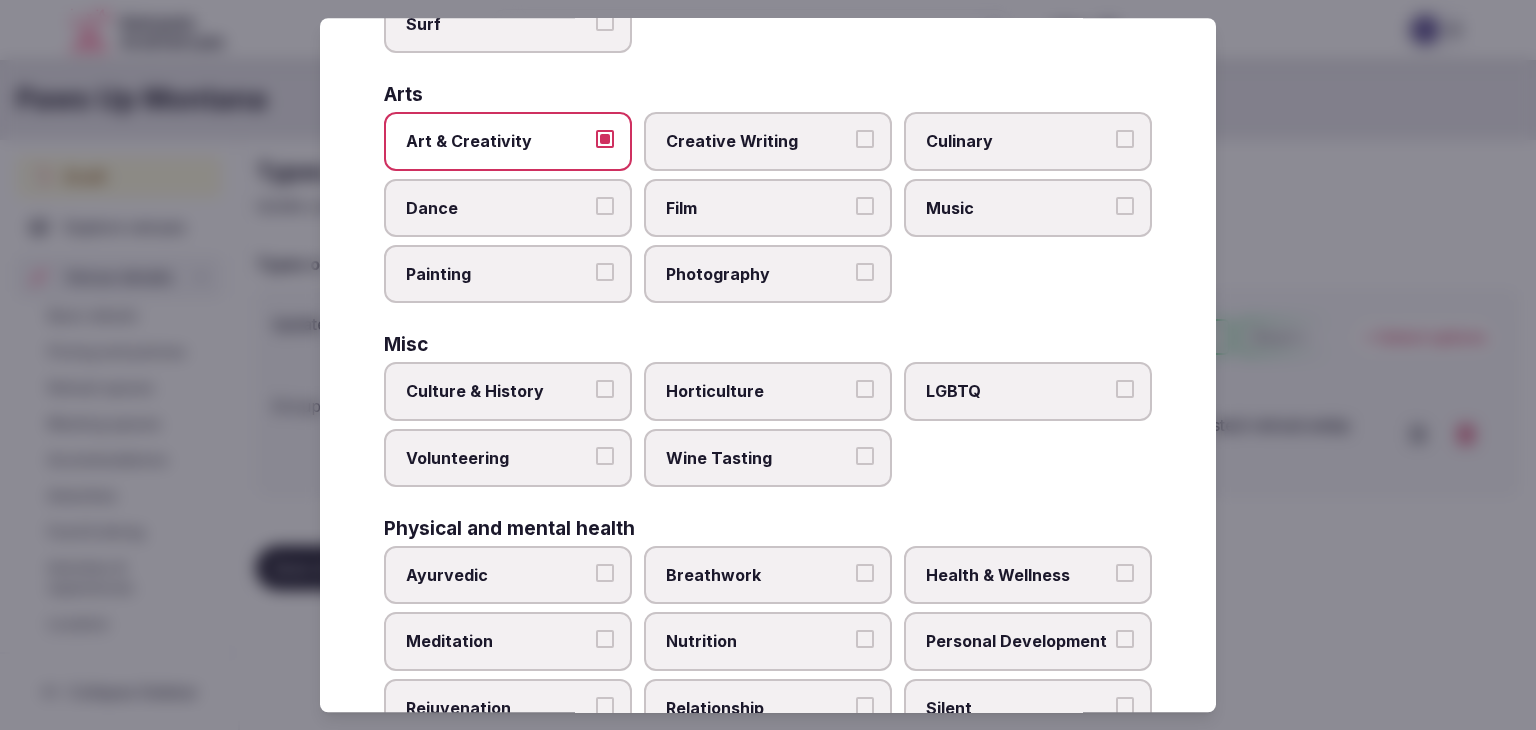 click on "Culinary" at bounding box center (1028, 141) 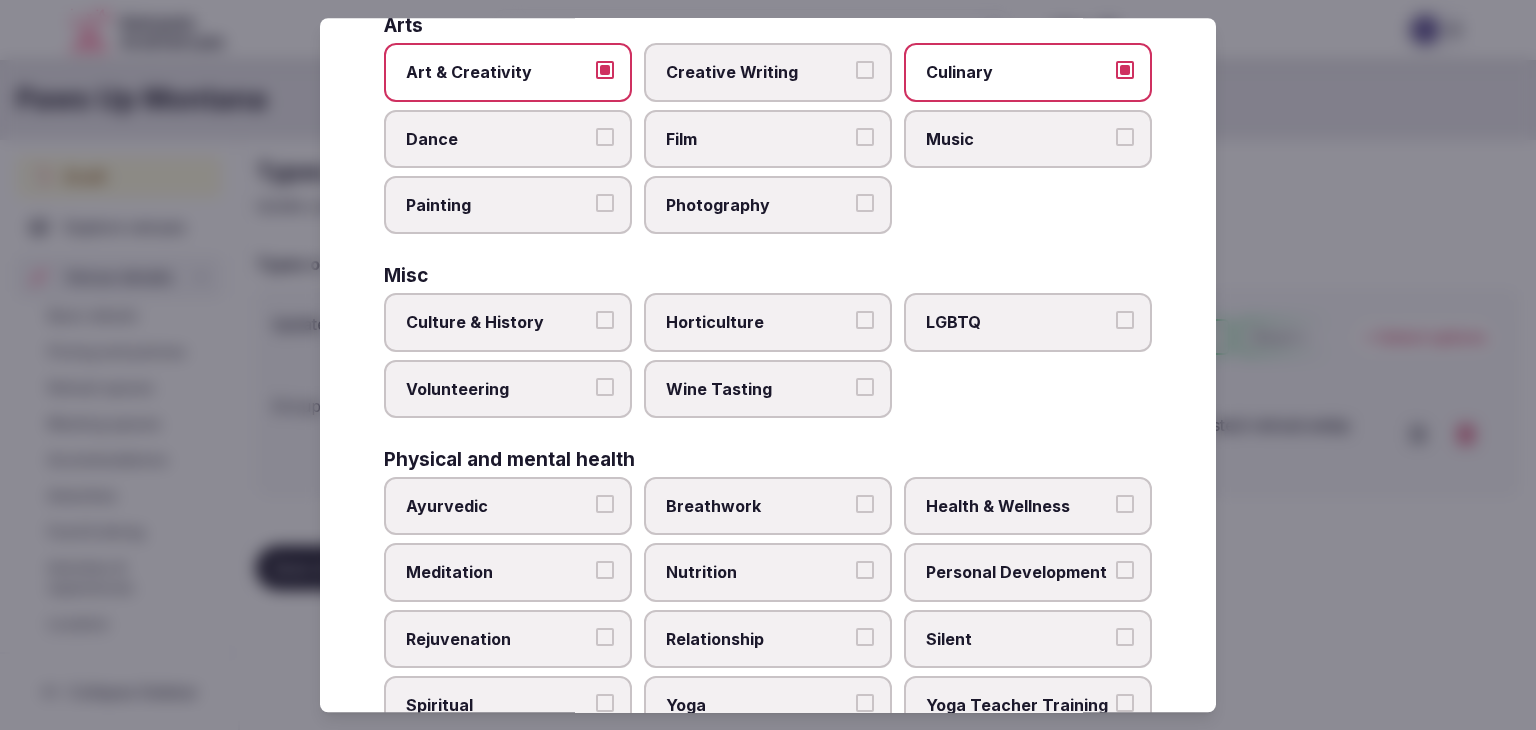 scroll, scrollTop: 613, scrollLeft: 0, axis: vertical 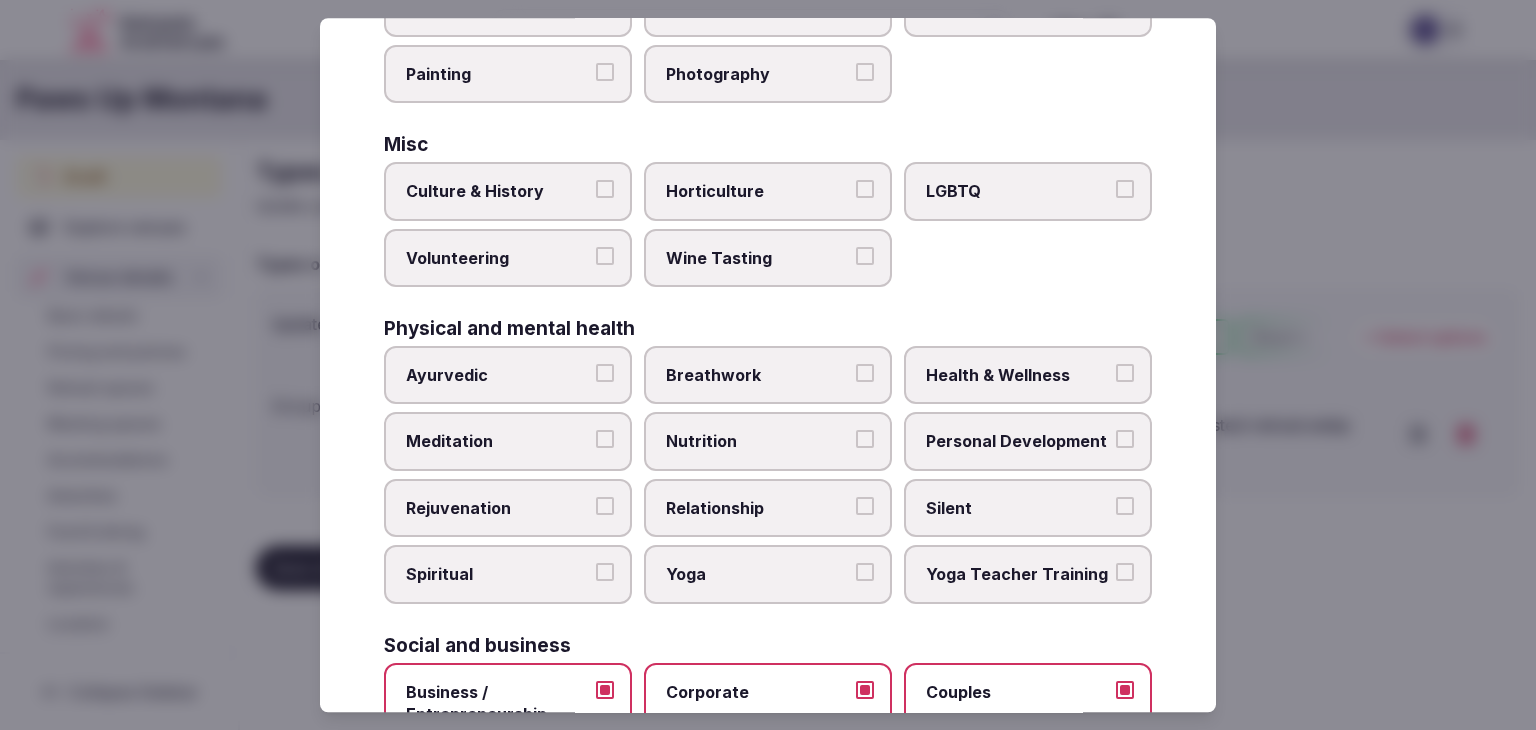click on "Health & Wellness" at bounding box center (1018, 375) 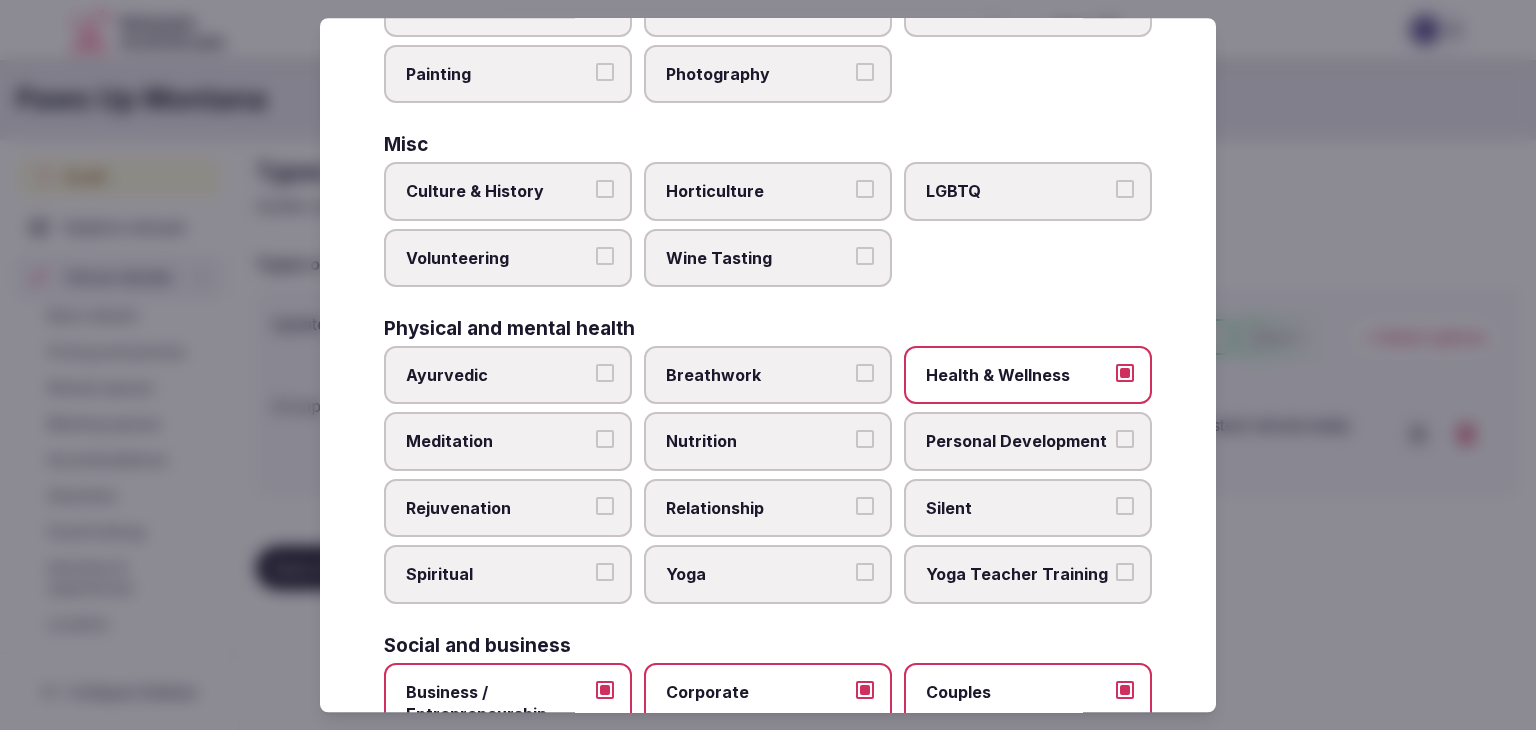 click on "Yoga" at bounding box center [768, 575] 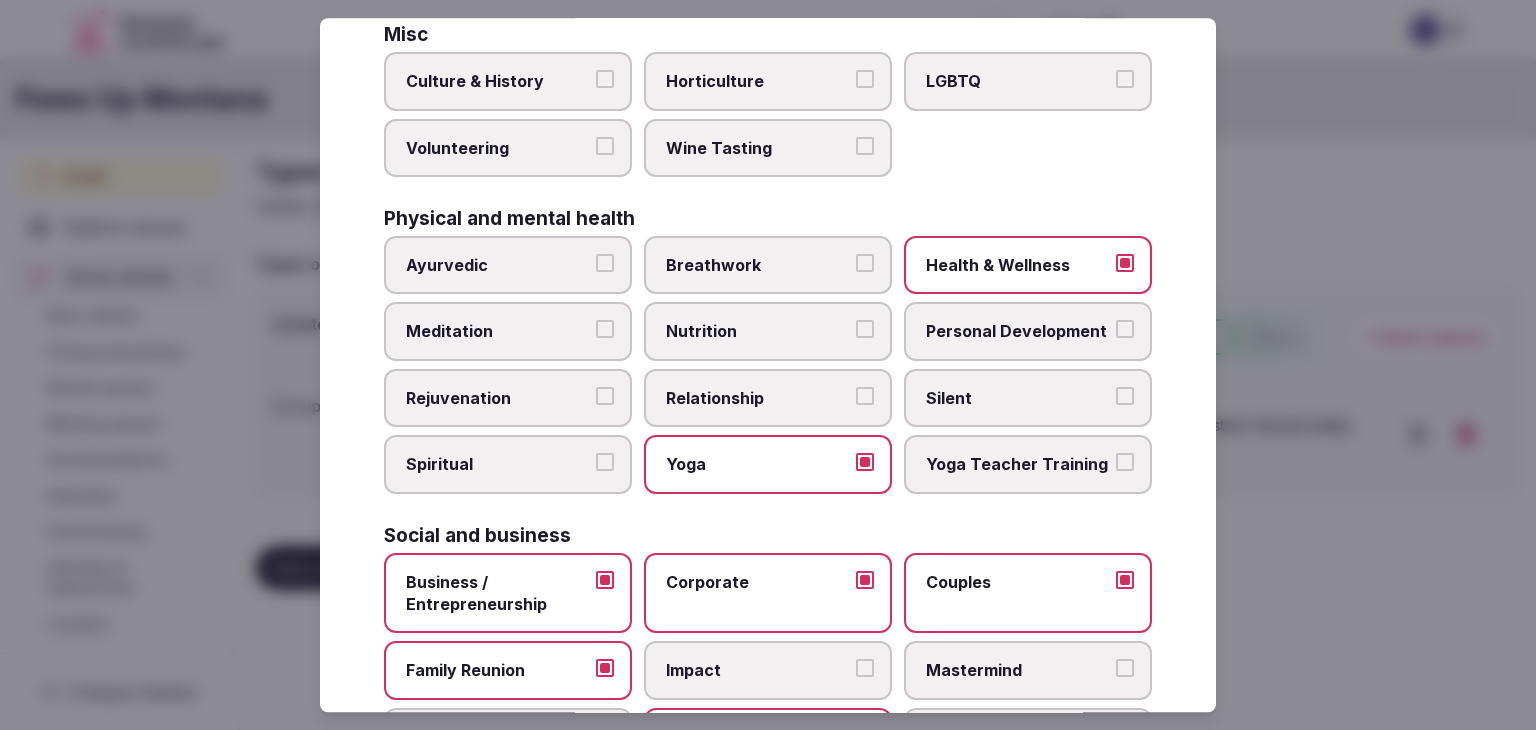 scroll, scrollTop: 813, scrollLeft: 0, axis: vertical 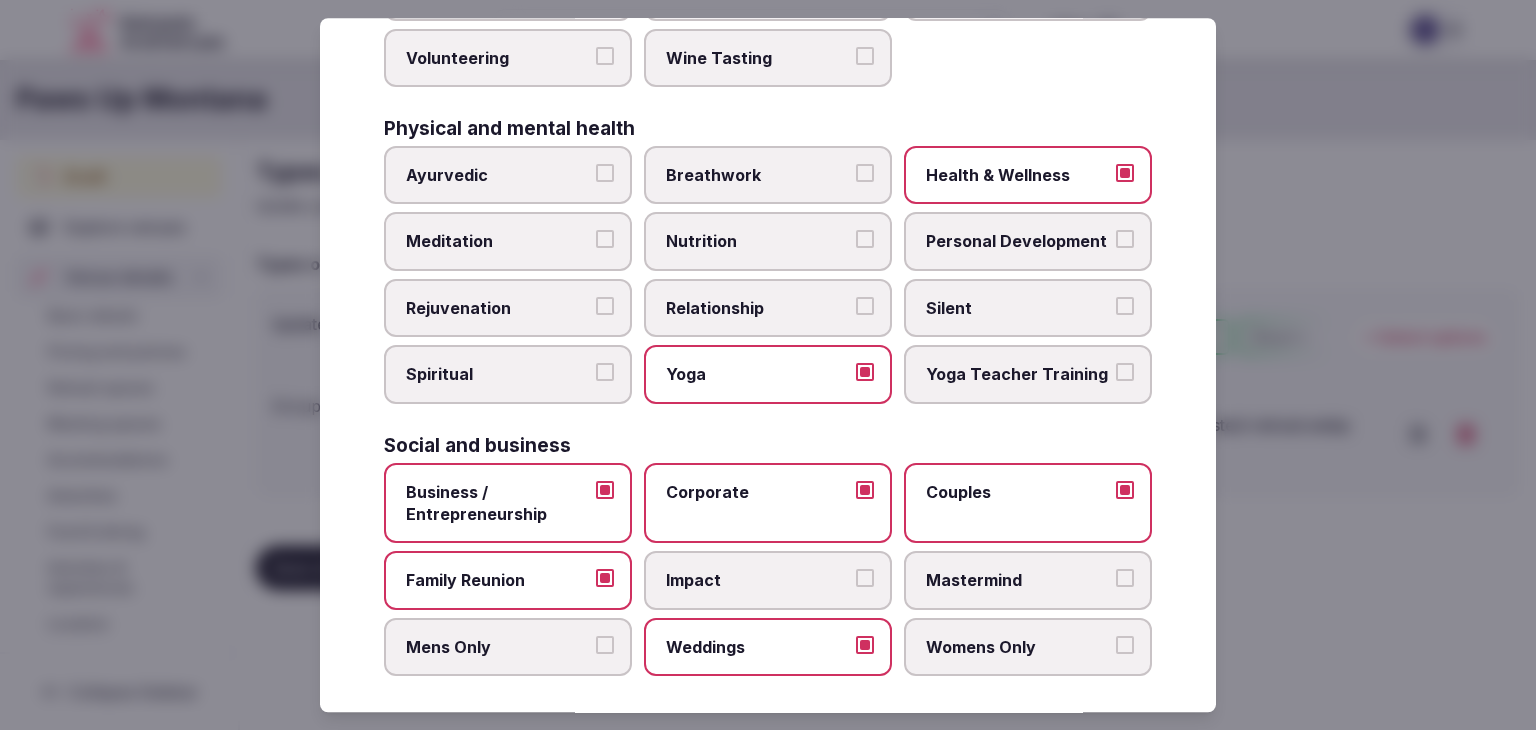 click on "Select your types of retreats Choose all applicable types of retreats offered. Active Adventure Cold Water Exposure Cycling Golf Hunting & Fishing Kiteboarding Martial Arts Nature Sports Surf Arts Art & Creativity Creative Writing Culinary Dance Film Music Painting Photography Misc Culture & History Horticulture LGBTQ Volunteering Wine Tasting Physical and mental health Ayurvedic Breathwork Health & Wellness Meditation Nutrition Personal Development Rejuvenation Relationship Silent Spiritual Yoga Yoga Teacher Training Social and business Business / Entrepreneurship Corporate Couples Family Reunion Impact Mastermind Mens Only Weddings Womens Only" at bounding box center [768, 365] 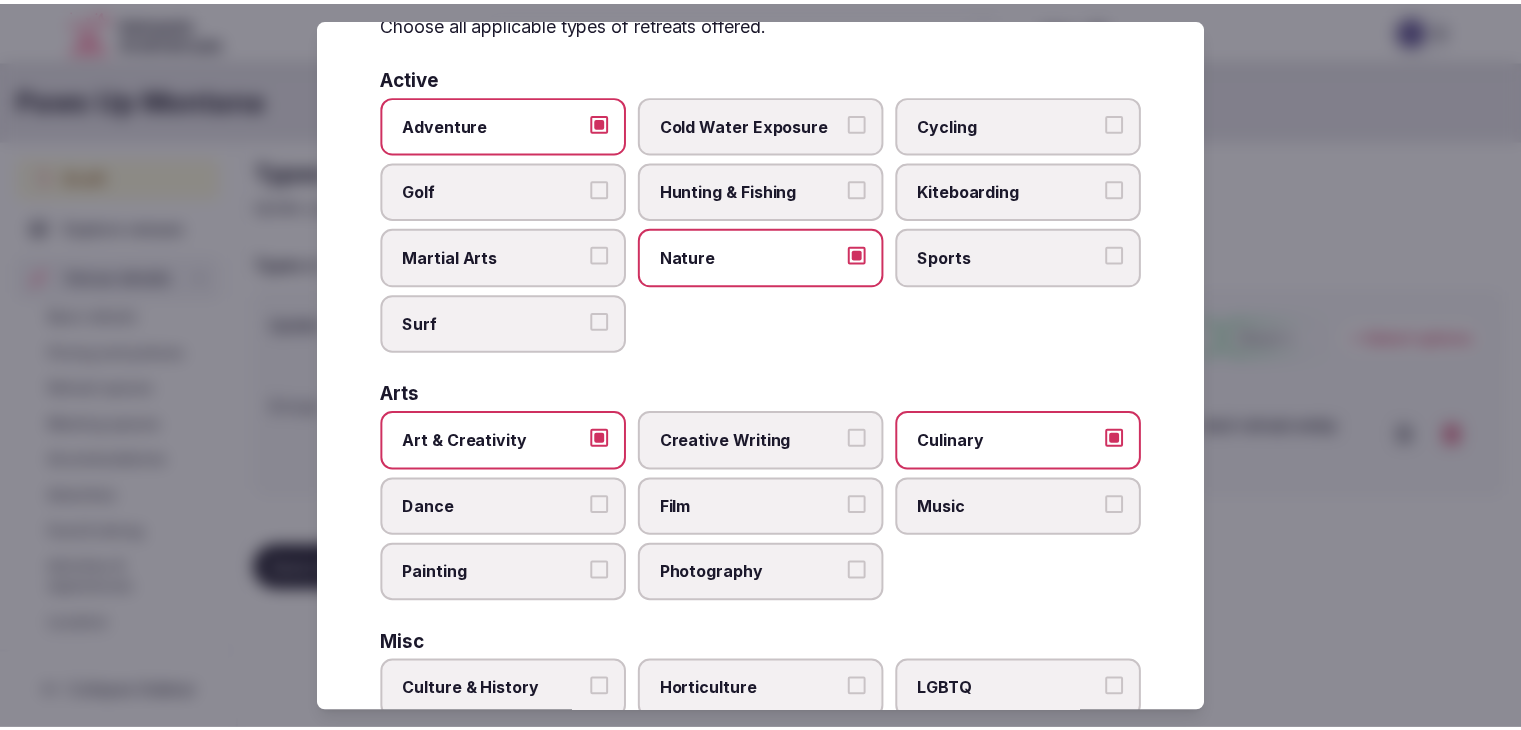 scroll, scrollTop: 0, scrollLeft: 0, axis: both 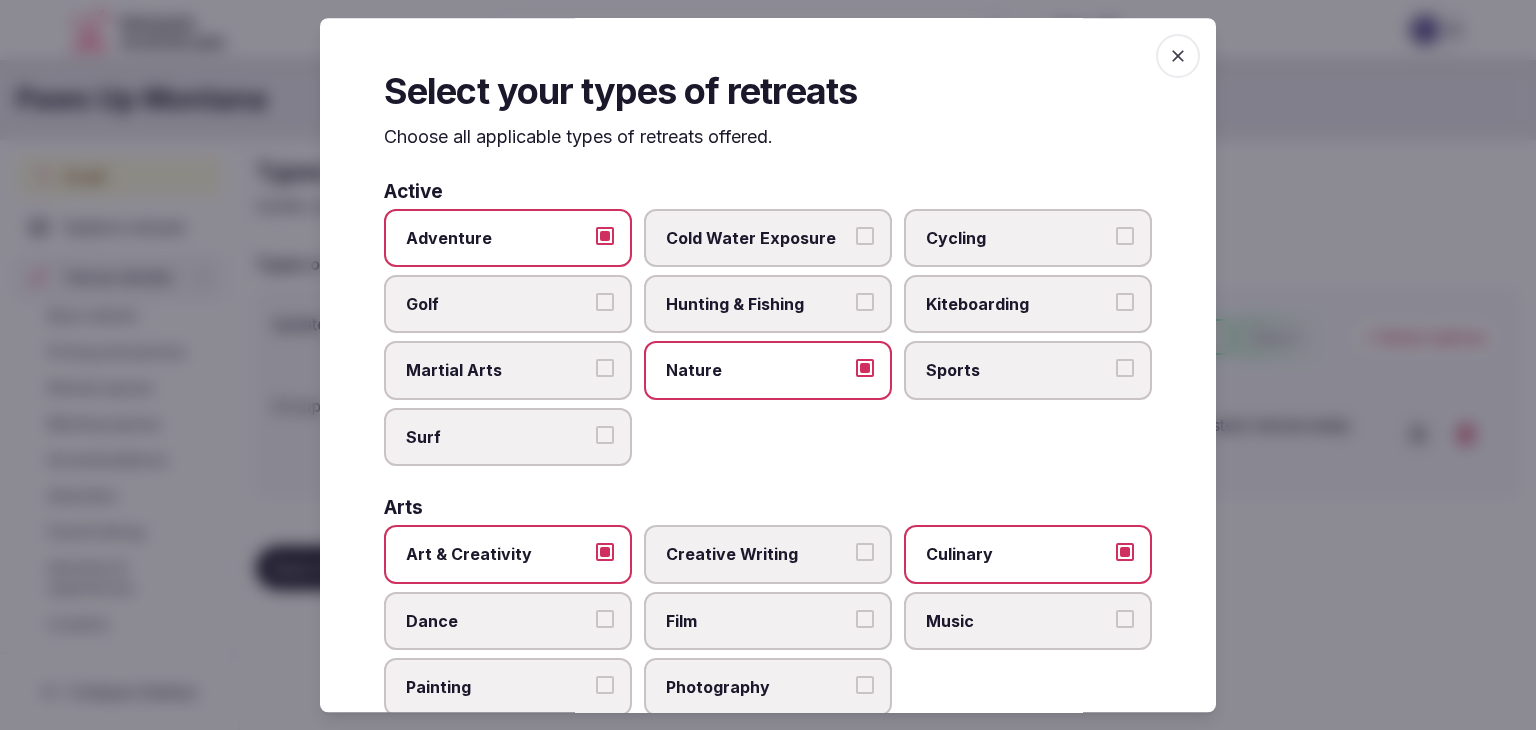 click at bounding box center [1178, 56] 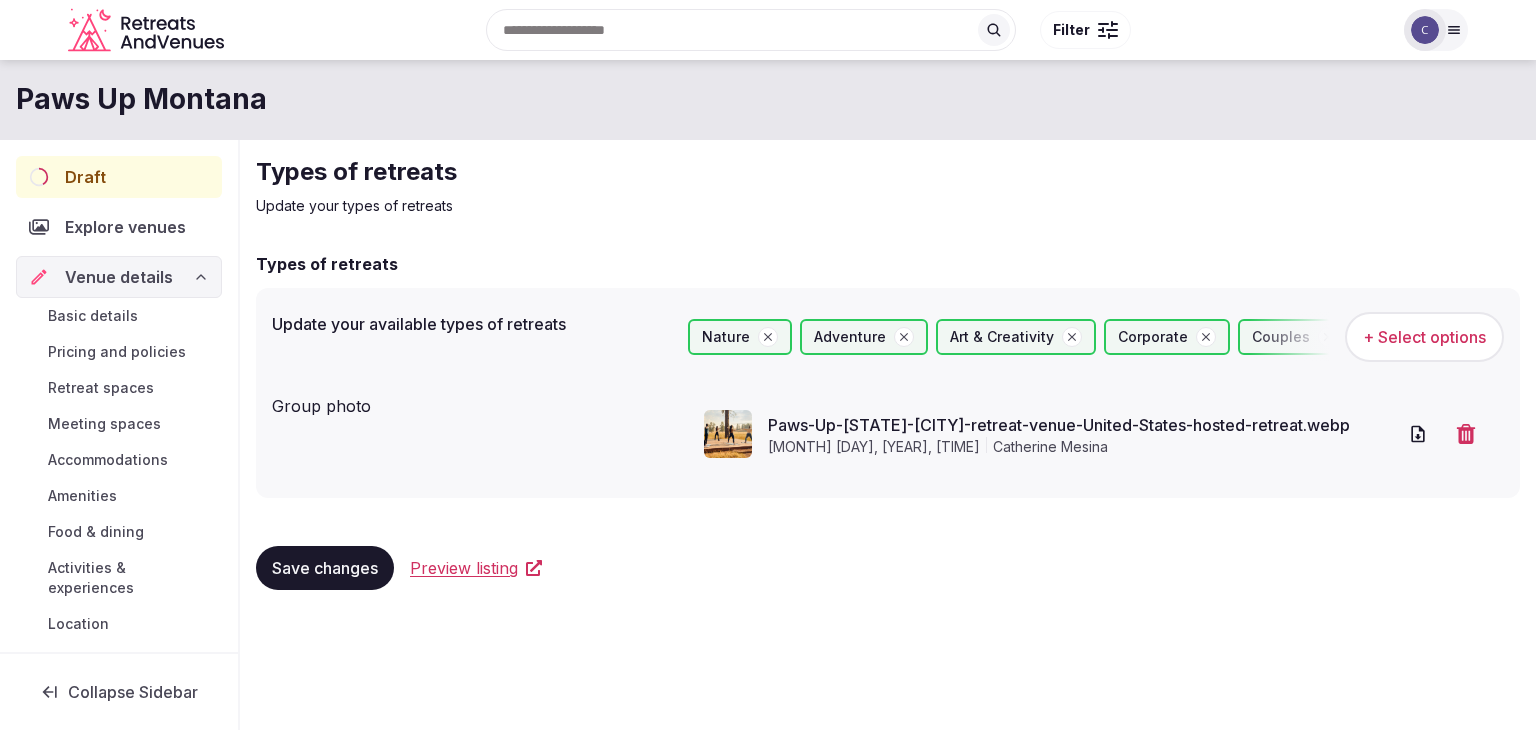 click on "Save changes" at bounding box center [325, 568] 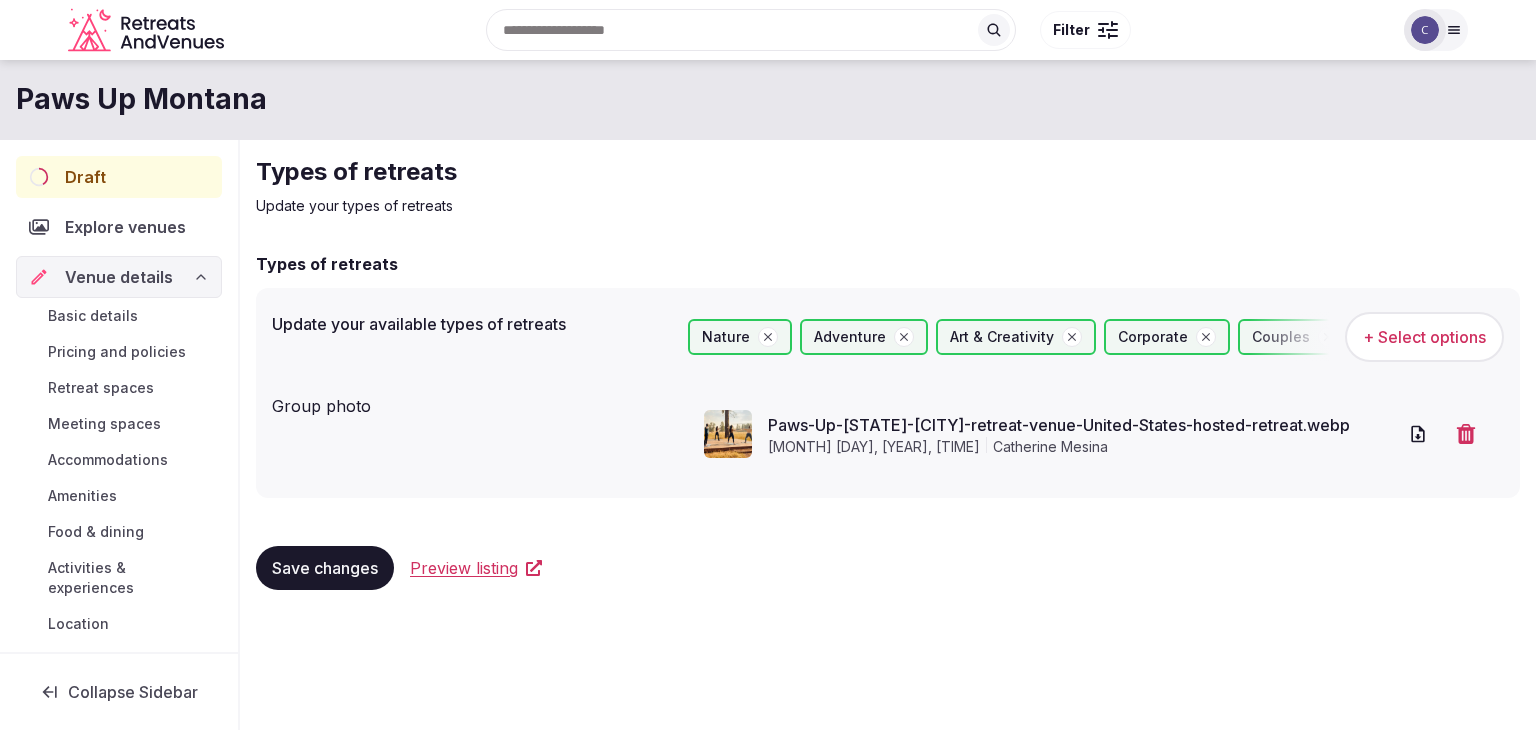 click on "Basic details" at bounding box center (93, 316) 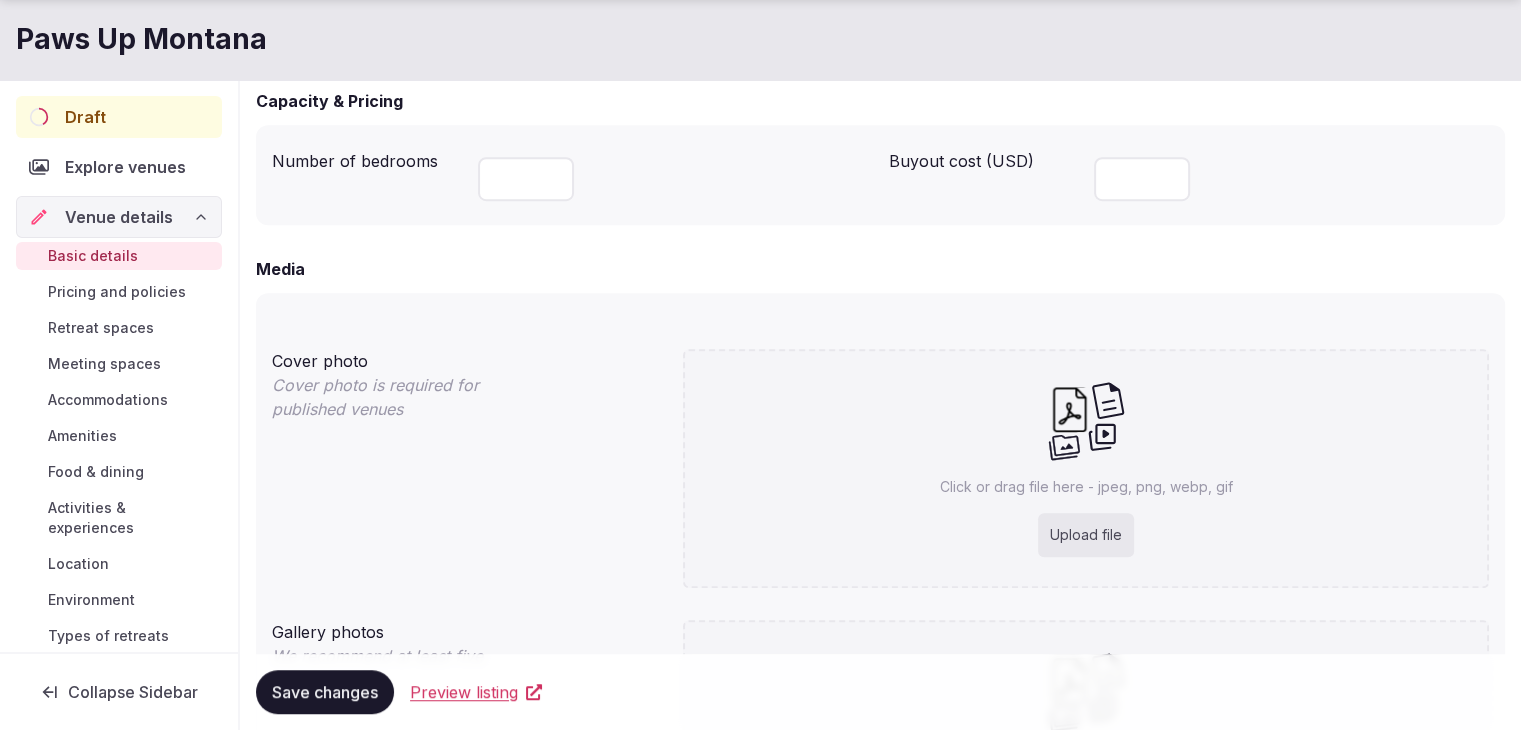 scroll, scrollTop: 1000, scrollLeft: 0, axis: vertical 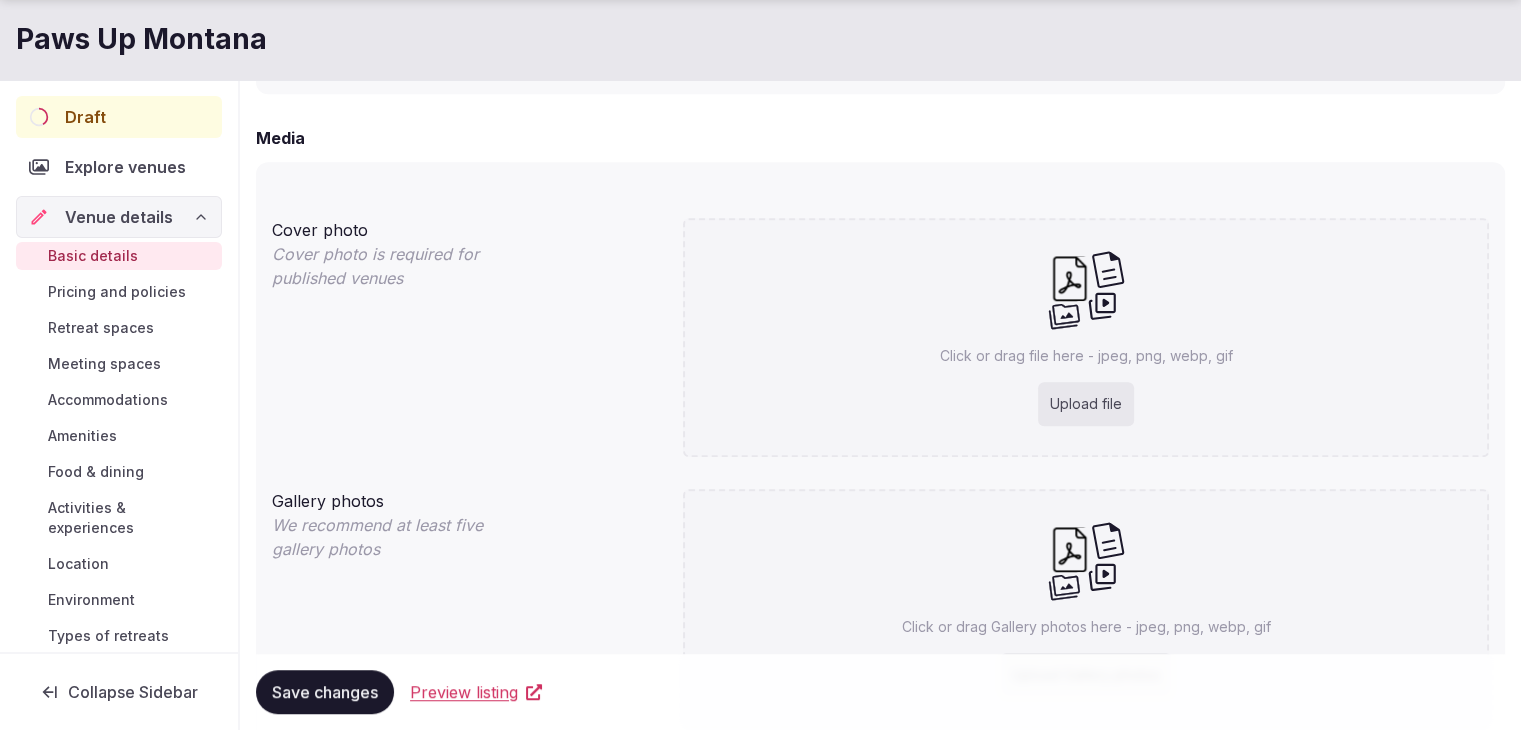 click on "Upload file" at bounding box center (1086, 404) 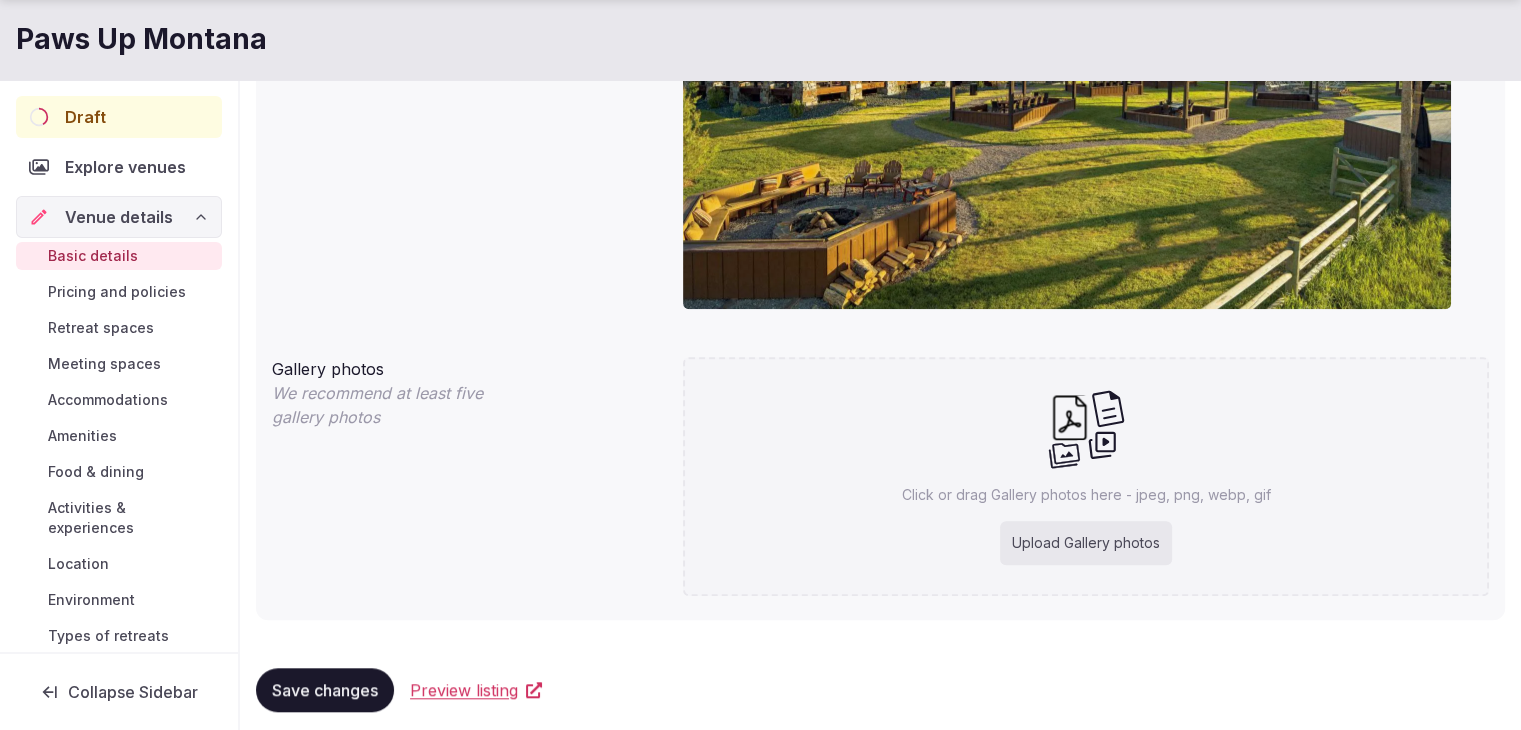 scroll, scrollTop: 1355, scrollLeft: 0, axis: vertical 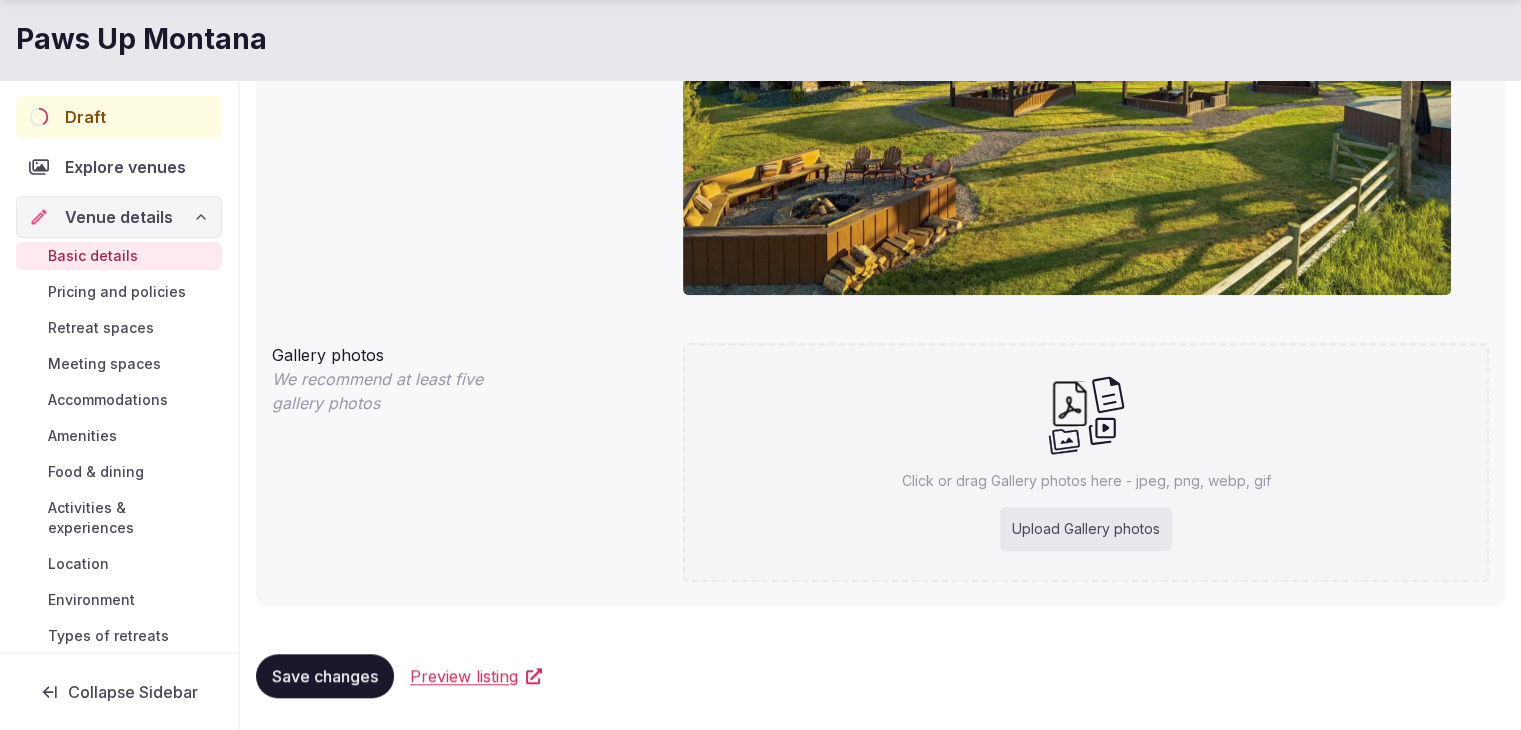 click on "Upload Gallery photos" at bounding box center (1086, 529) 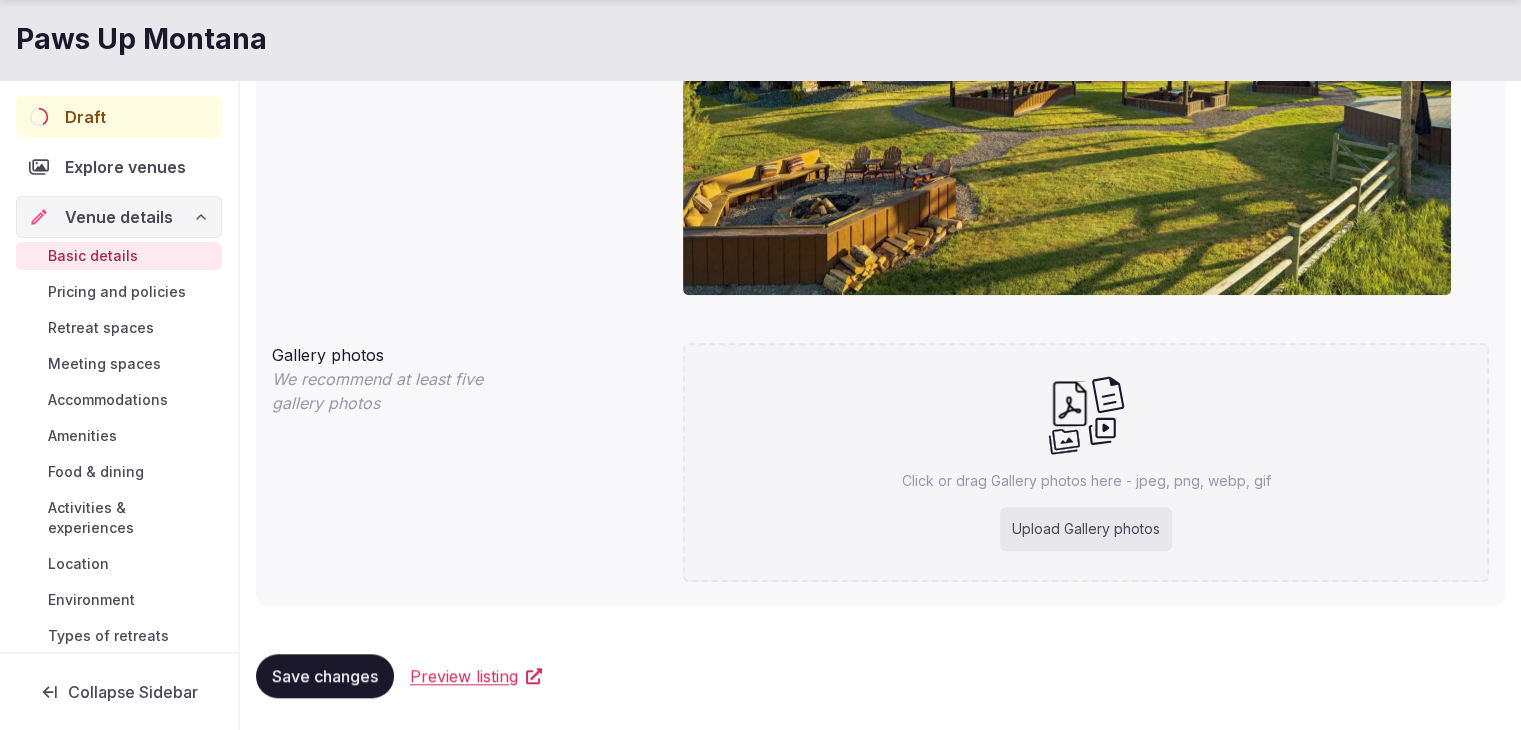 type on "**********" 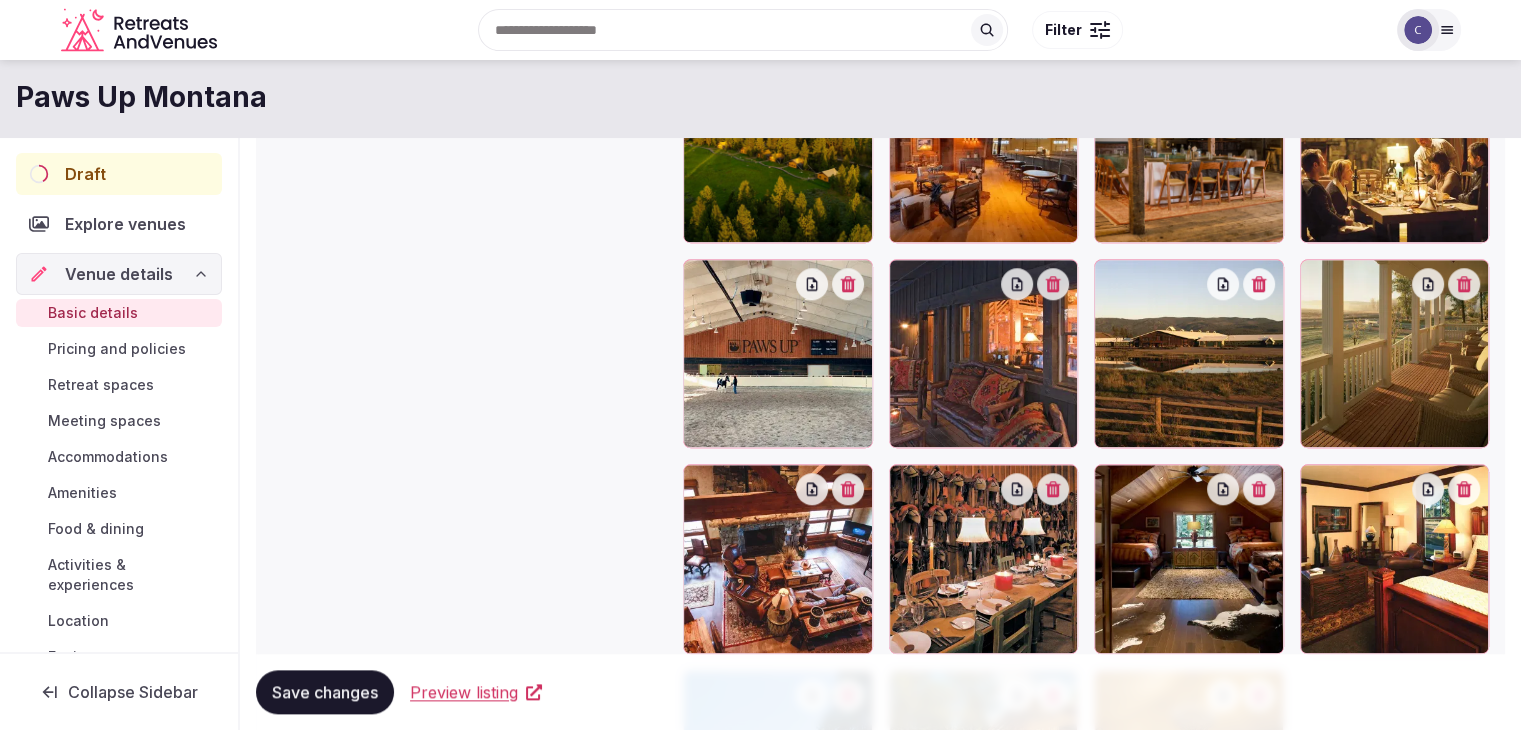 scroll, scrollTop: 1784, scrollLeft: 0, axis: vertical 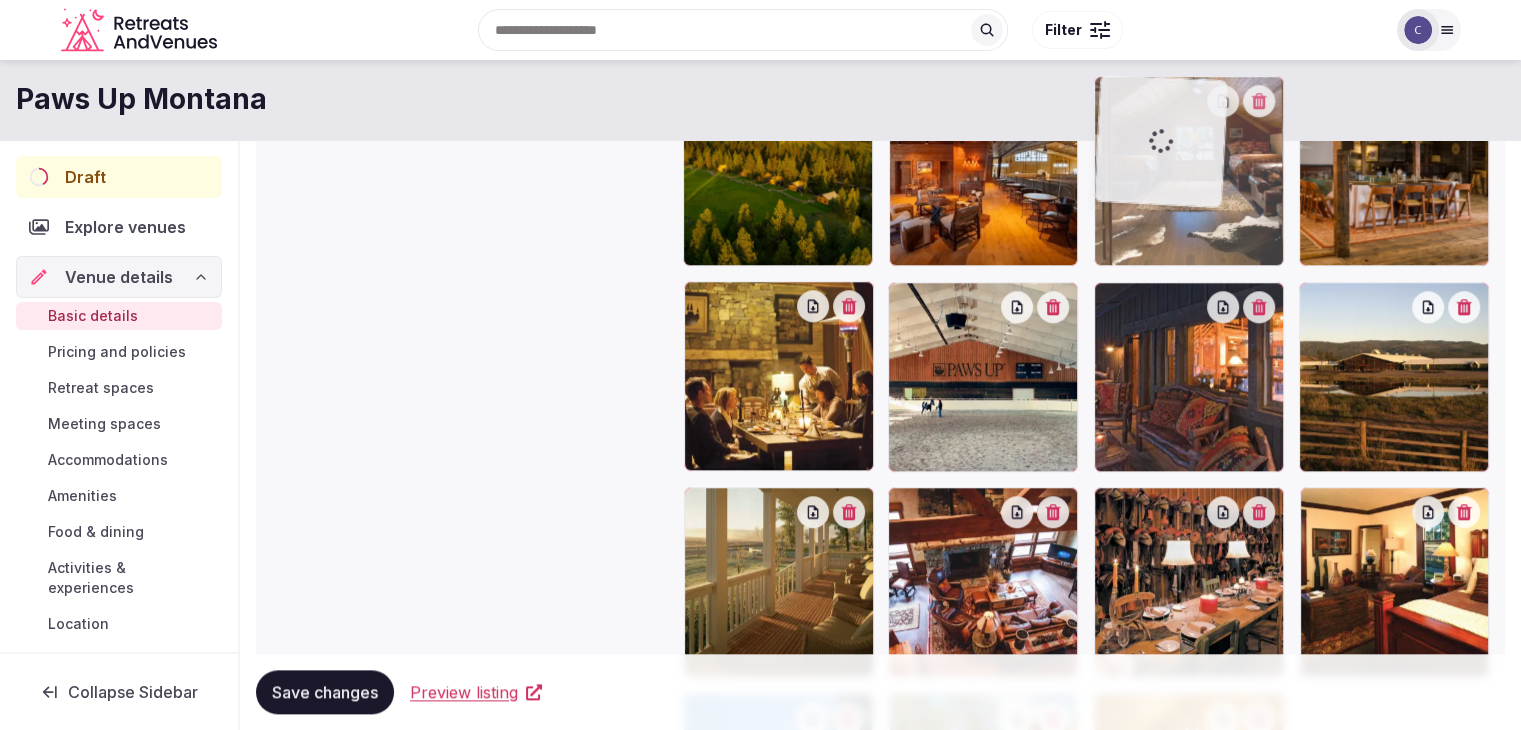 drag, startPoint x: 1113, startPoint y: 509, endPoint x: 1131, endPoint y: 185, distance: 324.4996 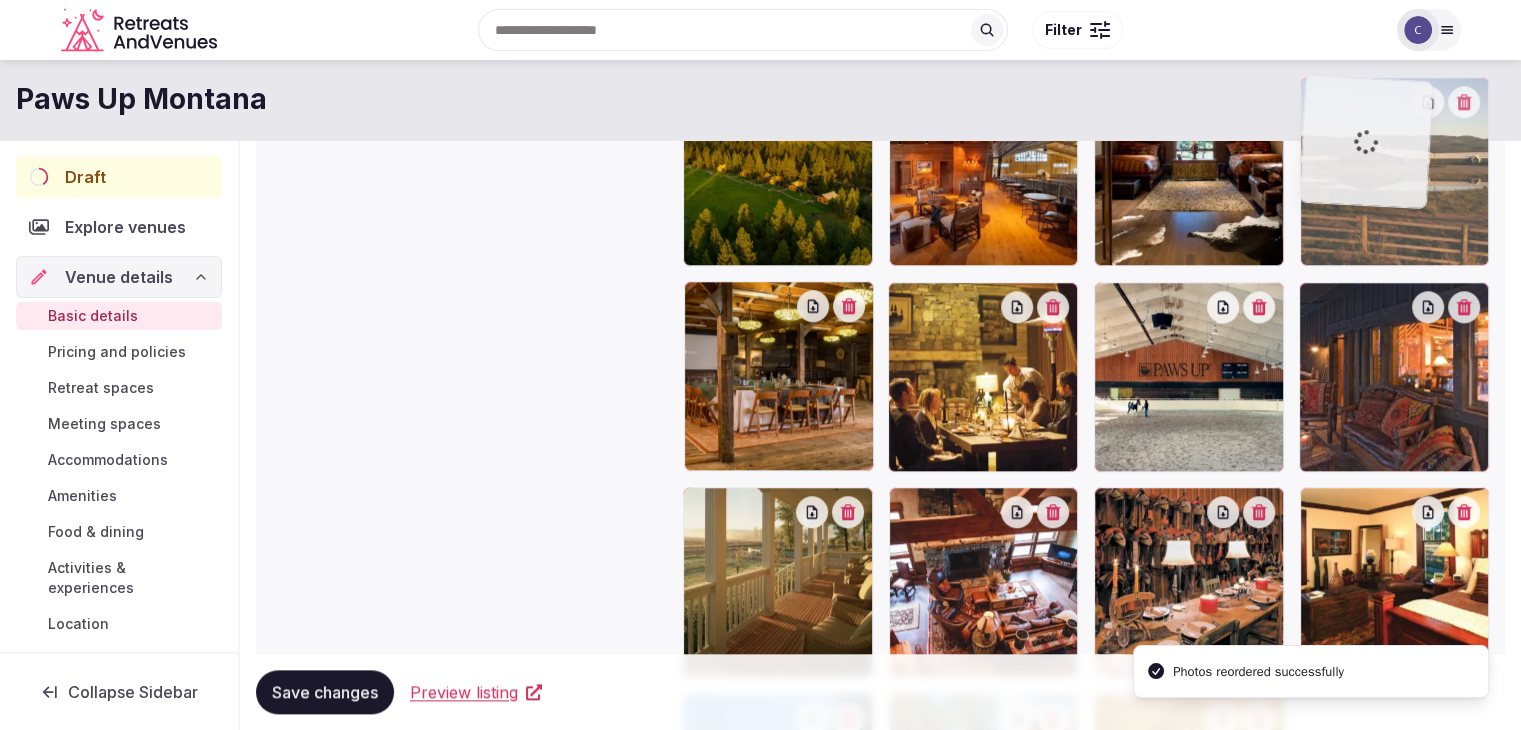 drag, startPoint x: 1311, startPoint y: 292, endPoint x: 1328, endPoint y: 165, distance: 128.13274 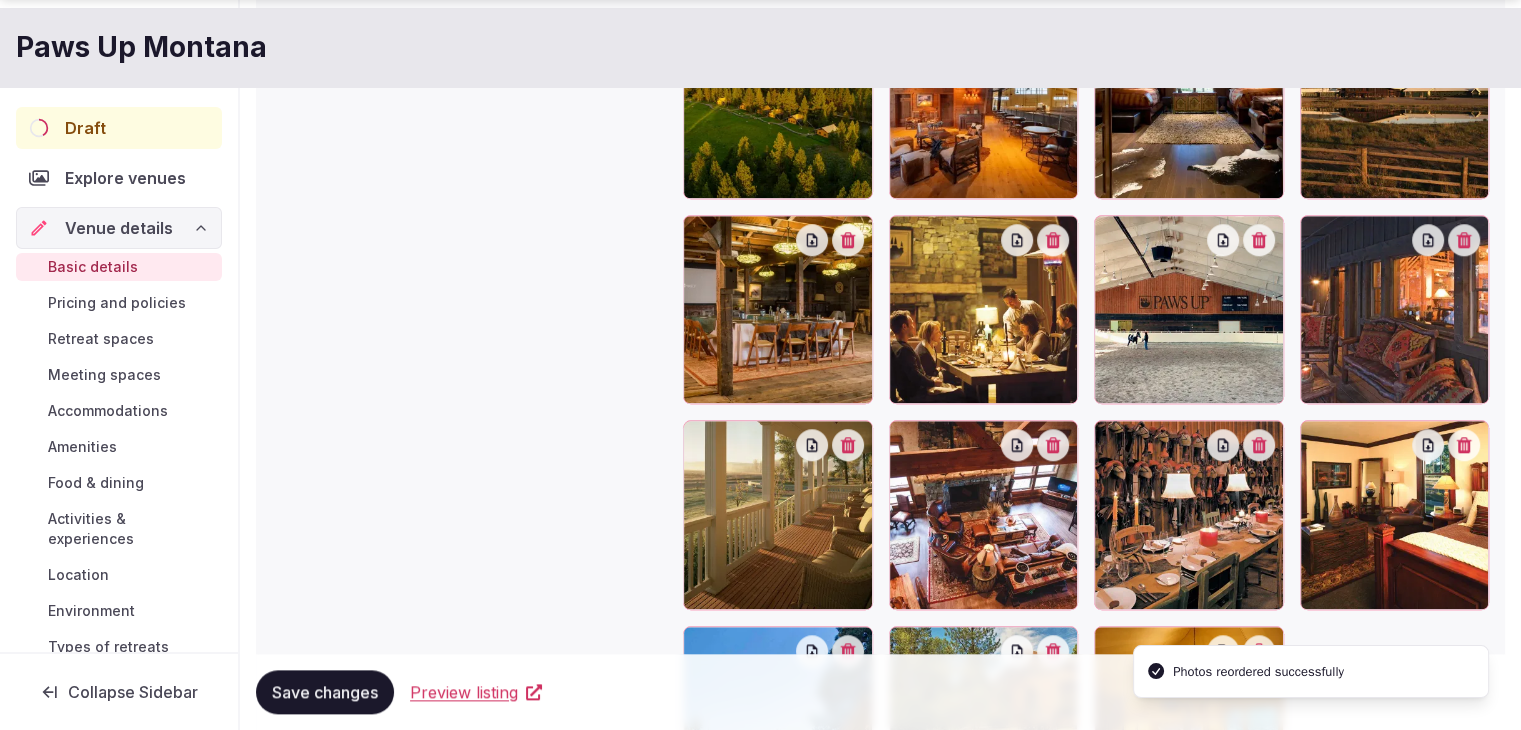 scroll, scrollTop: 1884, scrollLeft: 0, axis: vertical 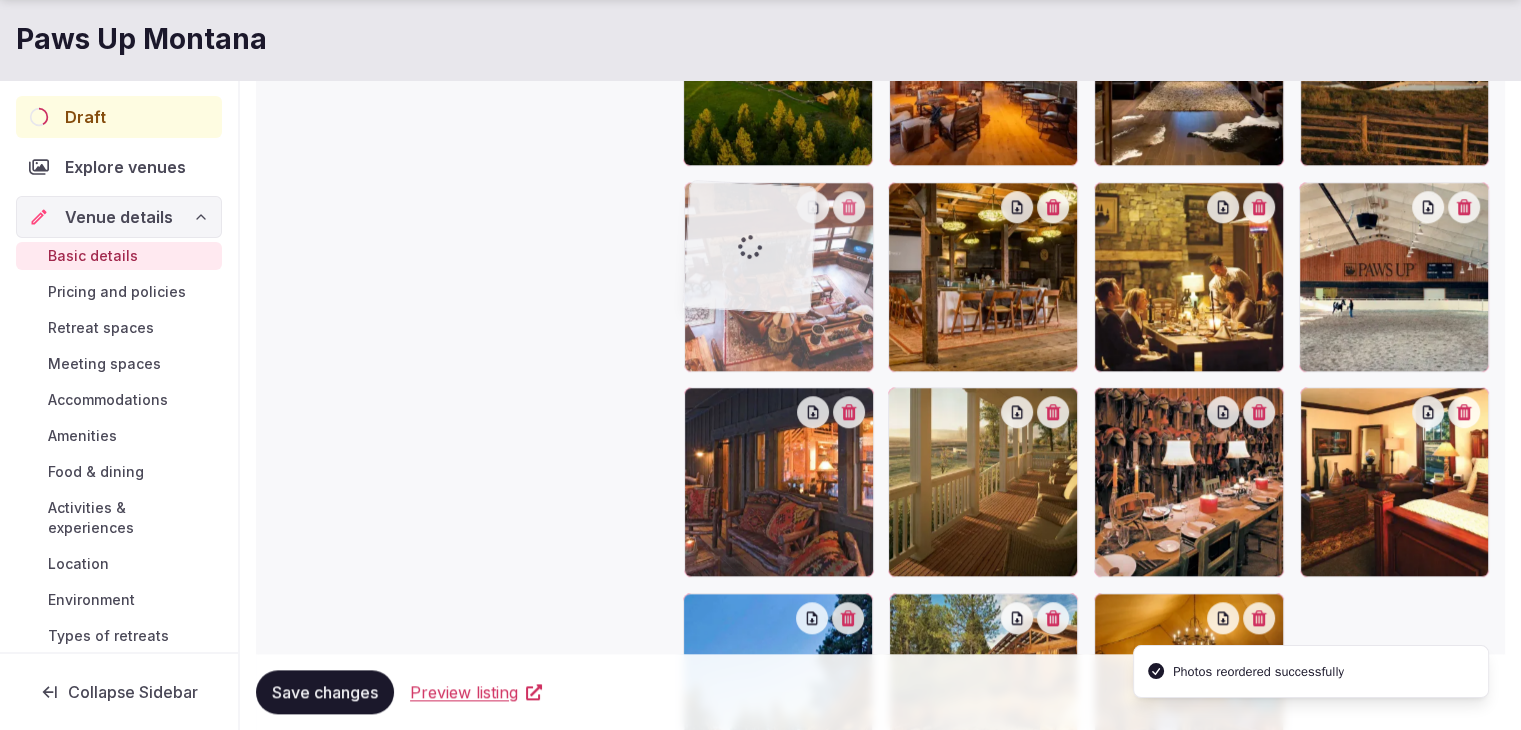 drag, startPoint x: 873, startPoint y: 395, endPoint x: 750, endPoint y: 297, distance: 157.26729 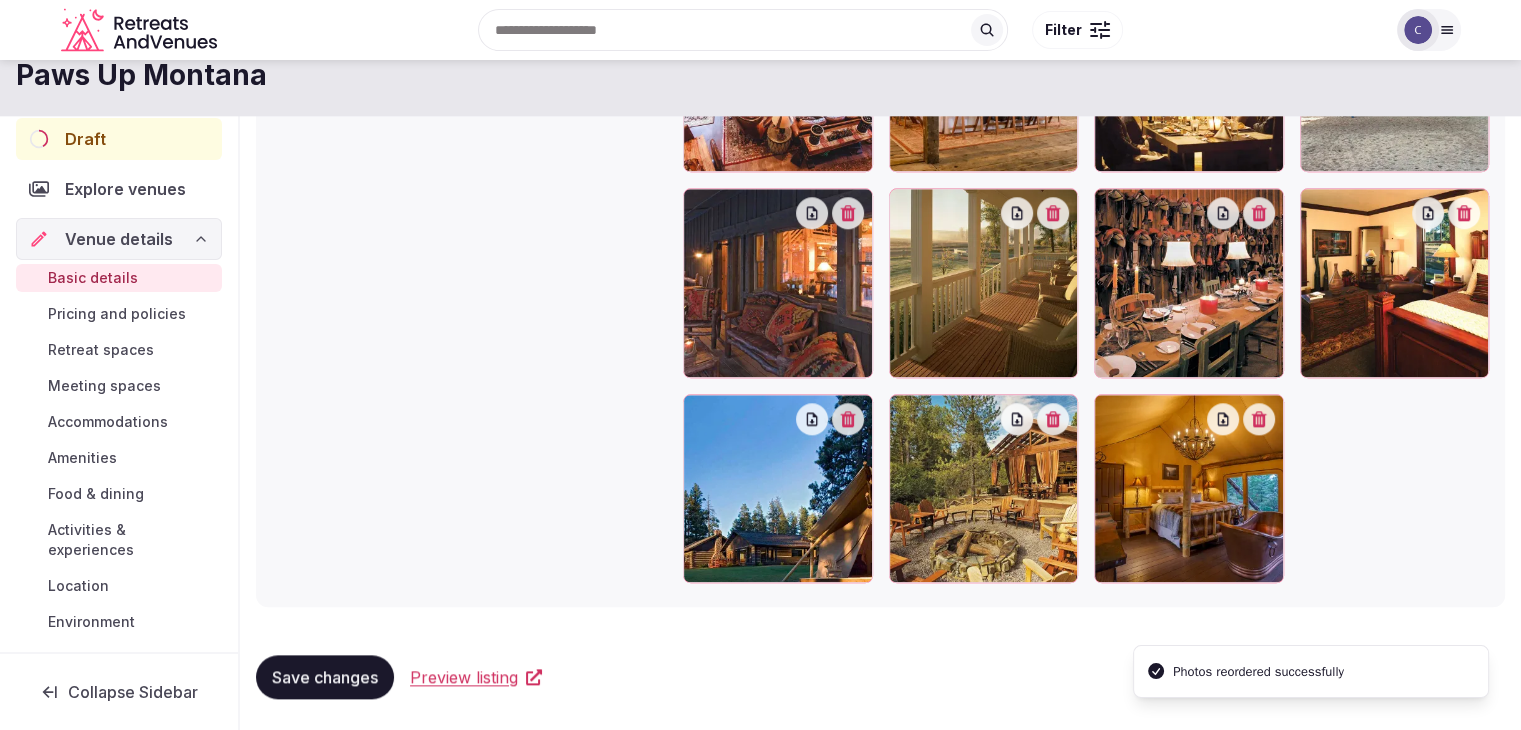 scroll, scrollTop: 1883, scrollLeft: 0, axis: vertical 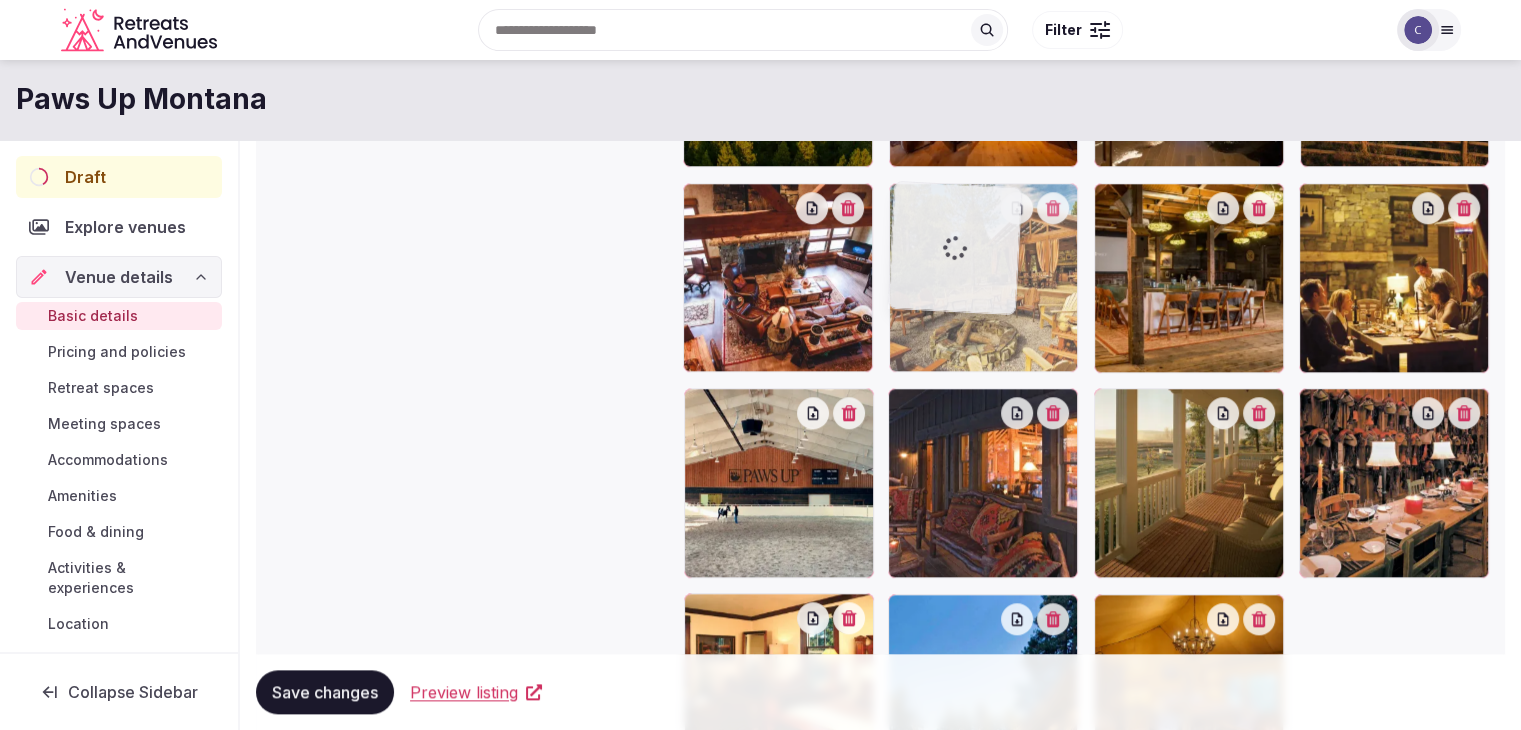 drag, startPoint x: 904, startPoint y: 609, endPoint x: 932, endPoint y: 246, distance: 364.07828 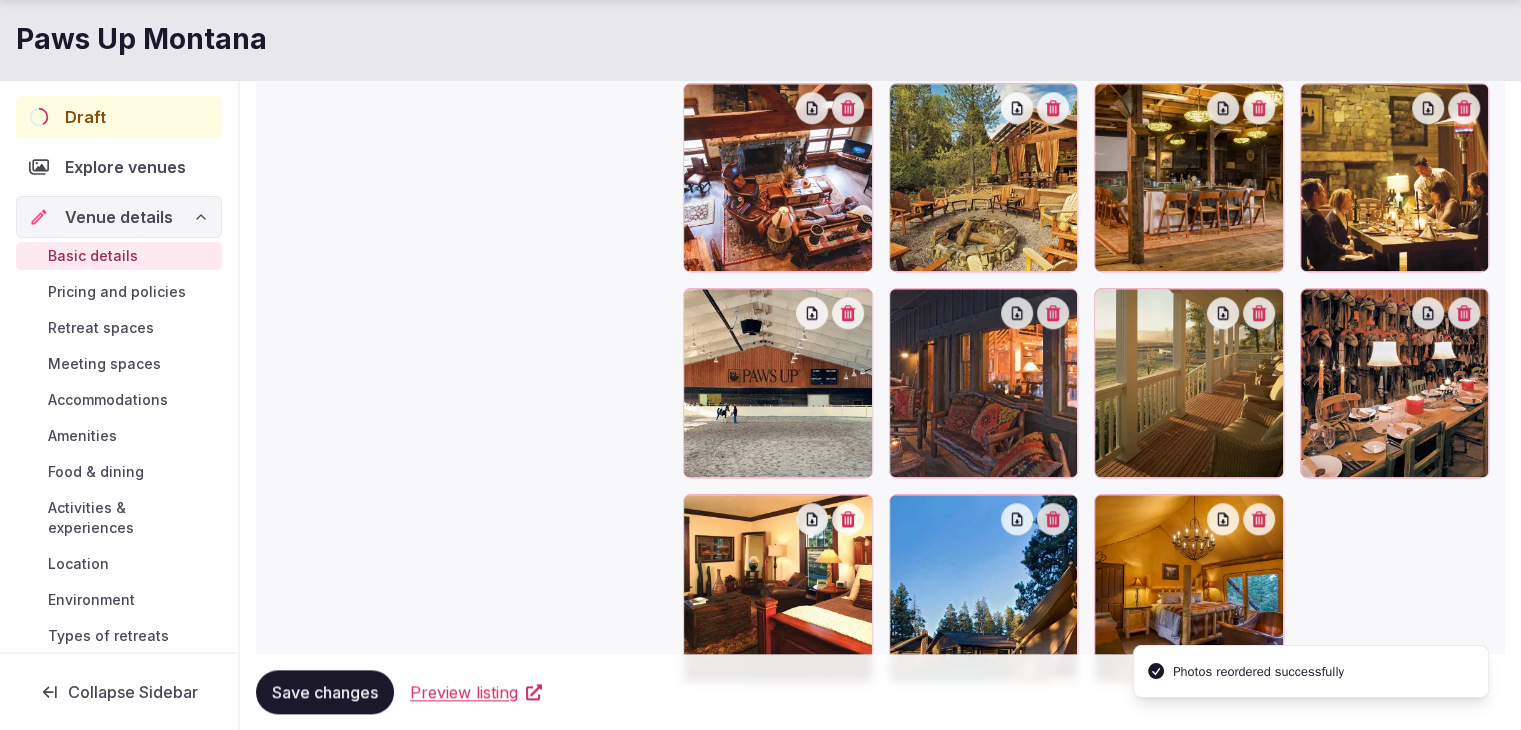 scroll, scrollTop: 2083, scrollLeft: 0, axis: vertical 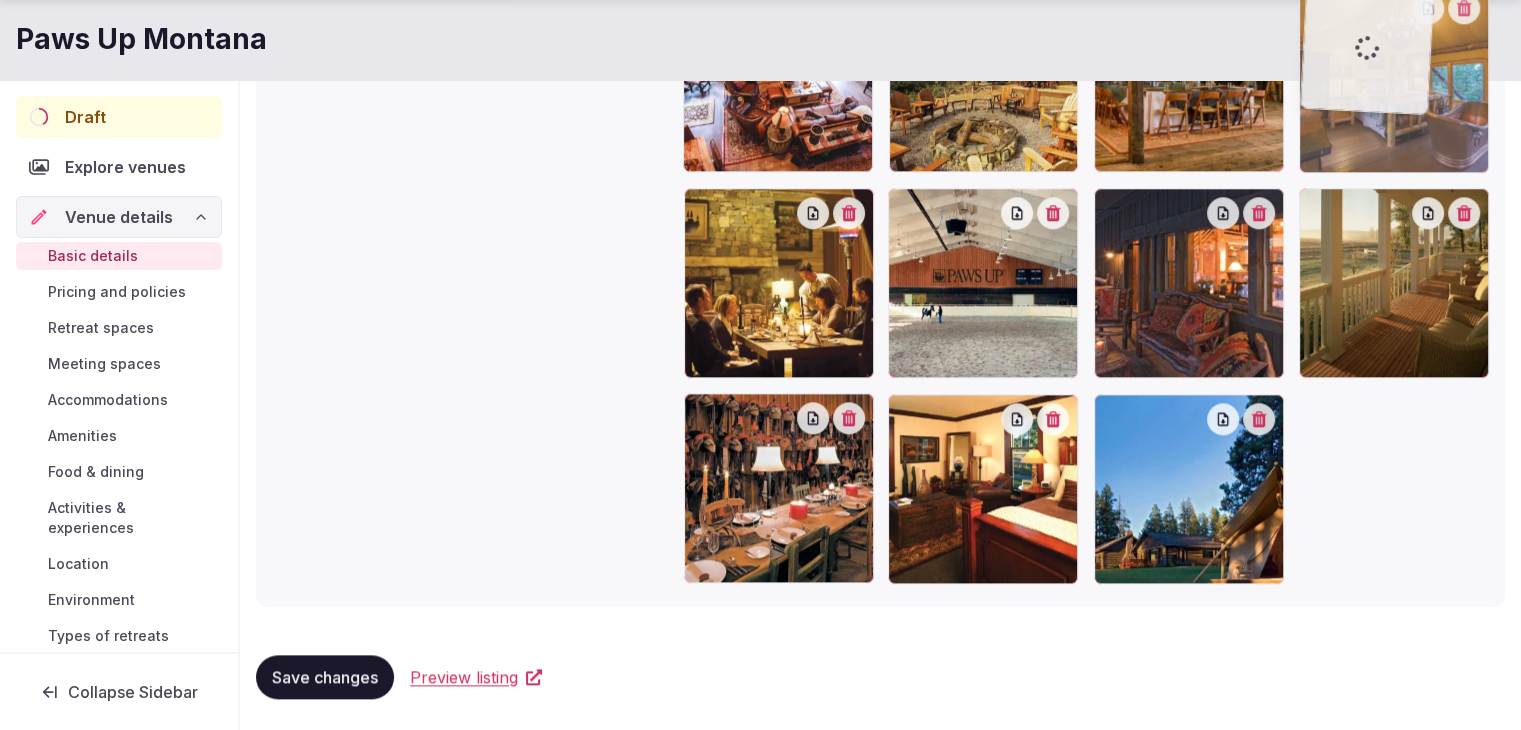 drag, startPoint x: 1167, startPoint y: 559, endPoint x: 1360, endPoint y: 243, distance: 370.27692 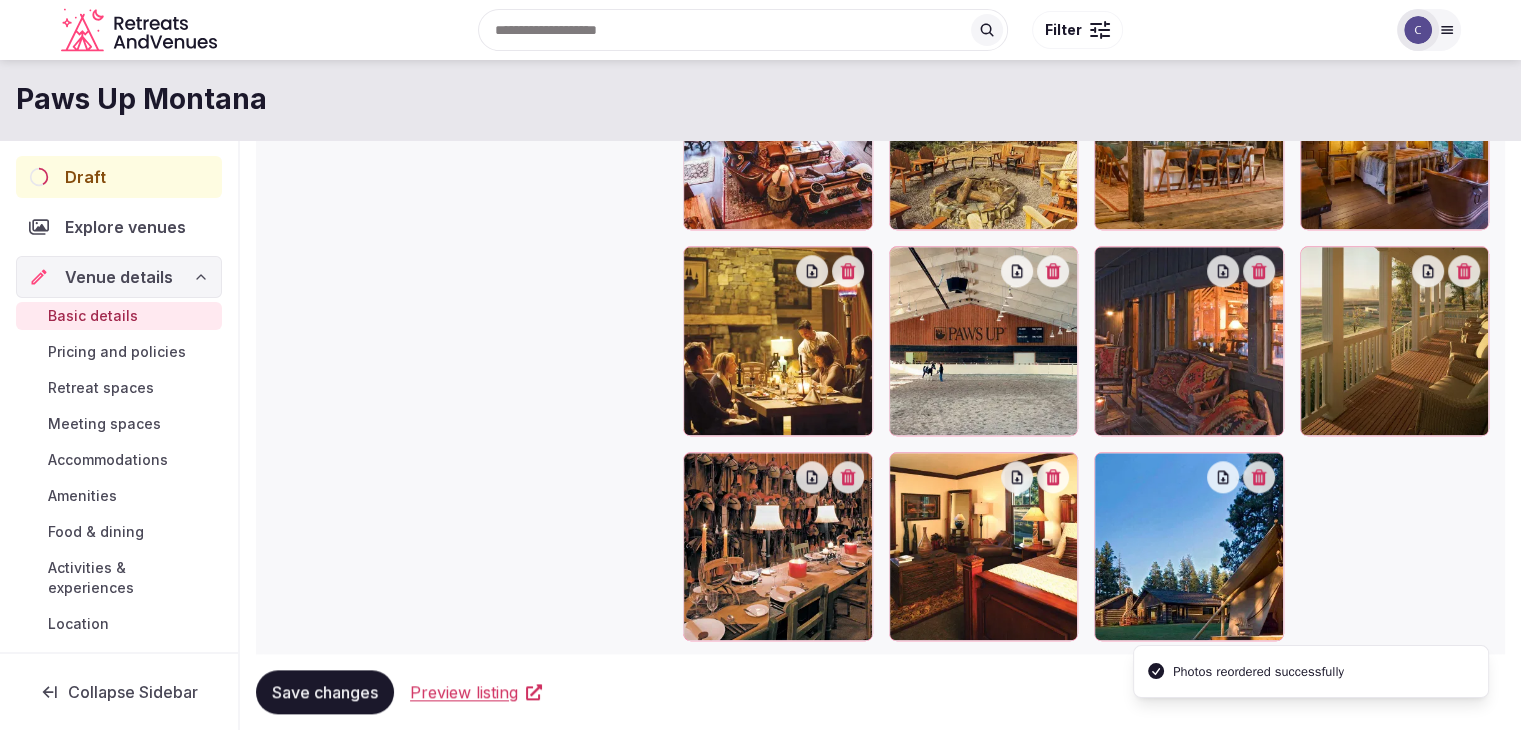 scroll, scrollTop: 2083, scrollLeft: 0, axis: vertical 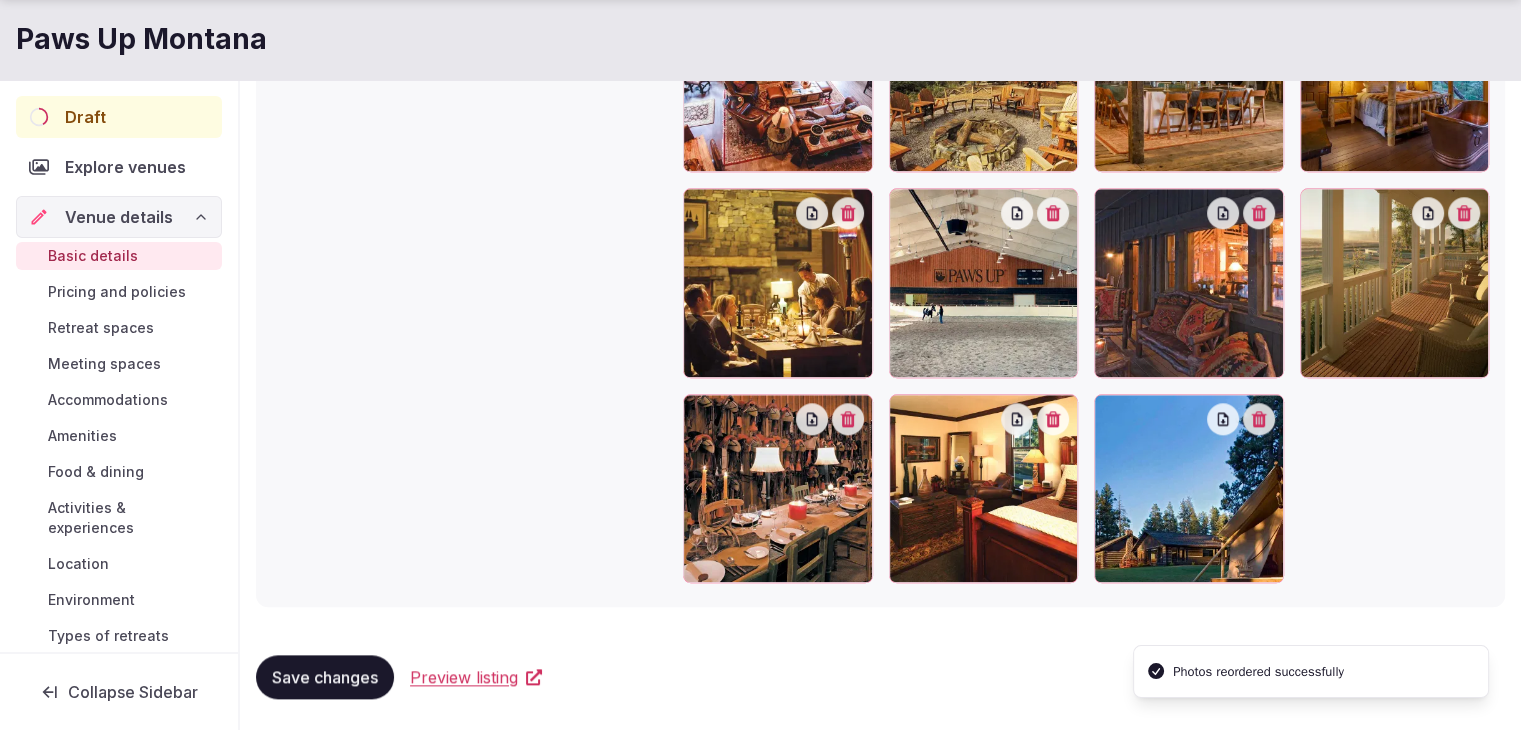 click on "Save changes" at bounding box center (325, 677) 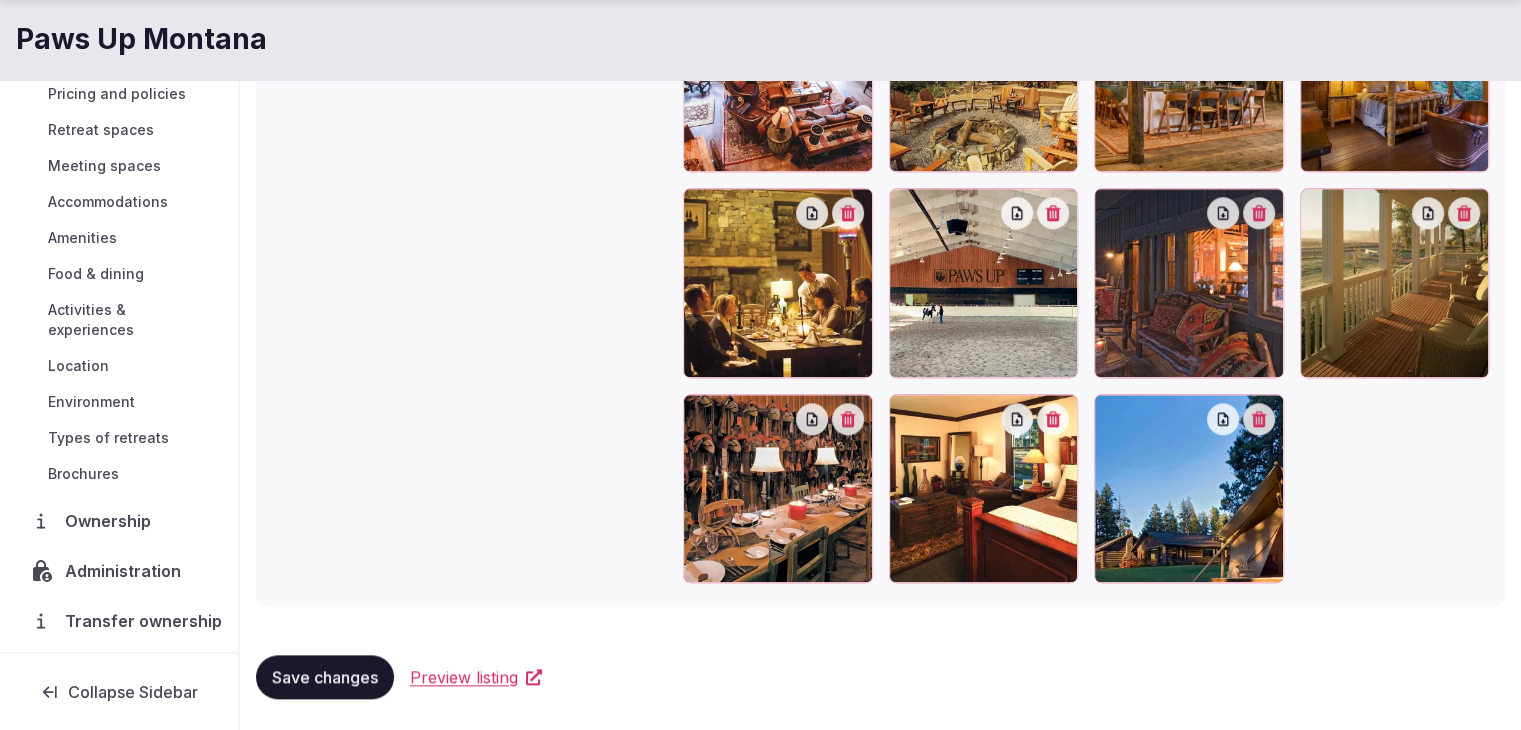 scroll, scrollTop: 201, scrollLeft: 0, axis: vertical 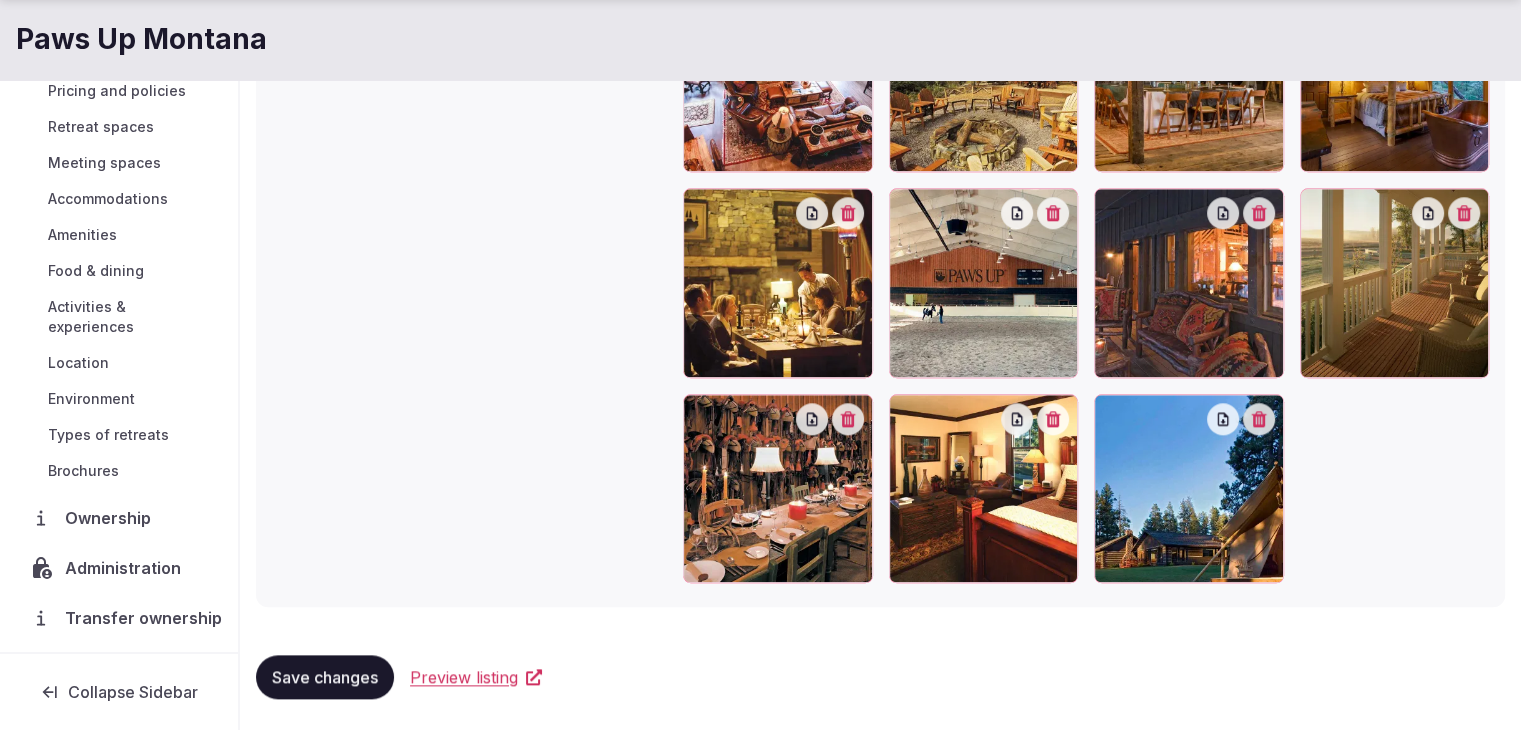 click on "Ownership" at bounding box center (112, 518) 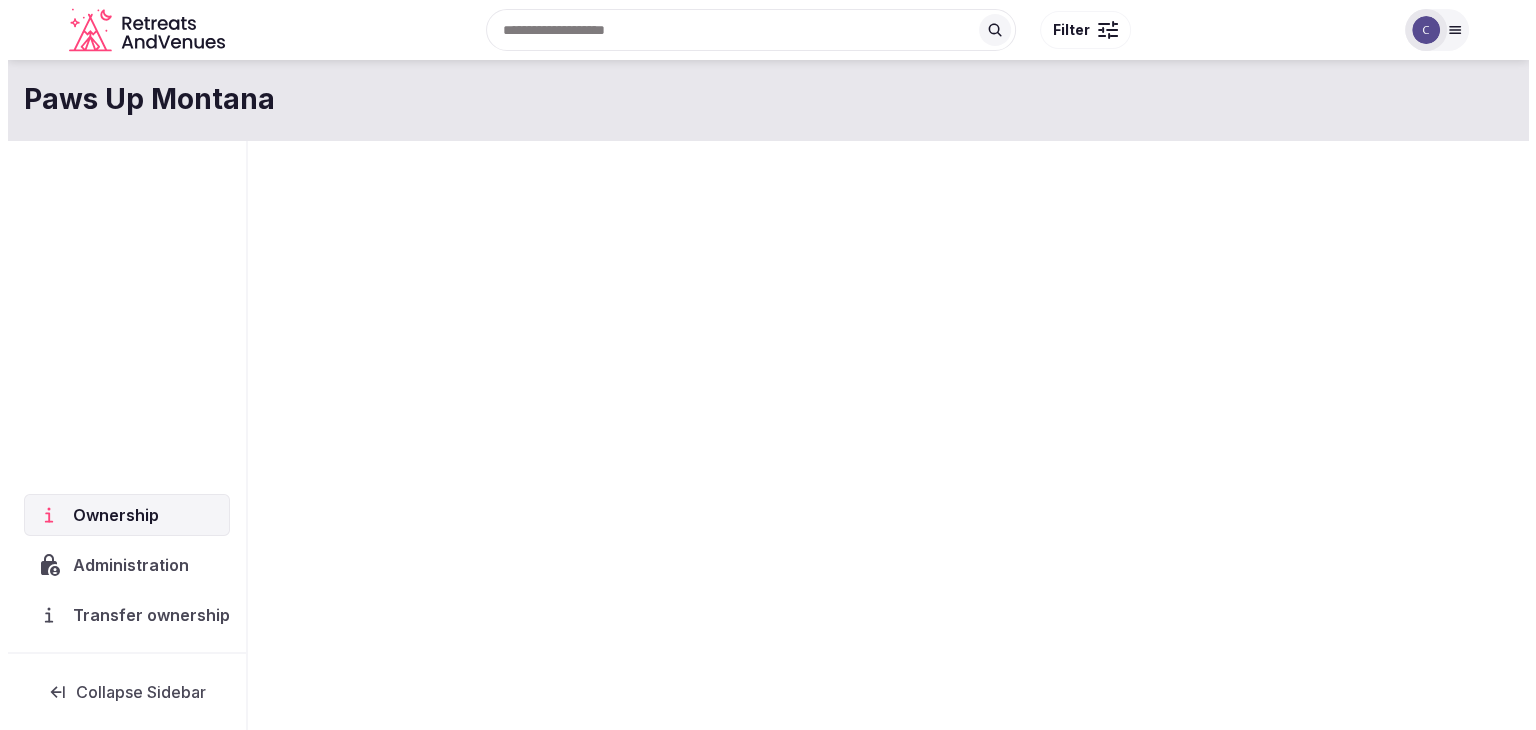 scroll, scrollTop: 0, scrollLeft: 0, axis: both 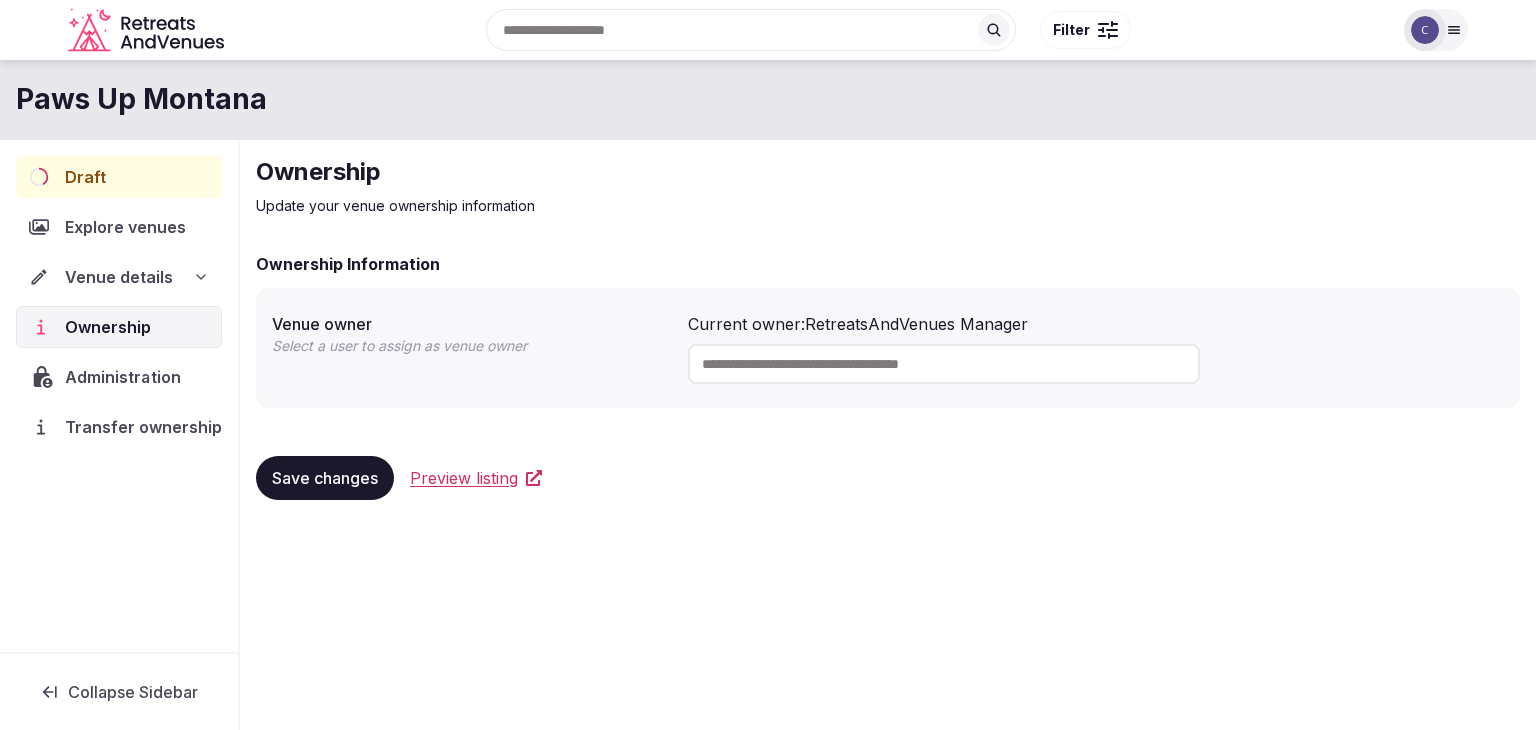 click on "Administration" at bounding box center (126, 377) 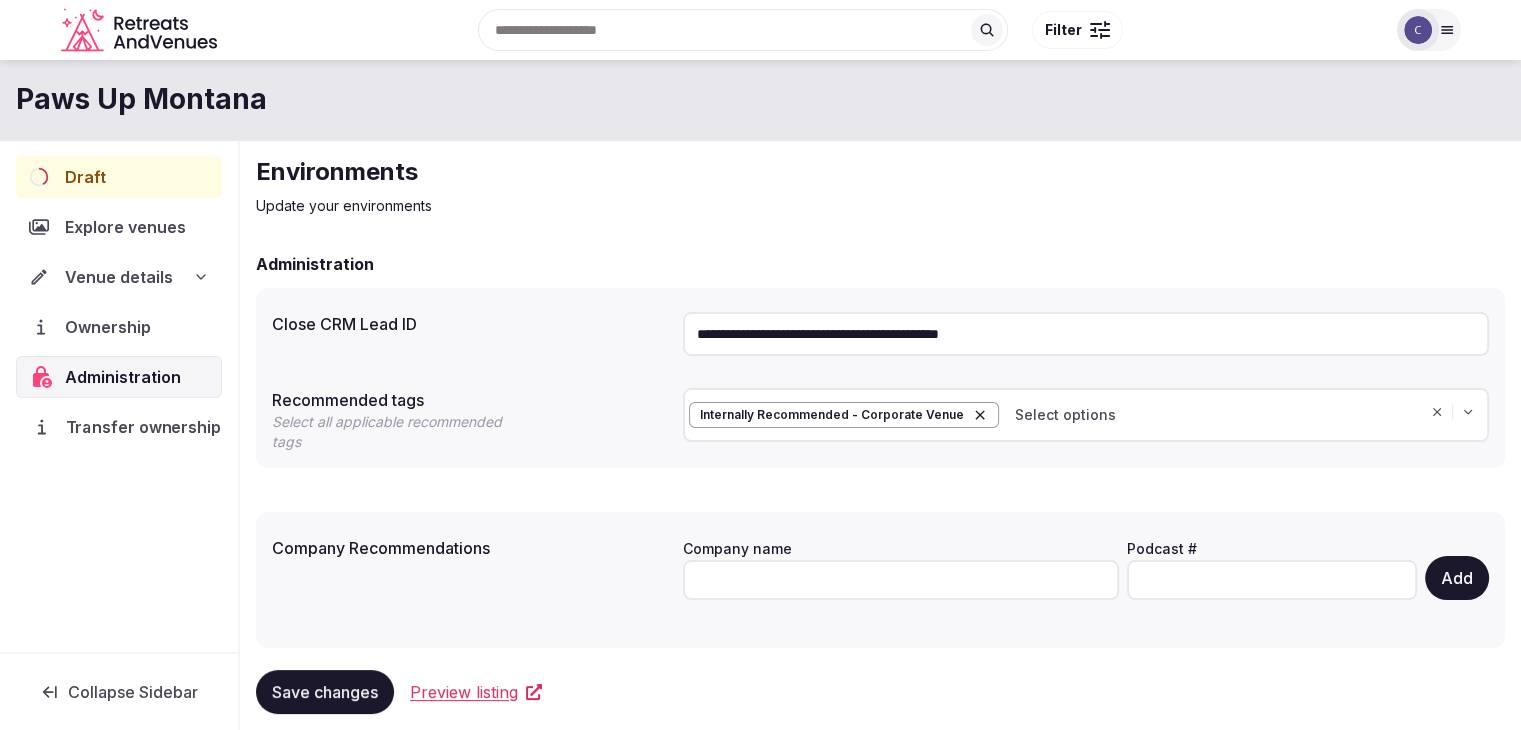 click on "Transfer ownership" at bounding box center [143, 427] 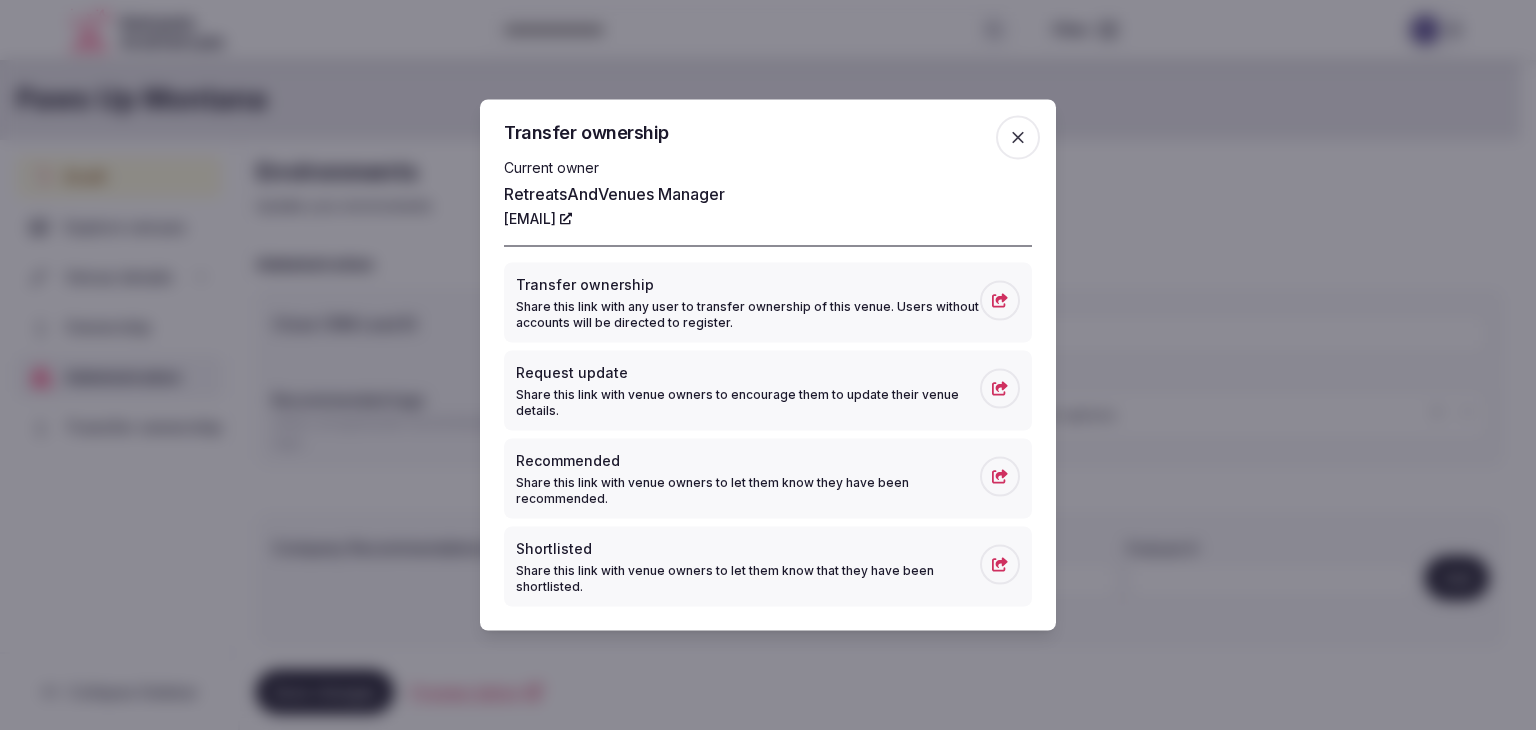 click at bounding box center (1018, 138) 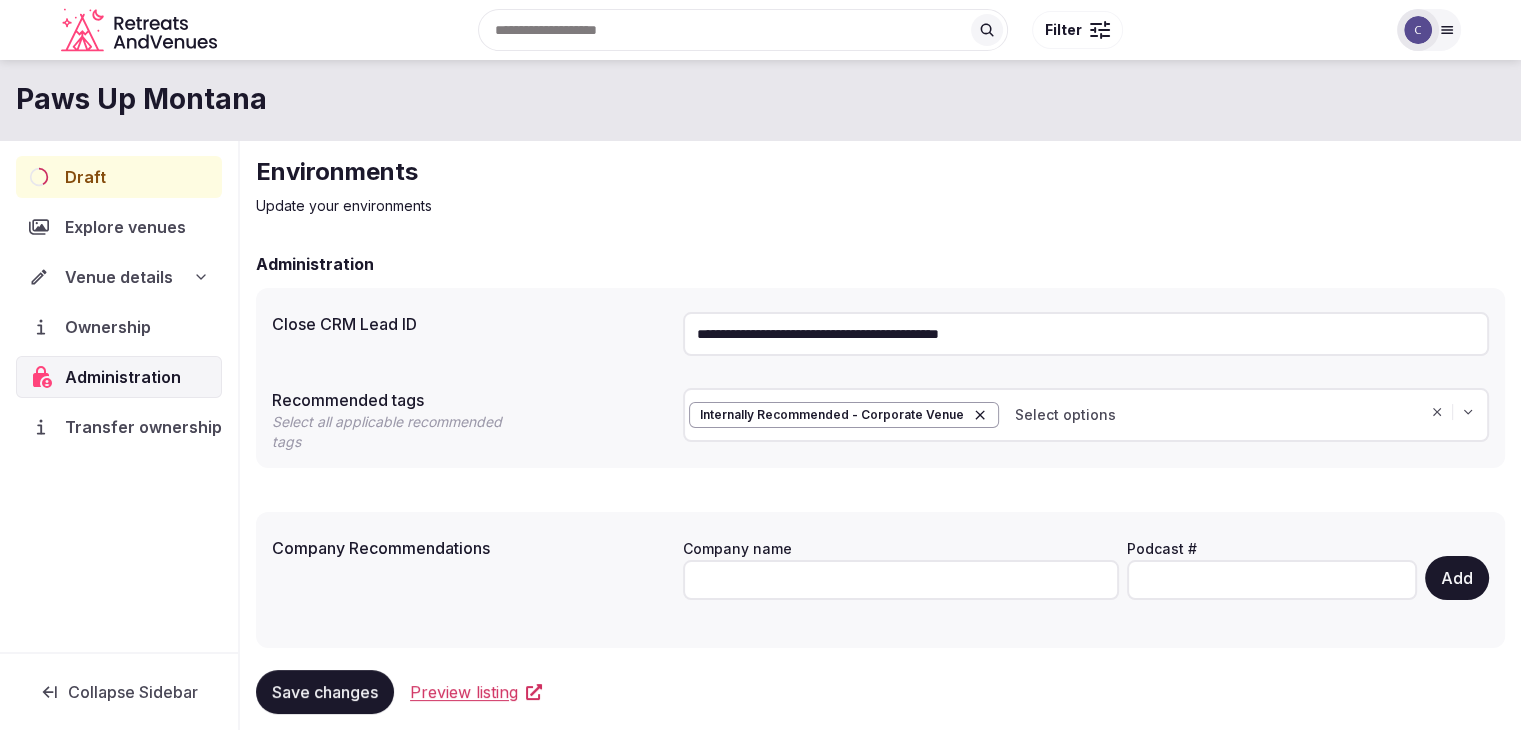 click on "Venue details" at bounding box center (119, 277) 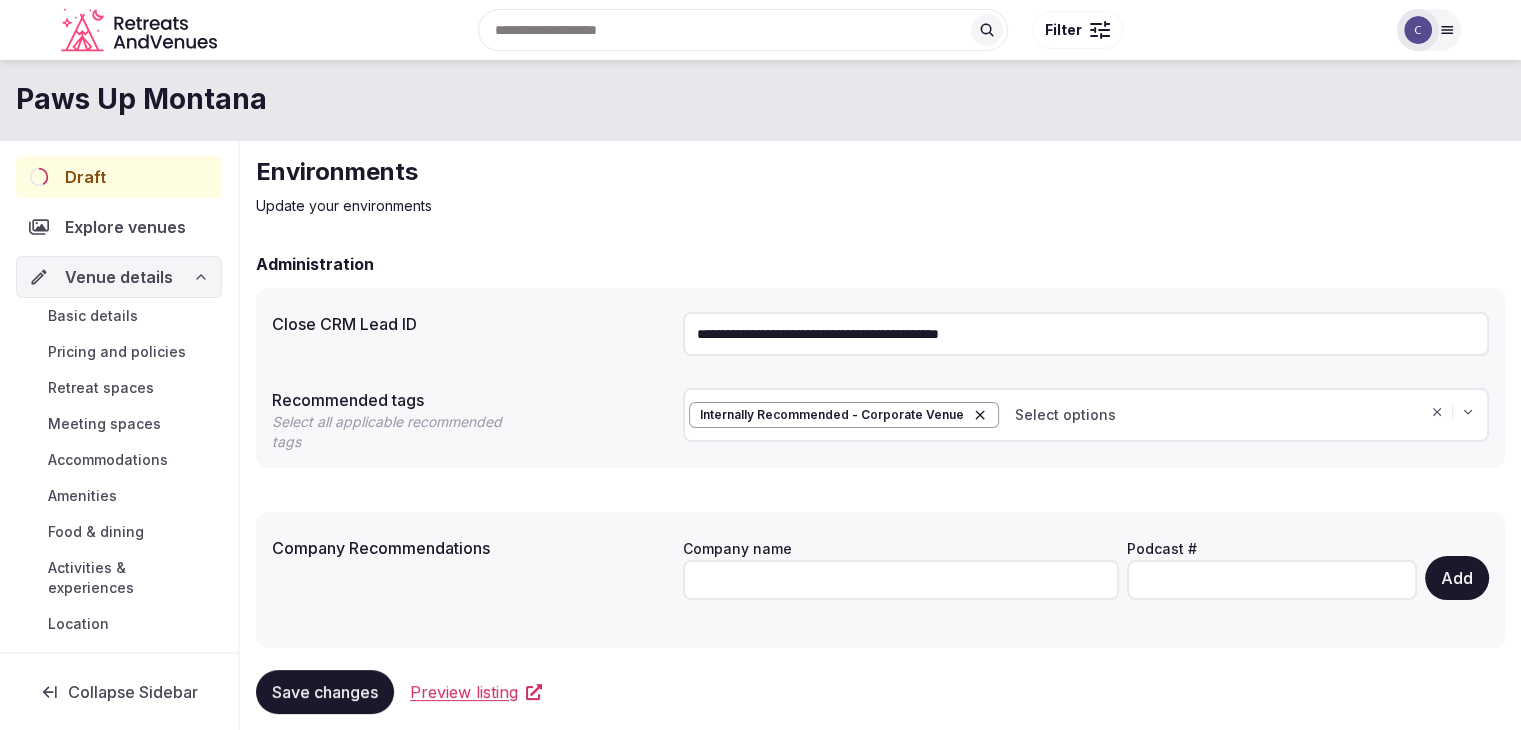 click on "Accommodations" at bounding box center [108, 460] 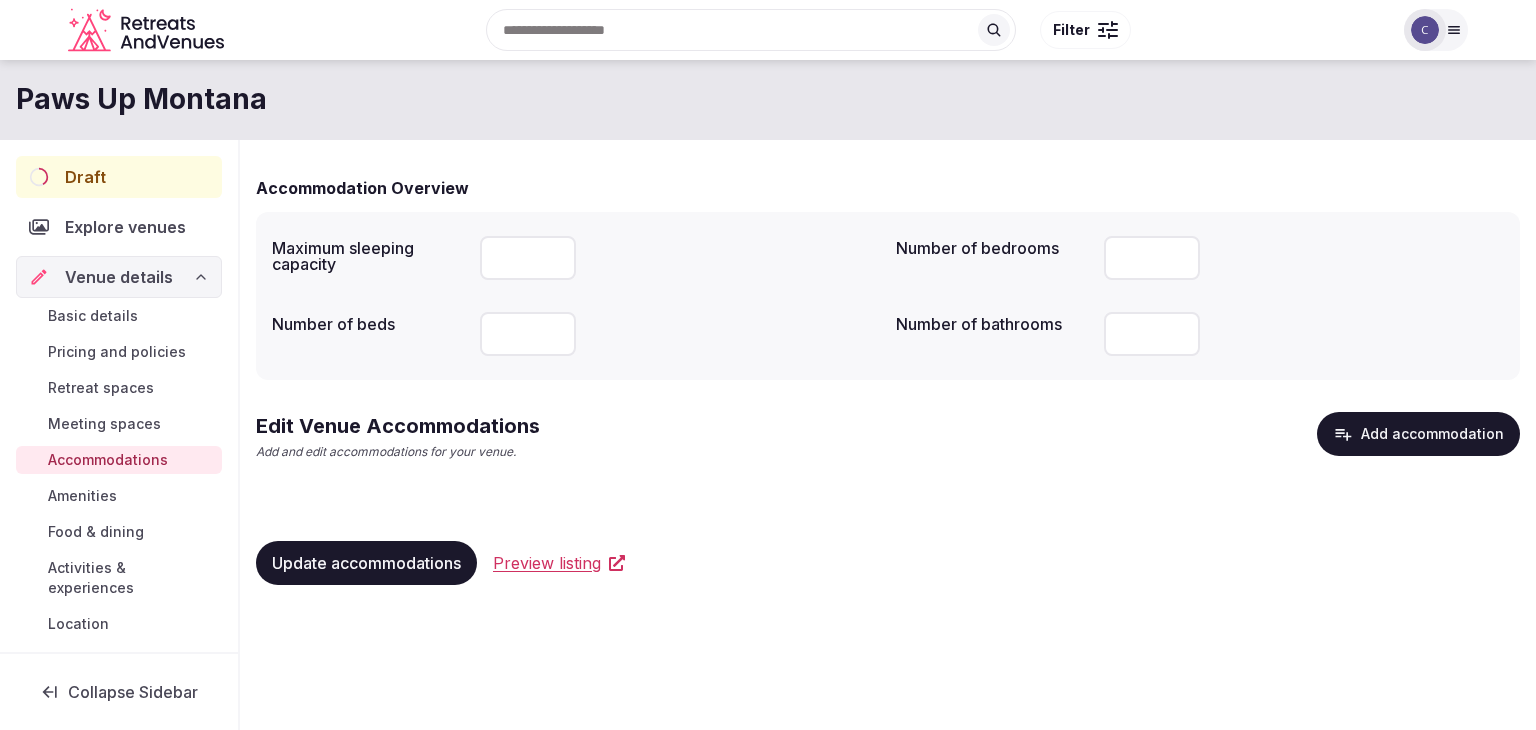 click on "Add accommodation" at bounding box center [1418, 434] 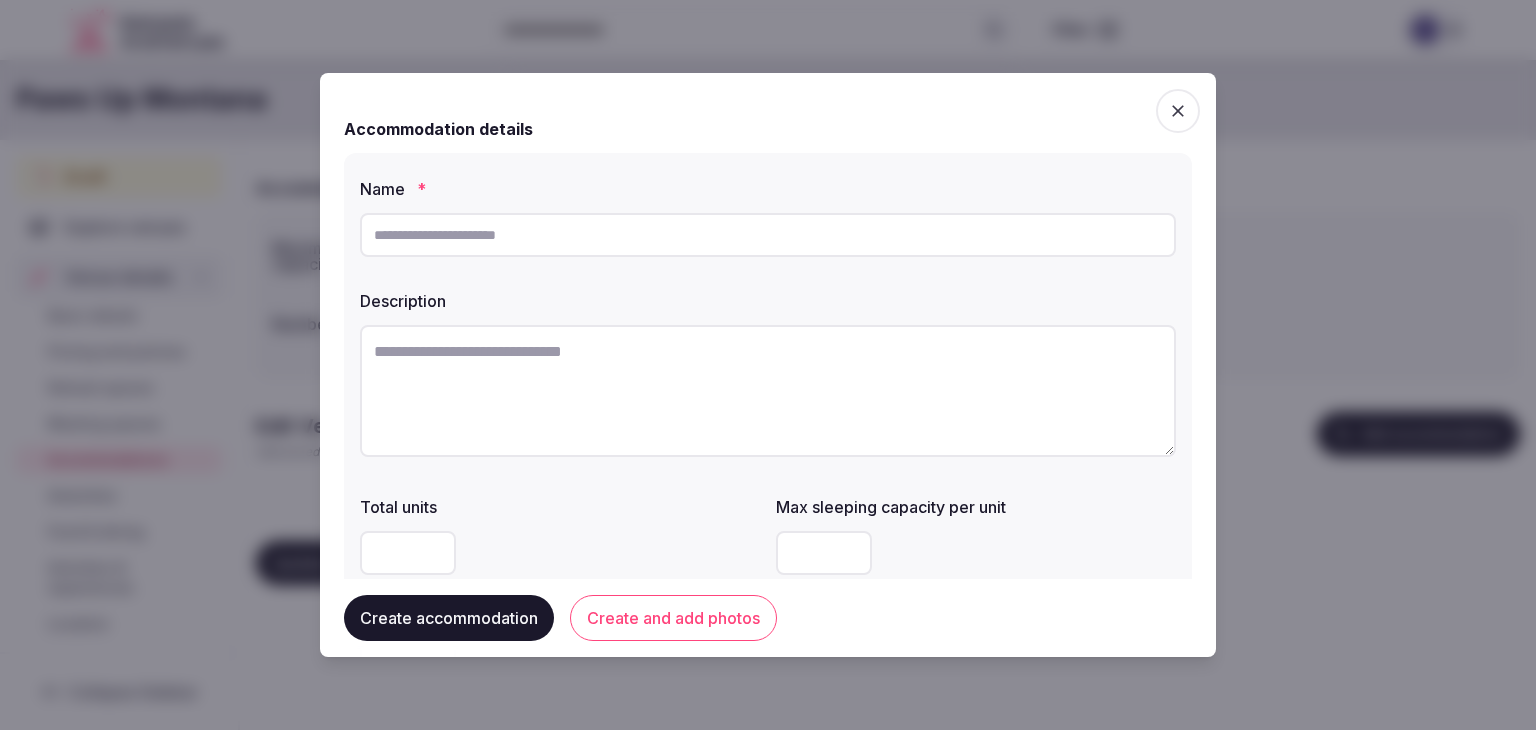 click at bounding box center (768, 235) 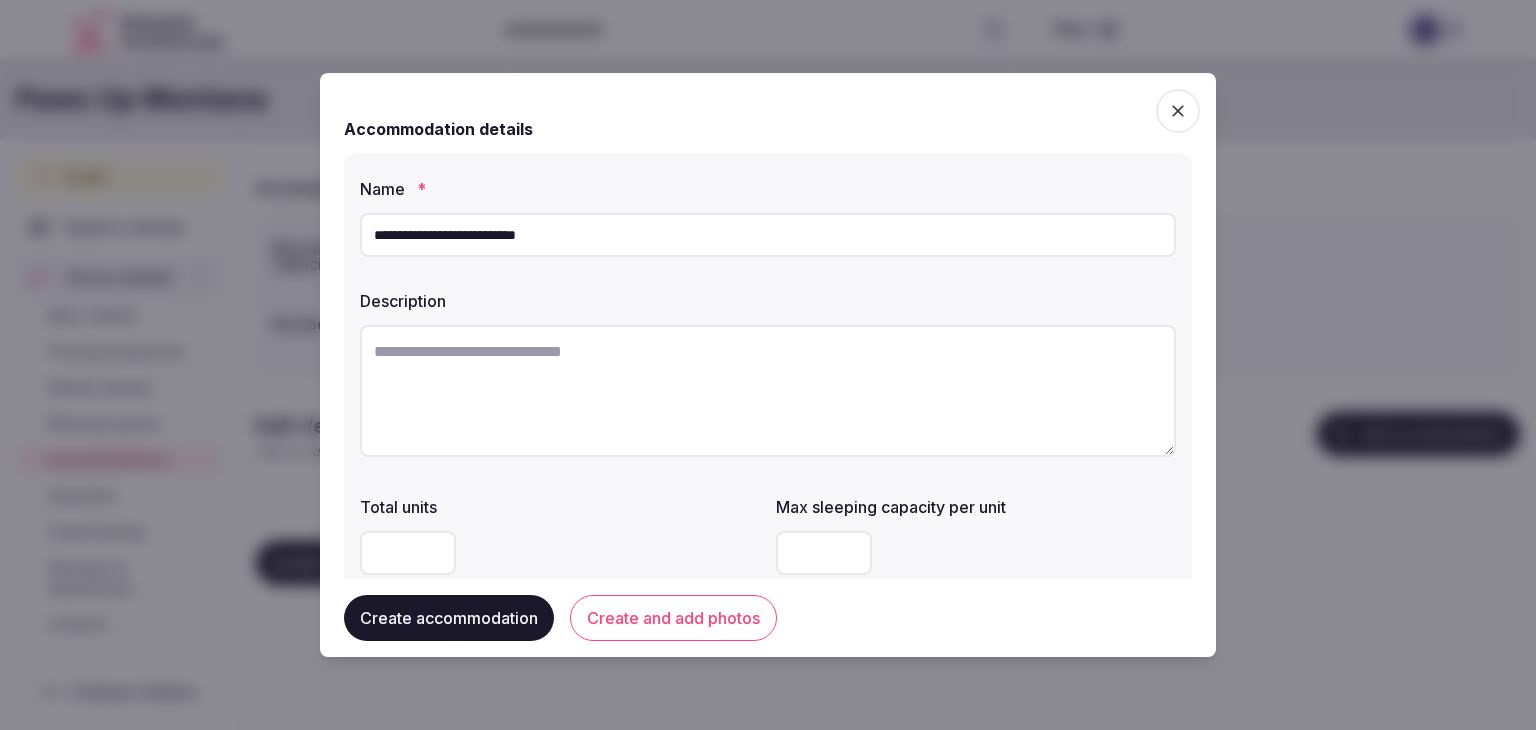 drag, startPoint x: 496, startPoint y: 242, endPoint x: 504, endPoint y: 256, distance: 16.124516 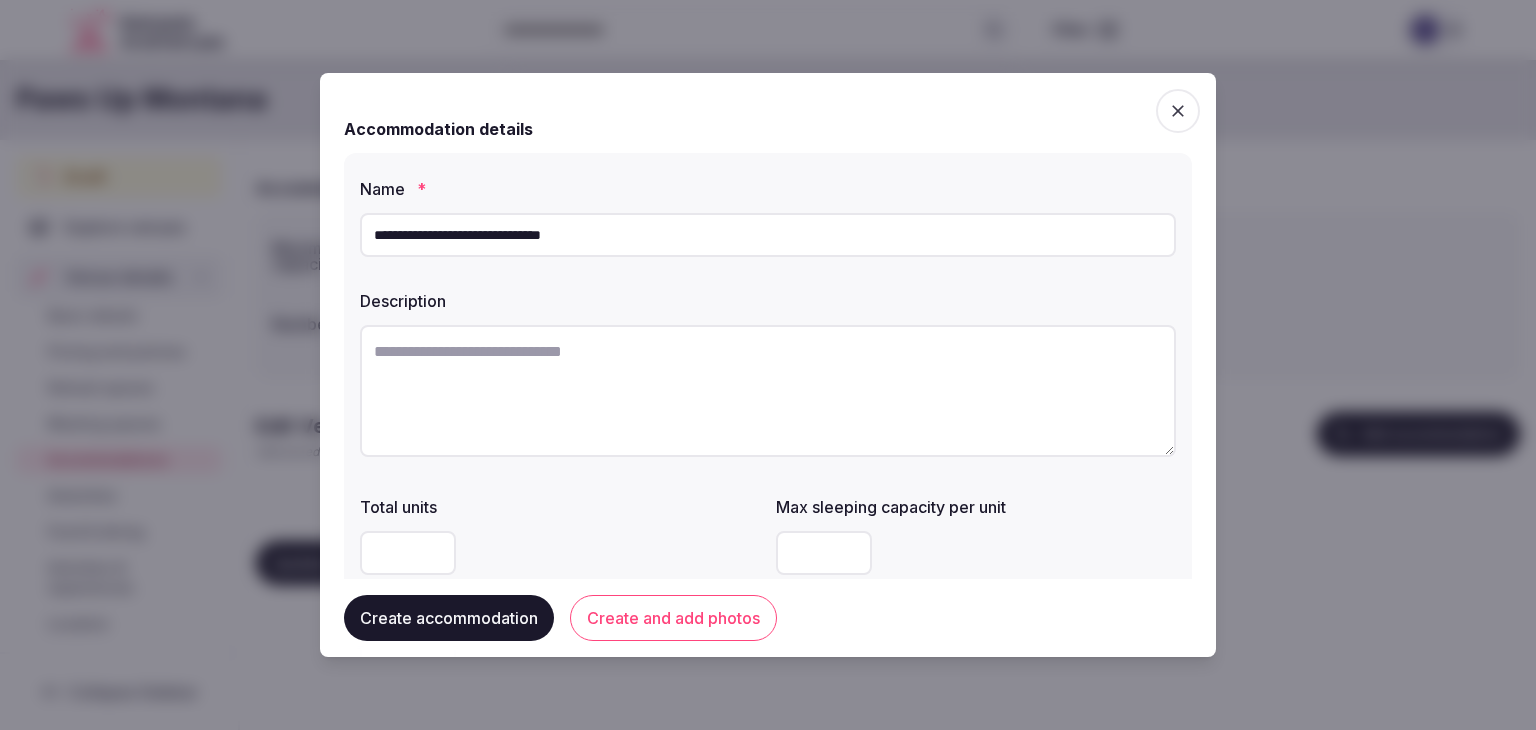 type on "**********" 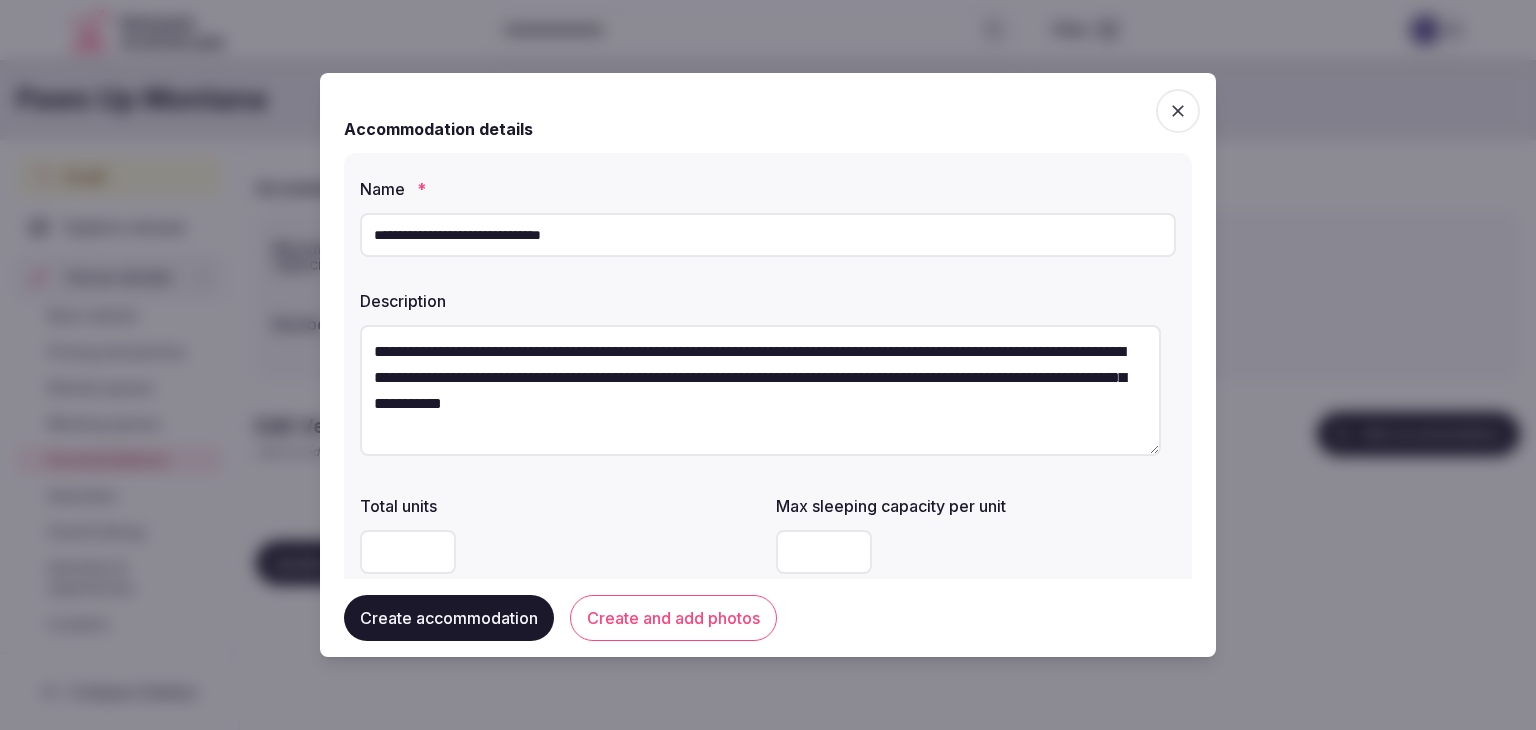 scroll, scrollTop: 11, scrollLeft: 0, axis: vertical 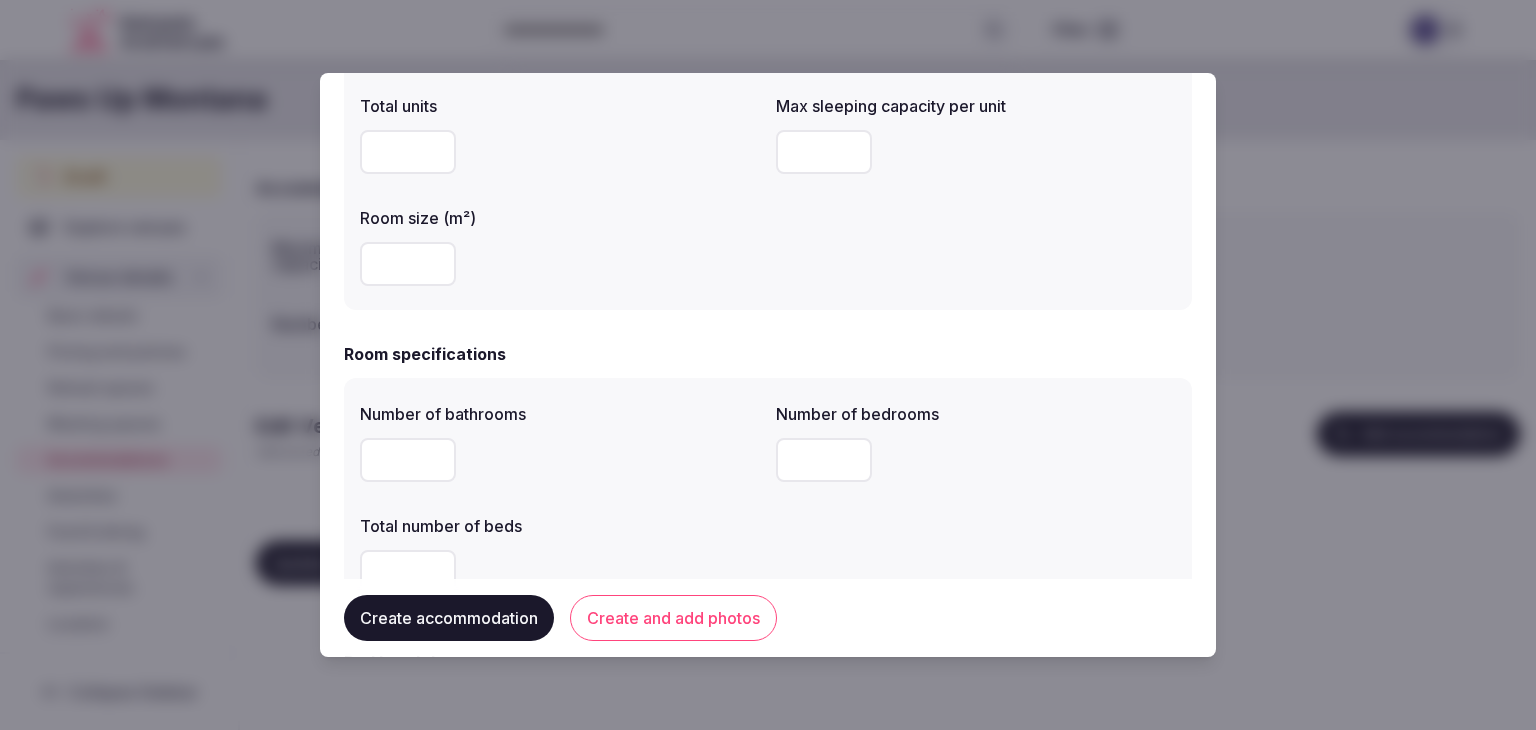 click at bounding box center (824, 152) 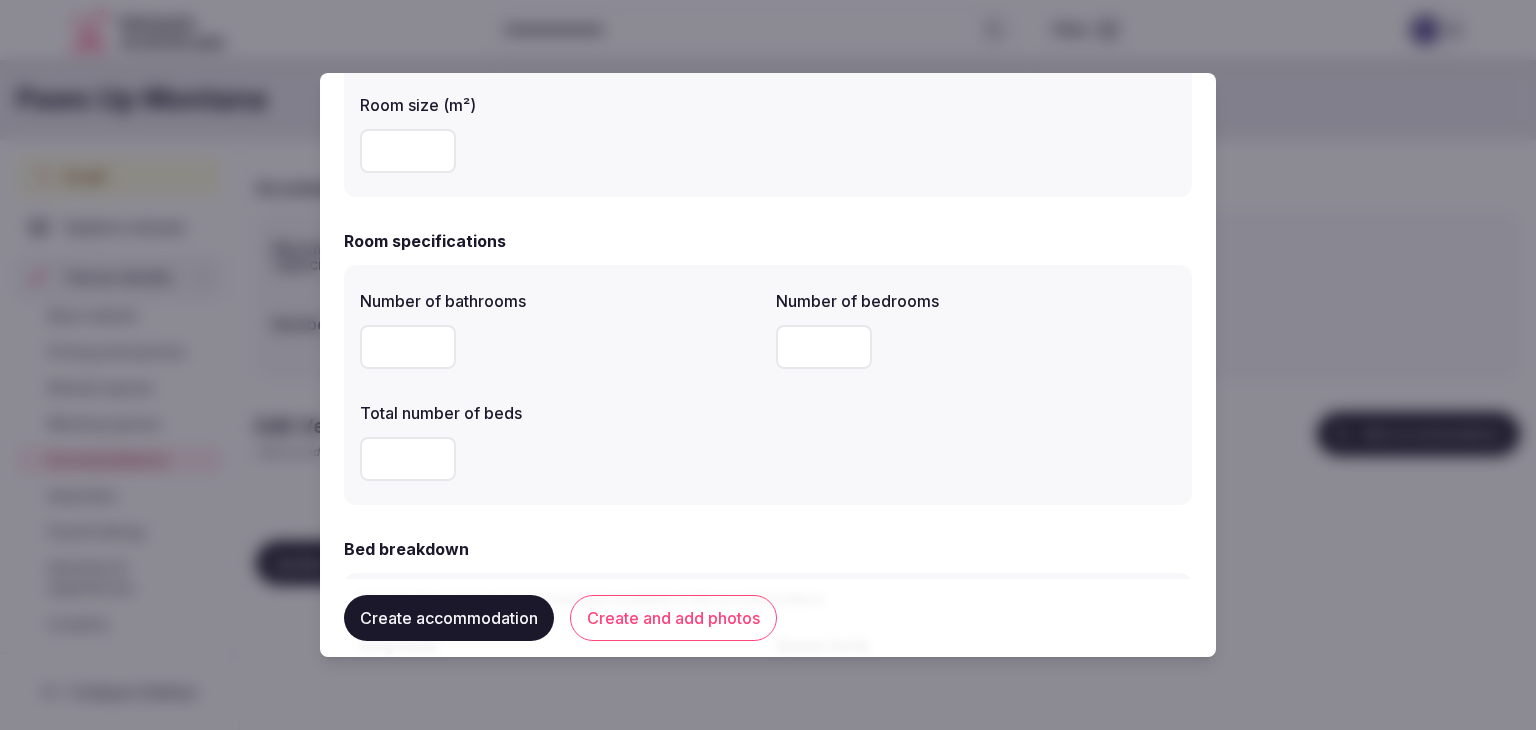 scroll, scrollTop: 600, scrollLeft: 0, axis: vertical 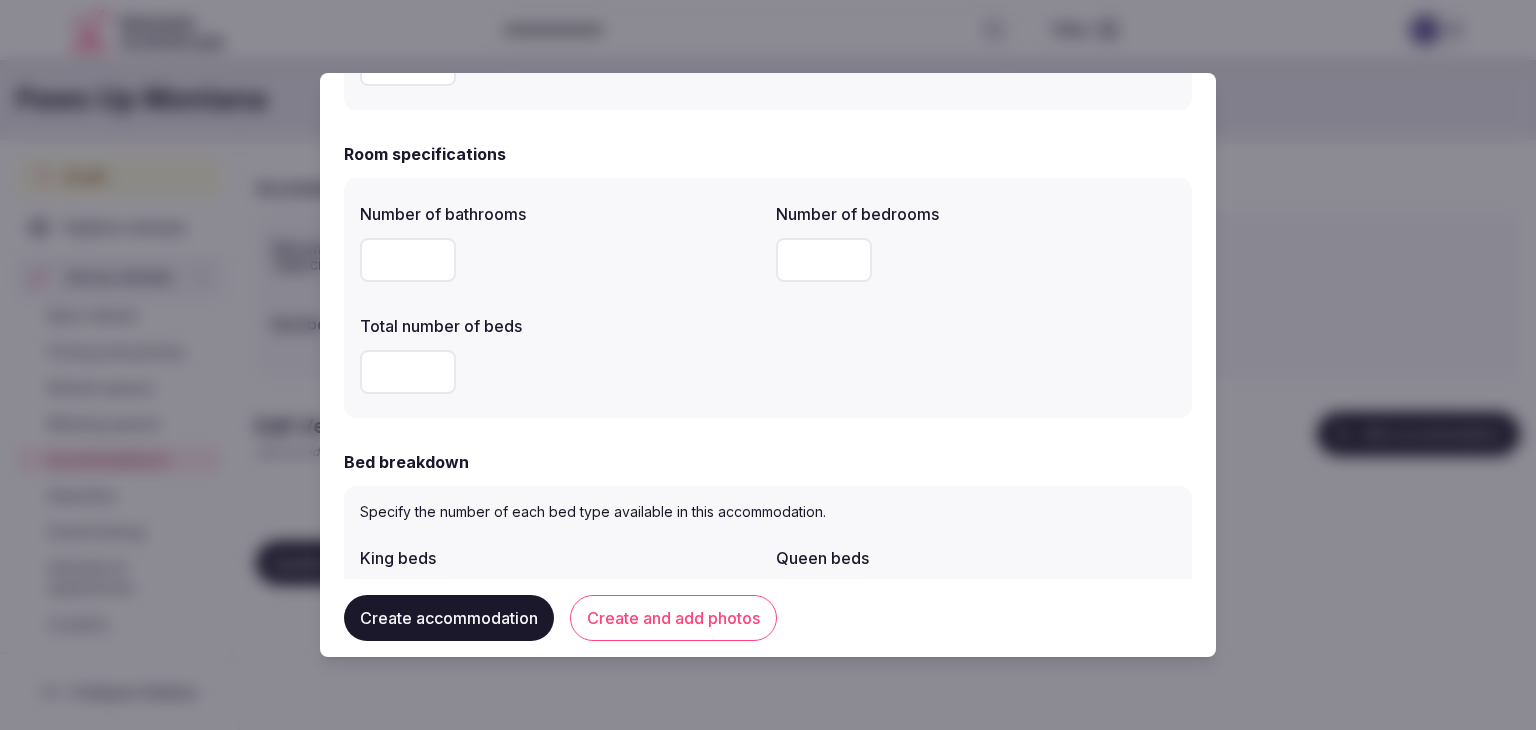 click at bounding box center (408, 372) 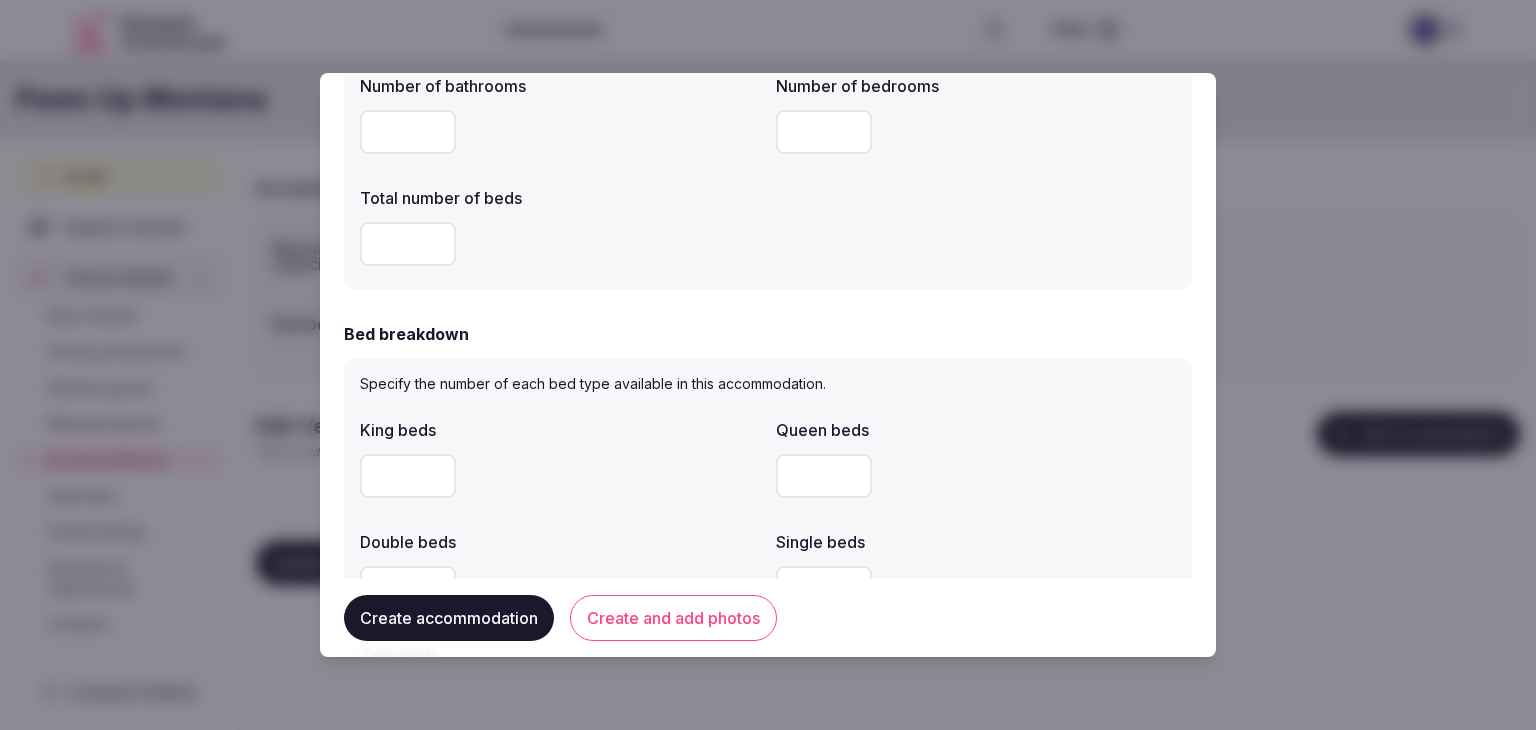scroll, scrollTop: 800, scrollLeft: 0, axis: vertical 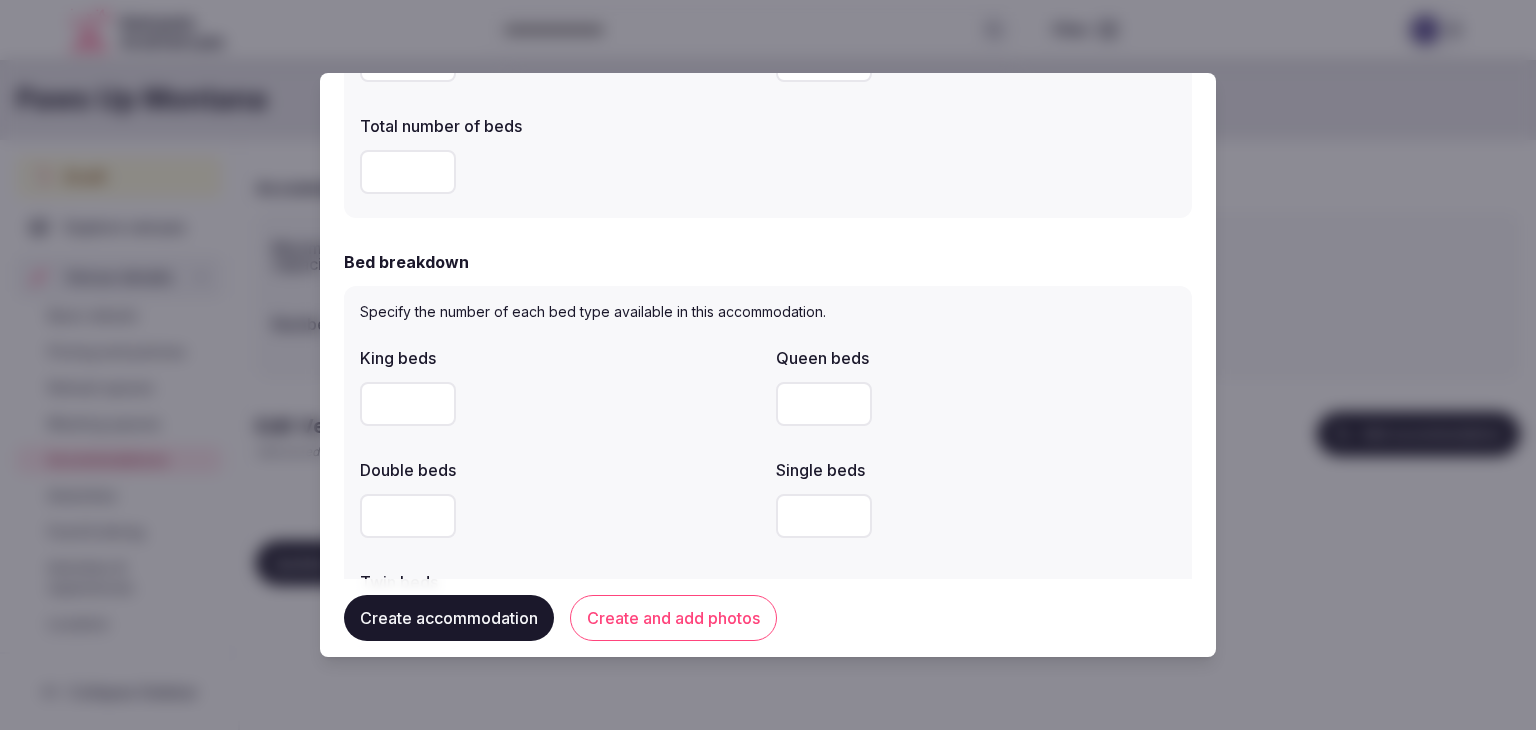 click at bounding box center [408, 404] 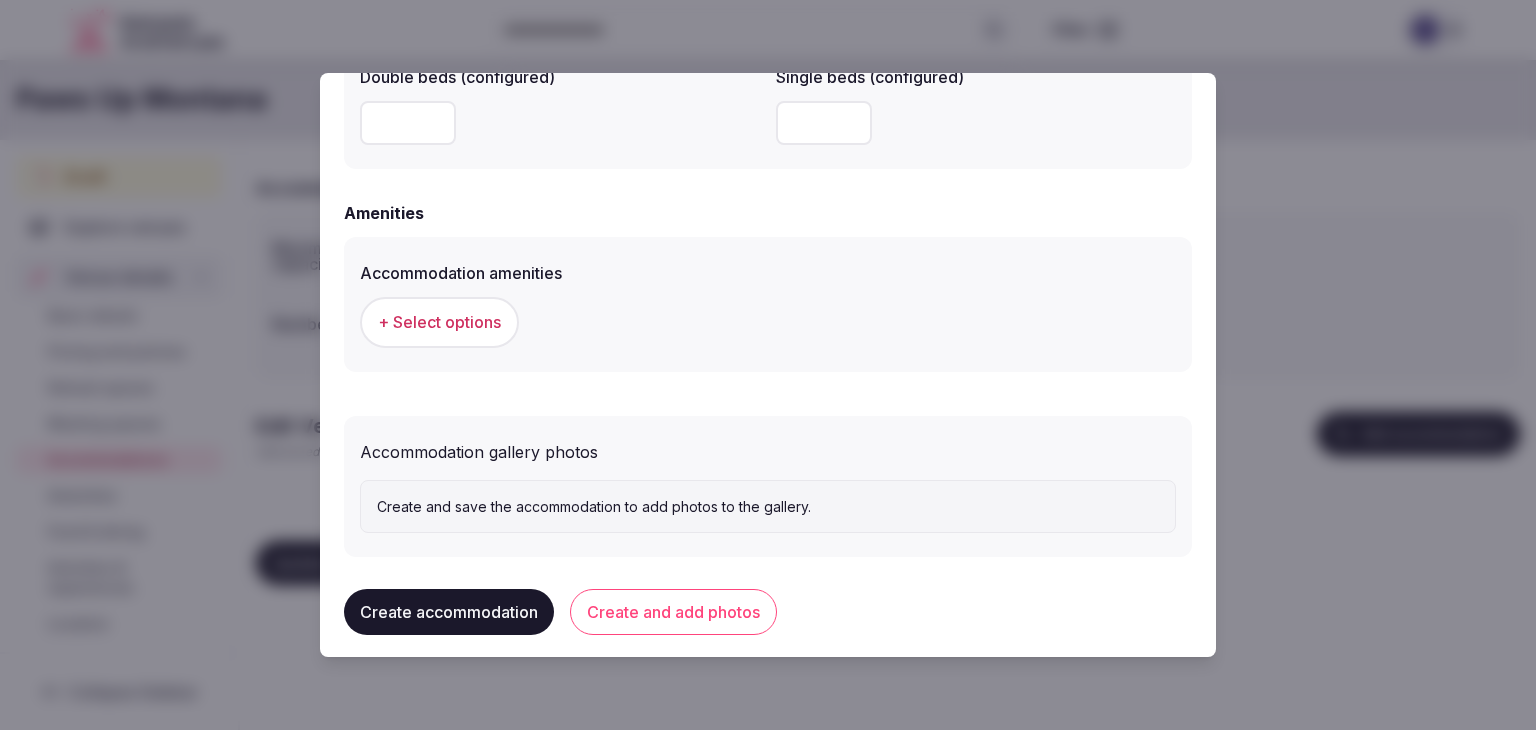 scroll, scrollTop: 1836, scrollLeft: 0, axis: vertical 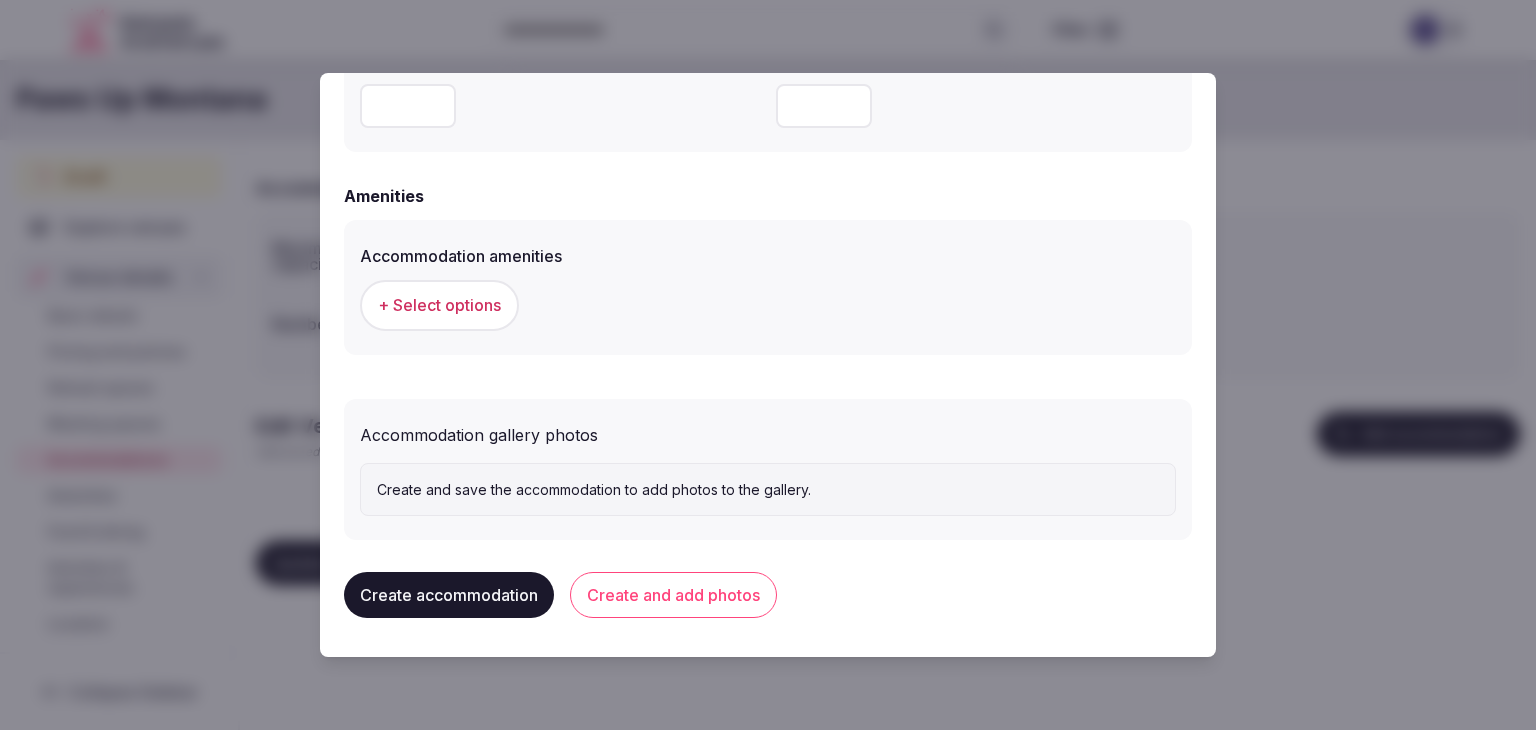click on "+ Select options" at bounding box center [439, 305] 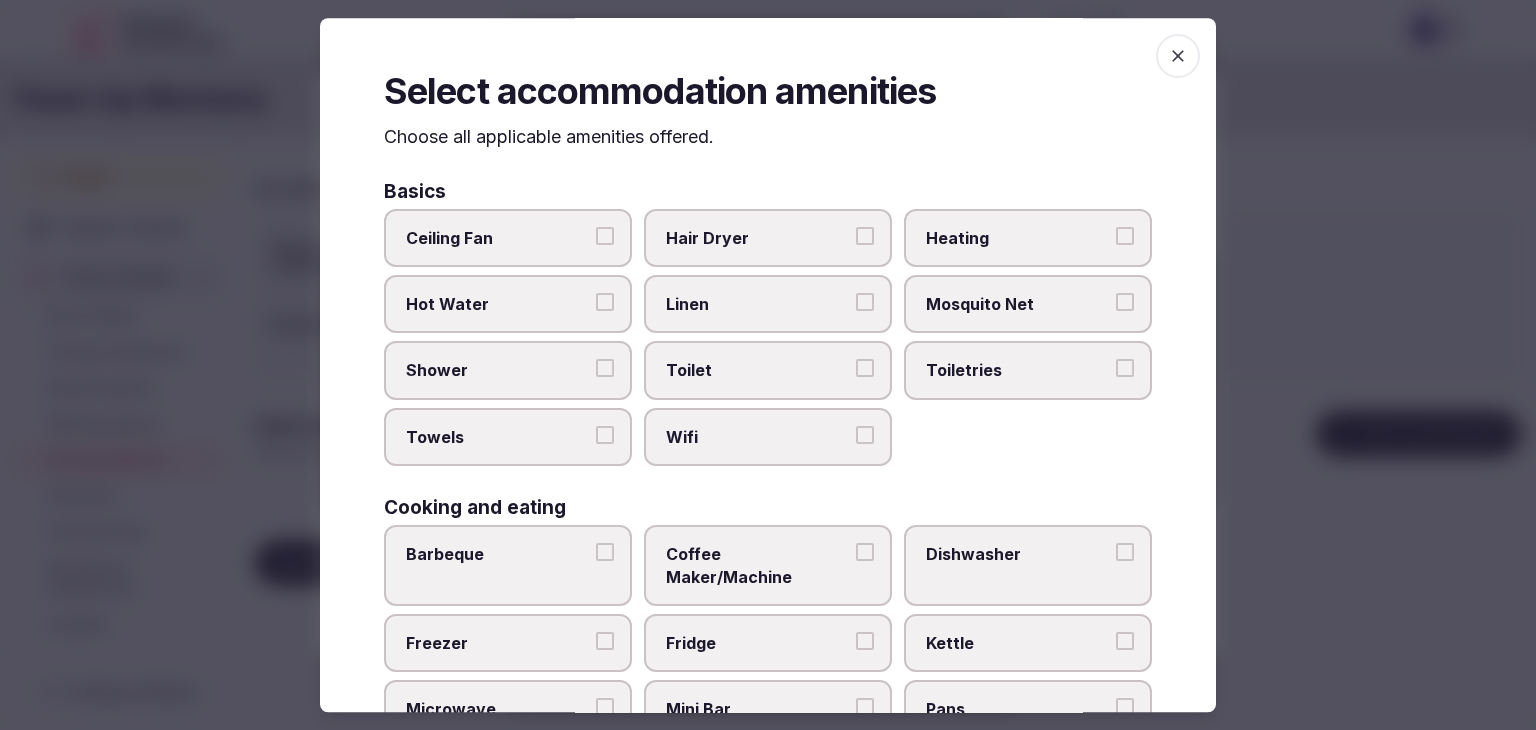 click on "Wifi" at bounding box center (758, 437) 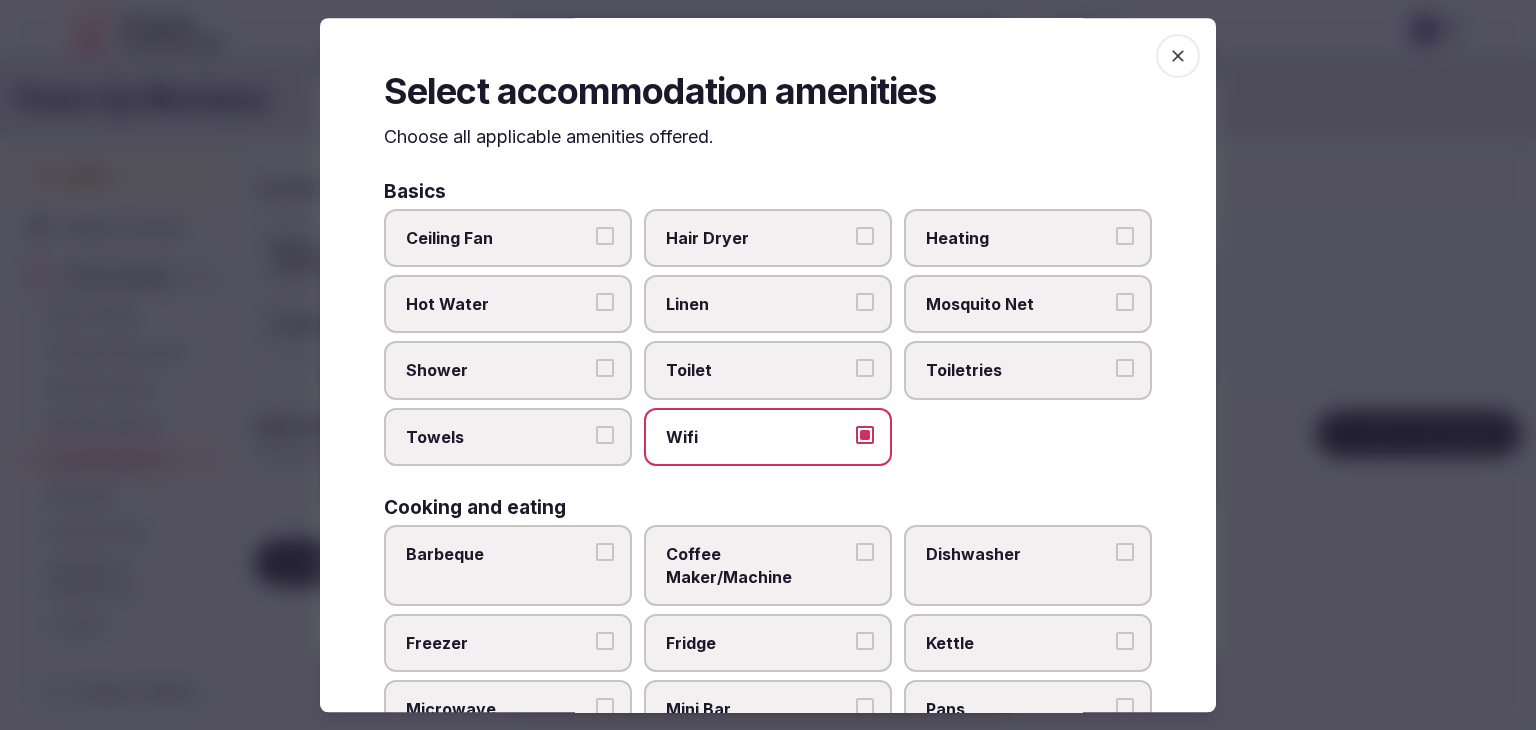 click on "Wifi" at bounding box center (758, 437) 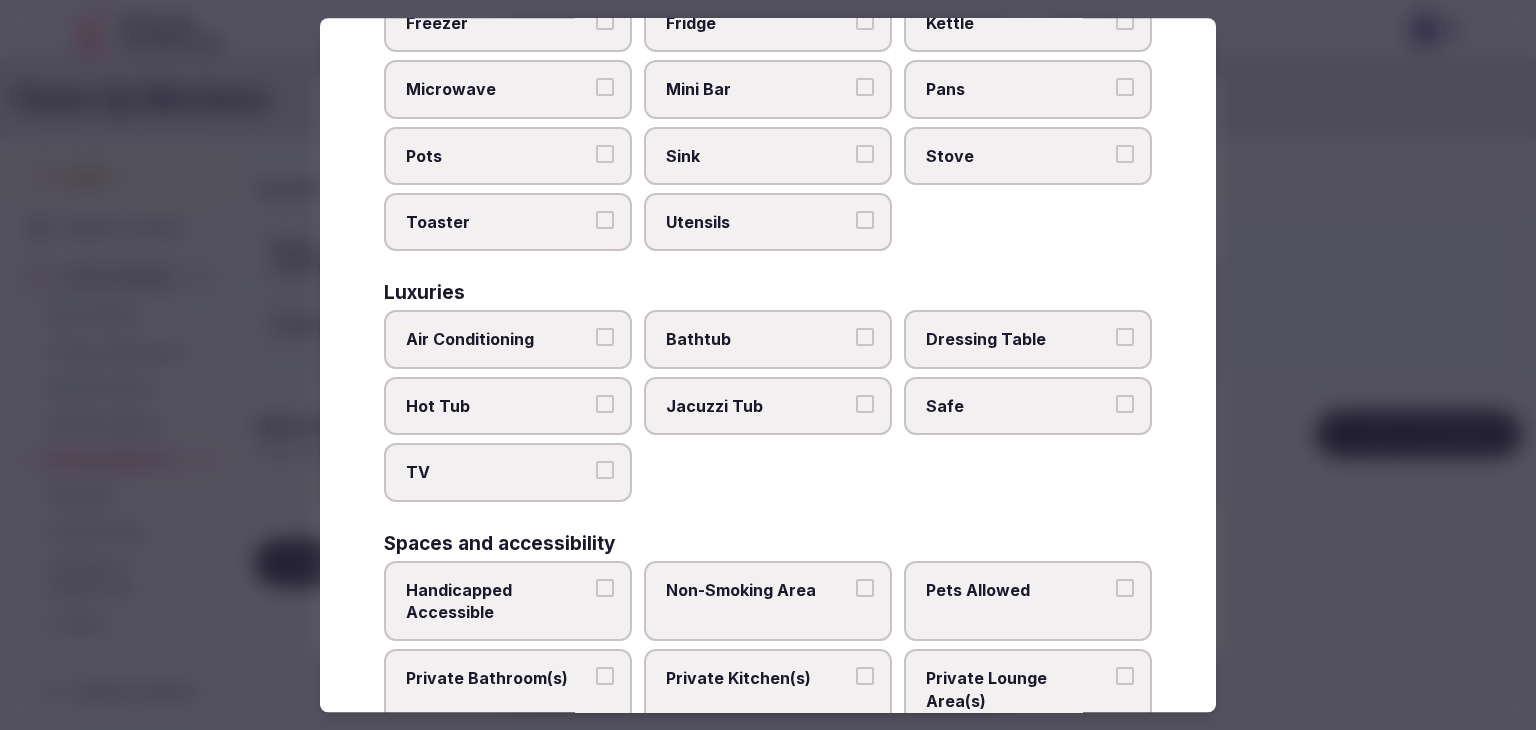 scroll, scrollTop: 700, scrollLeft: 0, axis: vertical 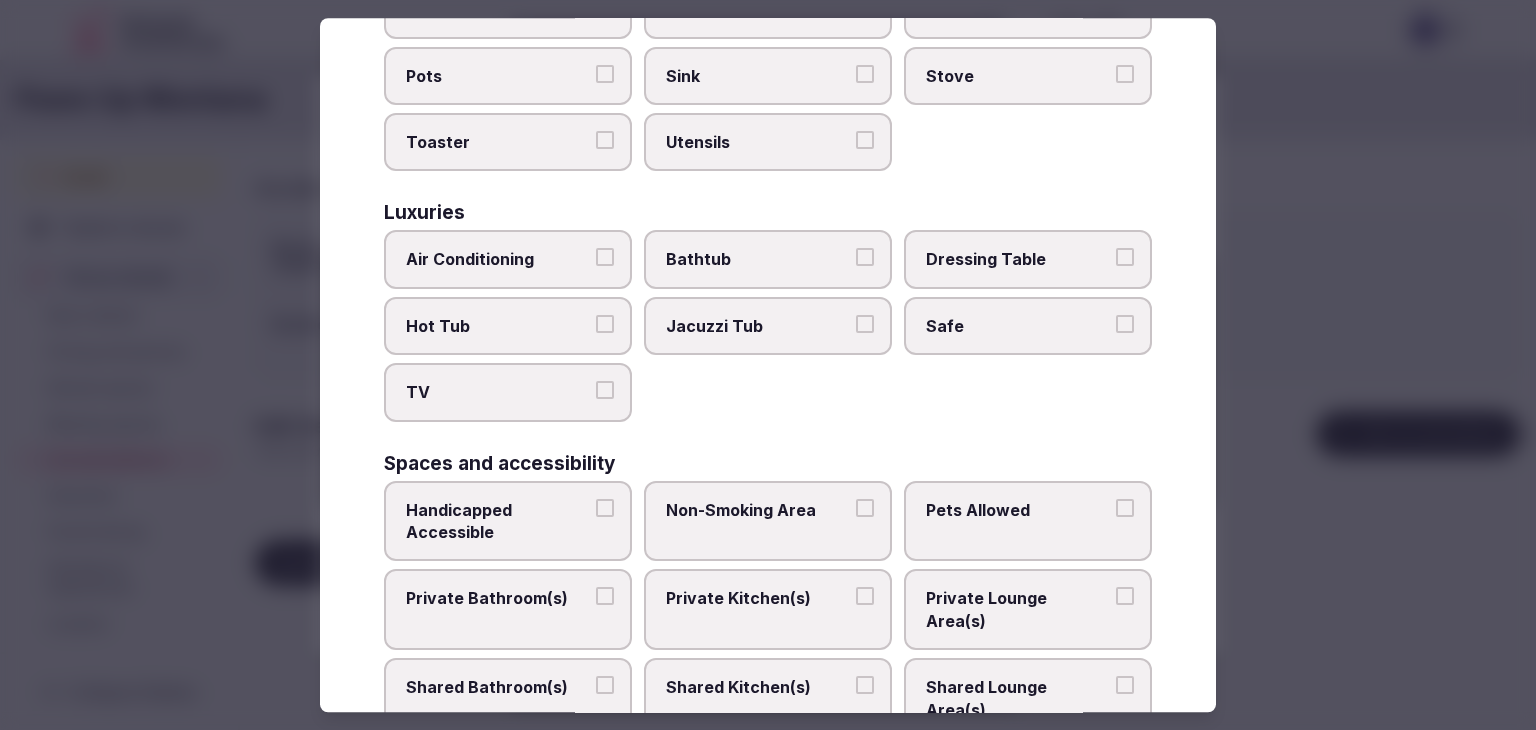 click on "Private Bathroom(s)" at bounding box center (498, 599) 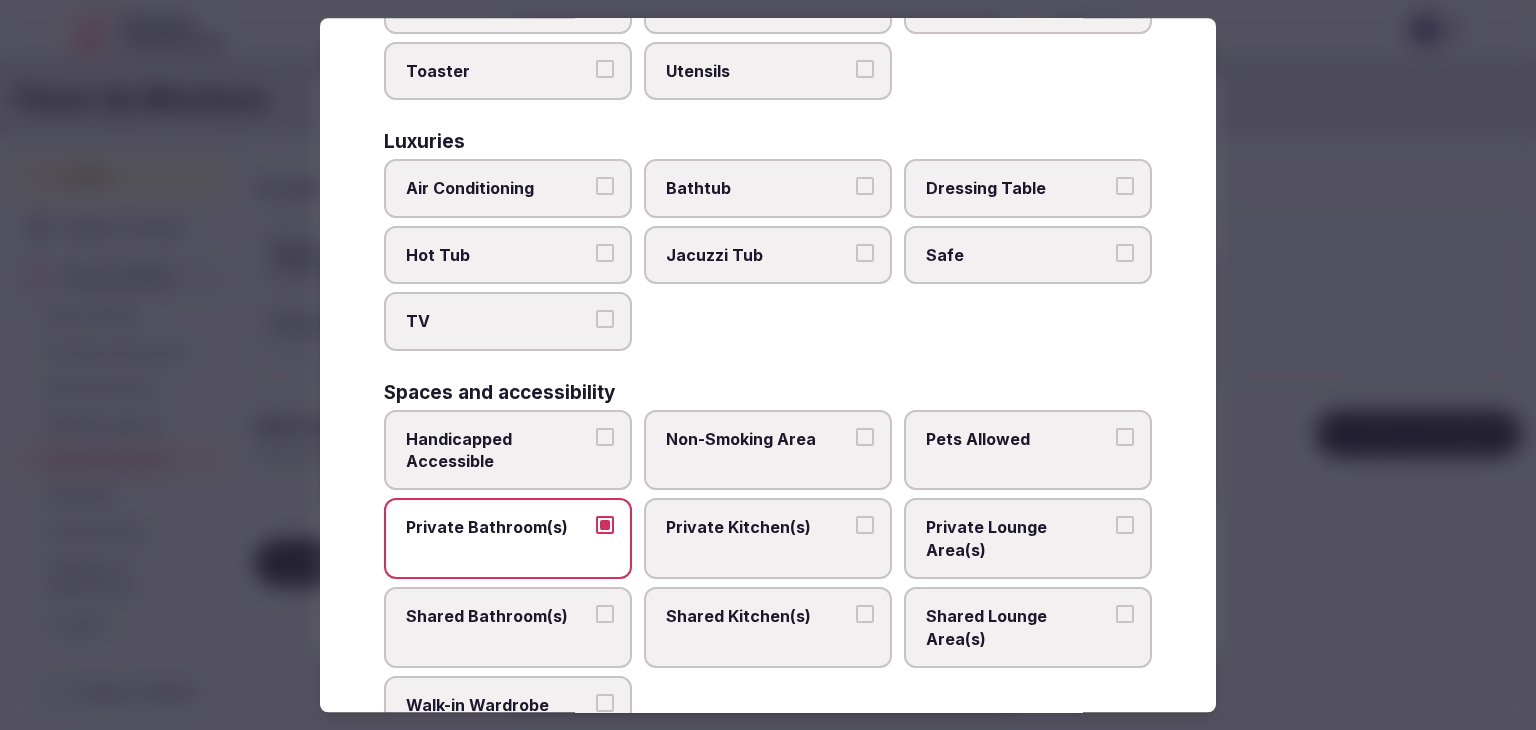 scroll, scrollTop: 800, scrollLeft: 0, axis: vertical 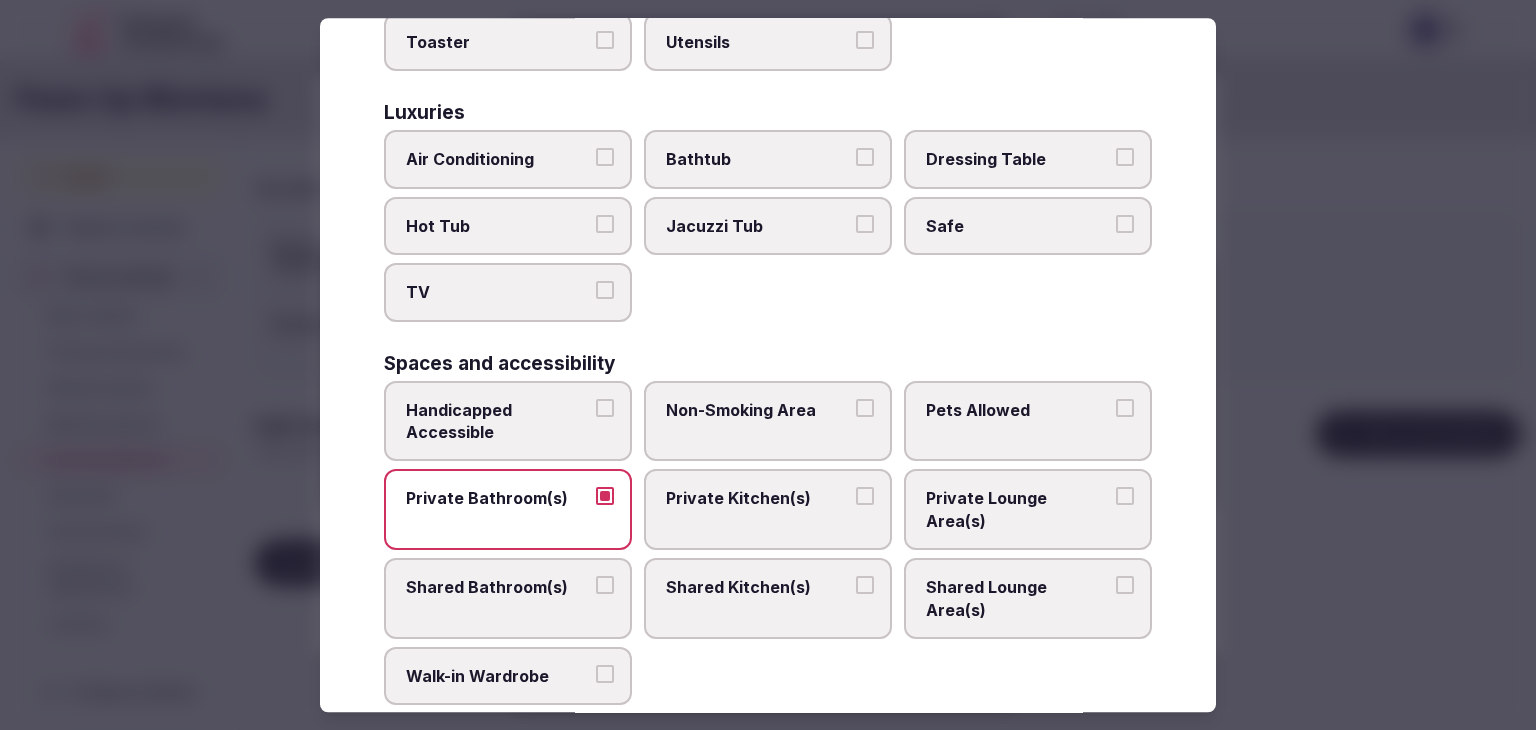 click on "Hot Tub" at bounding box center [508, 226] 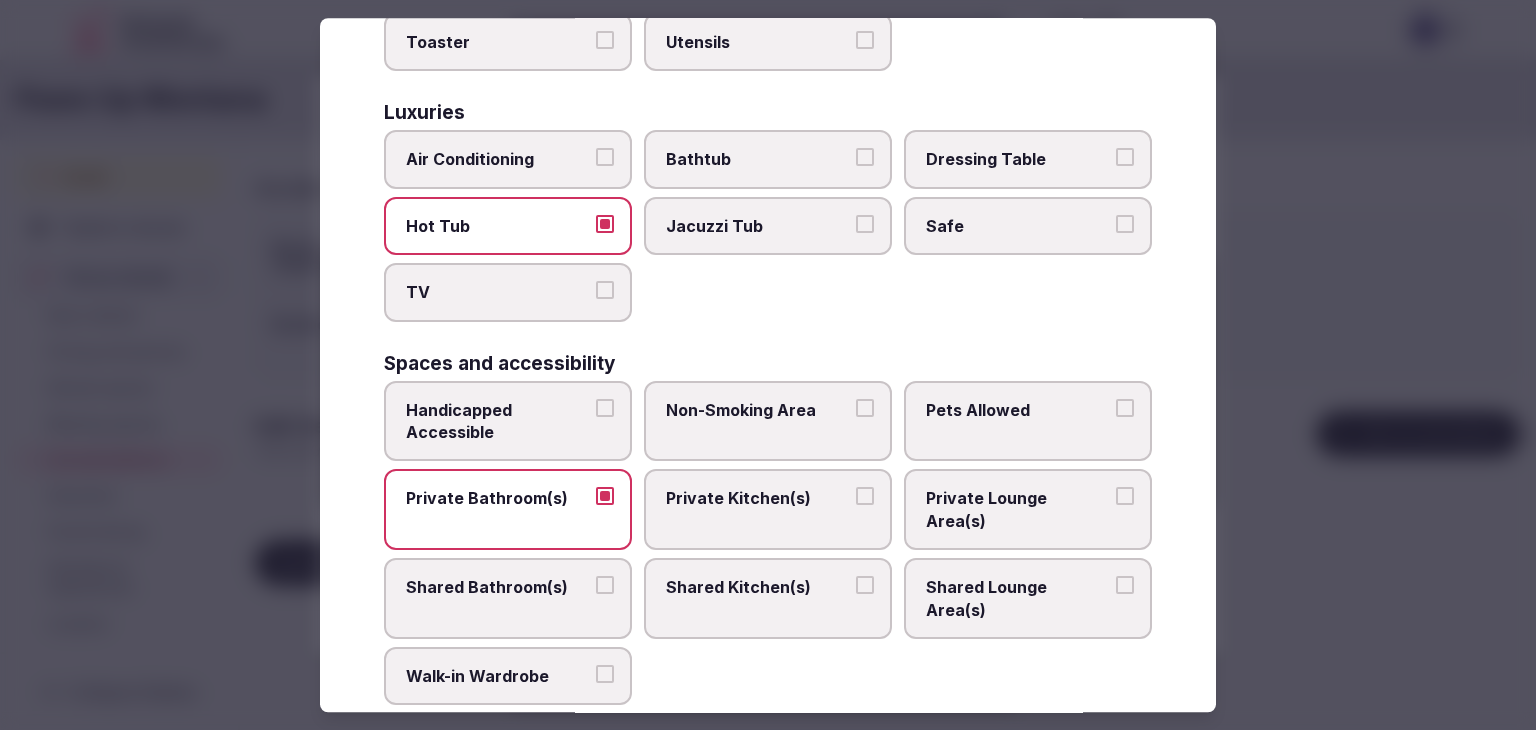 click on "Air Conditioning" at bounding box center (498, 160) 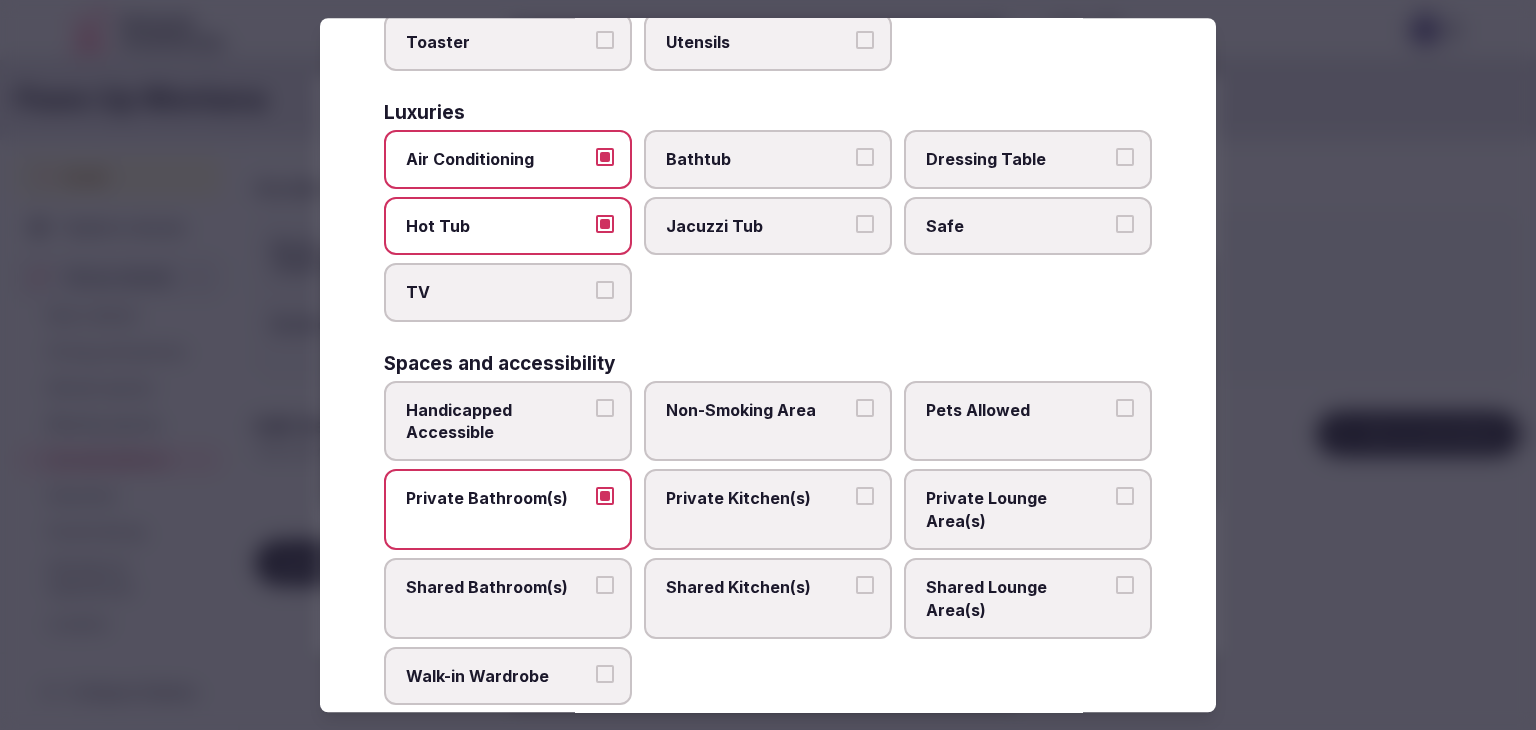 click on "Hot Tub" at bounding box center [498, 226] 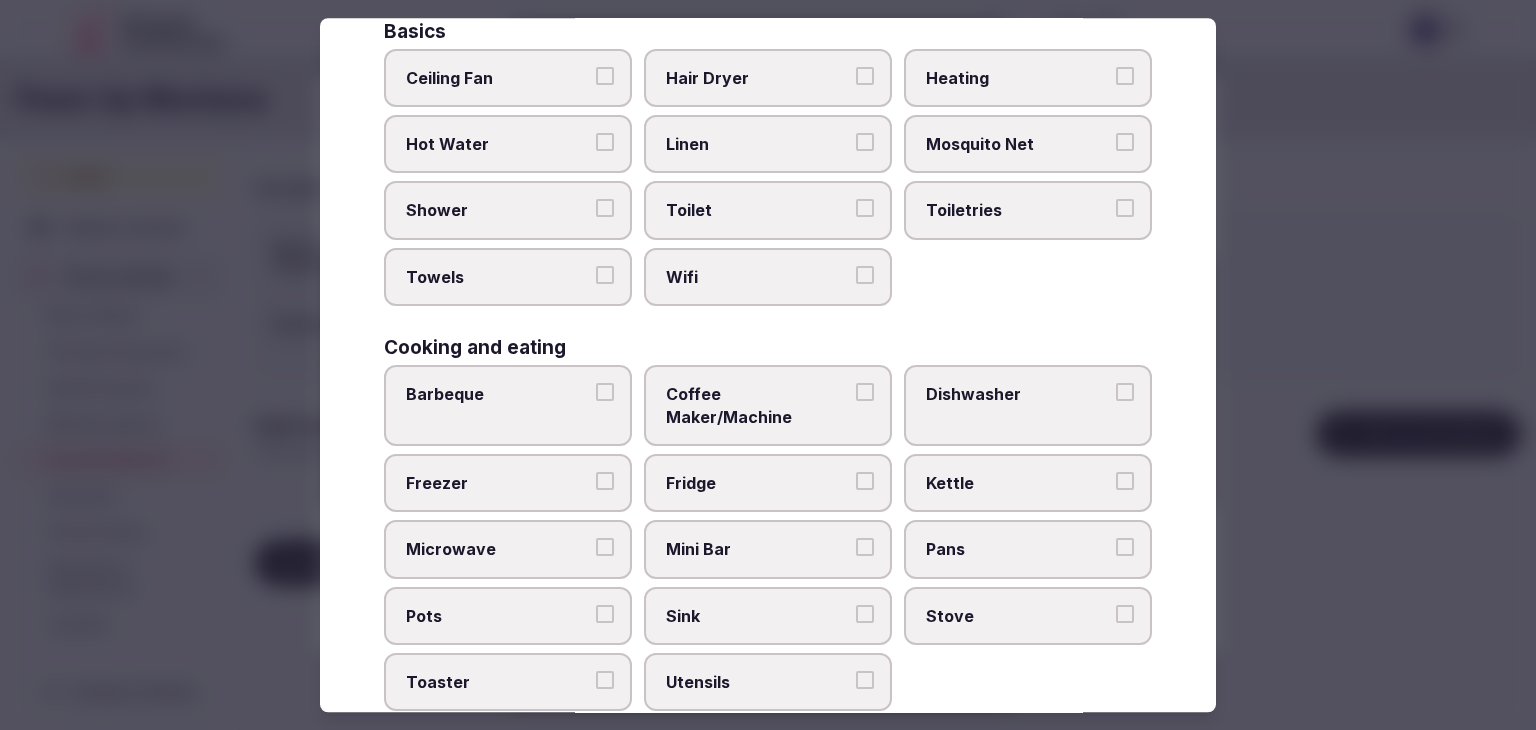 scroll, scrollTop: 0, scrollLeft: 0, axis: both 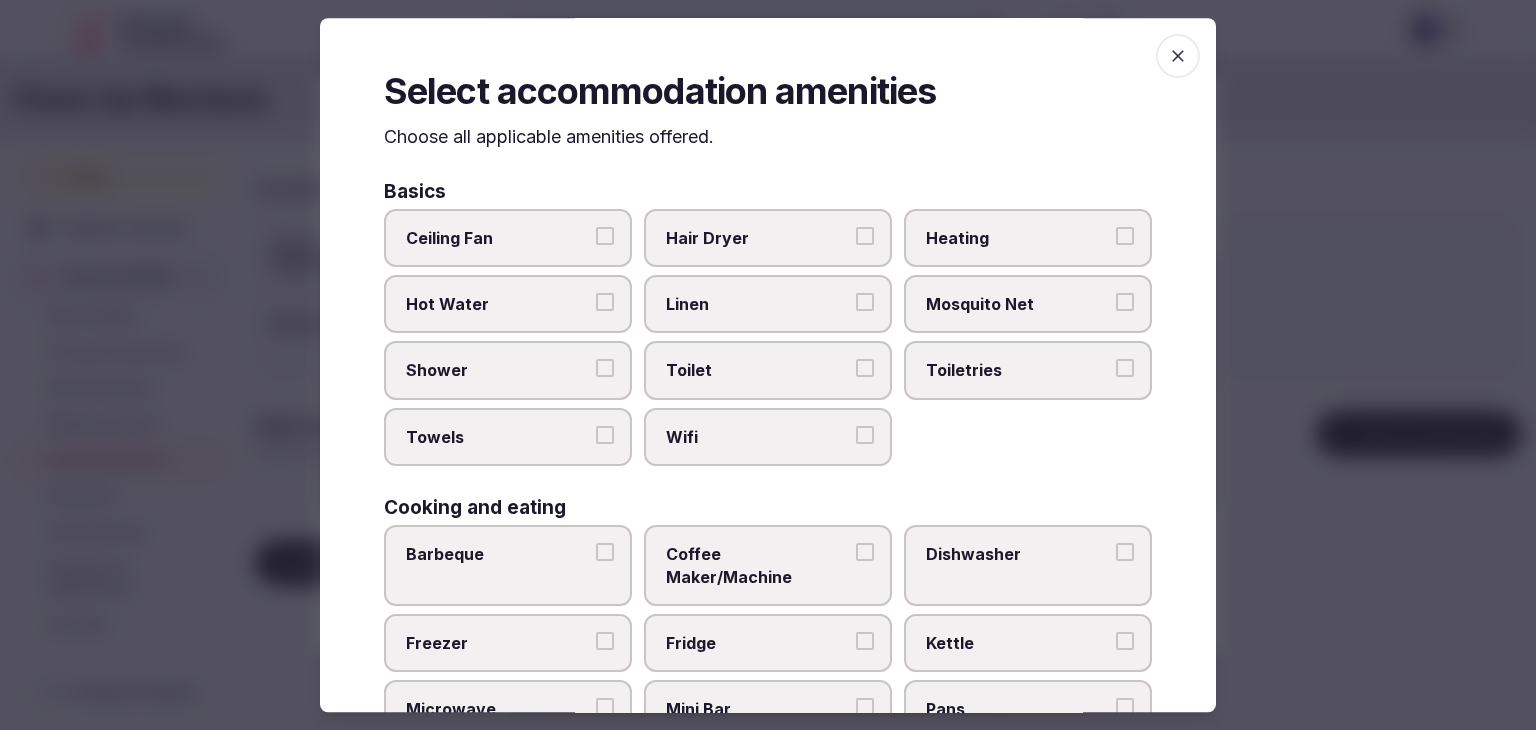 click on "Heating" at bounding box center [1028, 238] 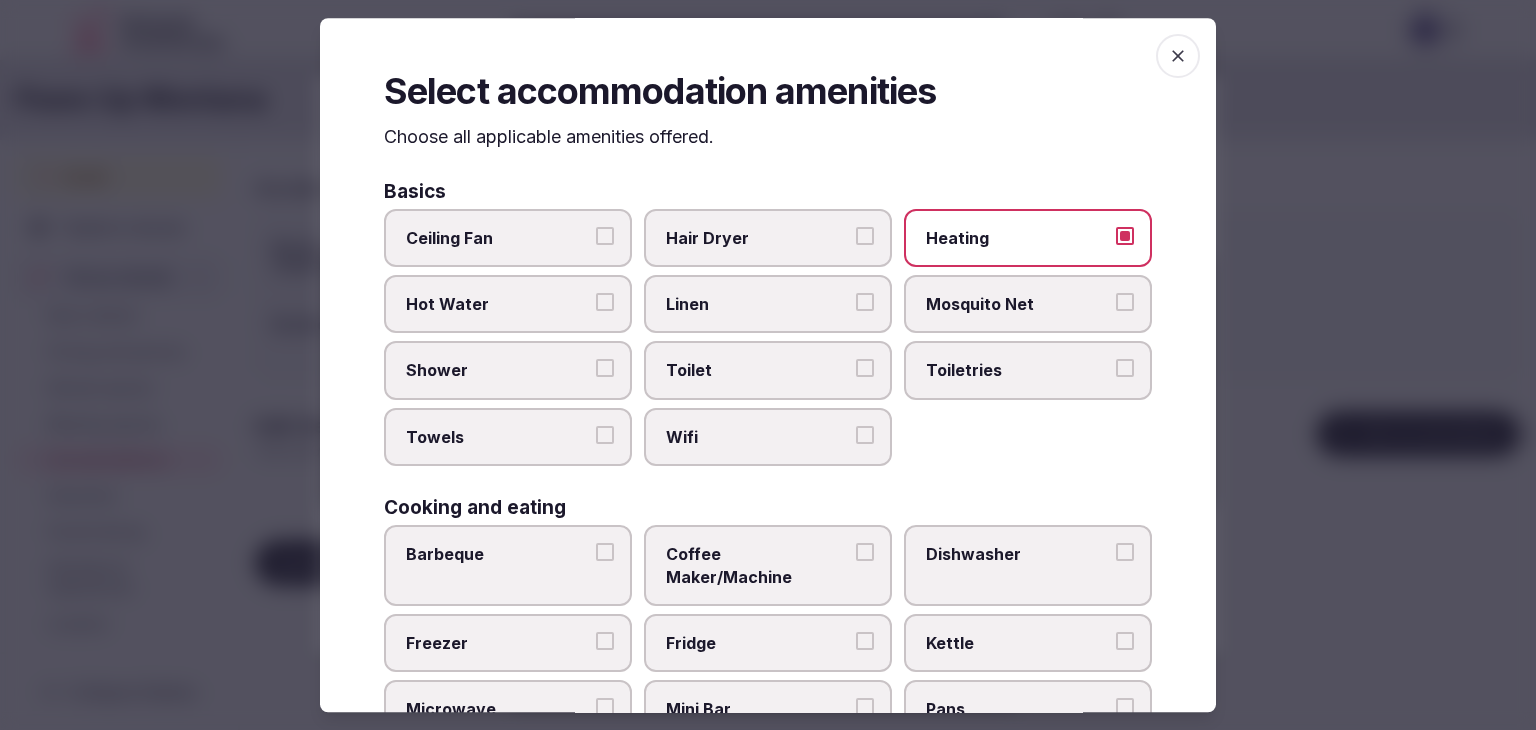 drag, startPoint x: 591, startPoint y: 369, endPoint x: 615, endPoint y: 455, distance: 89.28606 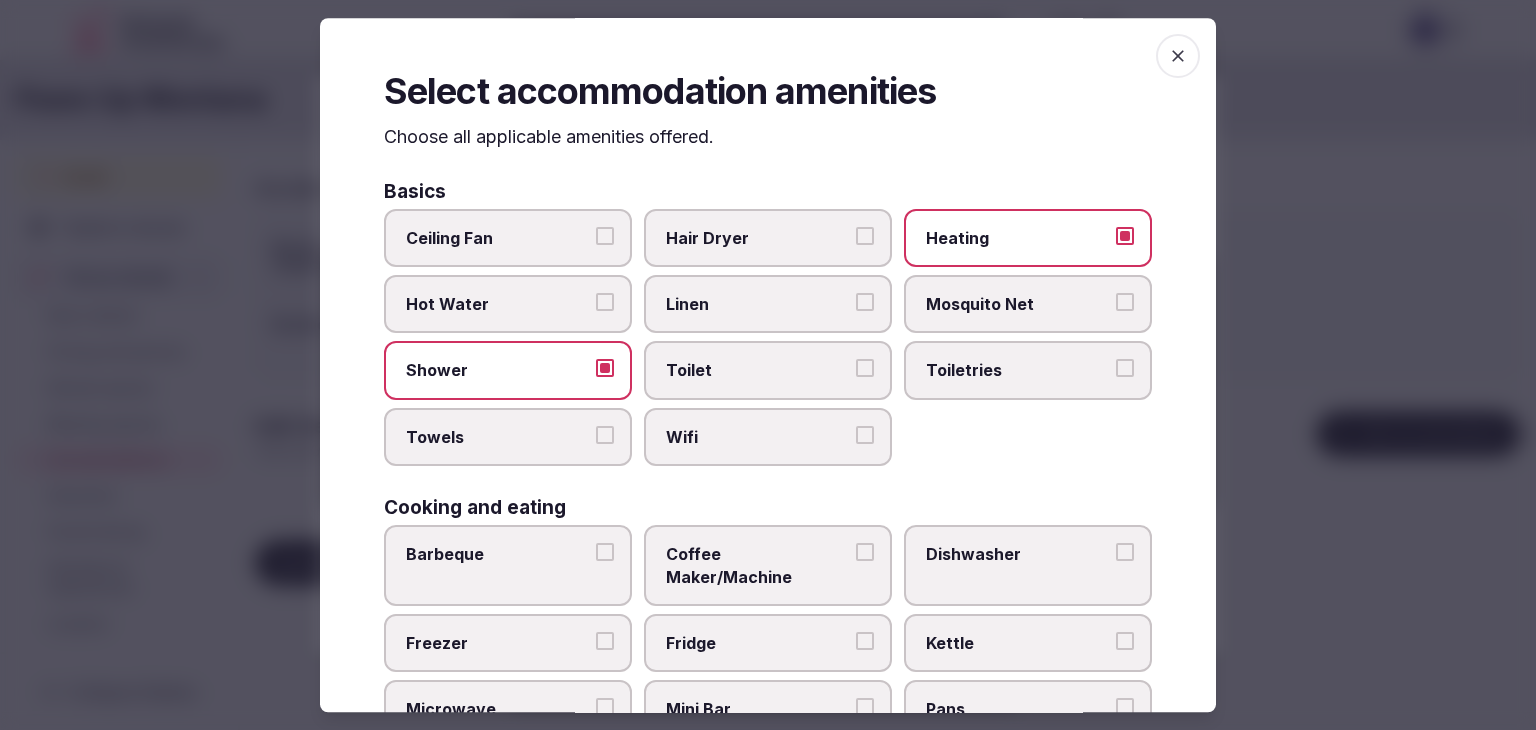 click on "Wifi" at bounding box center (768, 437) 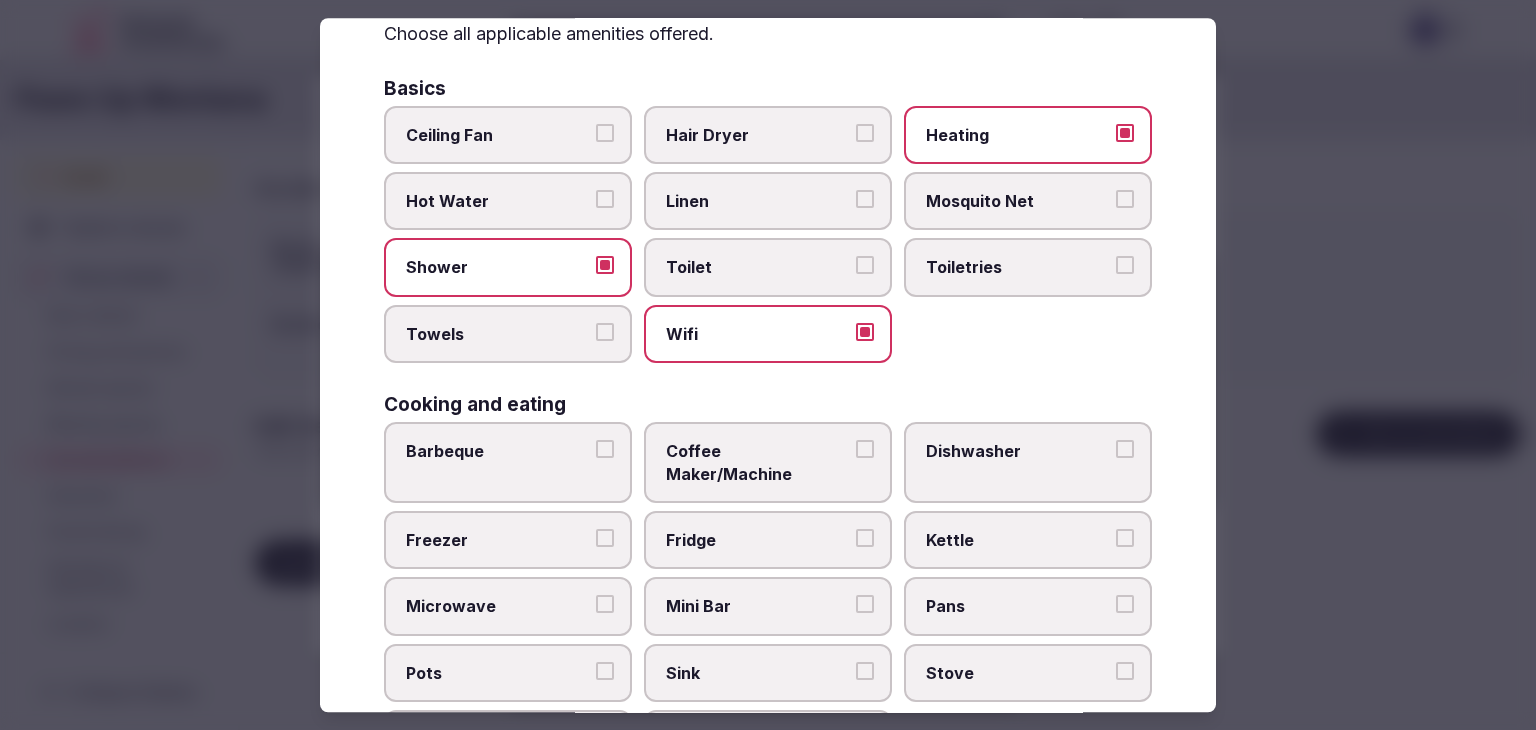 scroll, scrollTop: 0, scrollLeft: 0, axis: both 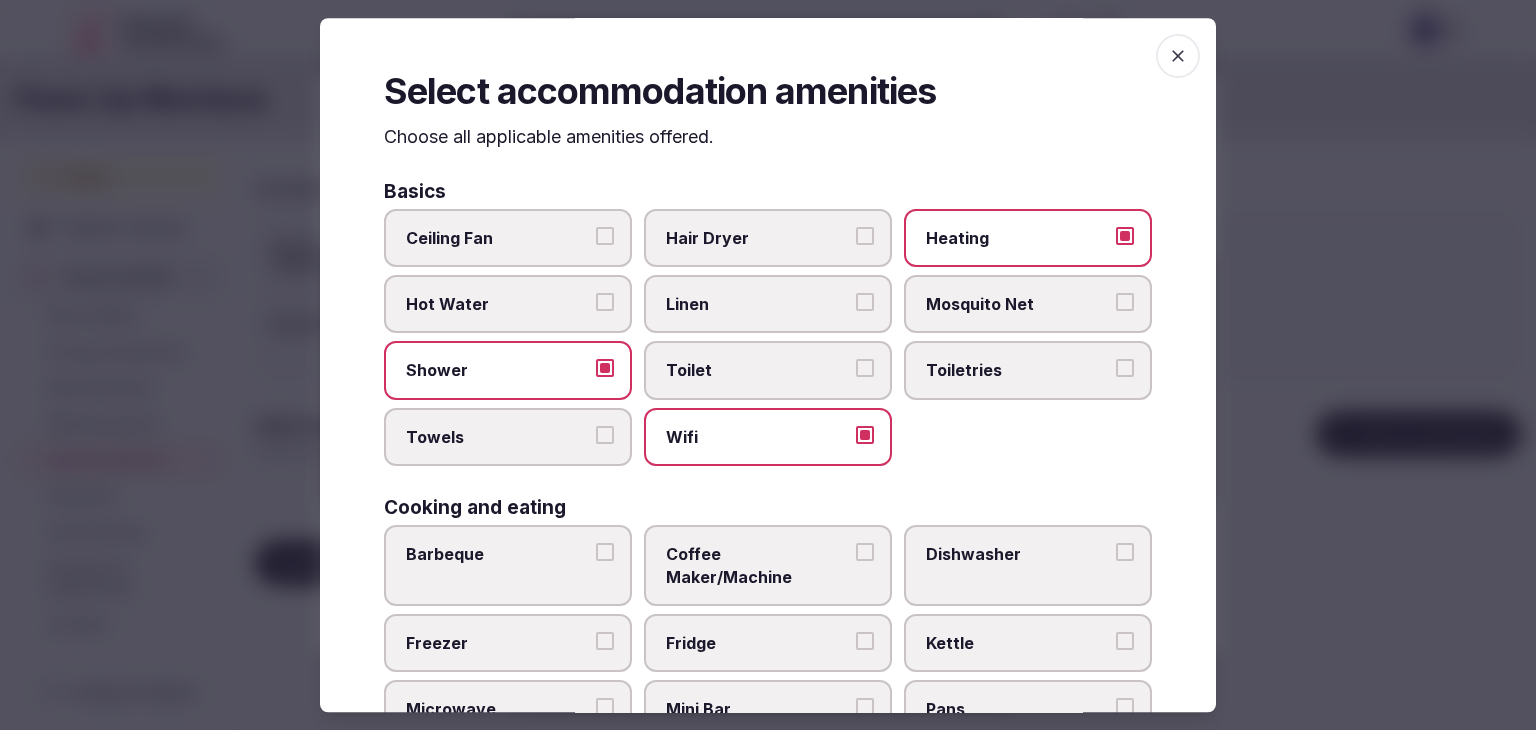 click 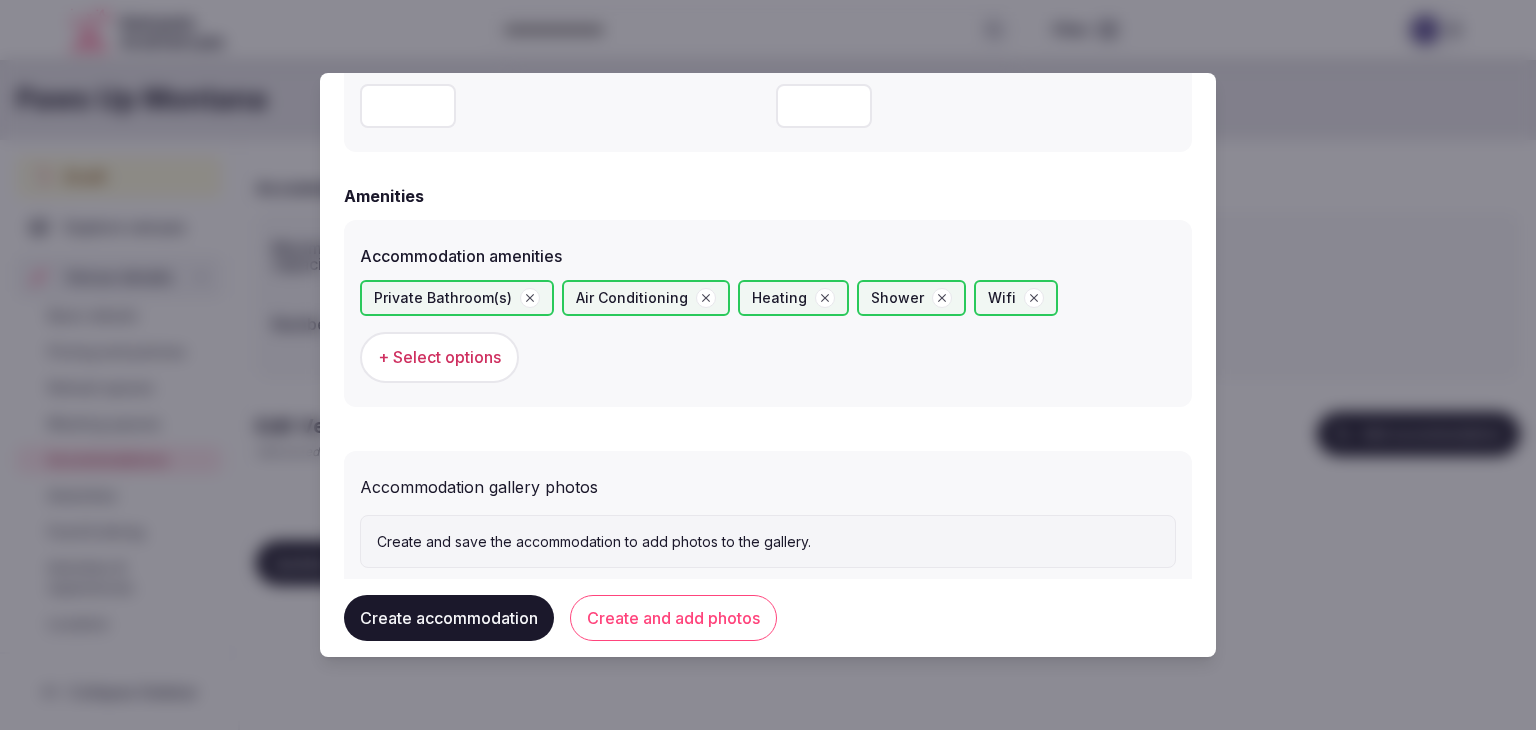 click on "Create accommodation" at bounding box center [449, 618] 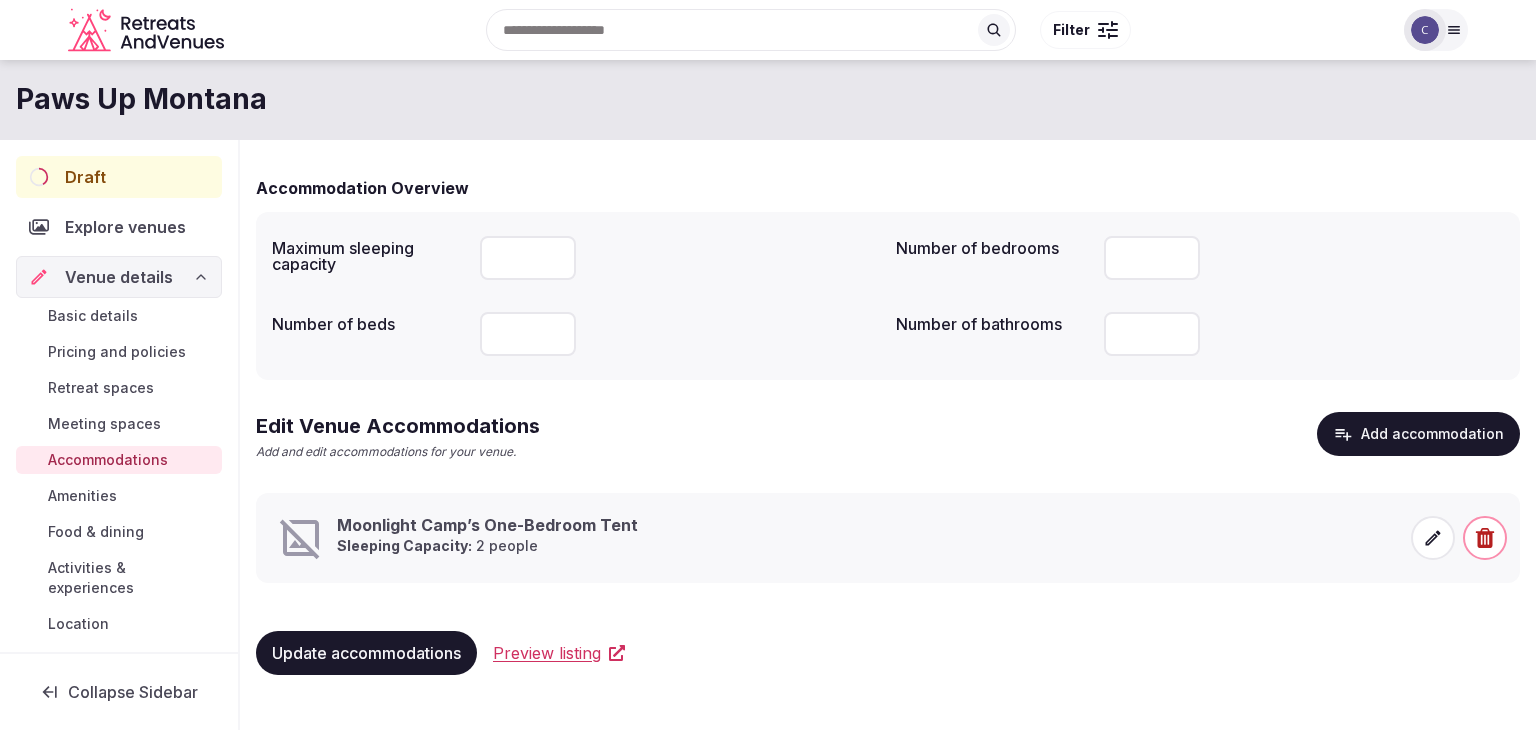 click 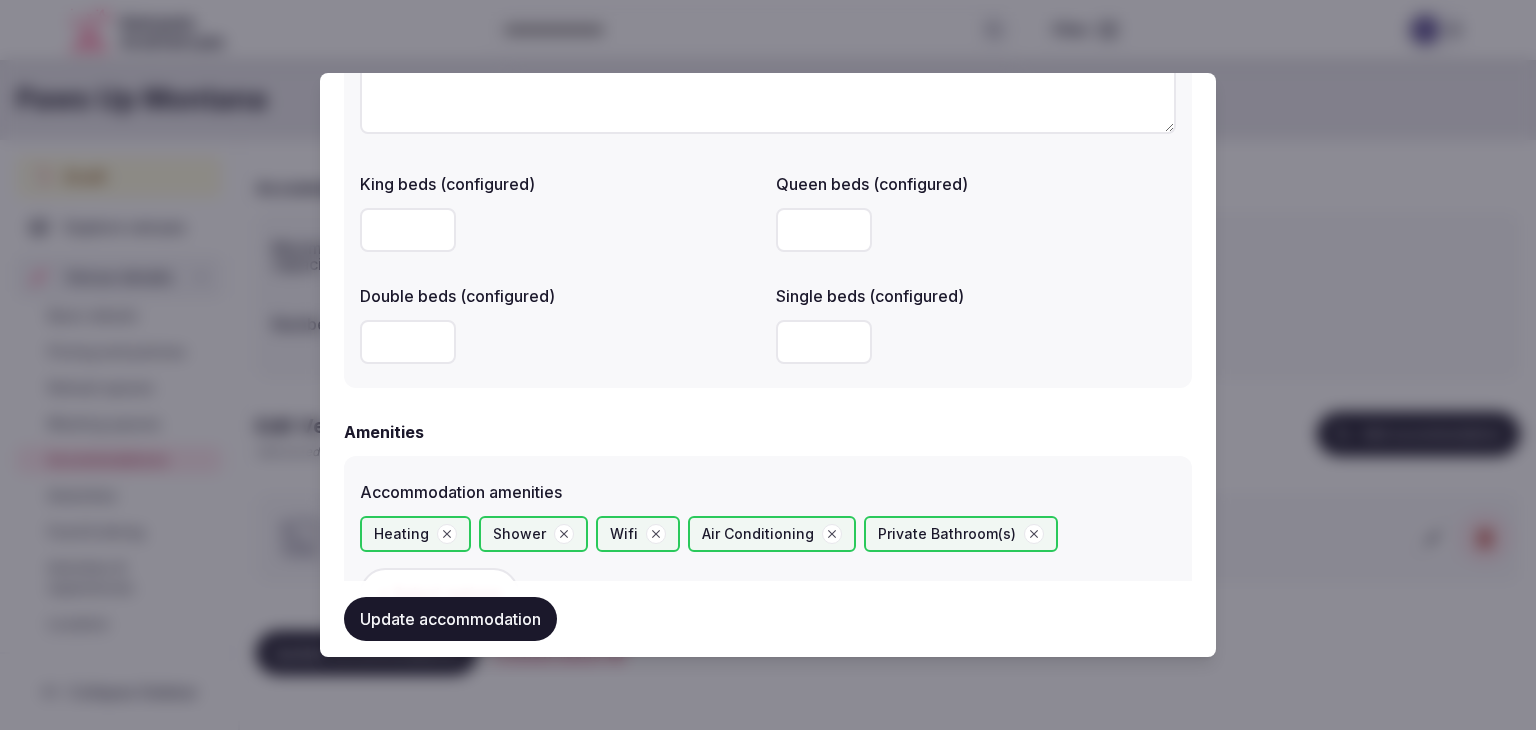 scroll, scrollTop: 2000, scrollLeft: 0, axis: vertical 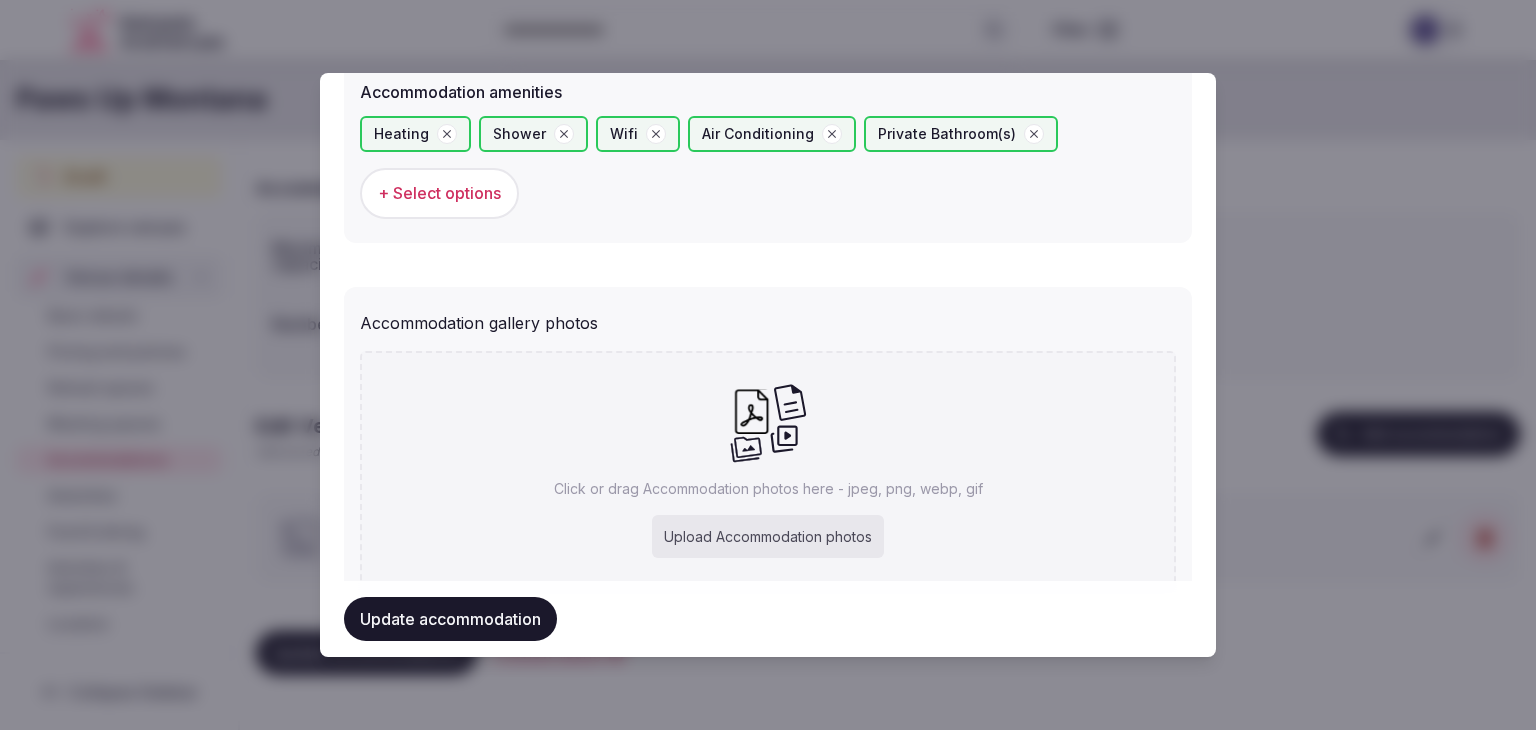 click on "Upload Accommodation photos" at bounding box center (768, 537) 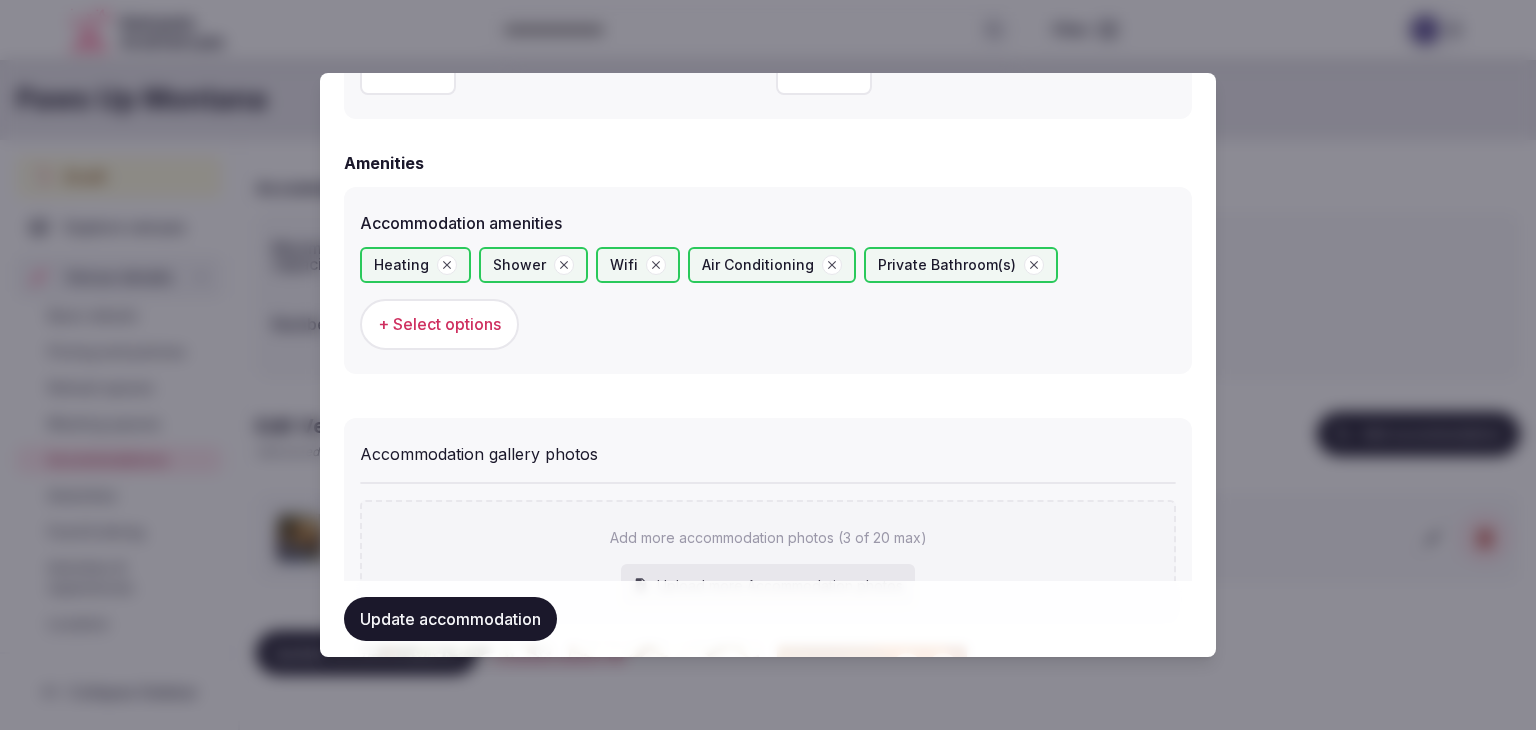 scroll, scrollTop: 2181, scrollLeft: 0, axis: vertical 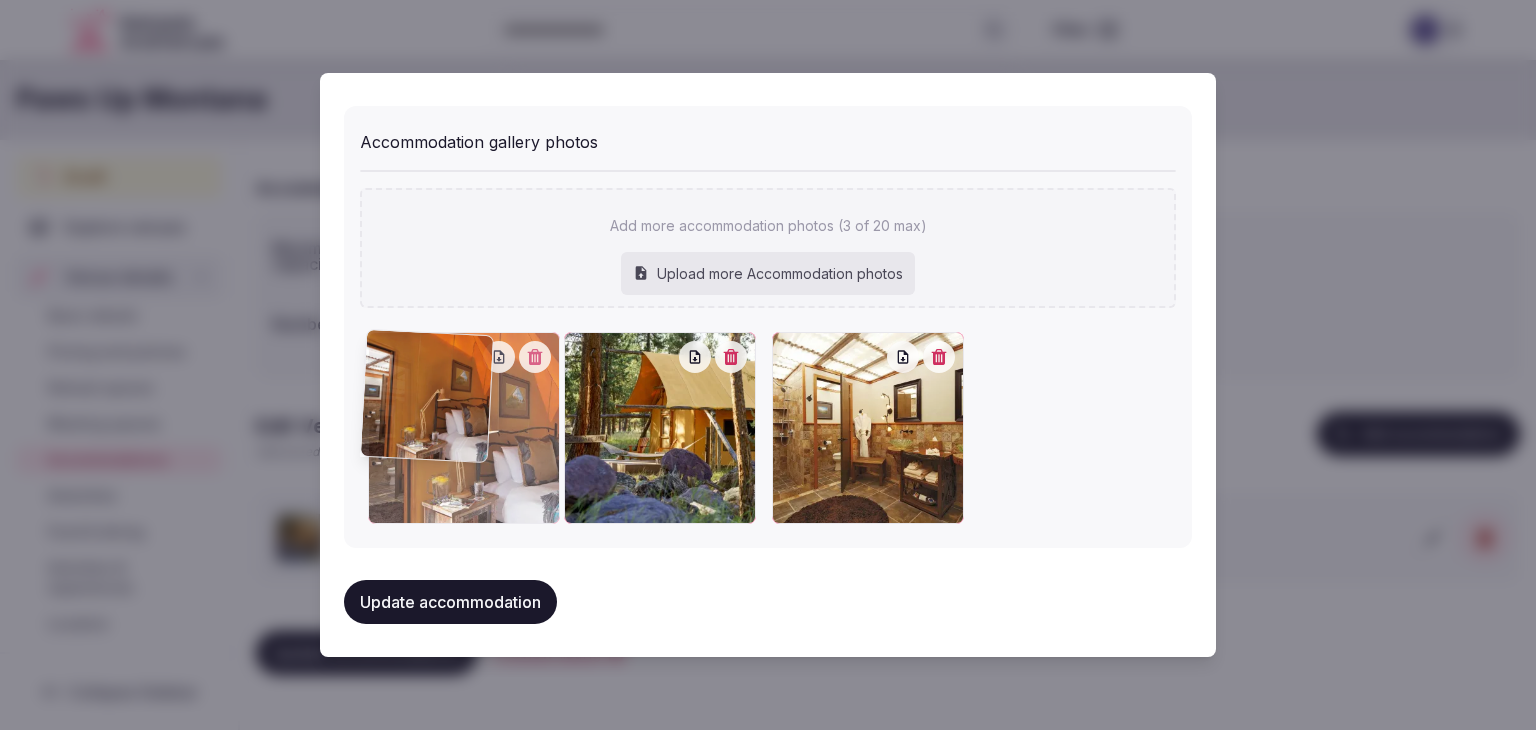 drag, startPoint x: 784, startPoint y: 353, endPoint x: 437, endPoint y: 381, distance: 348.12784 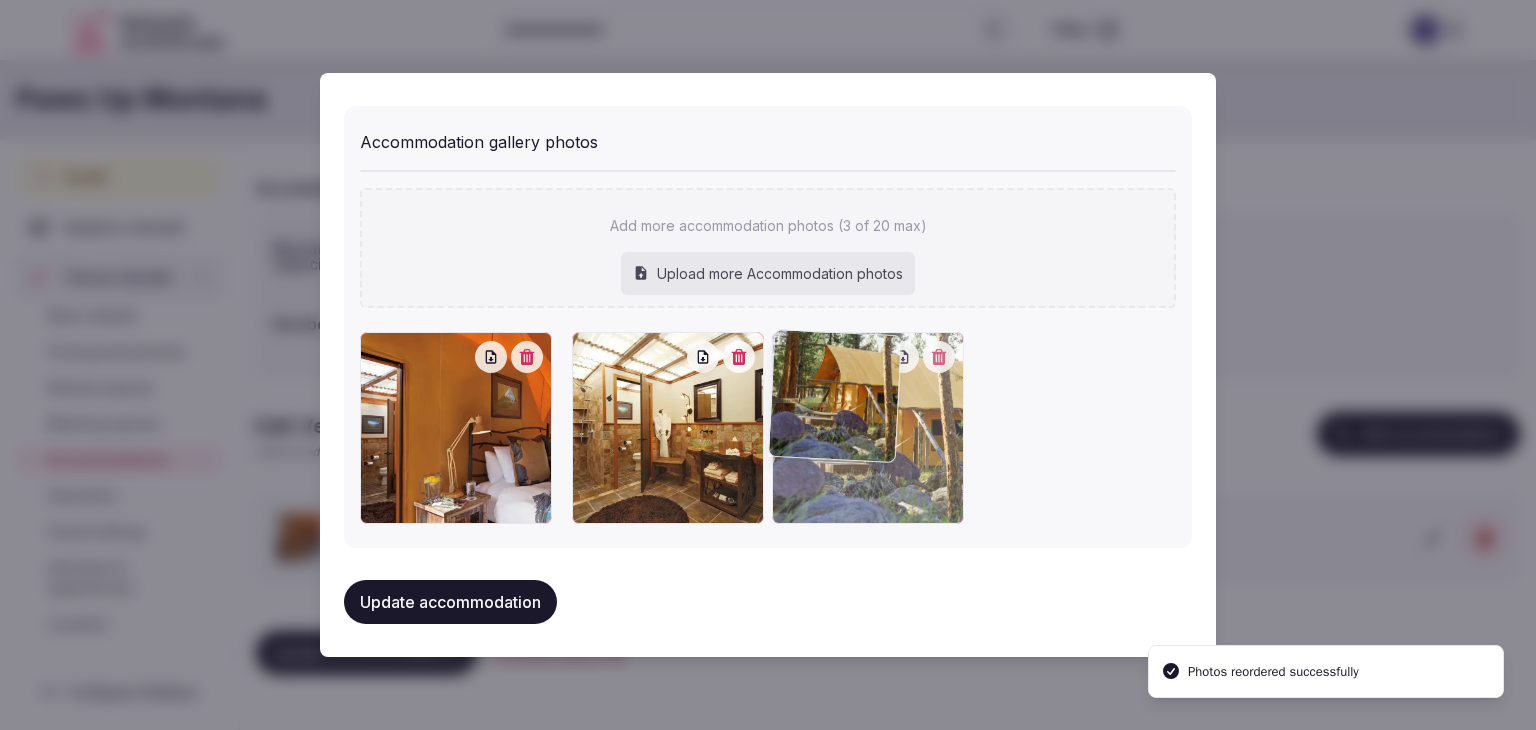 drag, startPoint x: 577, startPoint y: 349, endPoint x: 796, endPoint y: 357, distance: 219.14607 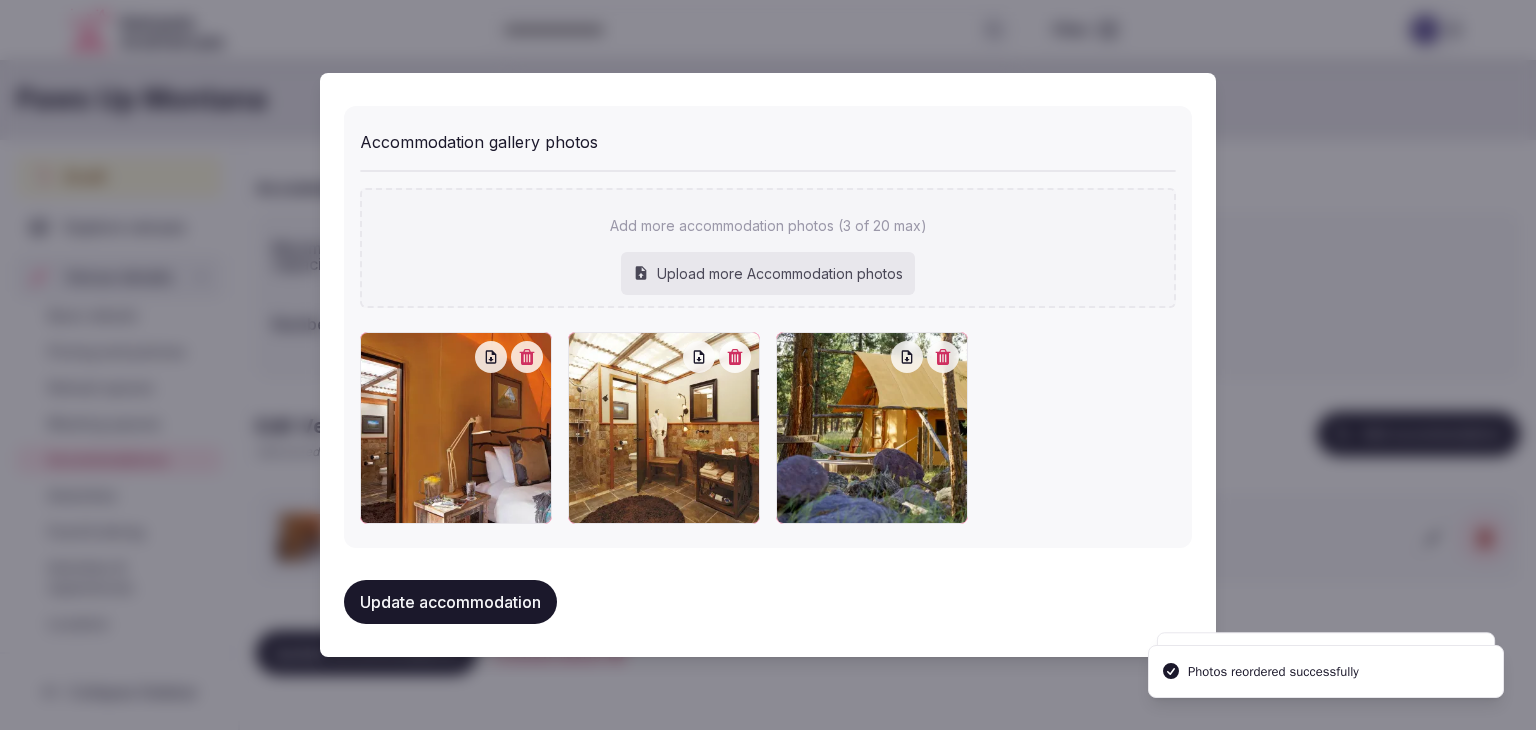 click on "Update accommodation" at bounding box center [450, 602] 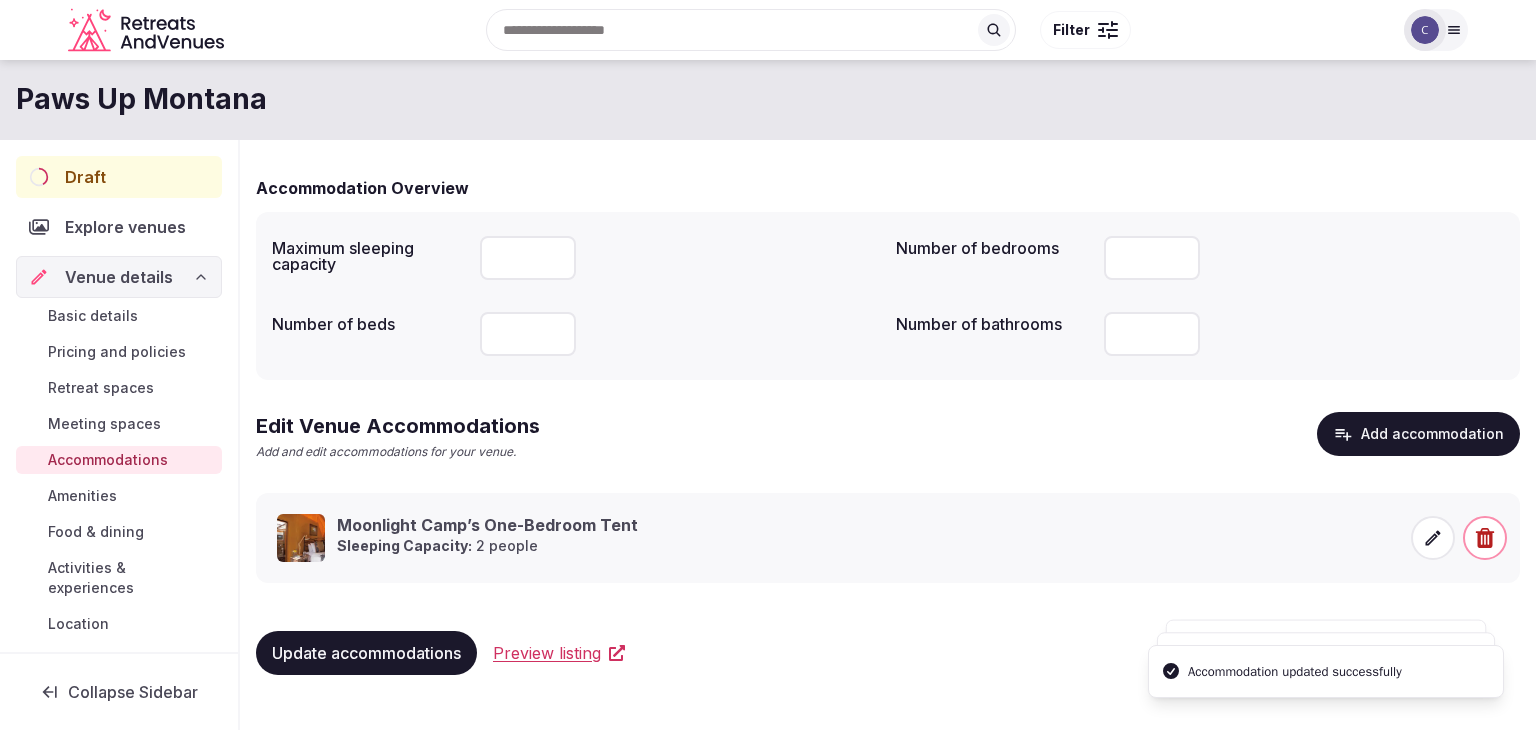 click on "Update accommodations" at bounding box center [366, 653] 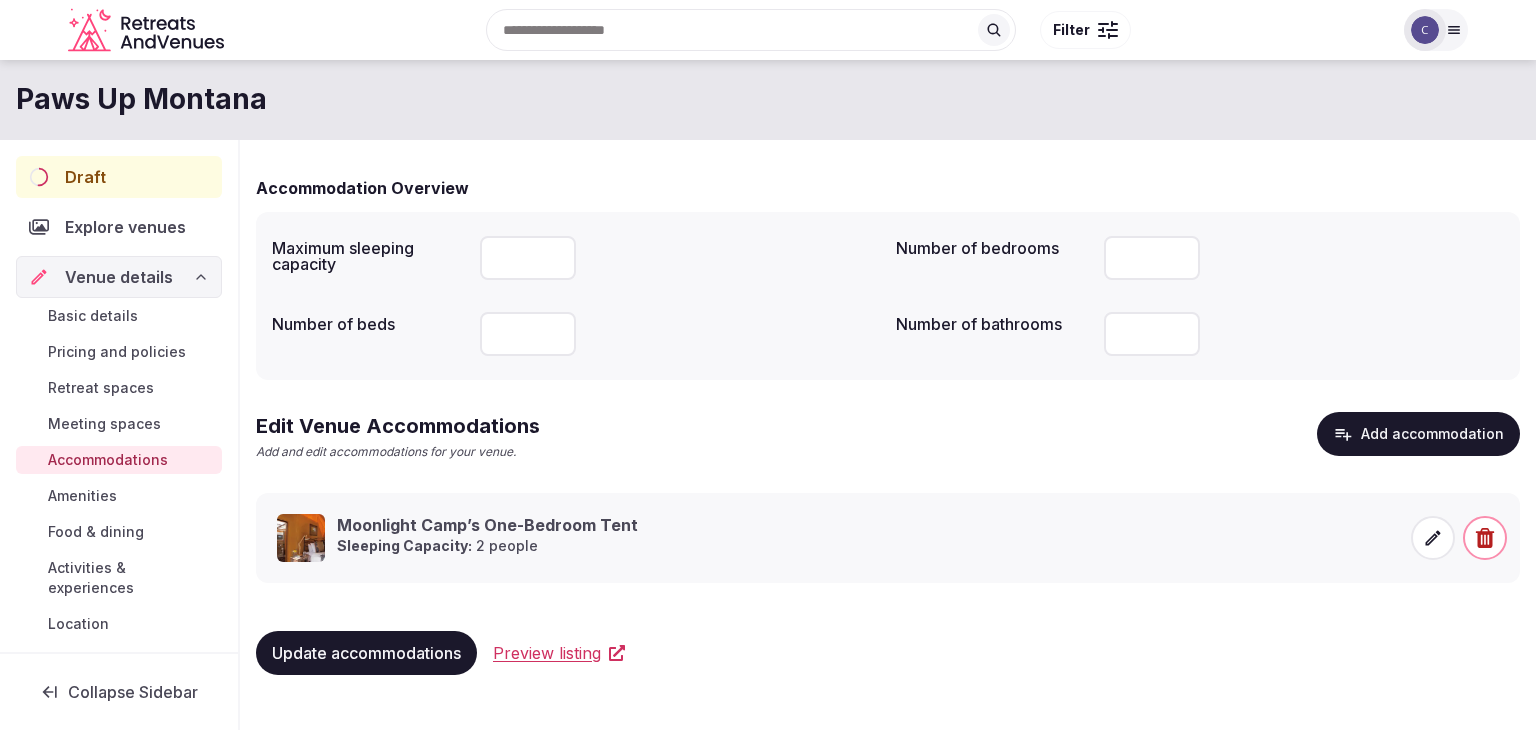 click on "Food & dining" at bounding box center (96, 532) 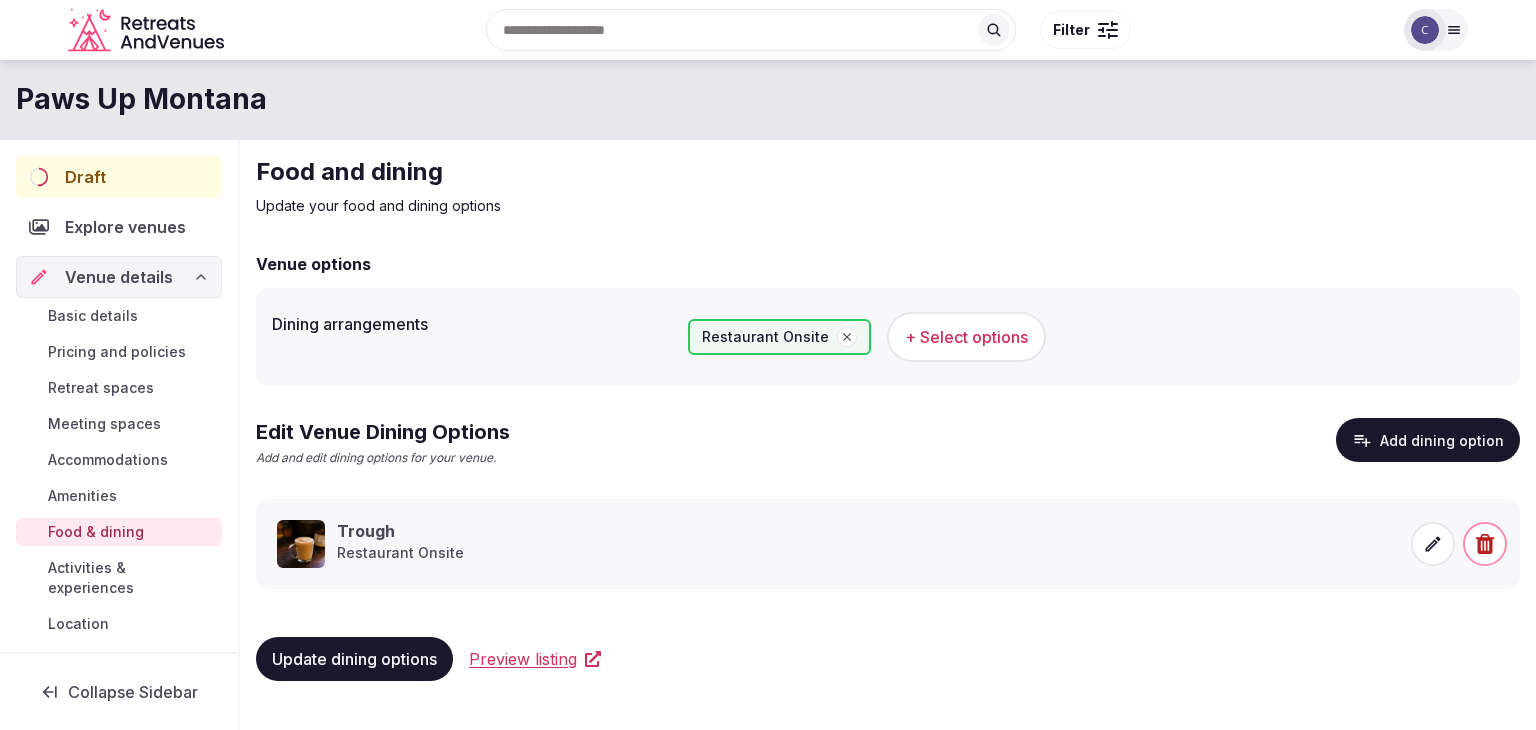click 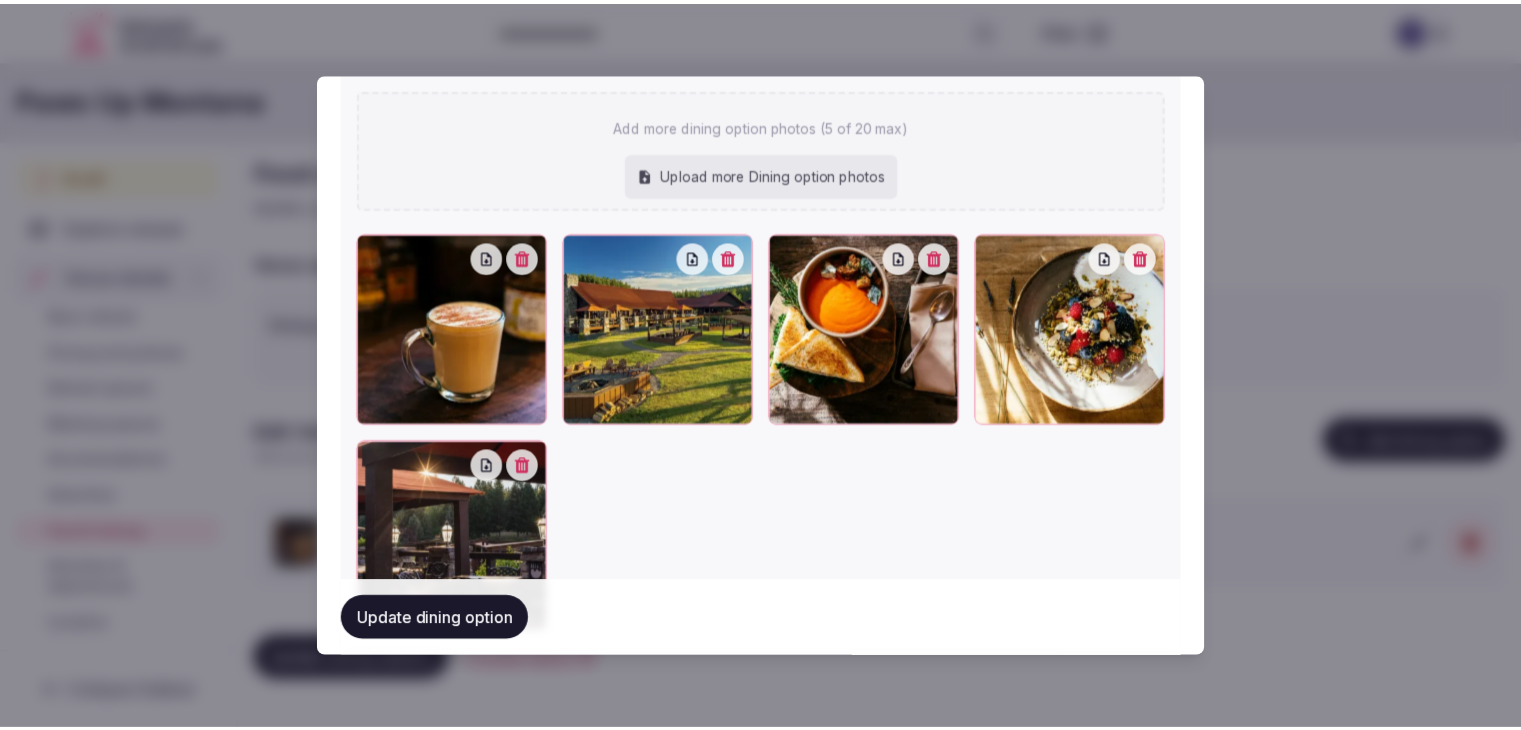scroll, scrollTop: 1000, scrollLeft: 0, axis: vertical 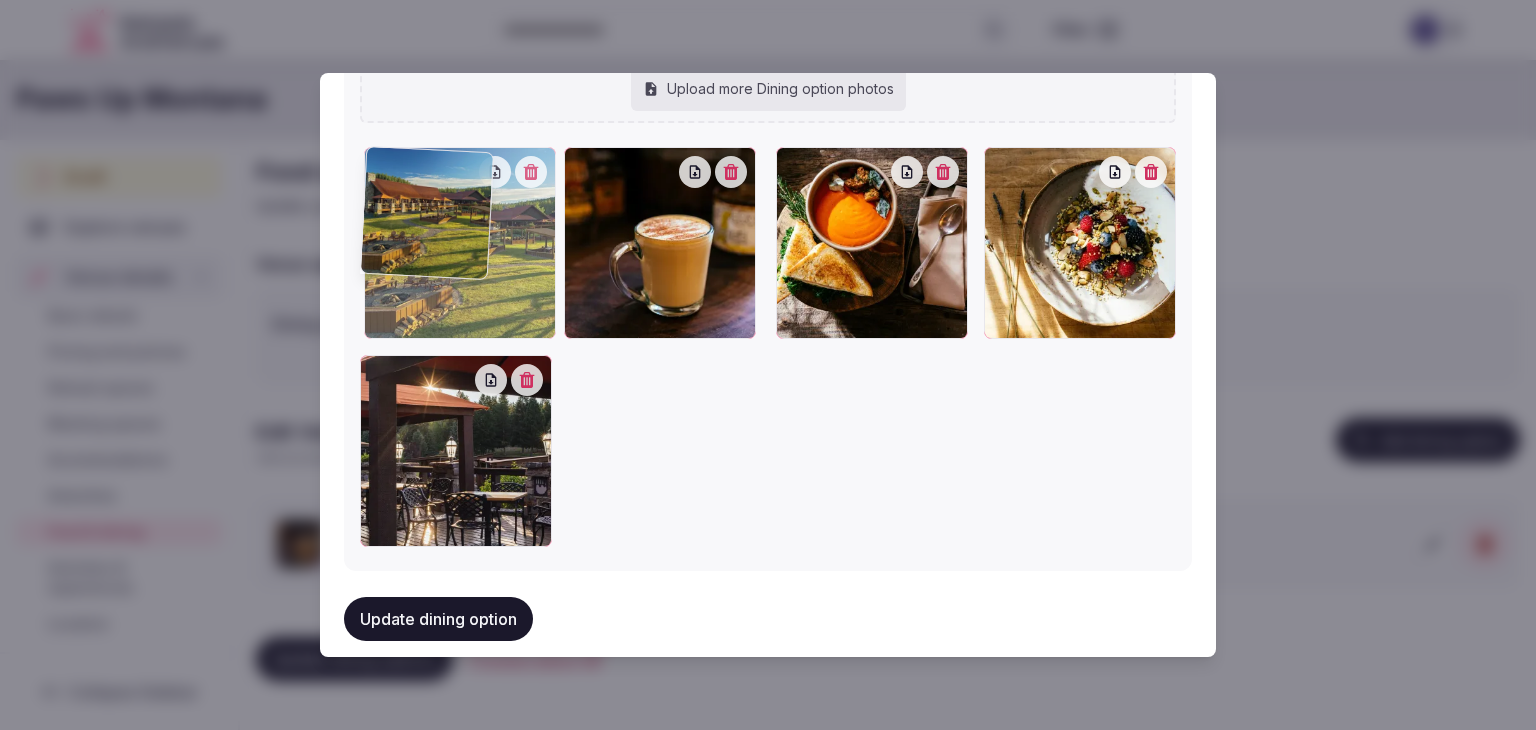 drag, startPoint x: 577, startPoint y: 312, endPoint x: 432, endPoint y: 367, distance: 155.08063 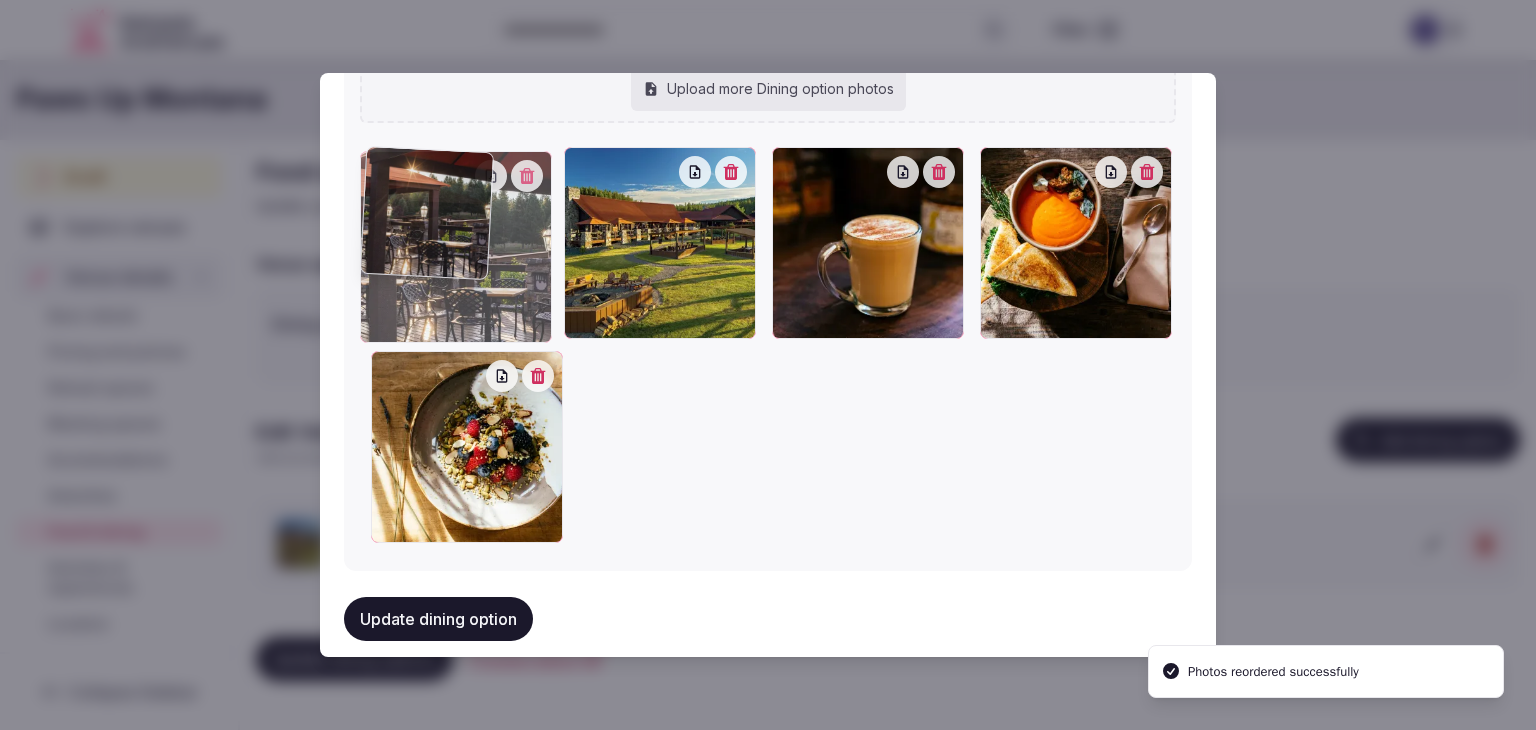 drag, startPoint x: 440, startPoint y: 485, endPoint x: 418, endPoint y: 332, distance: 154.57361 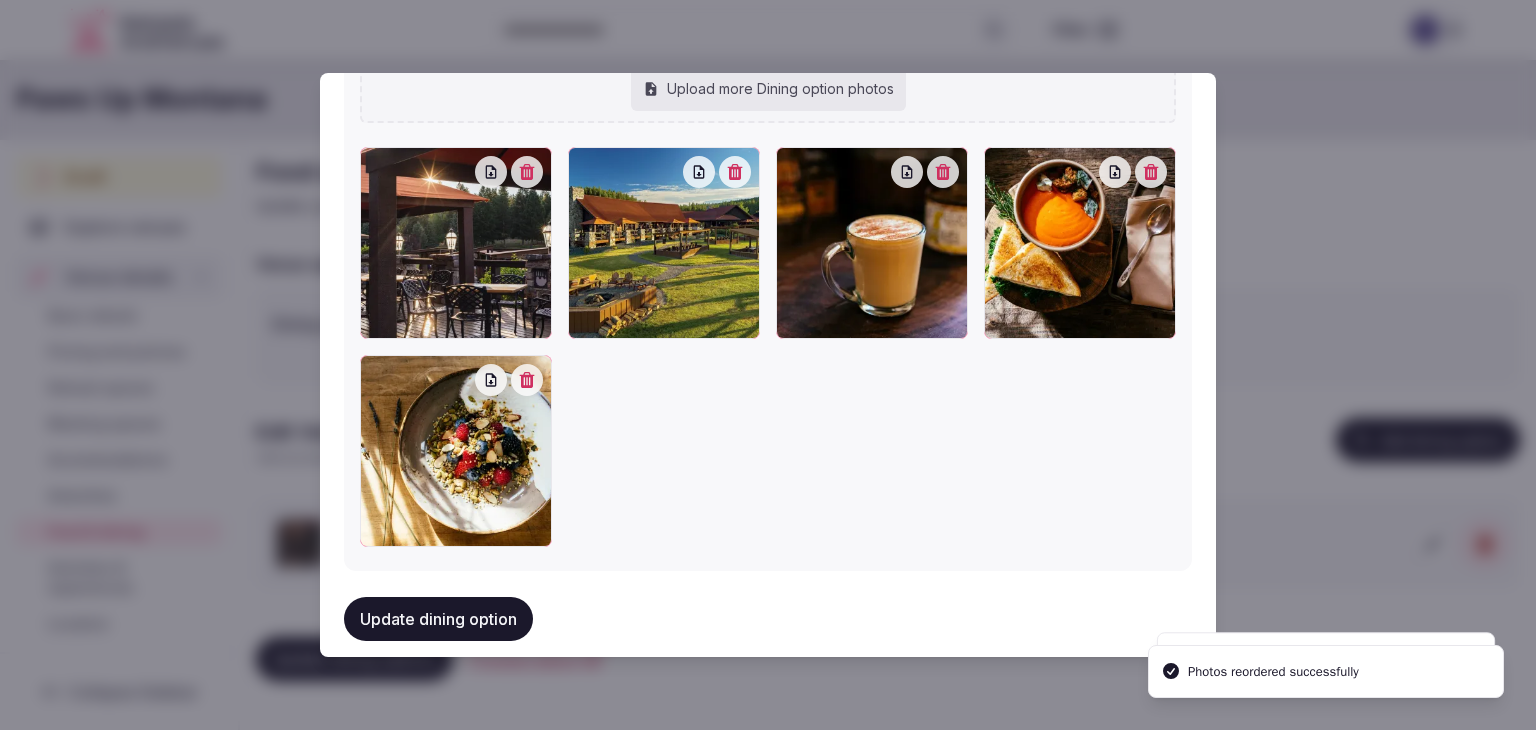 drag, startPoint x: 468, startPoint y: 623, endPoint x: 479, endPoint y: 623, distance: 11 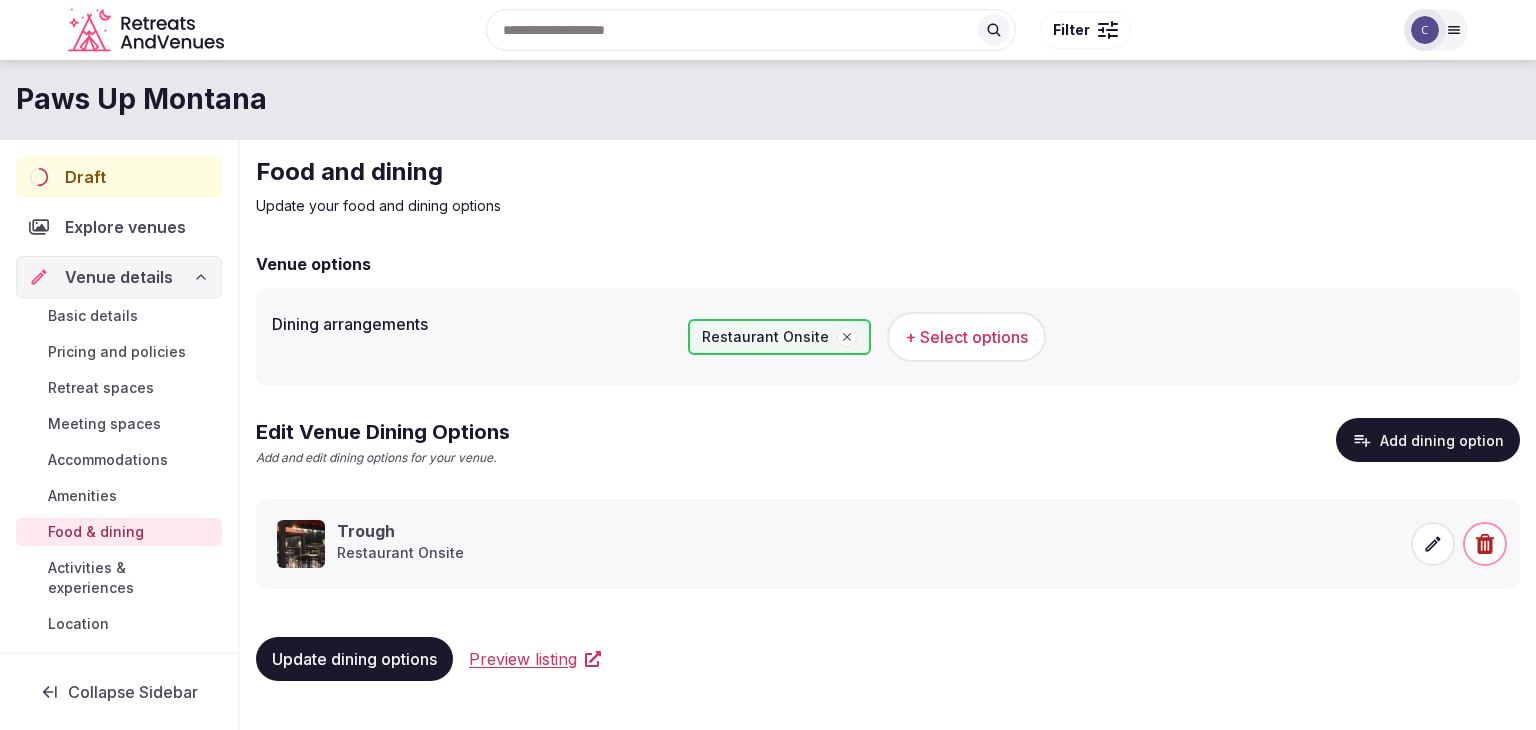 drag, startPoint x: 74, startPoint y: 309, endPoint x: 124, endPoint y: 391, distance: 96.04166 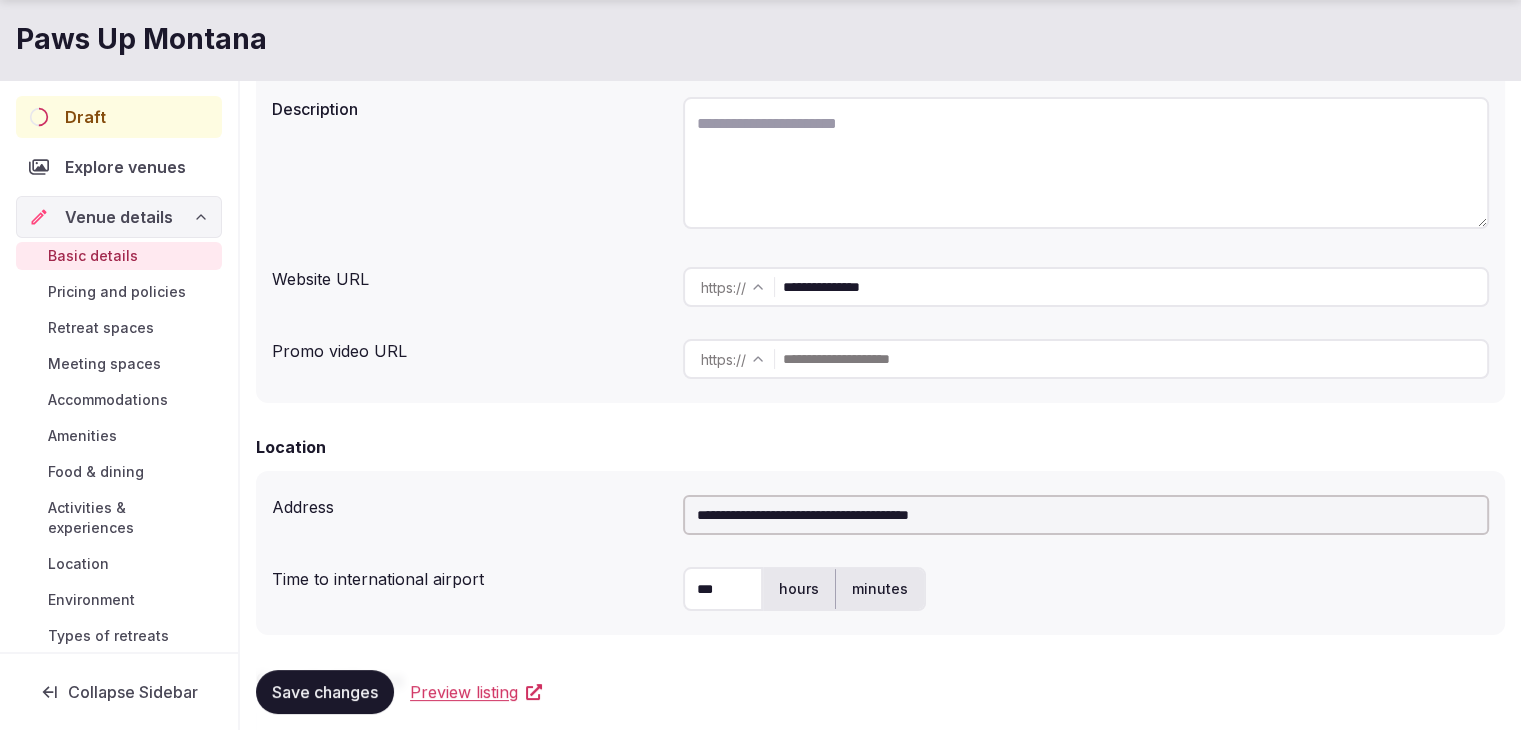 scroll, scrollTop: 600, scrollLeft: 0, axis: vertical 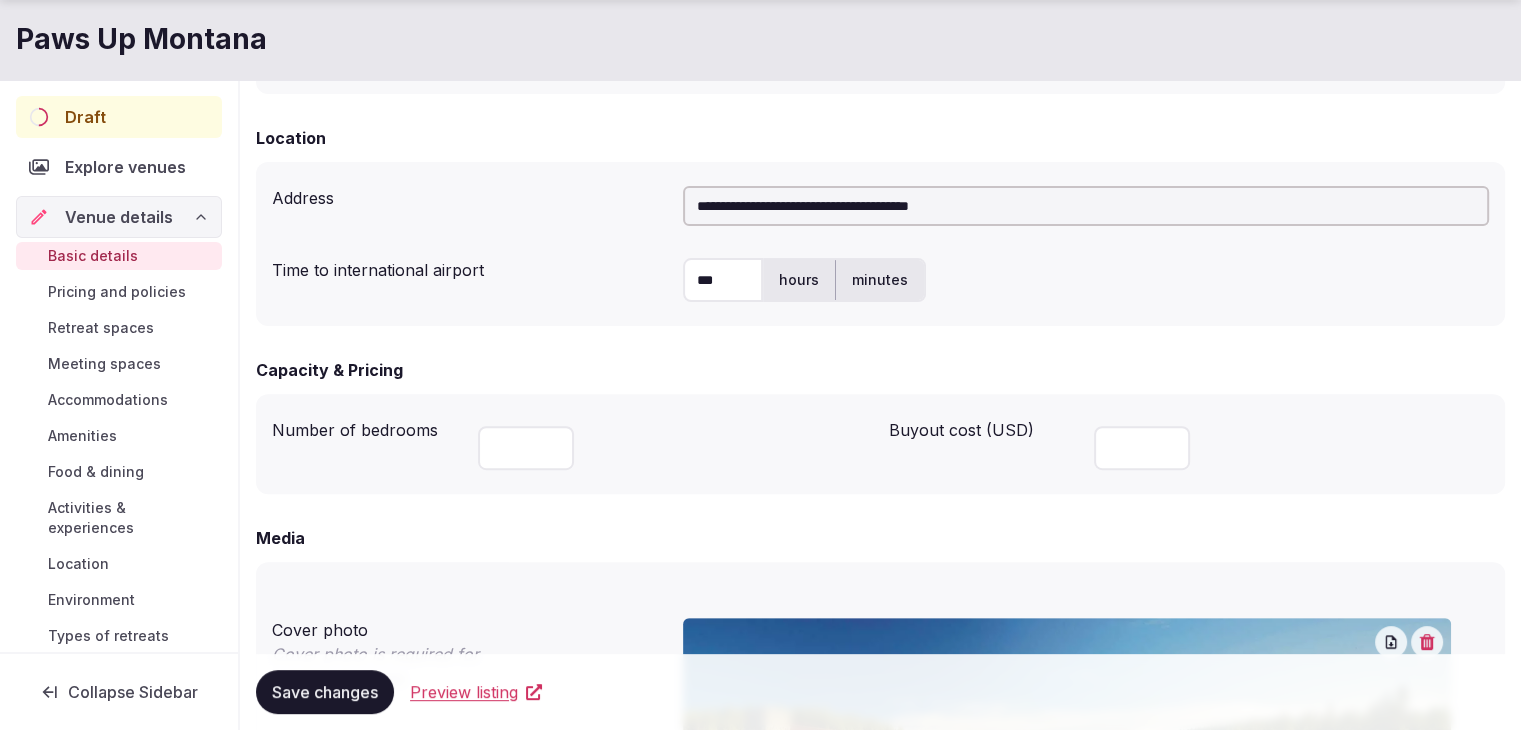 click on "Retreat spaces" at bounding box center [101, 328] 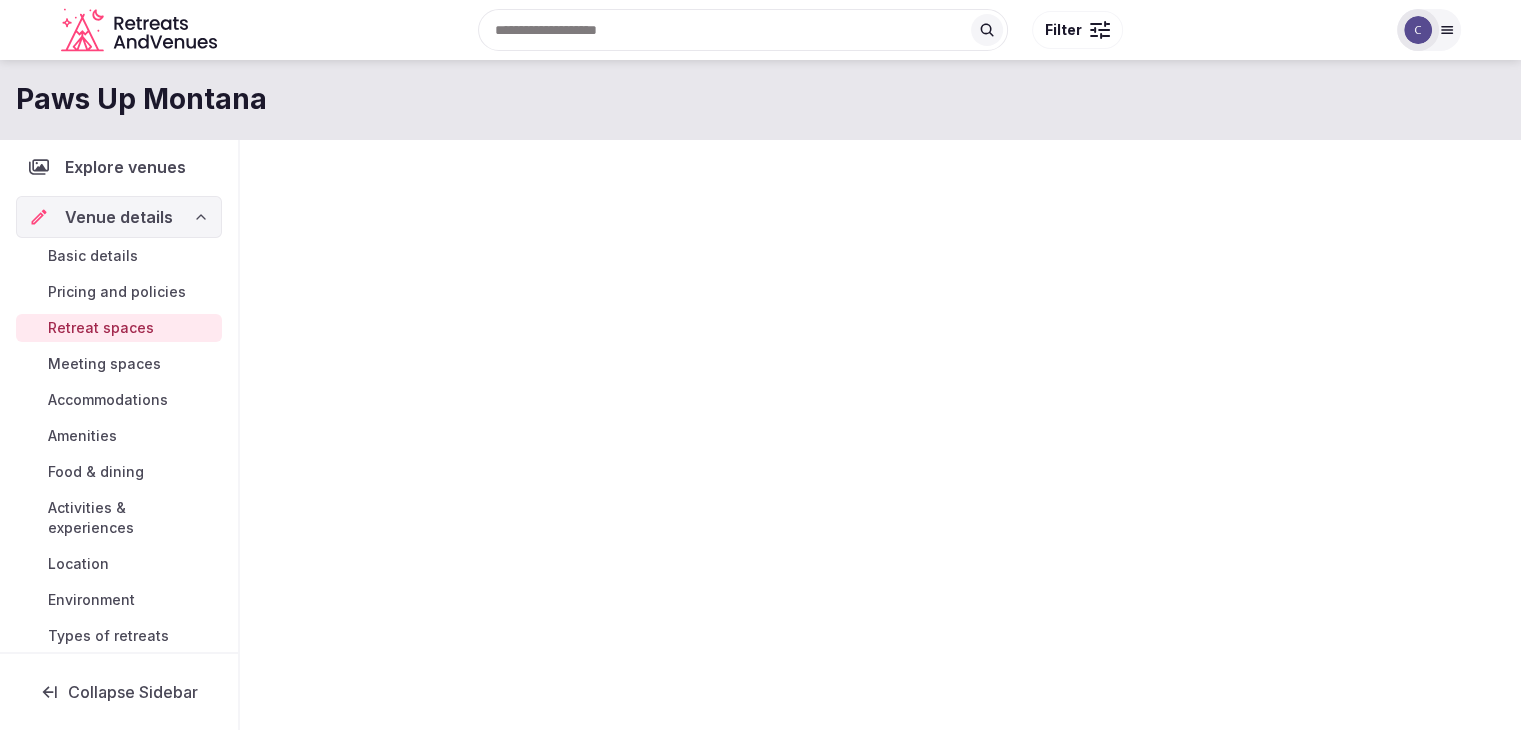 scroll, scrollTop: 0, scrollLeft: 0, axis: both 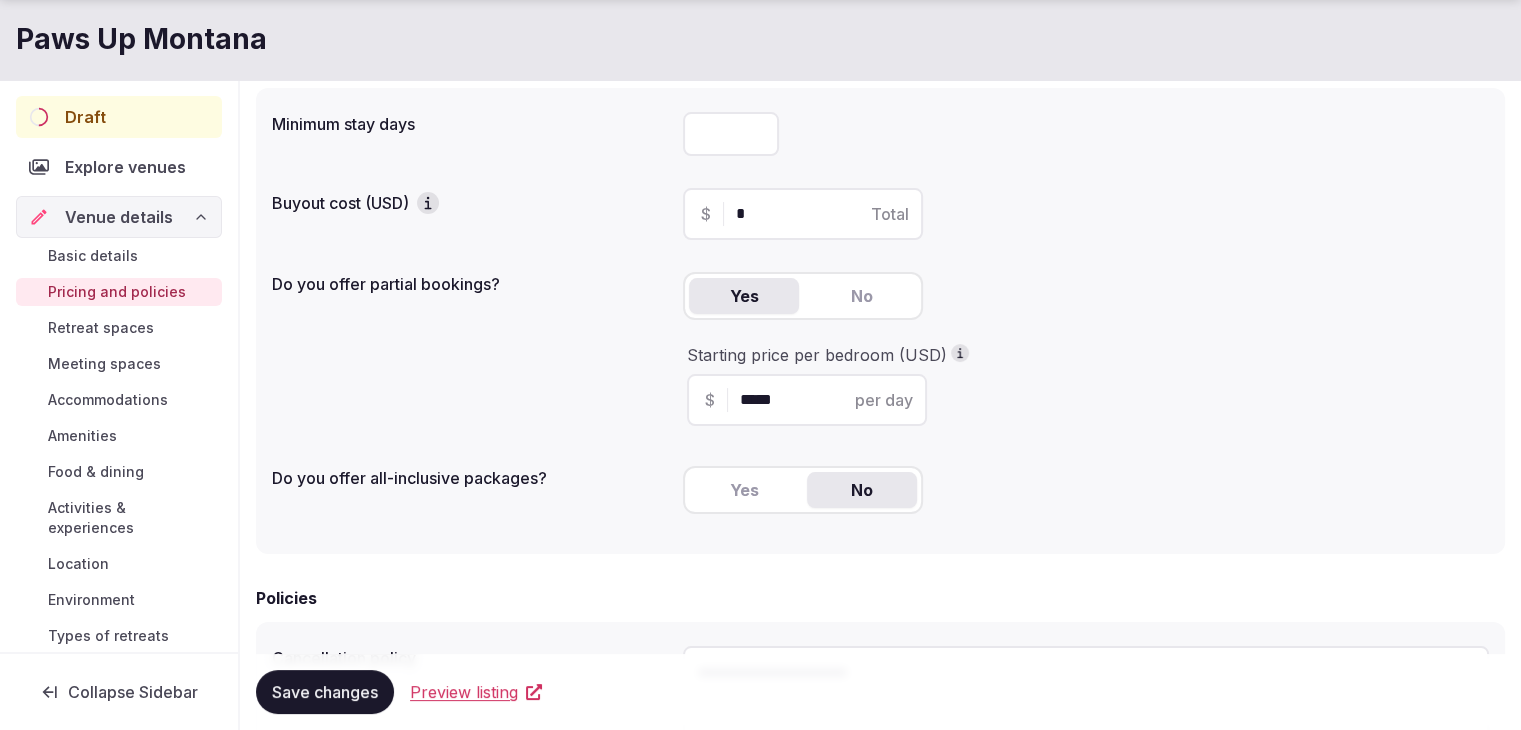 drag, startPoint x: 799, startPoint y: 400, endPoint x: 674, endPoint y: 397, distance: 125.035995 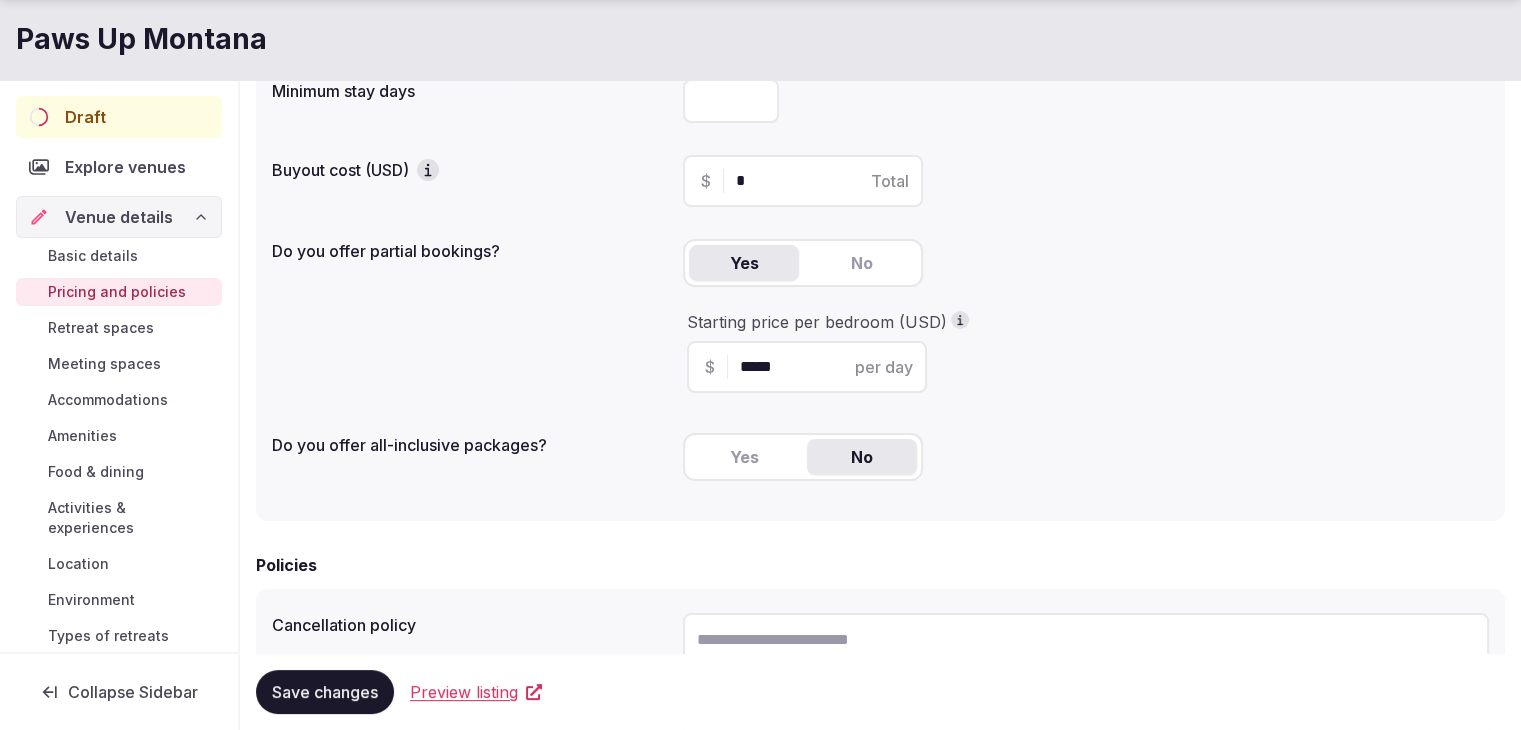 scroll, scrollTop: 500, scrollLeft: 0, axis: vertical 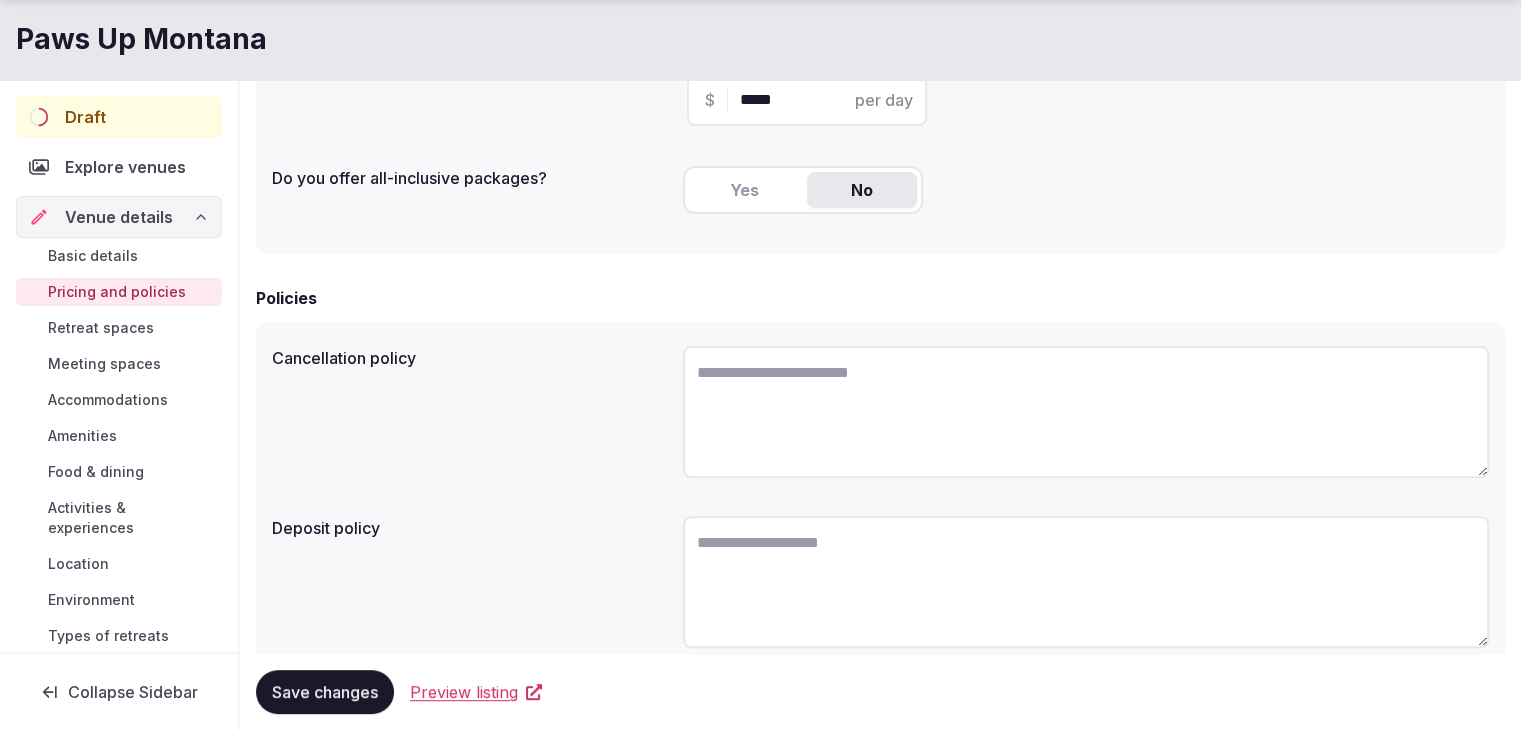 click on "Save changes" at bounding box center [325, 692] 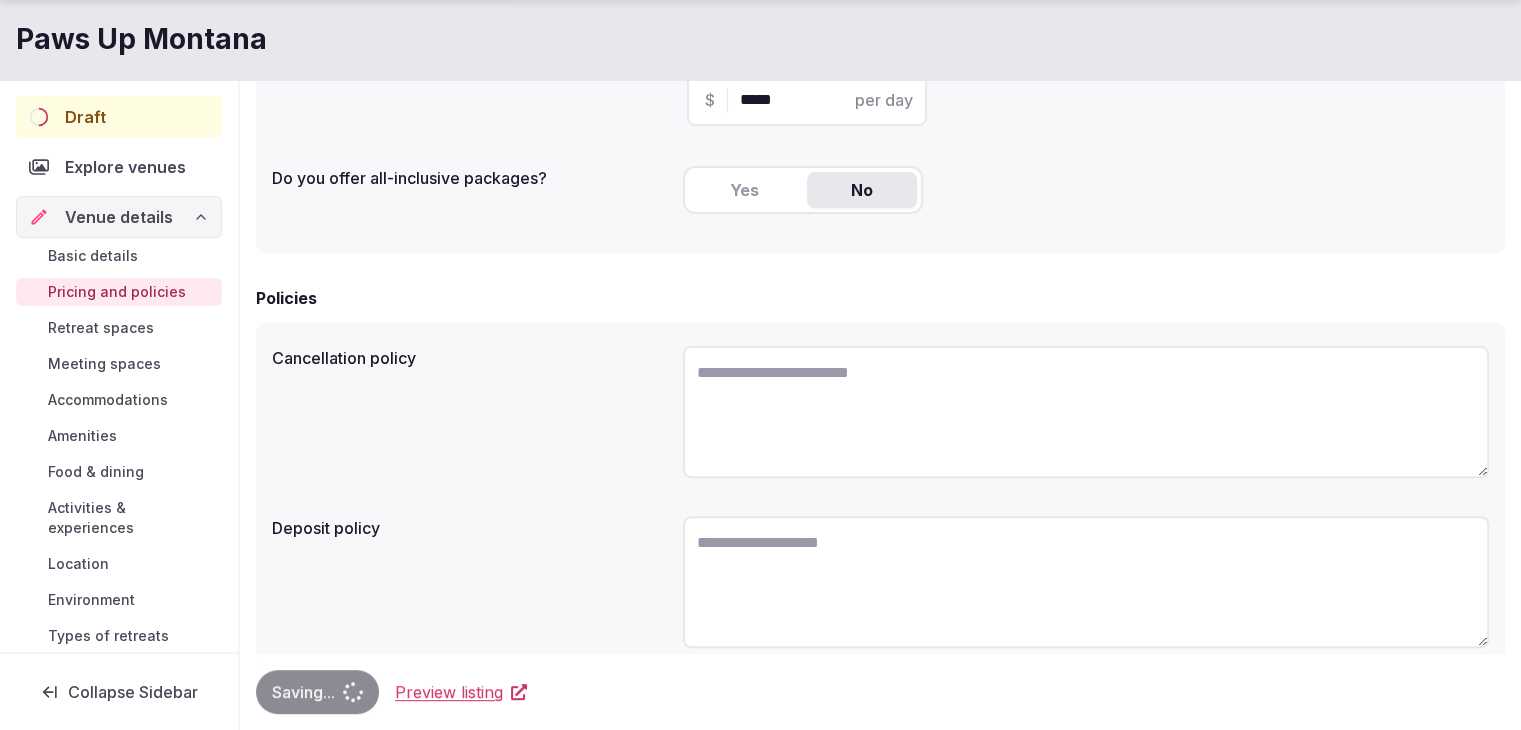 type 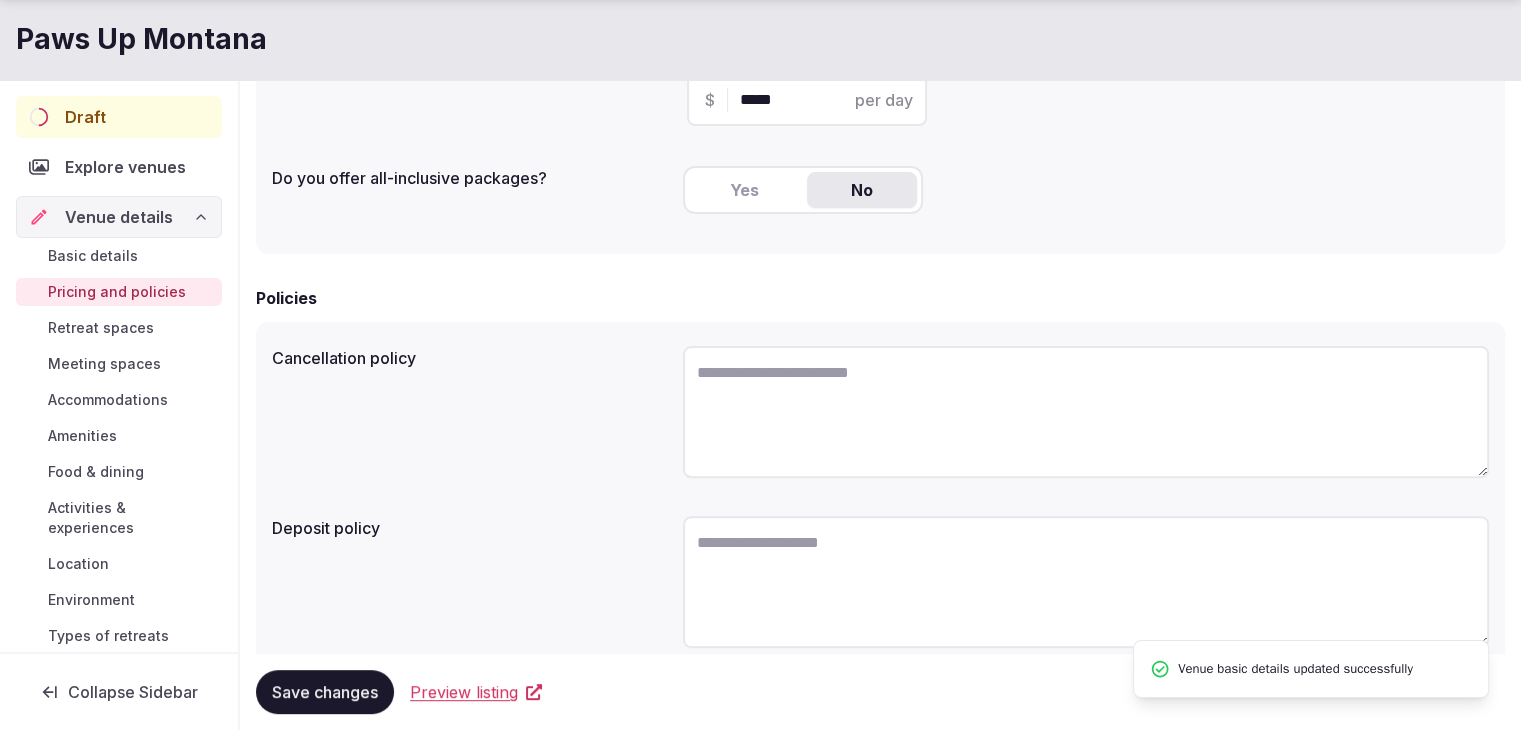 click on "Retreat spaces" at bounding box center [101, 328] 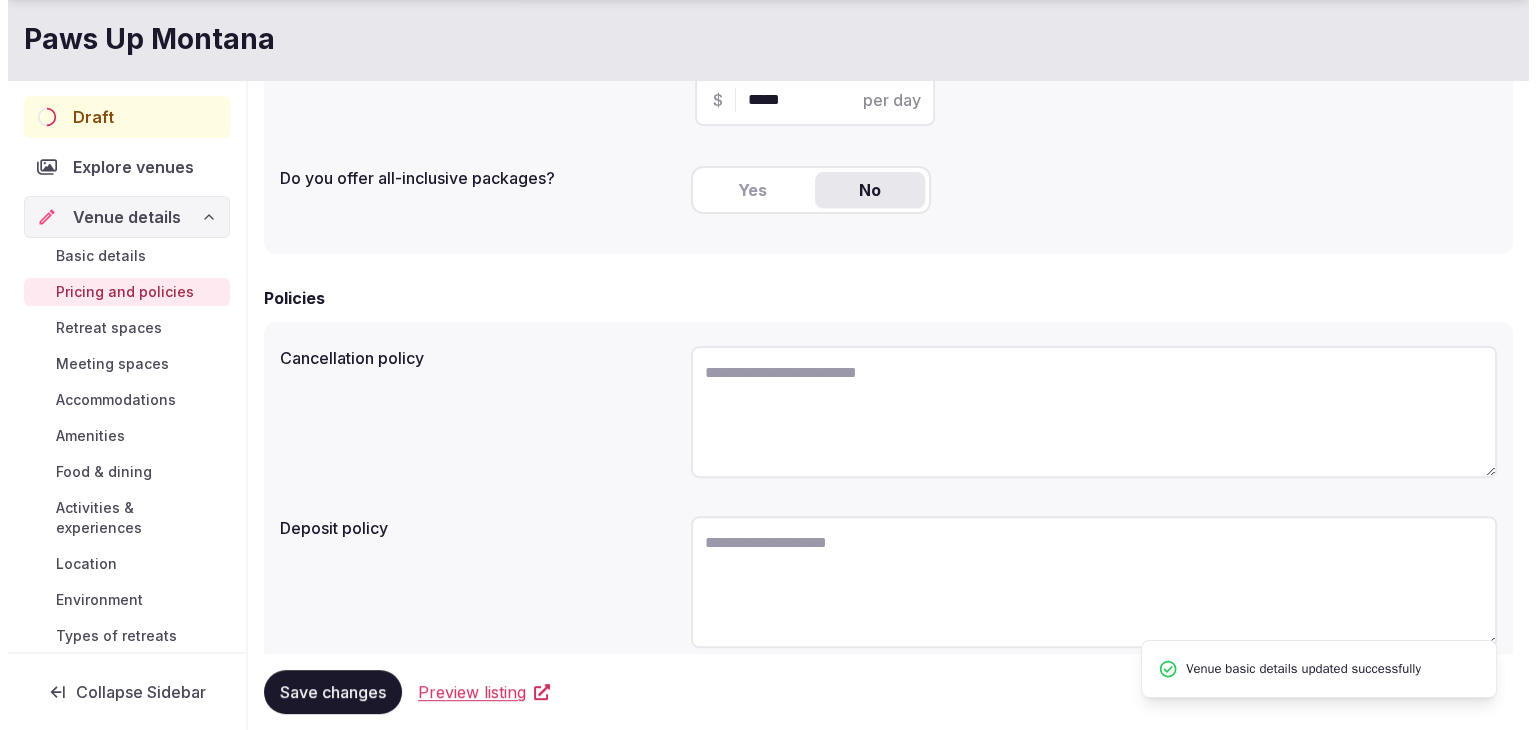 scroll, scrollTop: 0, scrollLeft: 0, axis: both 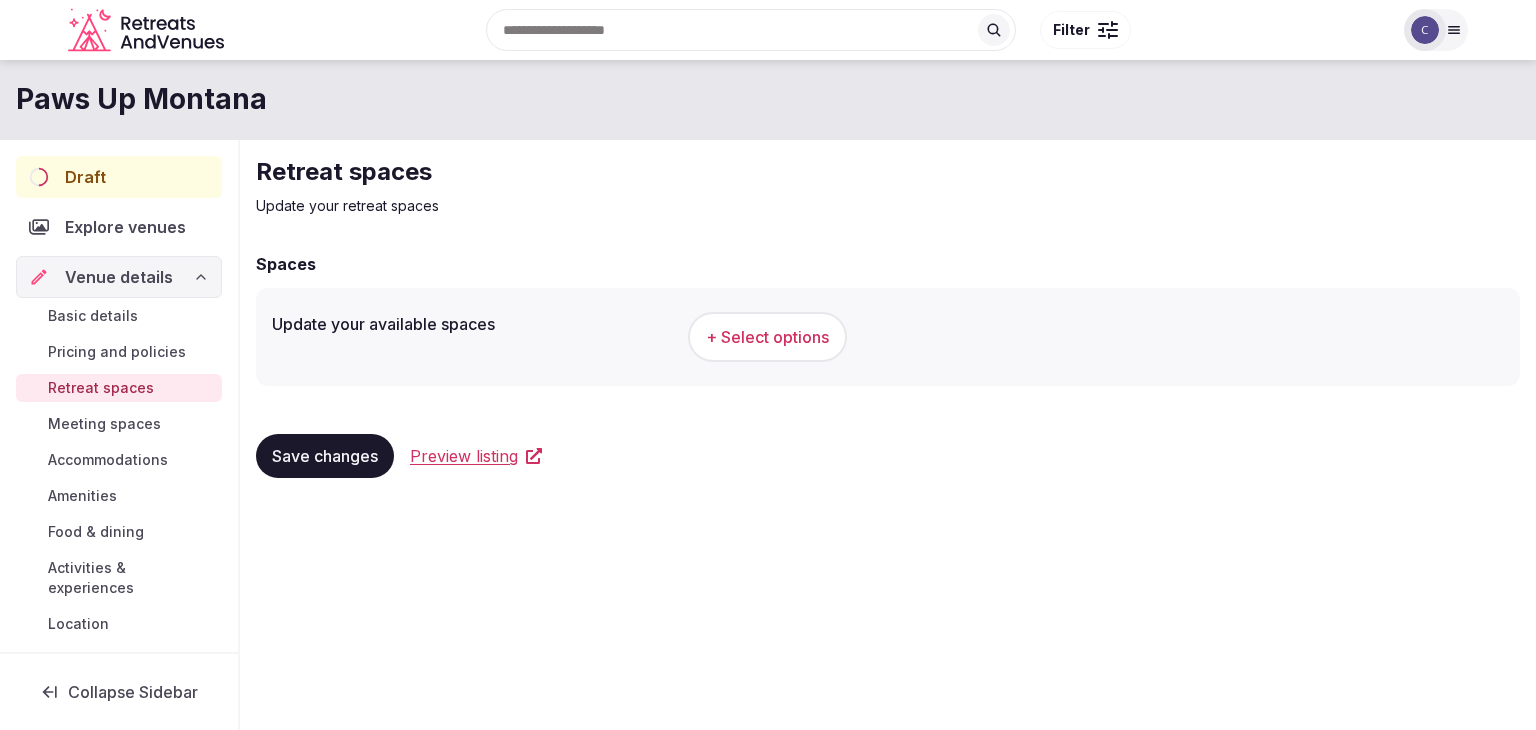 click on "+ Select options" at bounding box center [767, 337] 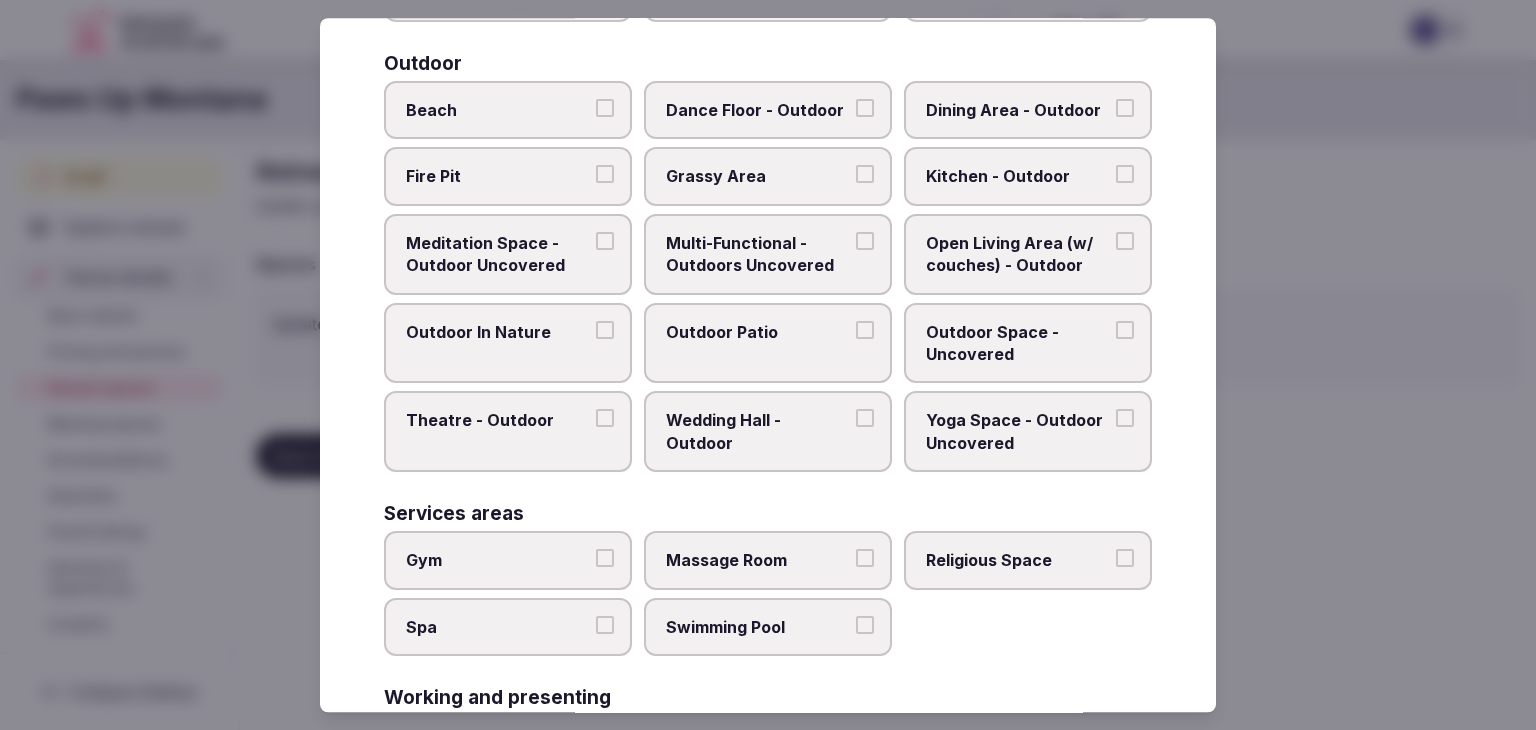 scroll, scrollTop: 904, scrollLeft: 0, axis: vertical 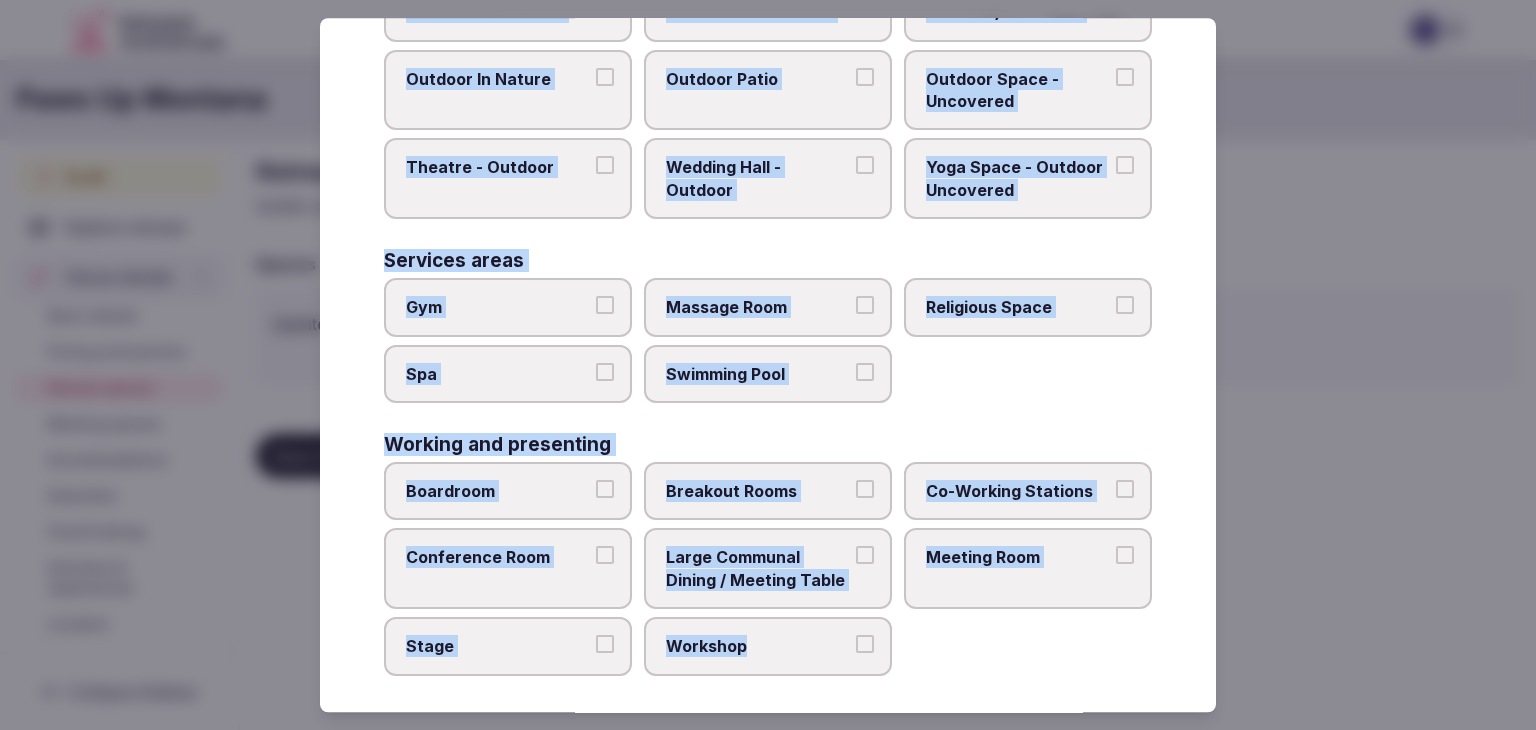 drag, startPoint x: 384, startPoint y: 135, endPoint x: 885, endPoint y: 645, distance: 714.91327 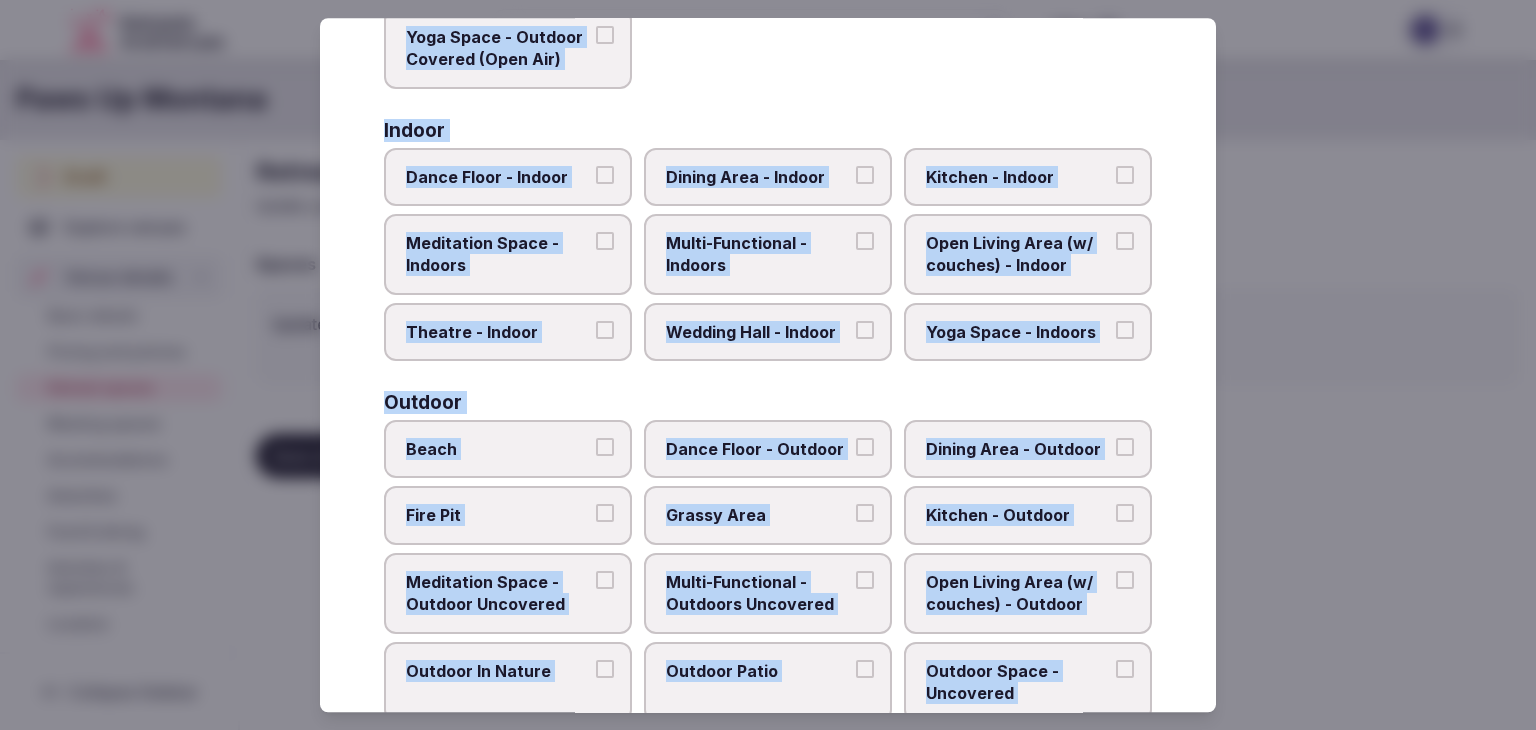 scroll, scrollTop: 304, scrollLeft: 0, axis: vertical 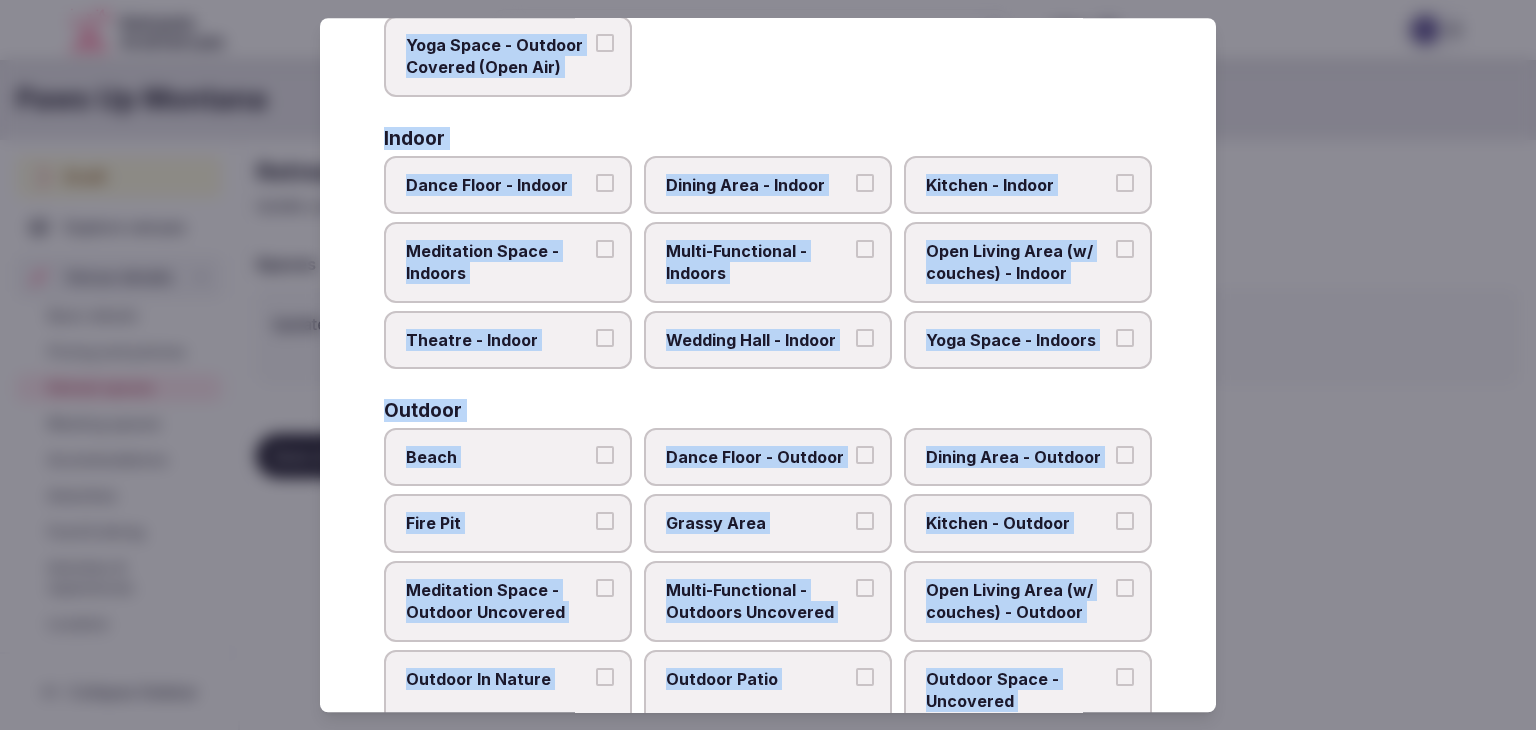 click on "Select your retreat spaces Choose all applicable retreat spaces offered. Covered outdoor spaces Meditation Space - Outdoor Covered (Open Air) Multi-Functional - Outdoors Covered (Open Air) Outdoor Space - Covered (Open Air) Yoga Space - Outdoor Covered (Open Air) Indoor Dance Floor - Indoor Dining Area - Indoor Kitchen - Indoor Meditation Space - Indoors Multi-Functional - Indoors Open Living Area (w/ couches) - Indoor Theatre - Indoor Wedding Hall - Indoor Yoga Space - Indoors Outdoor Beach Dance Floor - Outdoor Dining Area - Outdoor Fire Pit Grassy Area Kitchen - Outdoor Meditation Space - Outdoor Uncovered Multi-Functional - Outdoors Uncovered Open Living Area (w/ couches) - Outdoor Outdoor In Nature Outdoor Patio Outdoor Space - Uncovered Theatre - Outdoor Wedding Hall - Outdoor Yoga Space - Outdoor Uncovered Services areas Gym Massage Room Religious Space Spa Swimming Pool Working and presenting Boardroom Breakout Rooms Co-Working Stations Conference Room Large Communal Dining / Meeting Table Stage" at bounding box center [768, 365] 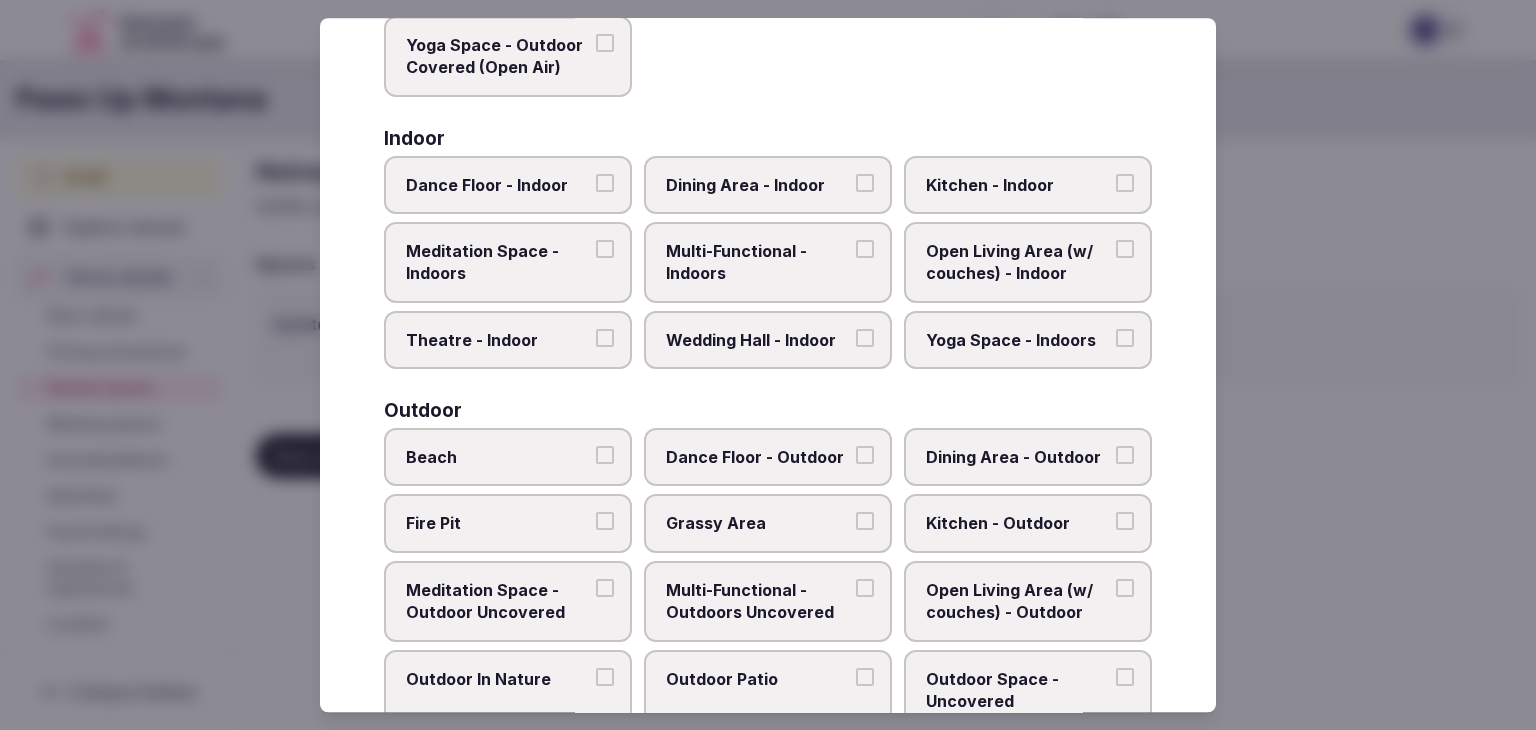 scroll, scrollTop: 504, scrollLeft: 0, axis: vertical 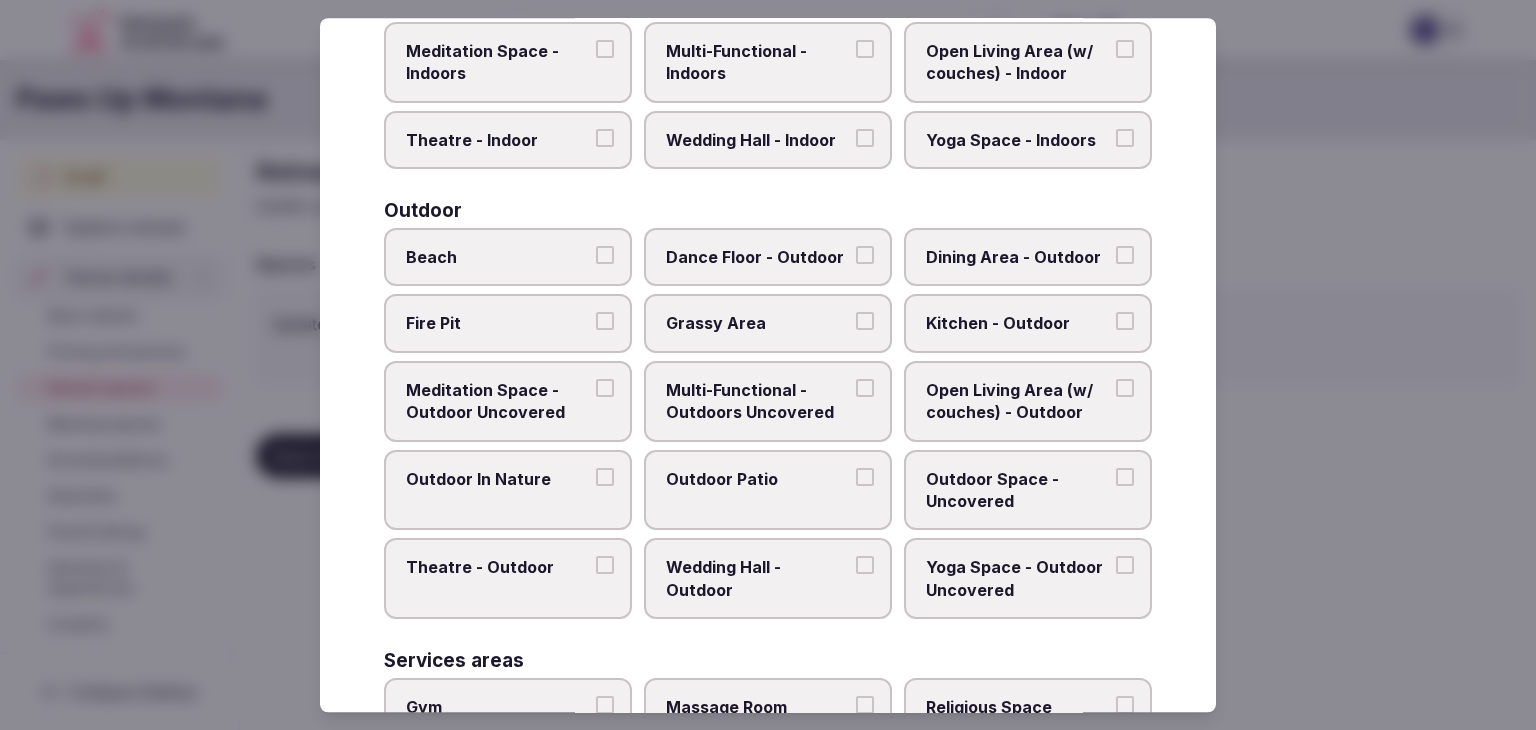 click on "Multi-Functional - Outdoors Uncovered" at bounding box center [758, 401] 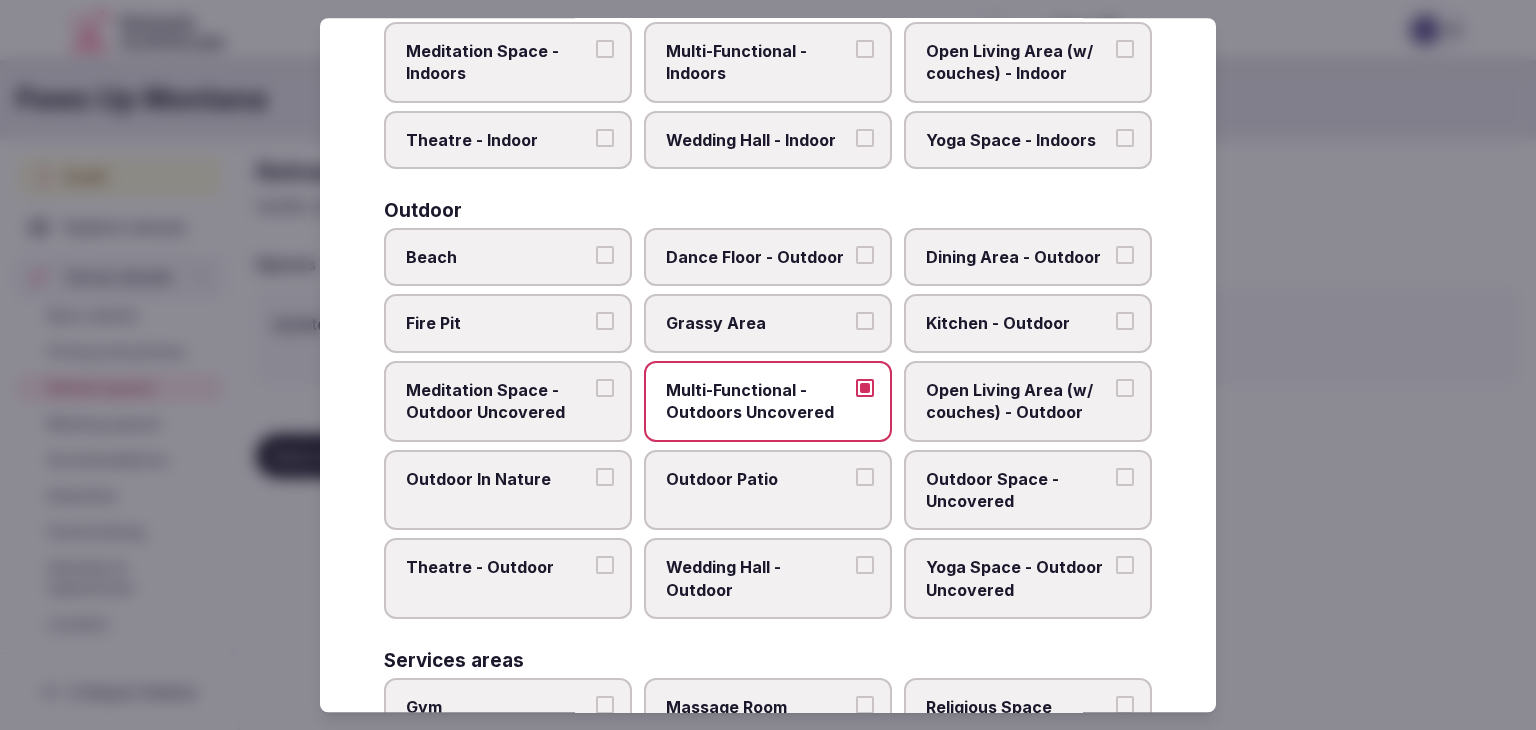 click on "Multi-Functional - Outdoors Uncovered" at bounding box center (758, 401) 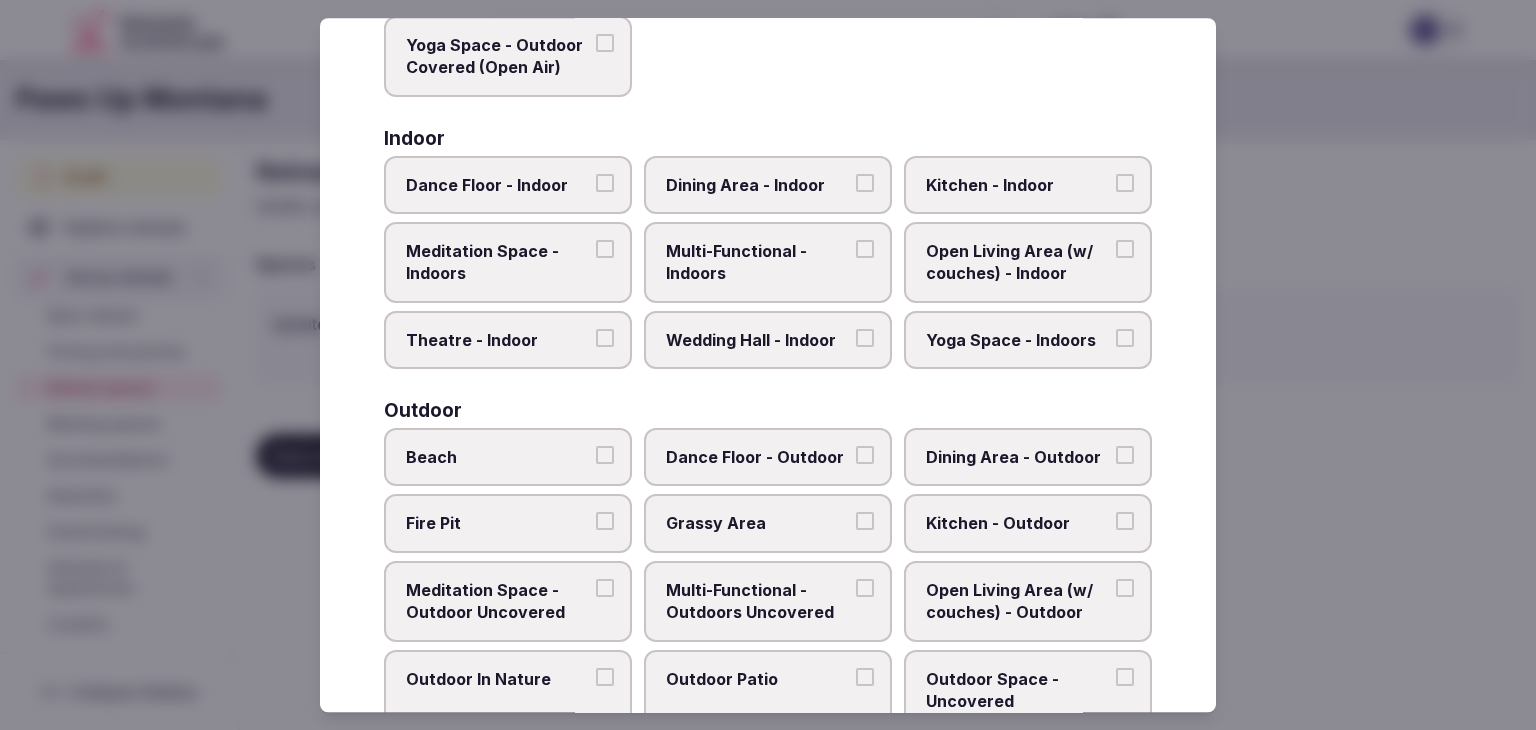 scroll, scrollTop: 4, scrollLeft: 0, axis: vertical 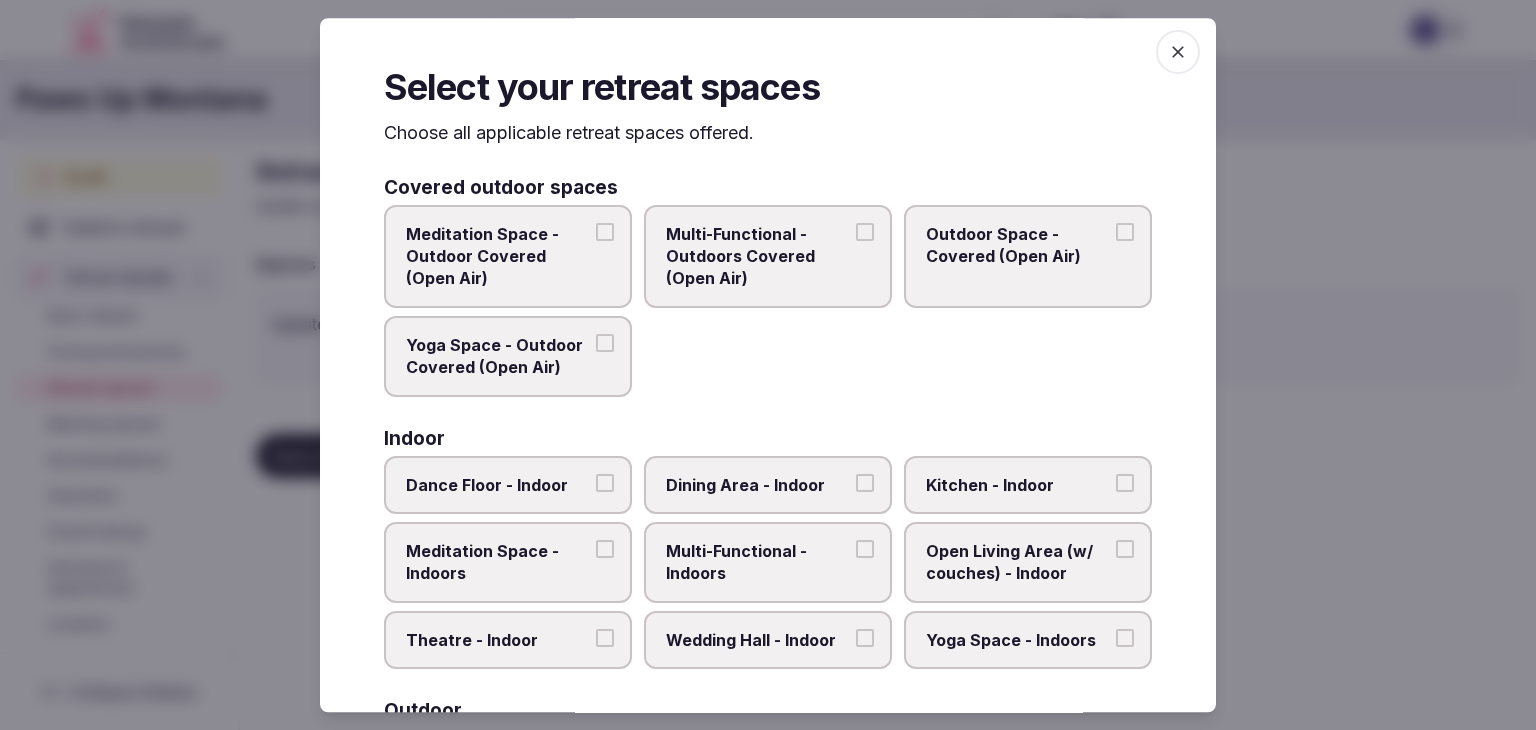 click on "Multi-Functional - Outdoors Covered (Open Air)" at bounding box center [758, 256] 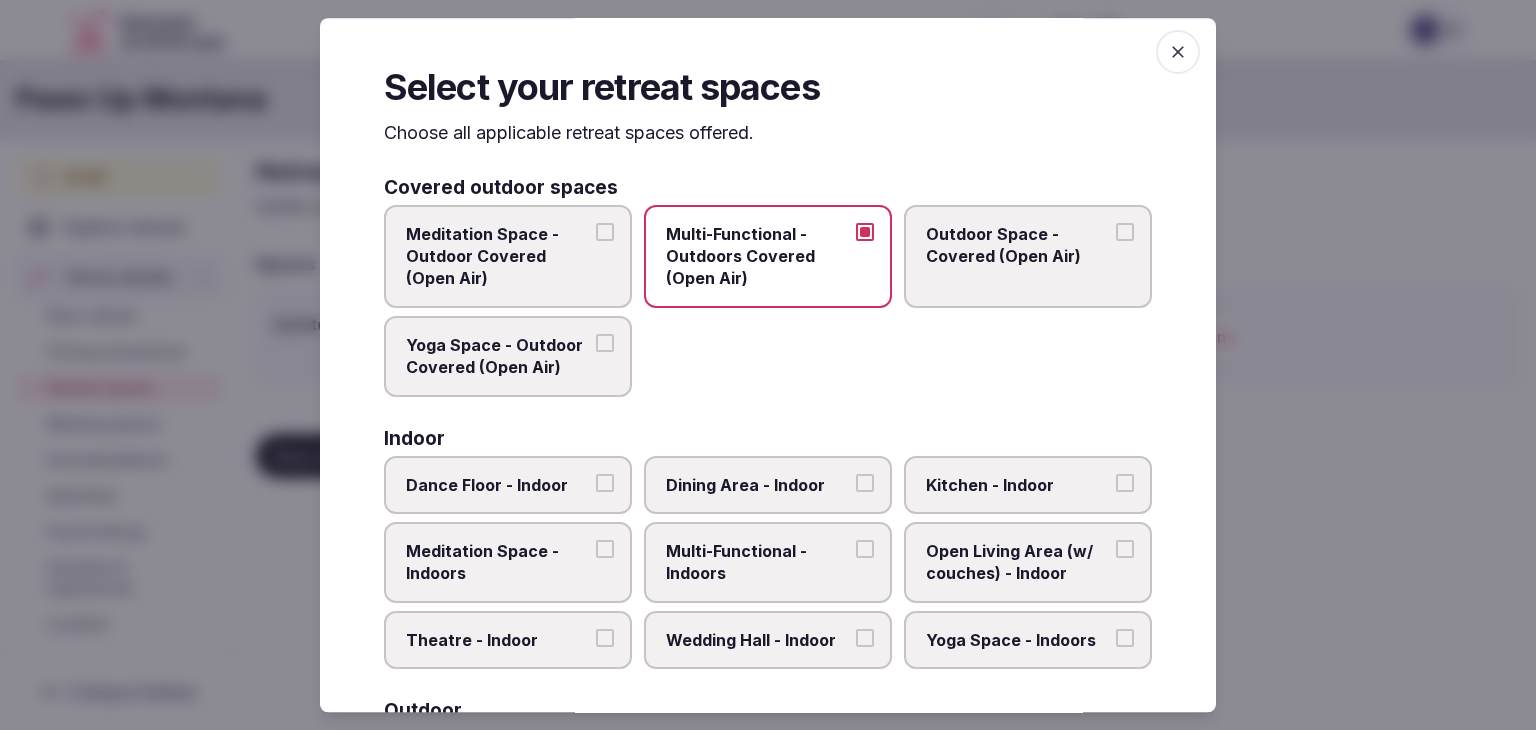 click on "Outdoor Space - Covered (Open Air)" at bounding box center (1018, 245) 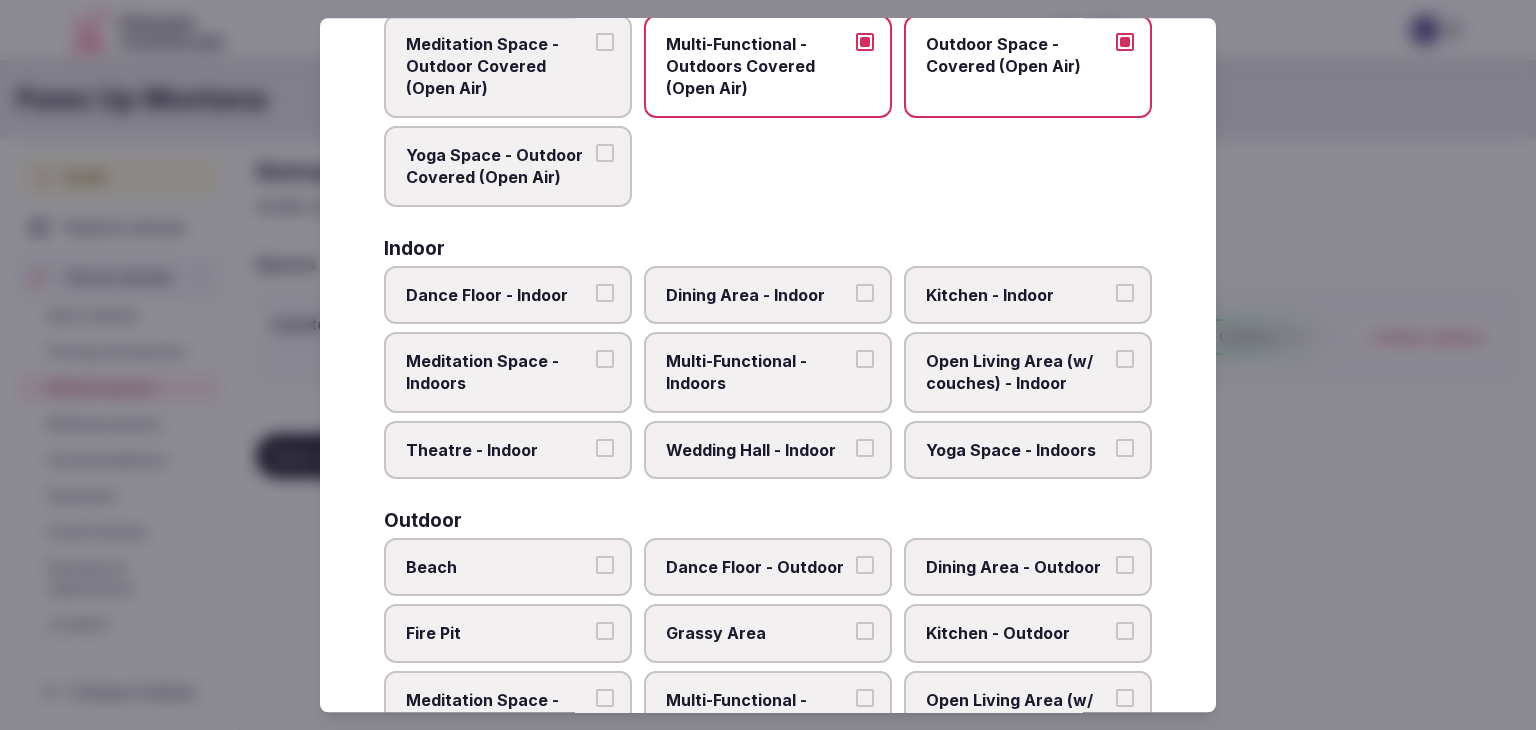 scroll, scrollTop: 204, scrollLeft: 0, axis: vertical 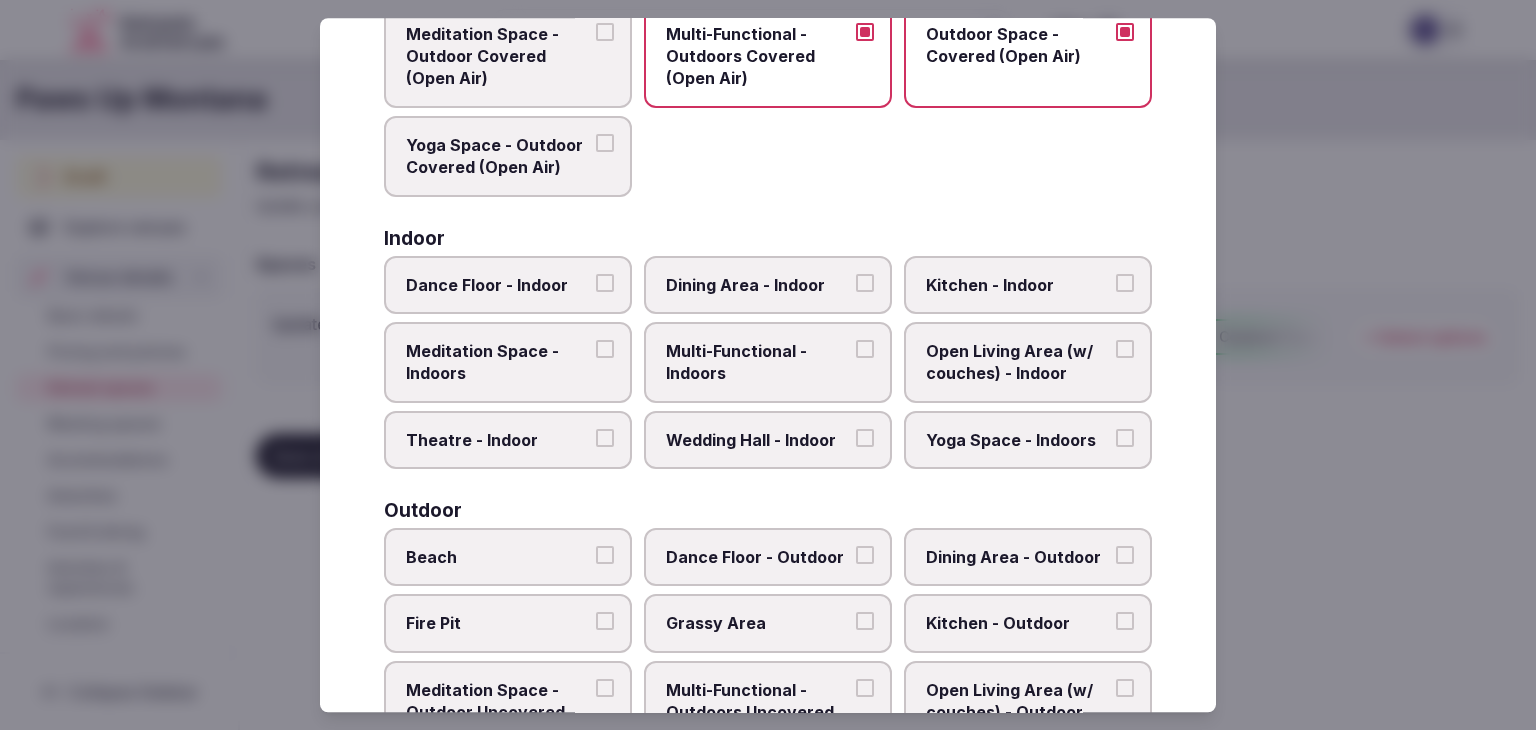 click on "Multi-Functional - Indoors" at bounding box center [758, 362] 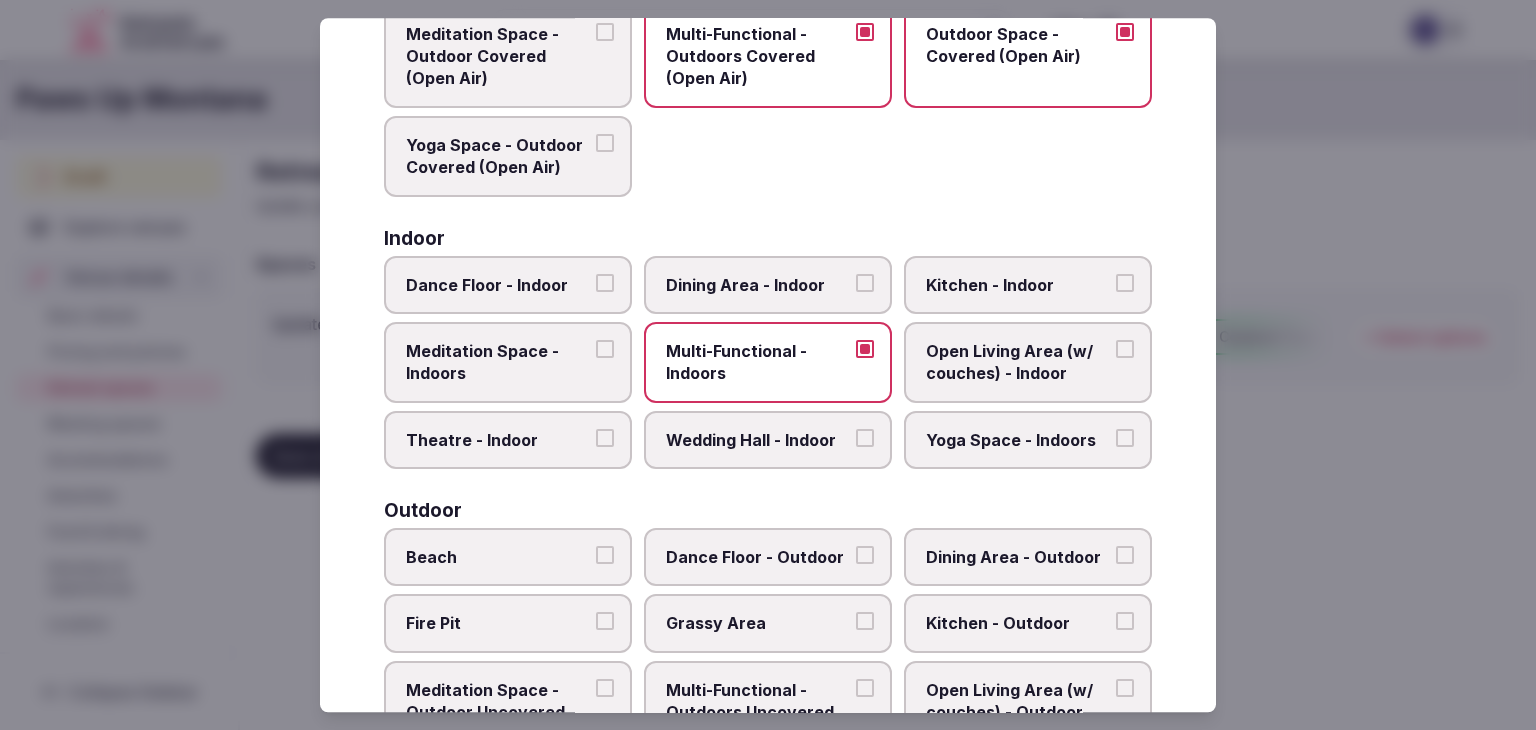 click on "Dining Area - Indoor" at bounding box center (758, 285) 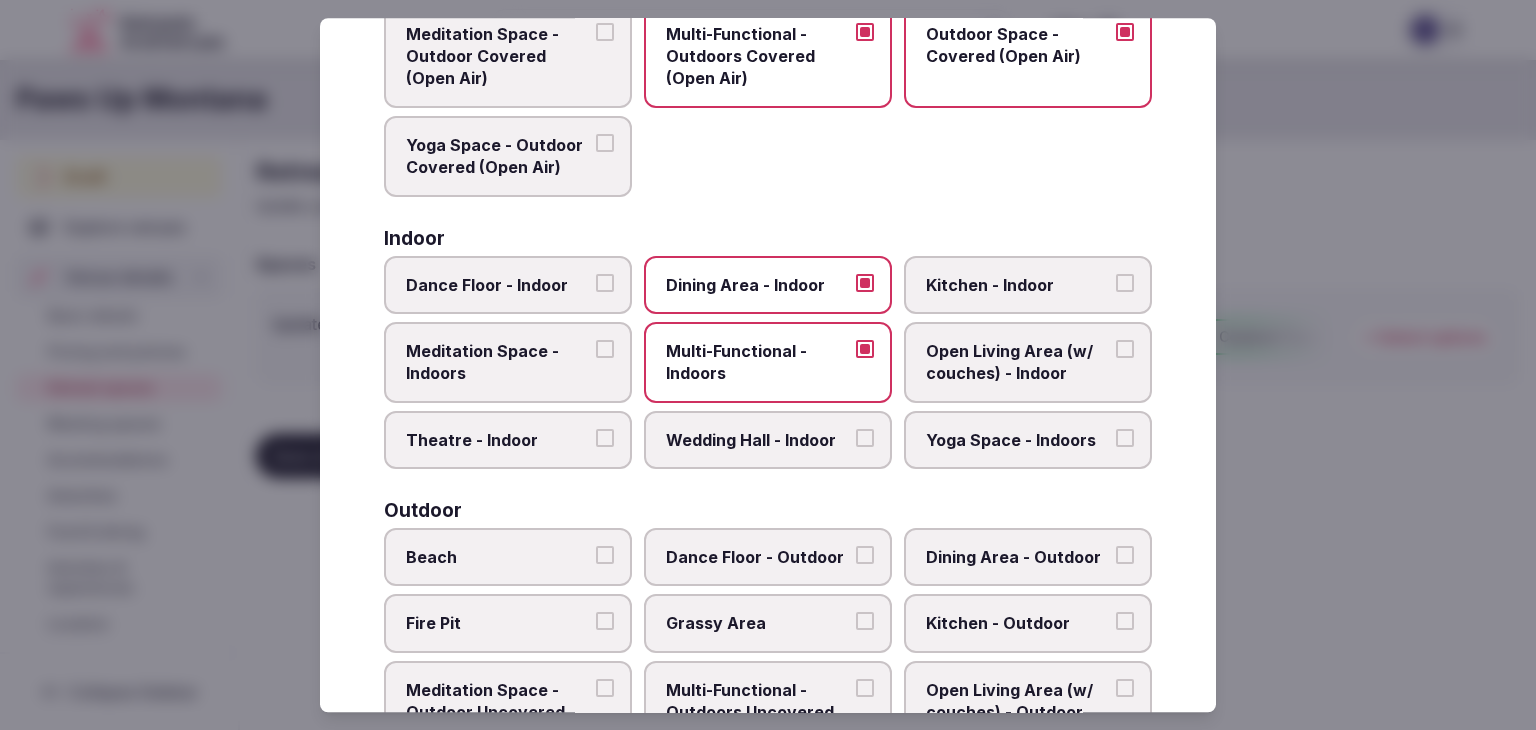 click on "Dance Floor - Indoor" at bounding box center [498, 285] 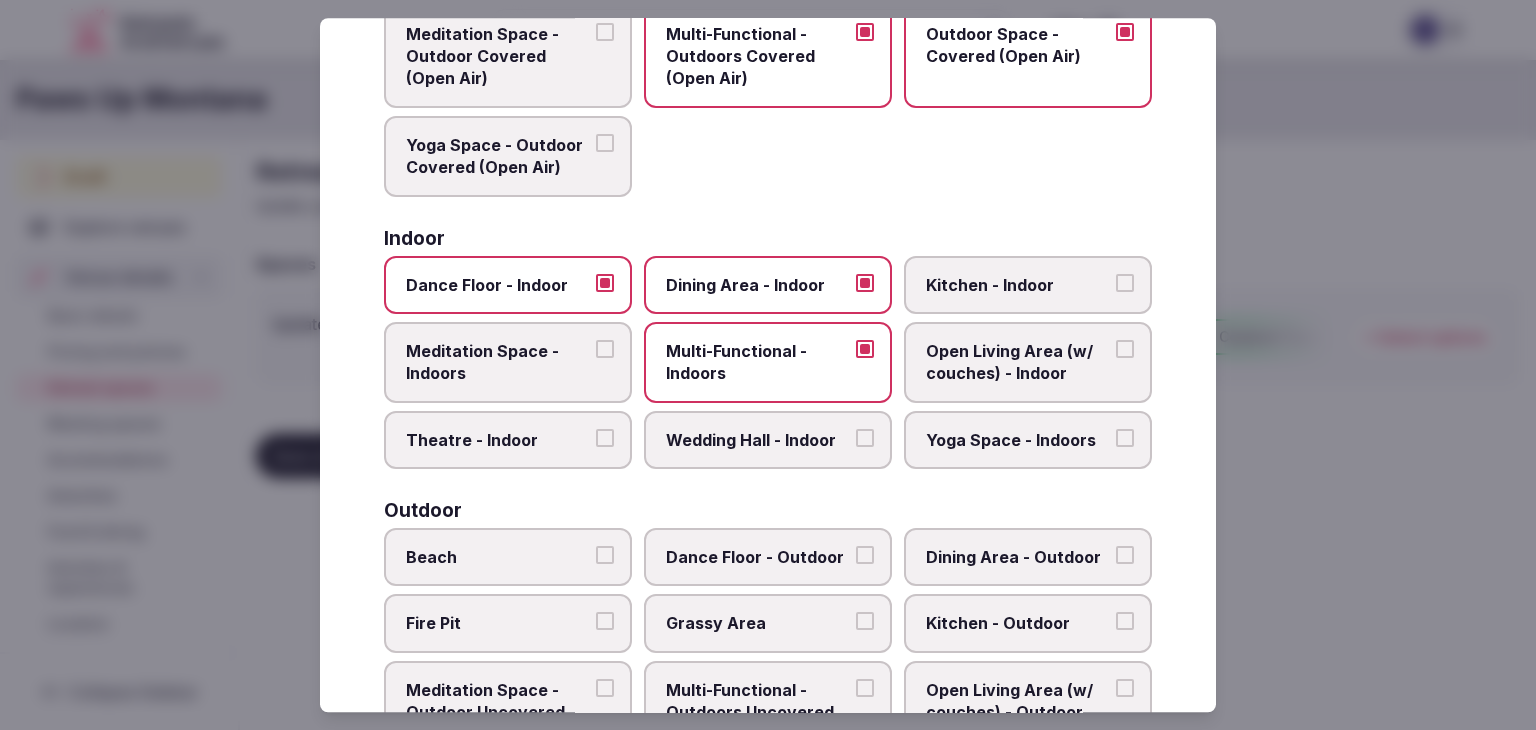 click on "Open Living Area (w/ couches) - Indoor" at bounding box center [1018, 362] 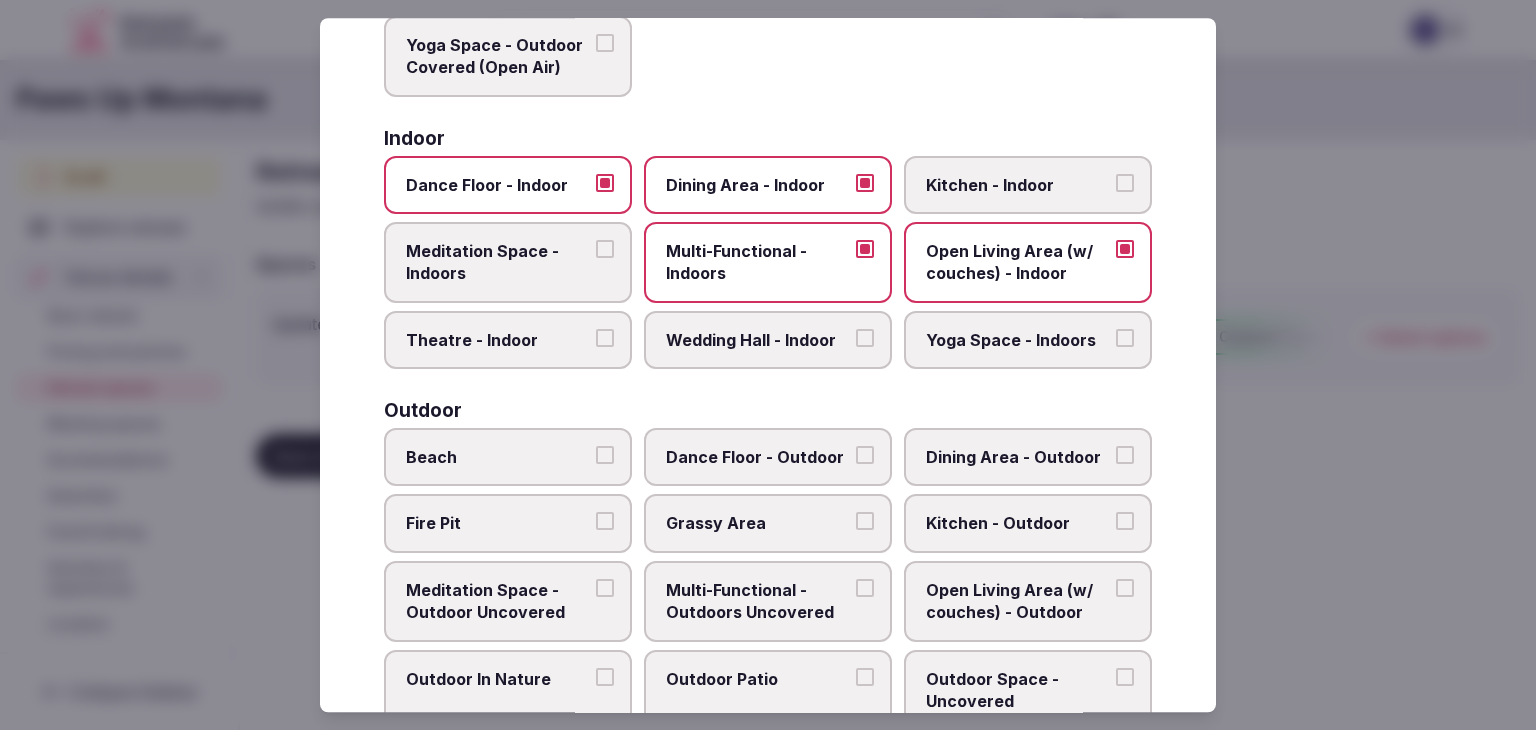 scroll, scrollTop: 404, scrollLeft: 0, axis: vertical 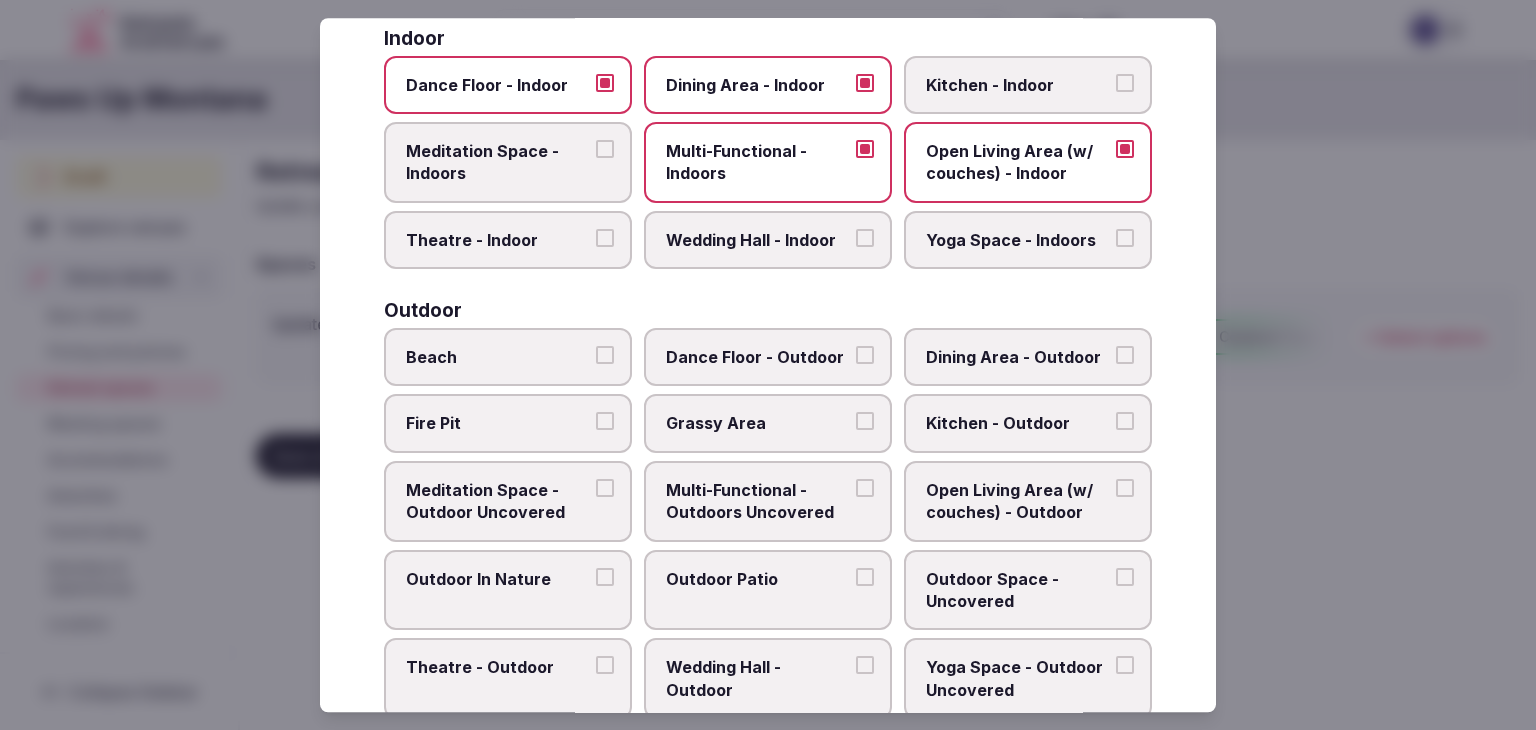 click on "Multi-Functional - Outdoors Uncovered" at bounding box center (758, 501) 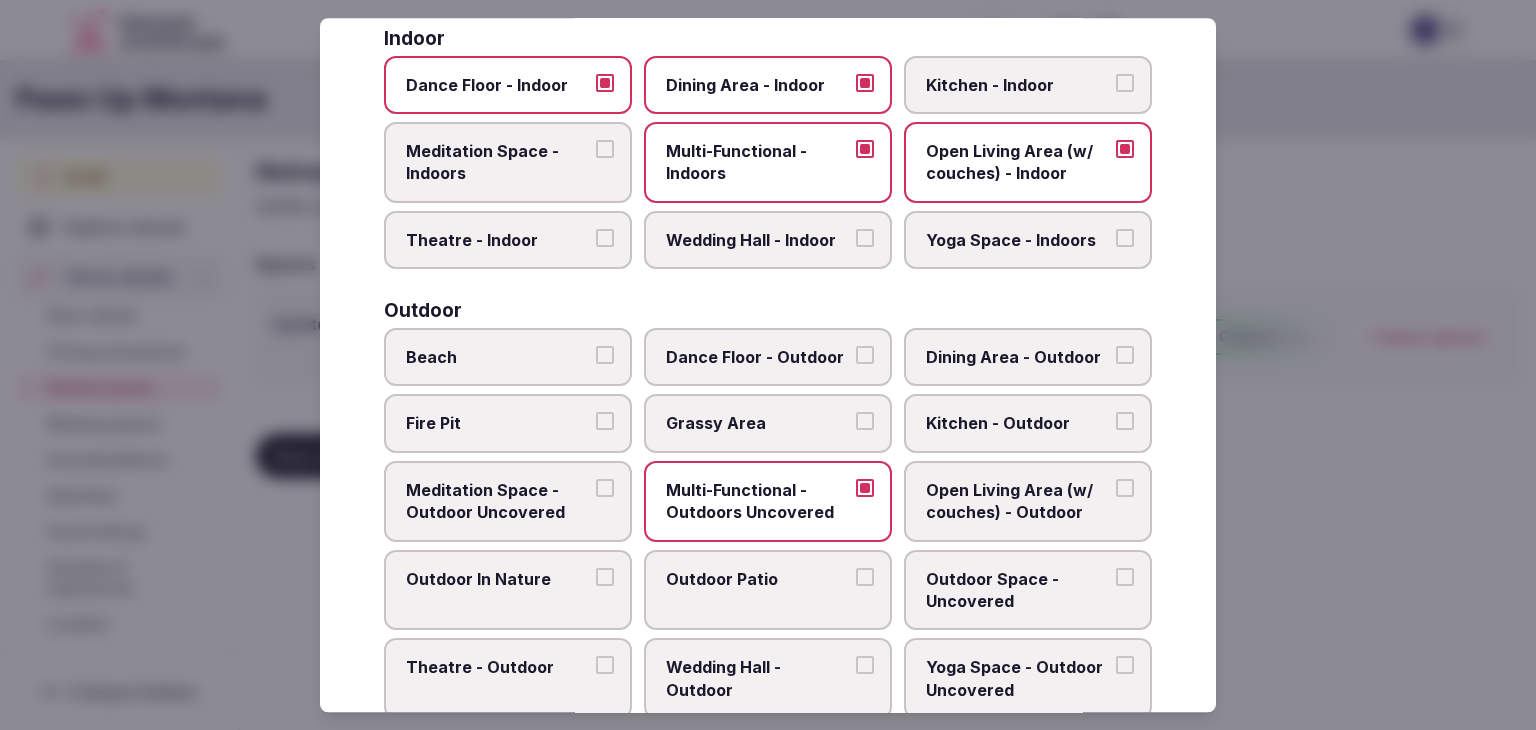 click on "Dining Area - Outdoor" at bounding box center [1018, 357] 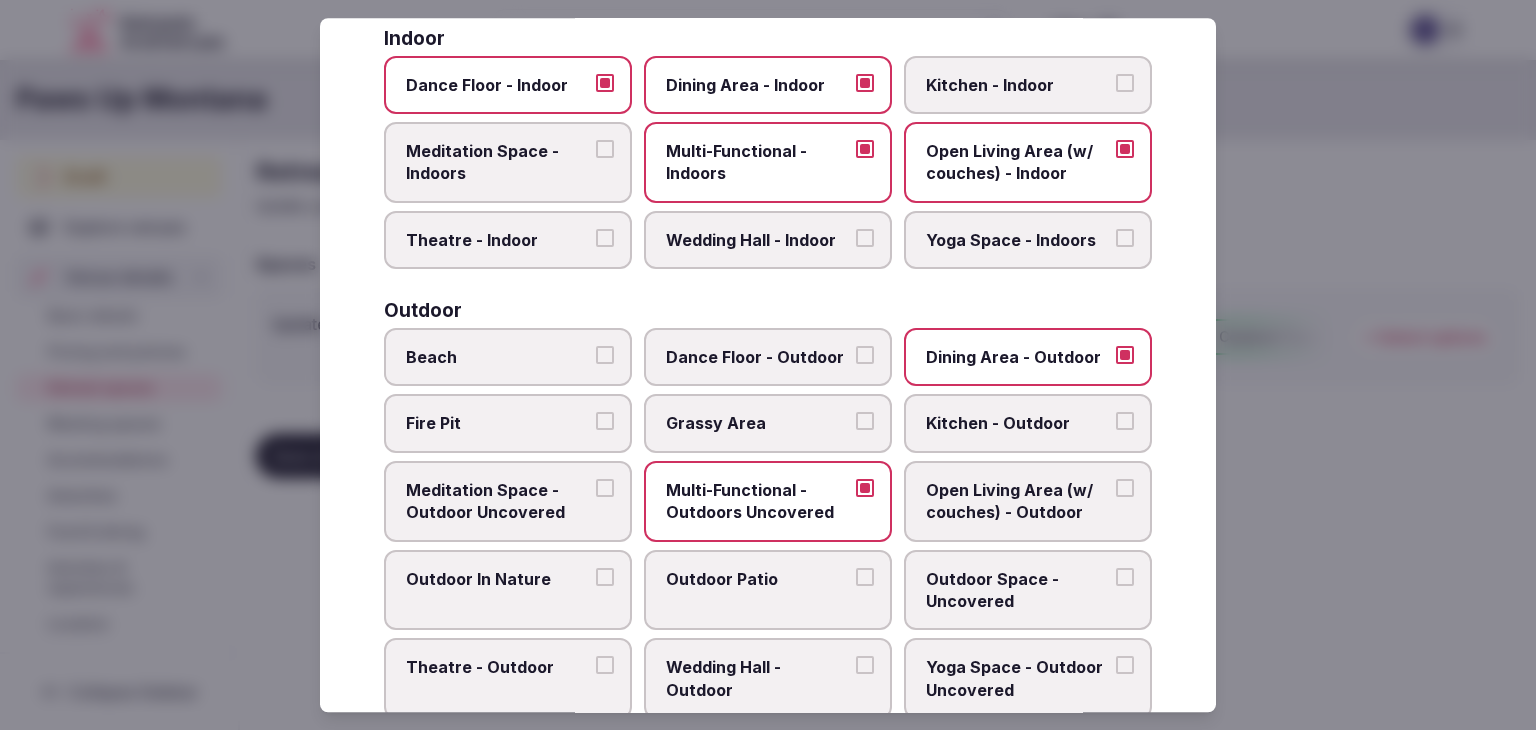 click on "Grassy Area" at bounding box center [758, 424] 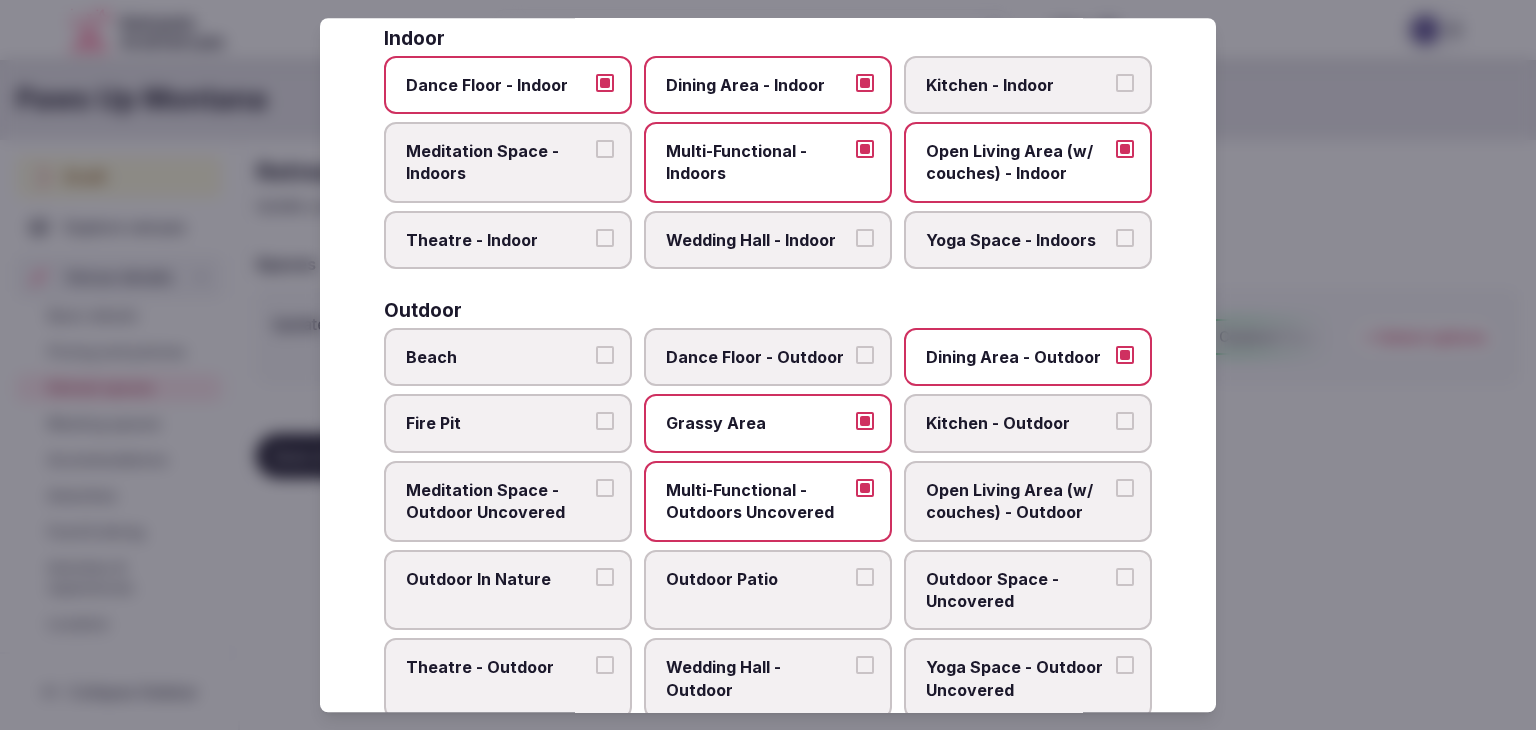 scroll, scrollTop: 504, scrollLeft: 0, axis: vertical 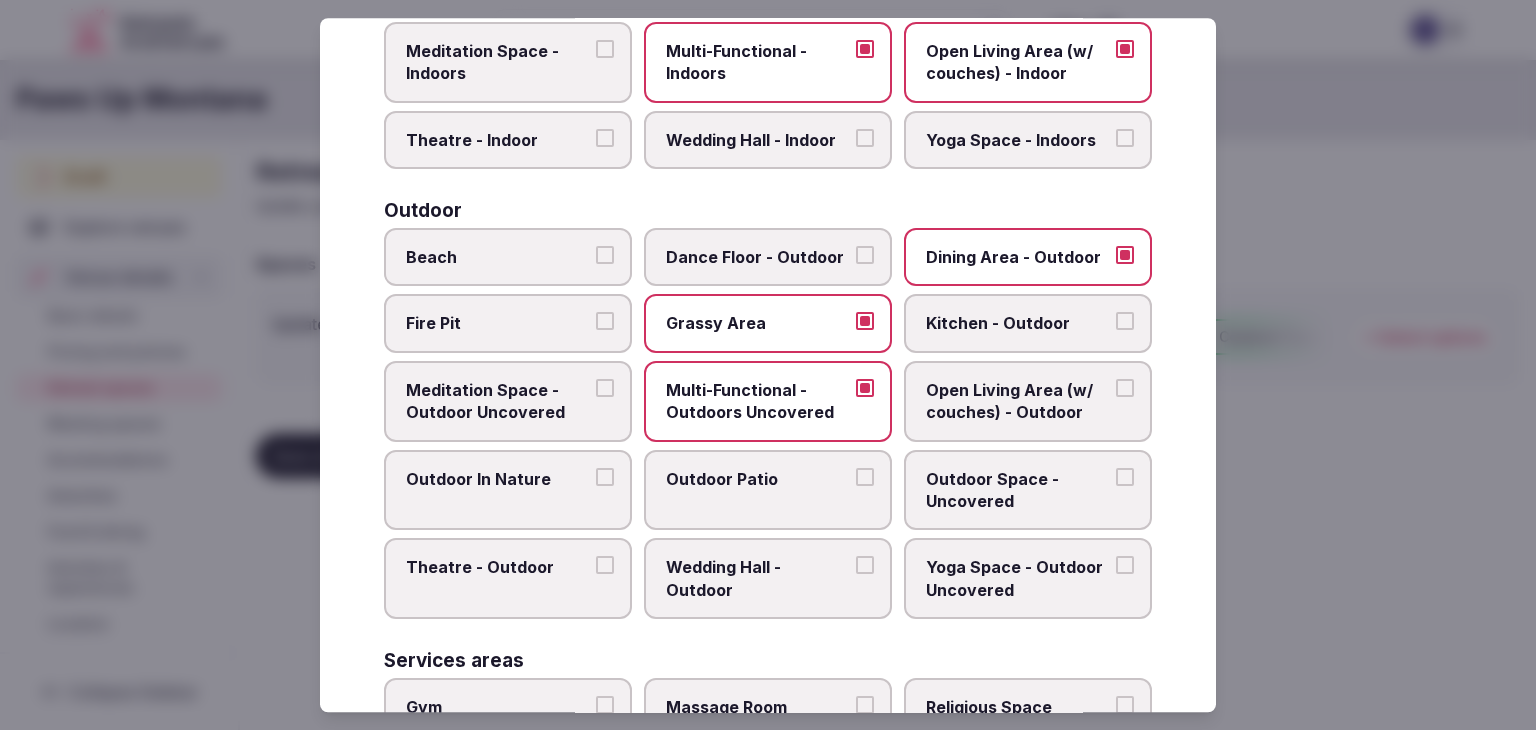 click on "Outdoor In Nature" at bounding box center (498, 479) 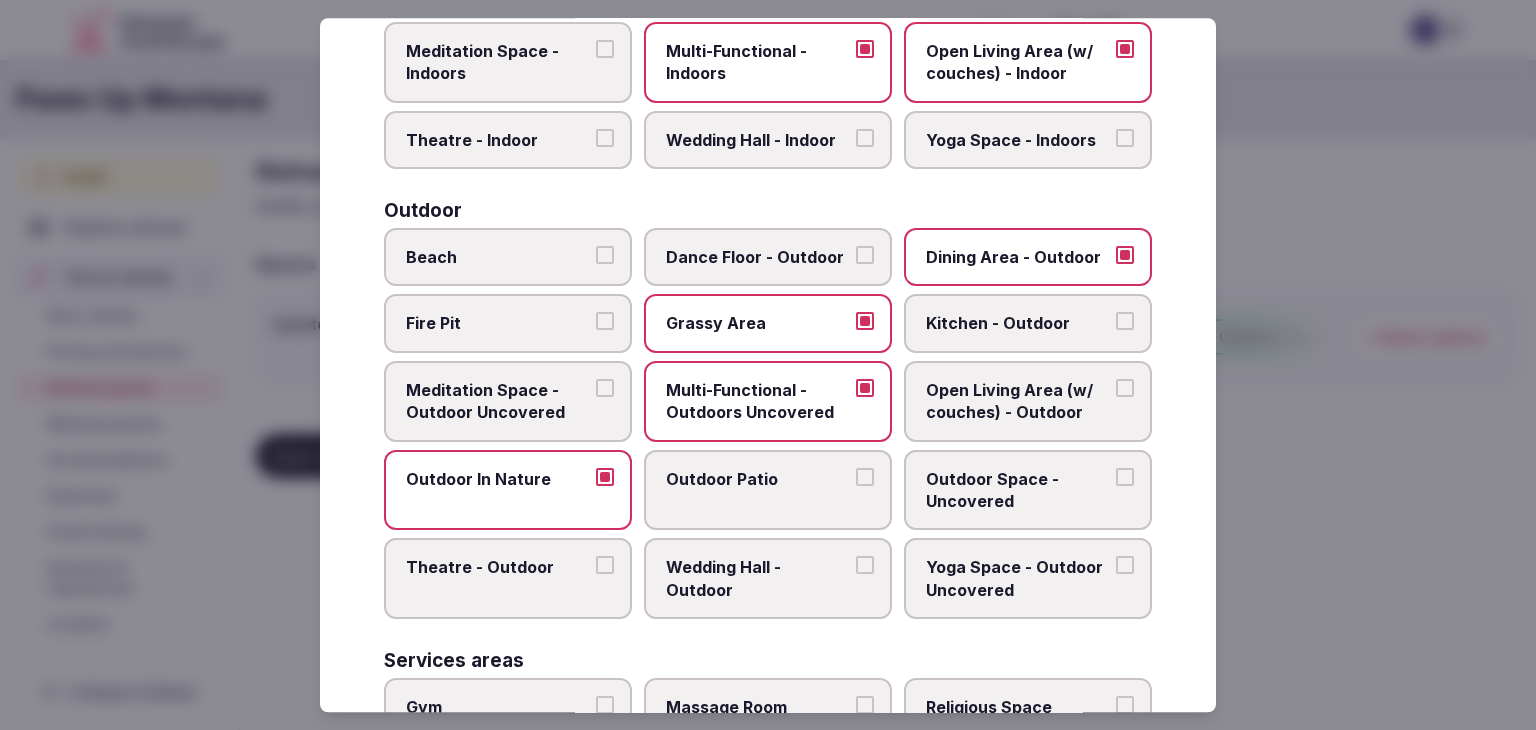 click on "Fire Pit" at bounding box center [498, 324] 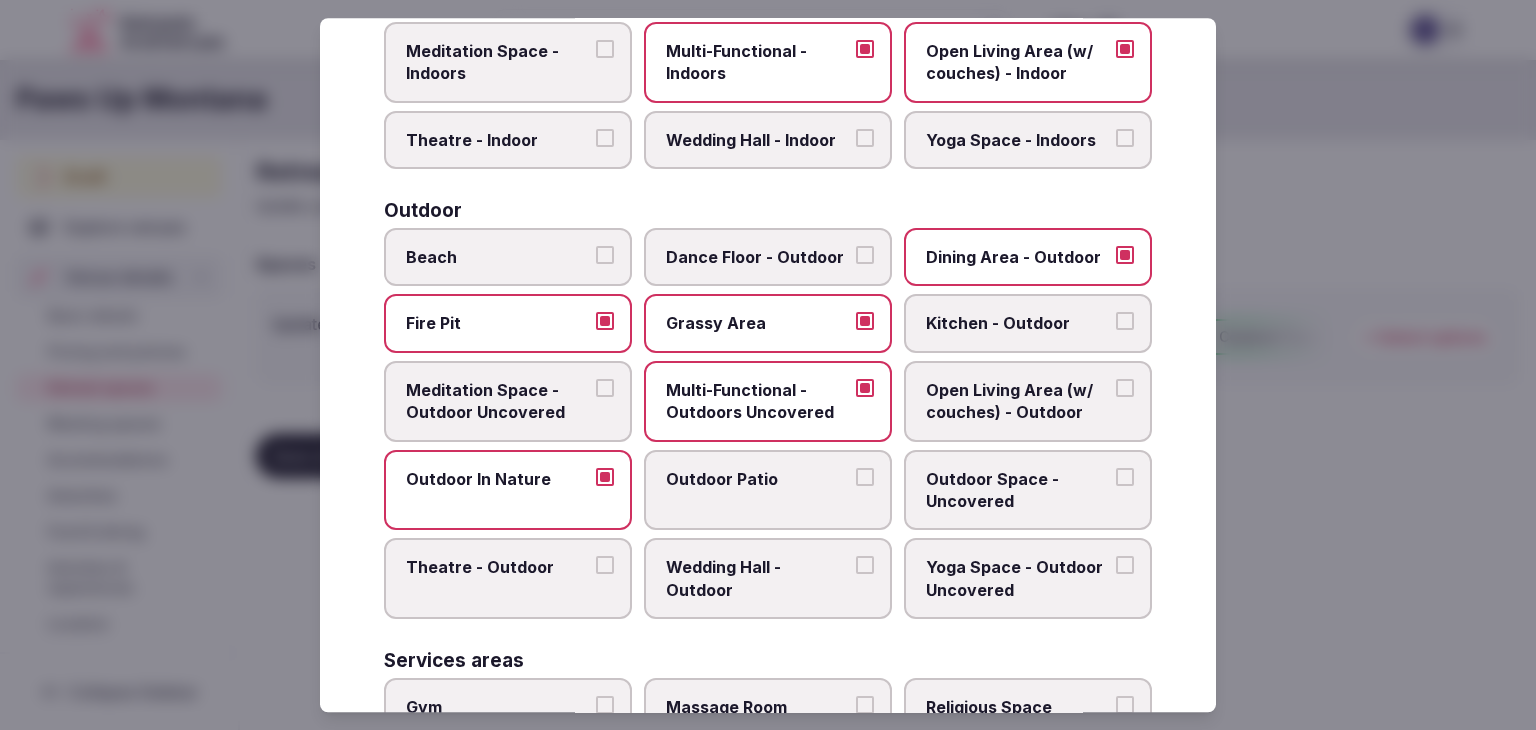 click on "Meditation Space - Outdoor Uncovered" at bounding box center (498, 401) 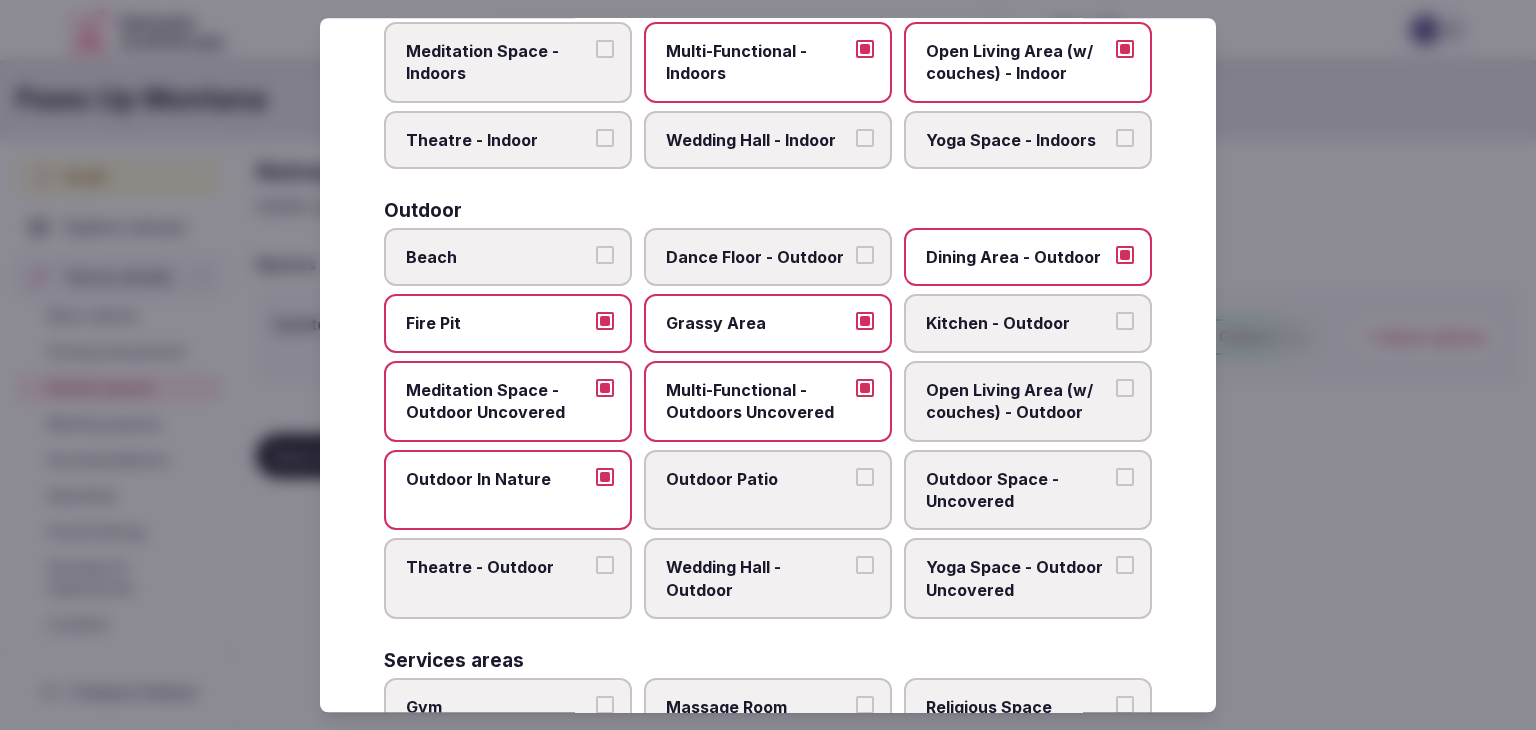 click on "Meditation Space - Outdoor Uncovered" at bounding box center (498, 401) 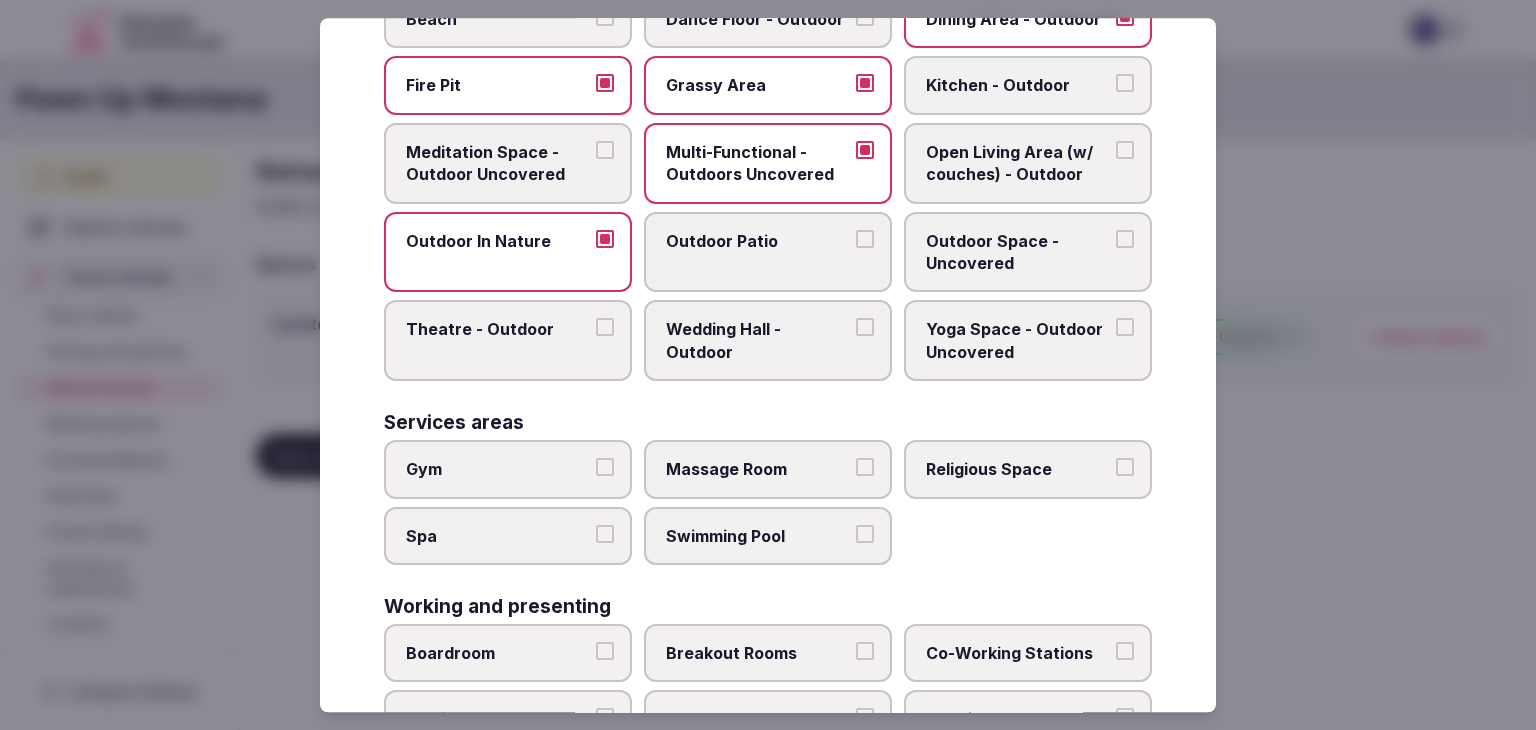 scroll, scrollTop: 904, scrollLeft: 0, axis: vertical 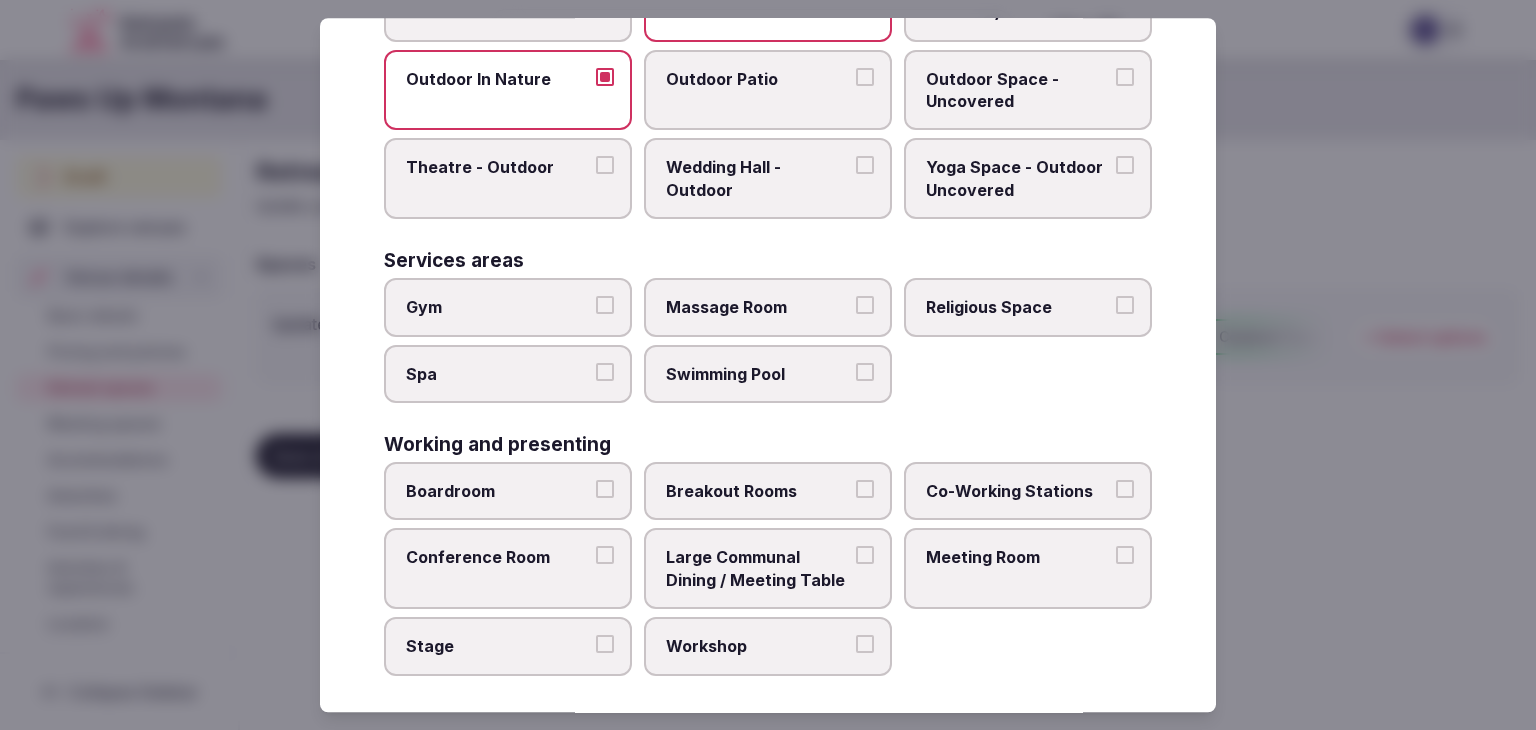click on "Meeting Room" at bounding box center [1018, 558] 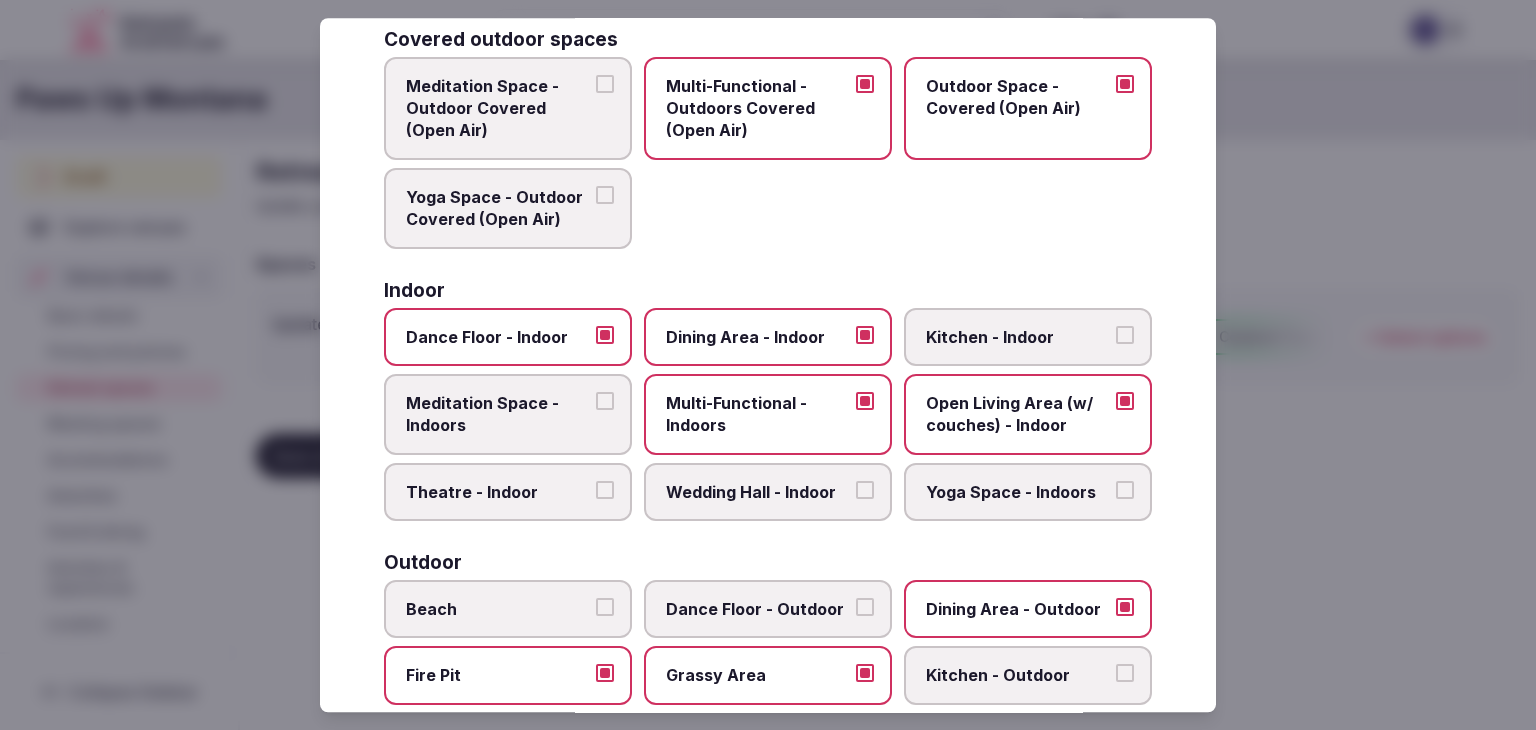 scroll, scrollTop: 0, scrollLeft: 0, axis: both 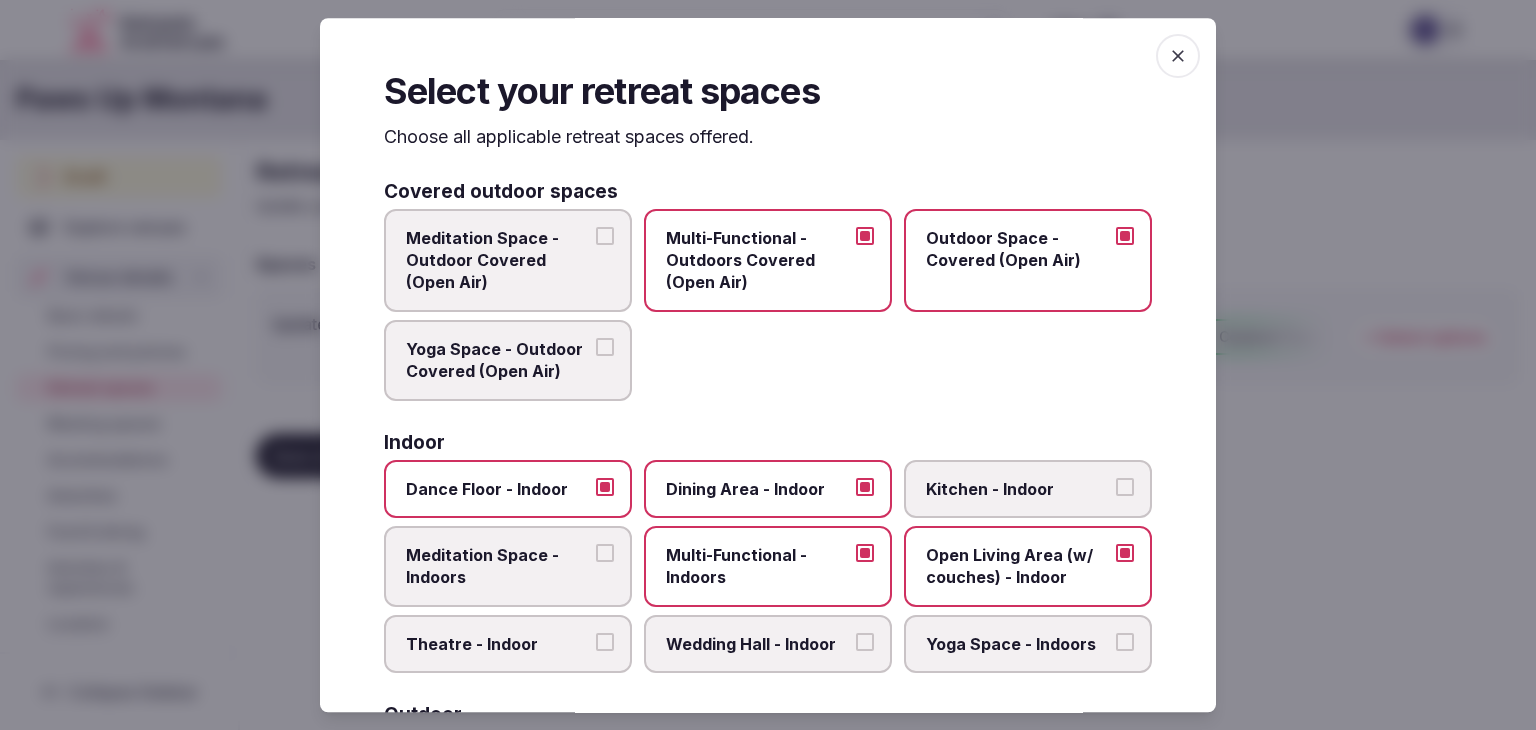click at bounding box center (1178, 56) 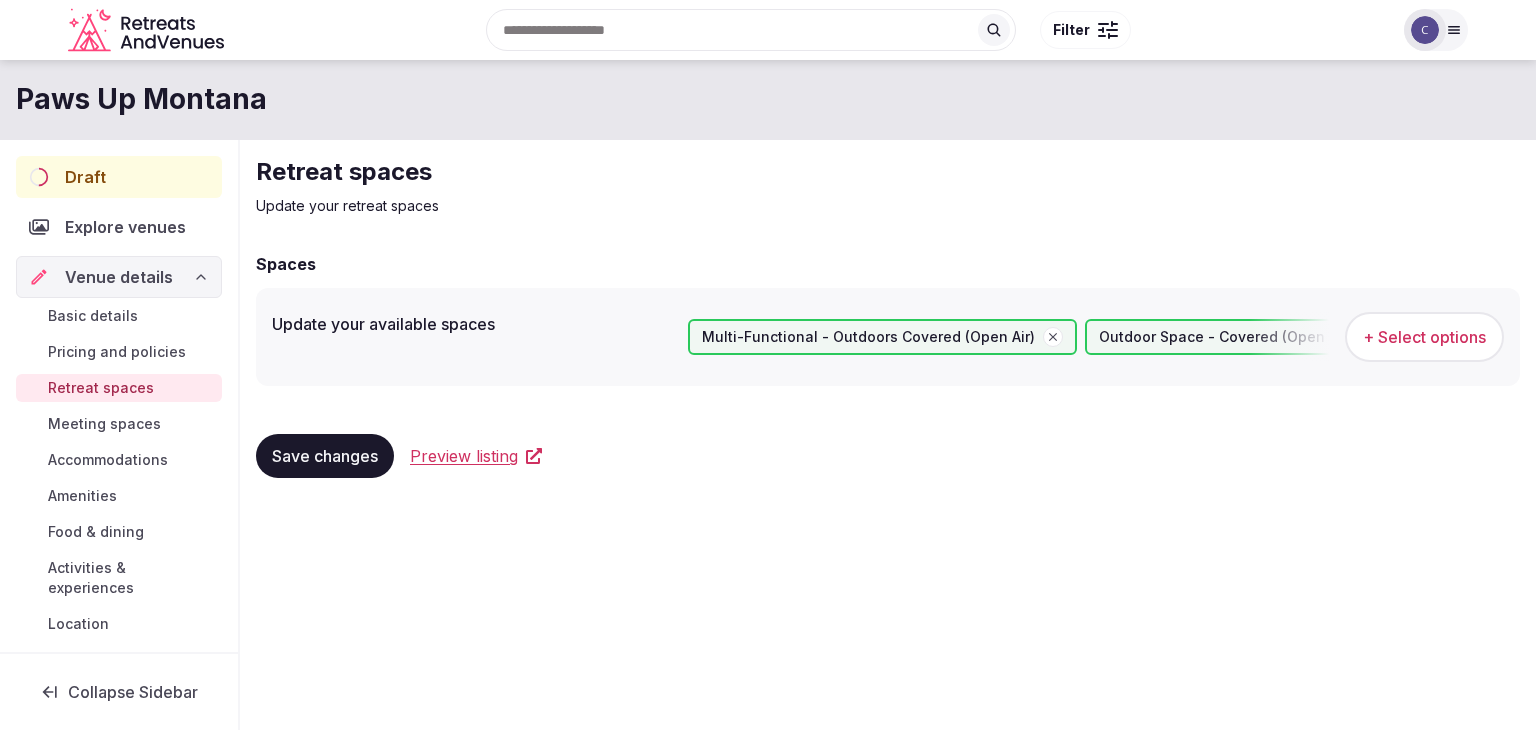 drag, startPoint x: 323, startPoint y: 452, endPoint x: 347, endPoint y: 557, distance: 107.70794 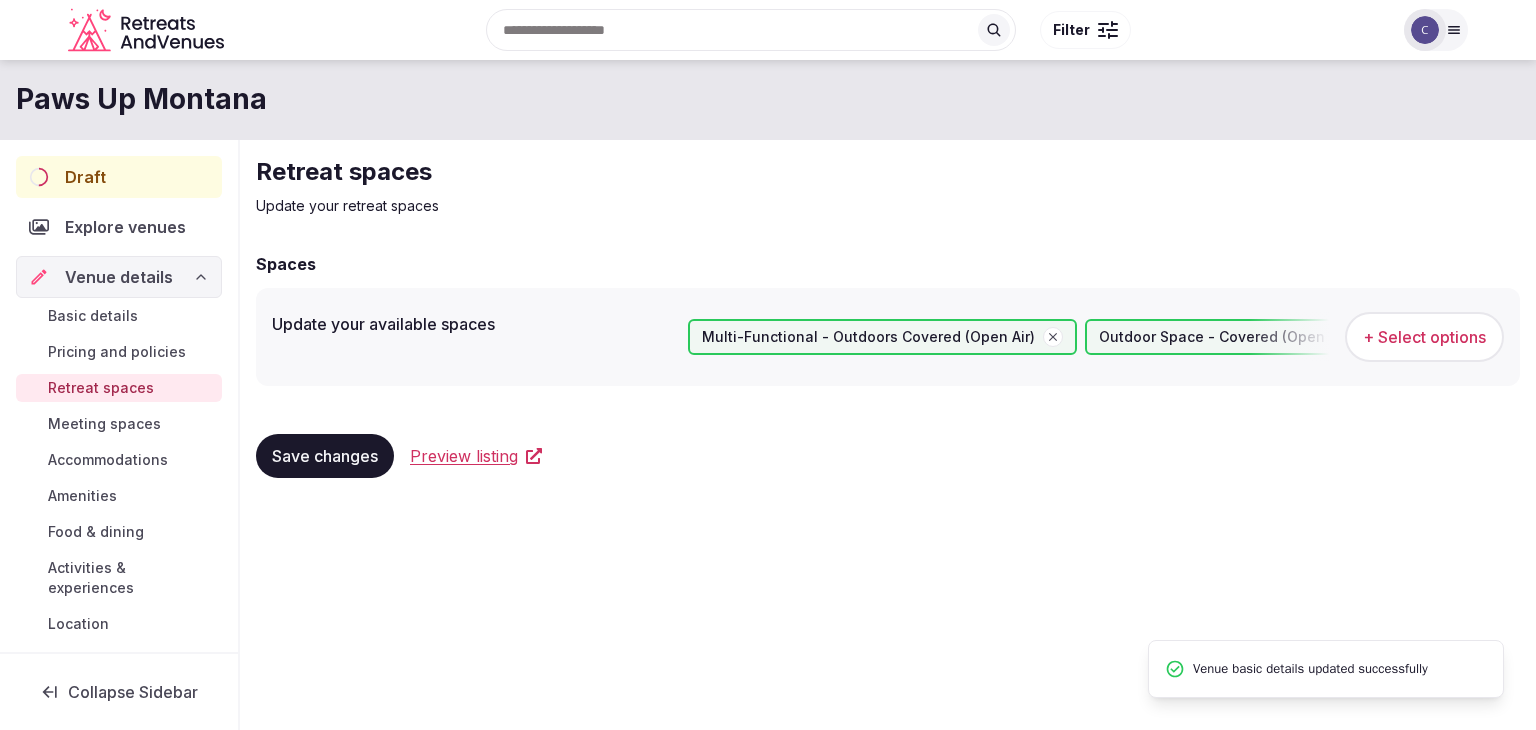 click on "Amenities" at bounding box center (82, 496) 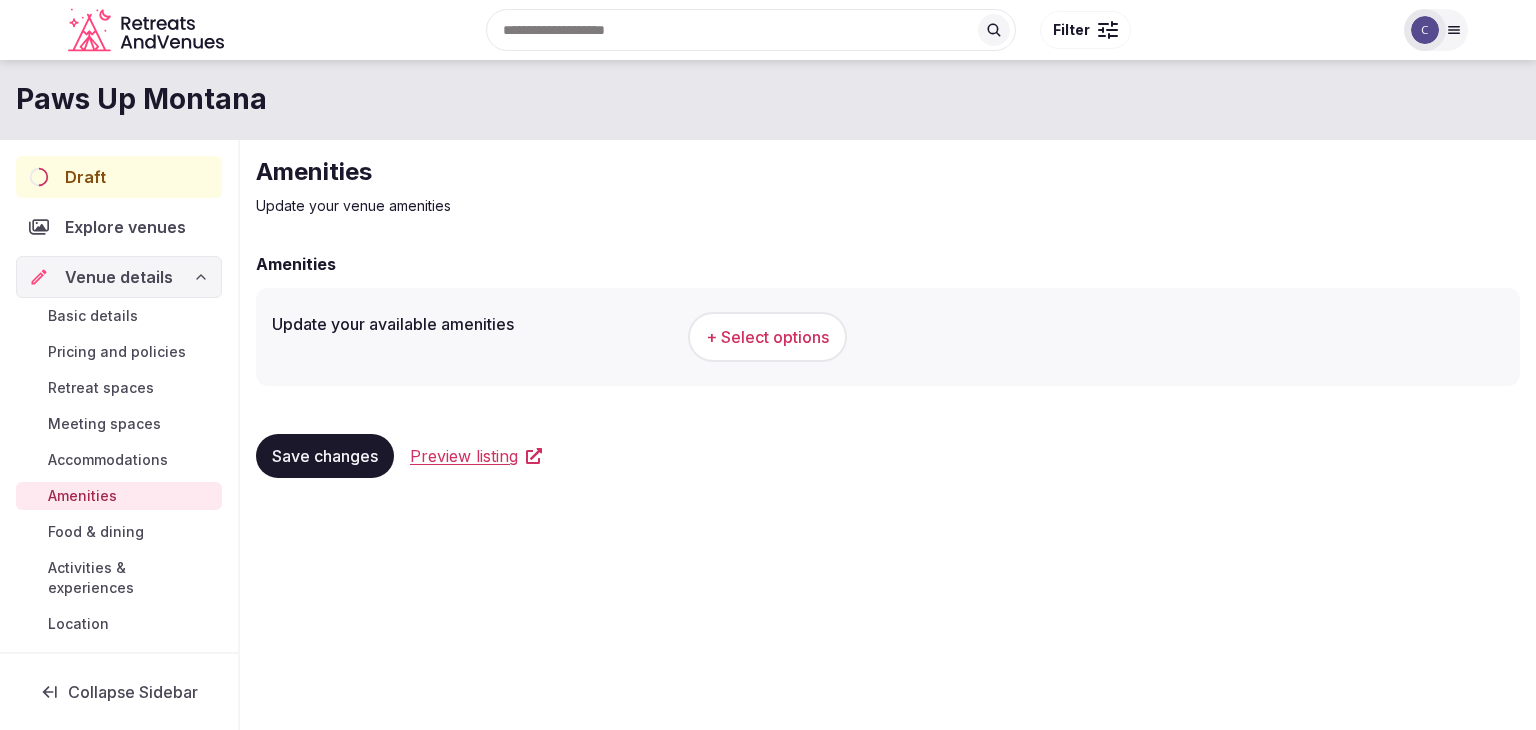 click on "+ Select options" at bounding box center [767, 337] 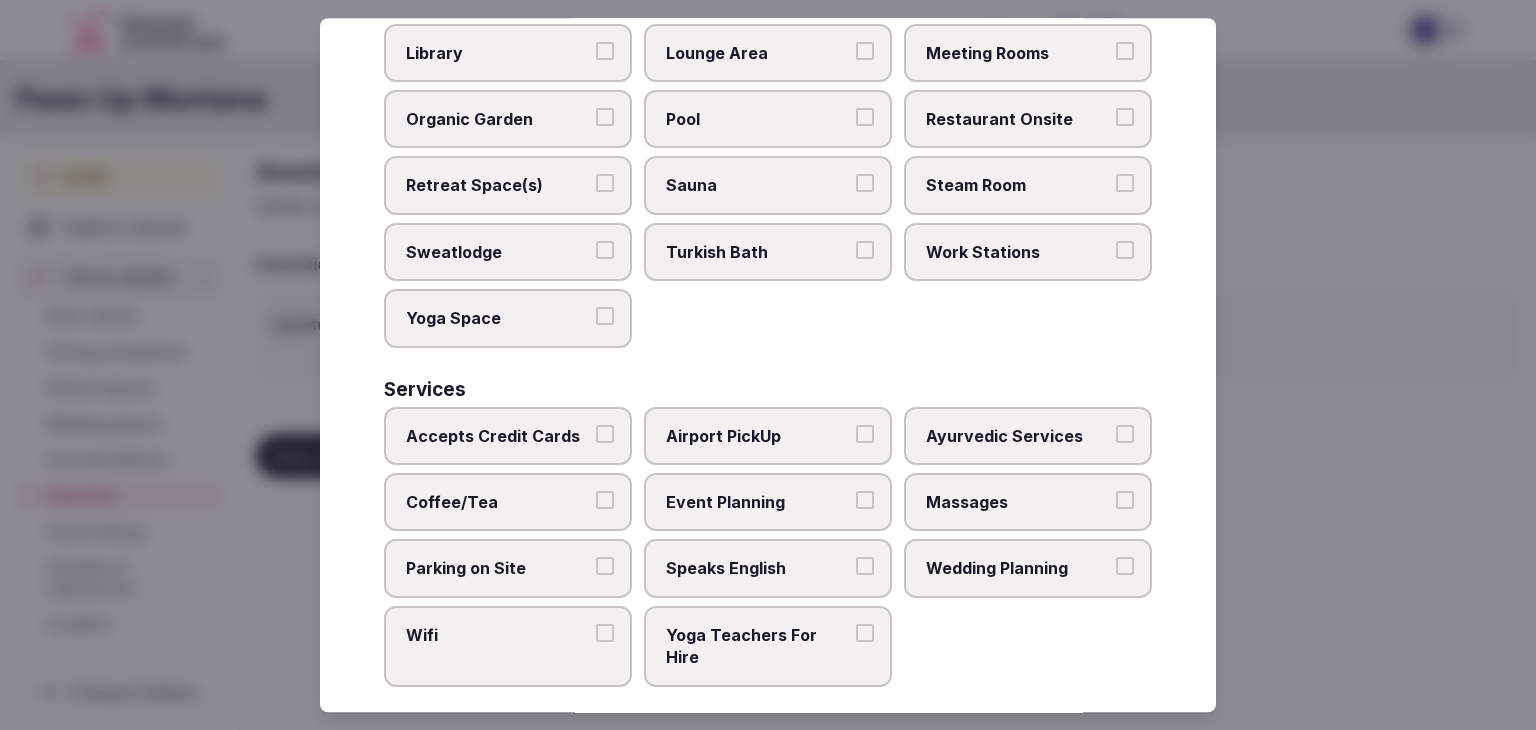 scroll, scrollTop: 1077, scrollLeft: 0, axis: vertical 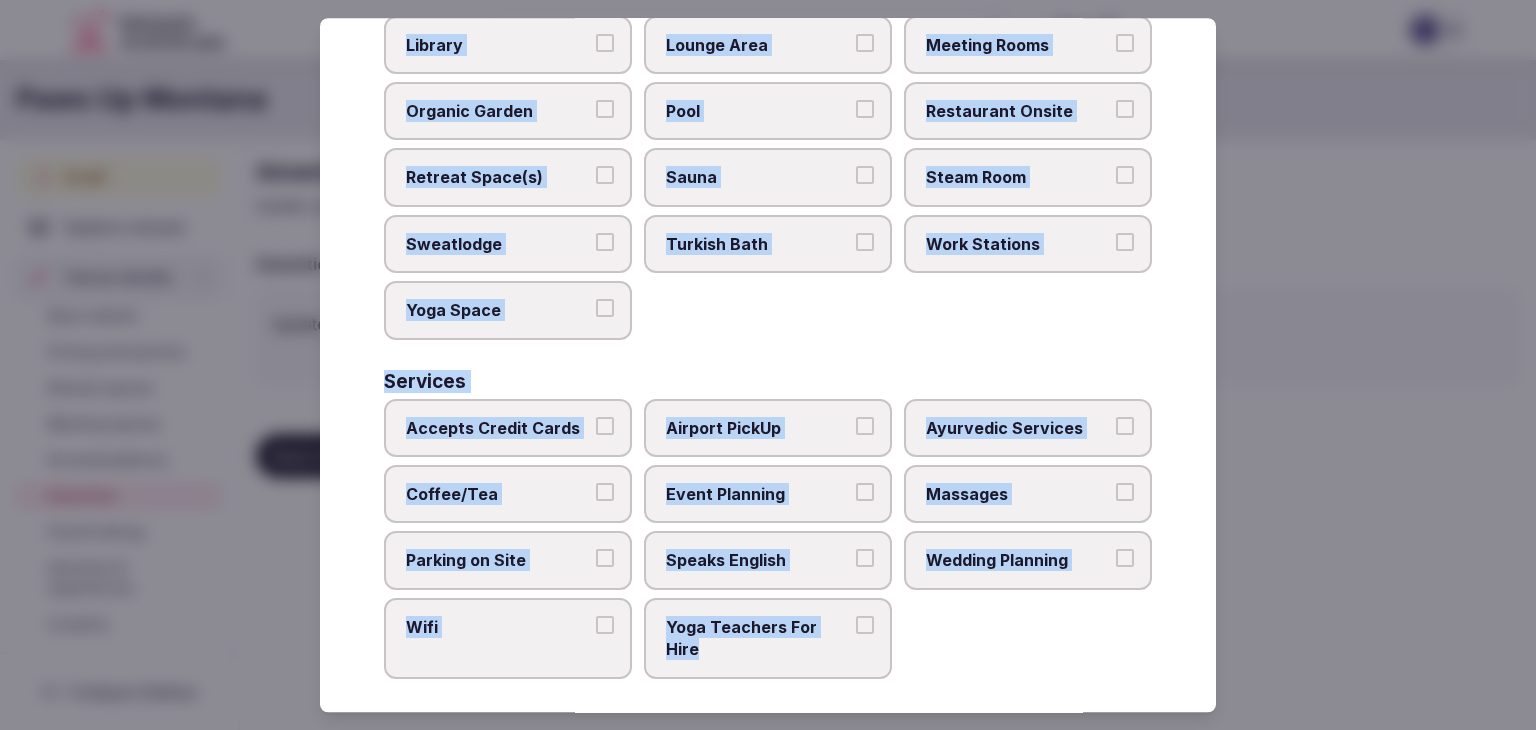 drag, startPoint x: 387, startPoint y: 136, endPoint x: 948, endPoint y: 642, distance: 755.4846 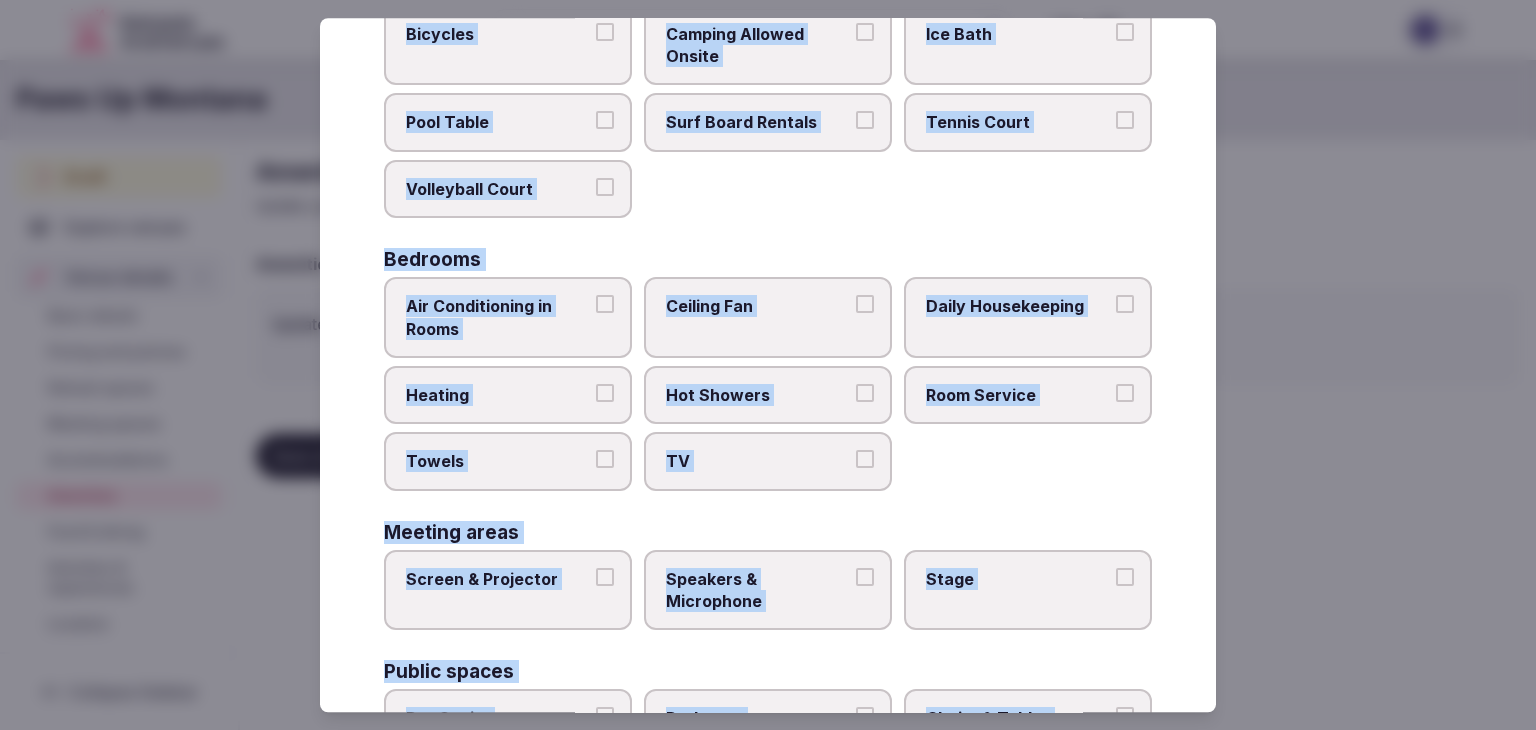 scroll, scrollTop: 0, scrollLeft: 0, axis: both 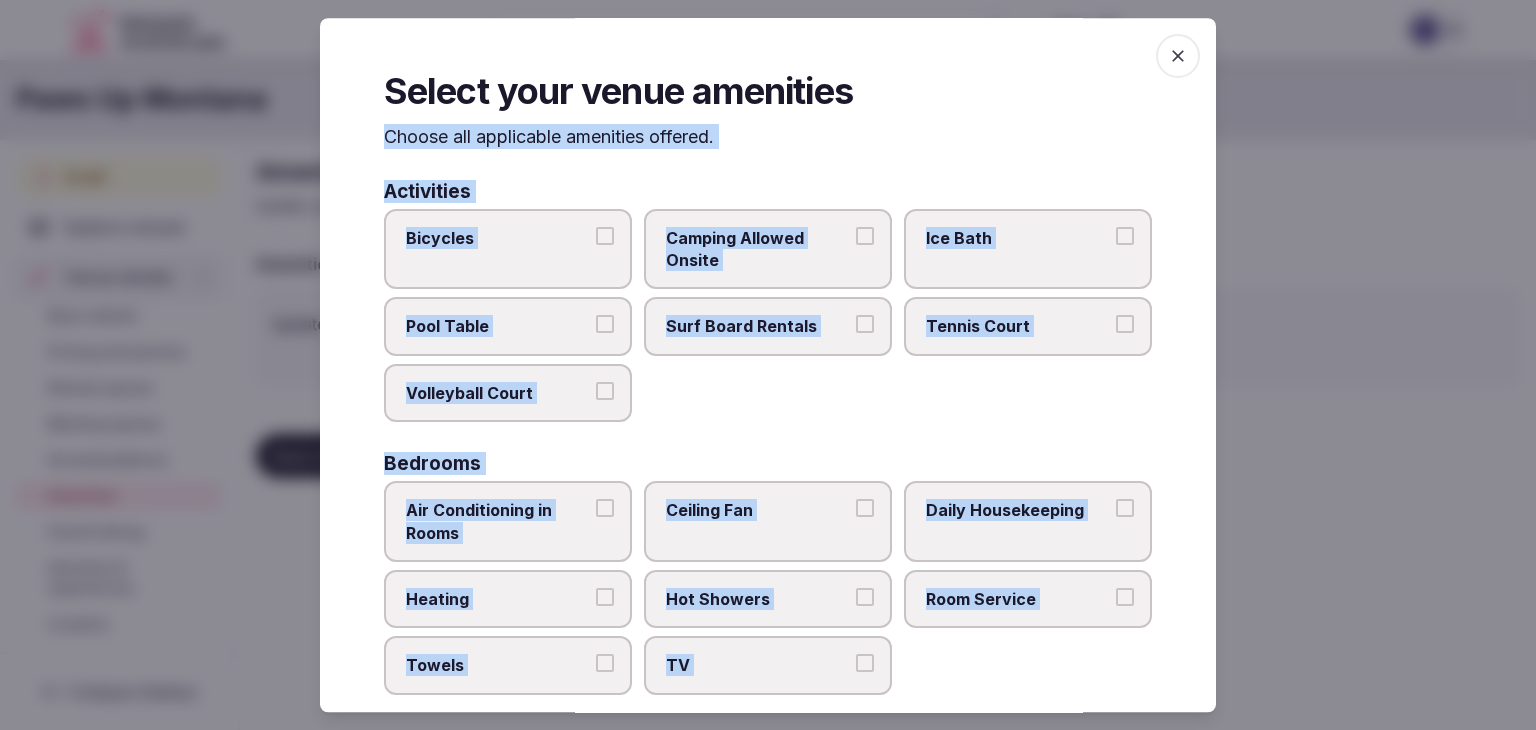 click on "Bicycles" at bounding box center (508, 249) 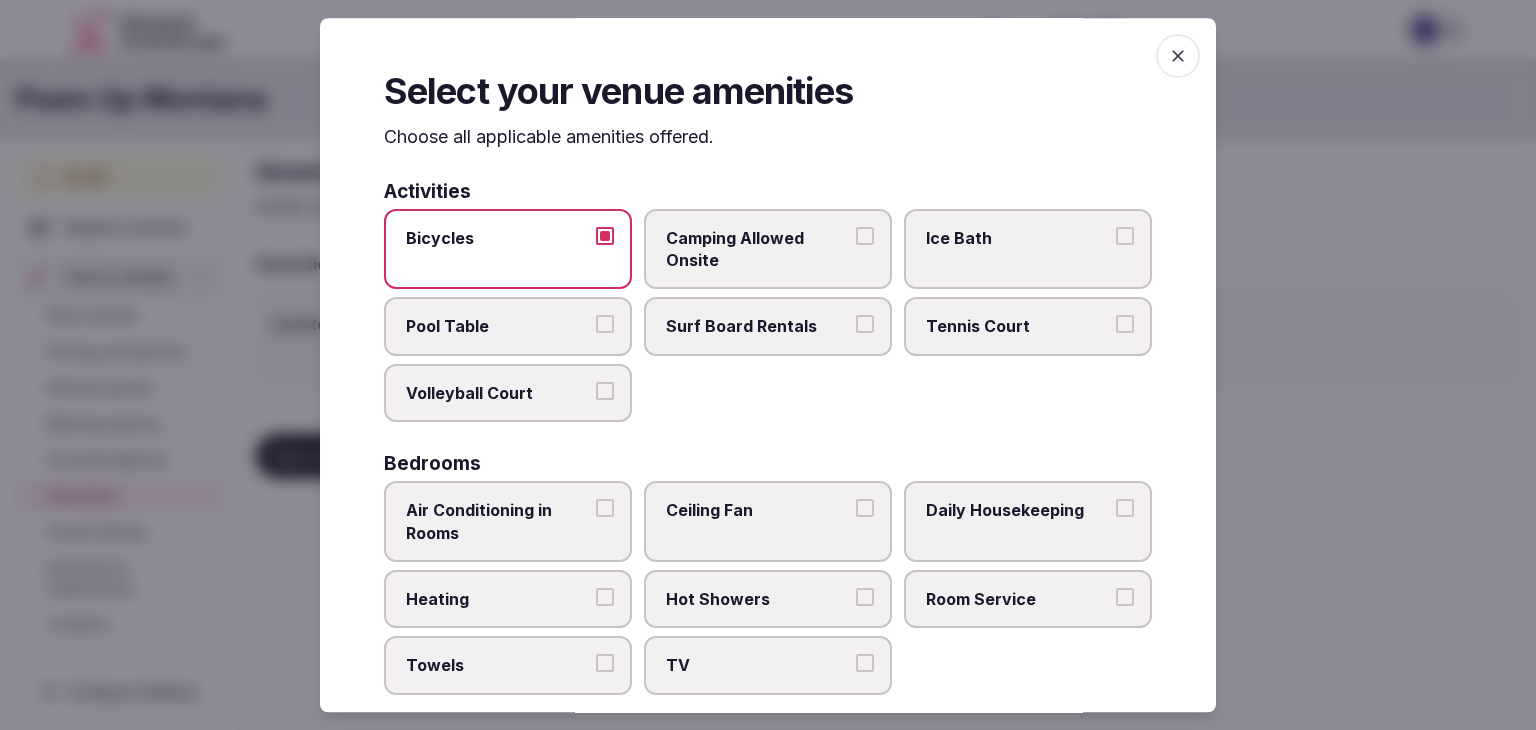 click on "Camping Allowed Onsite" at bounding box center [758, 249] 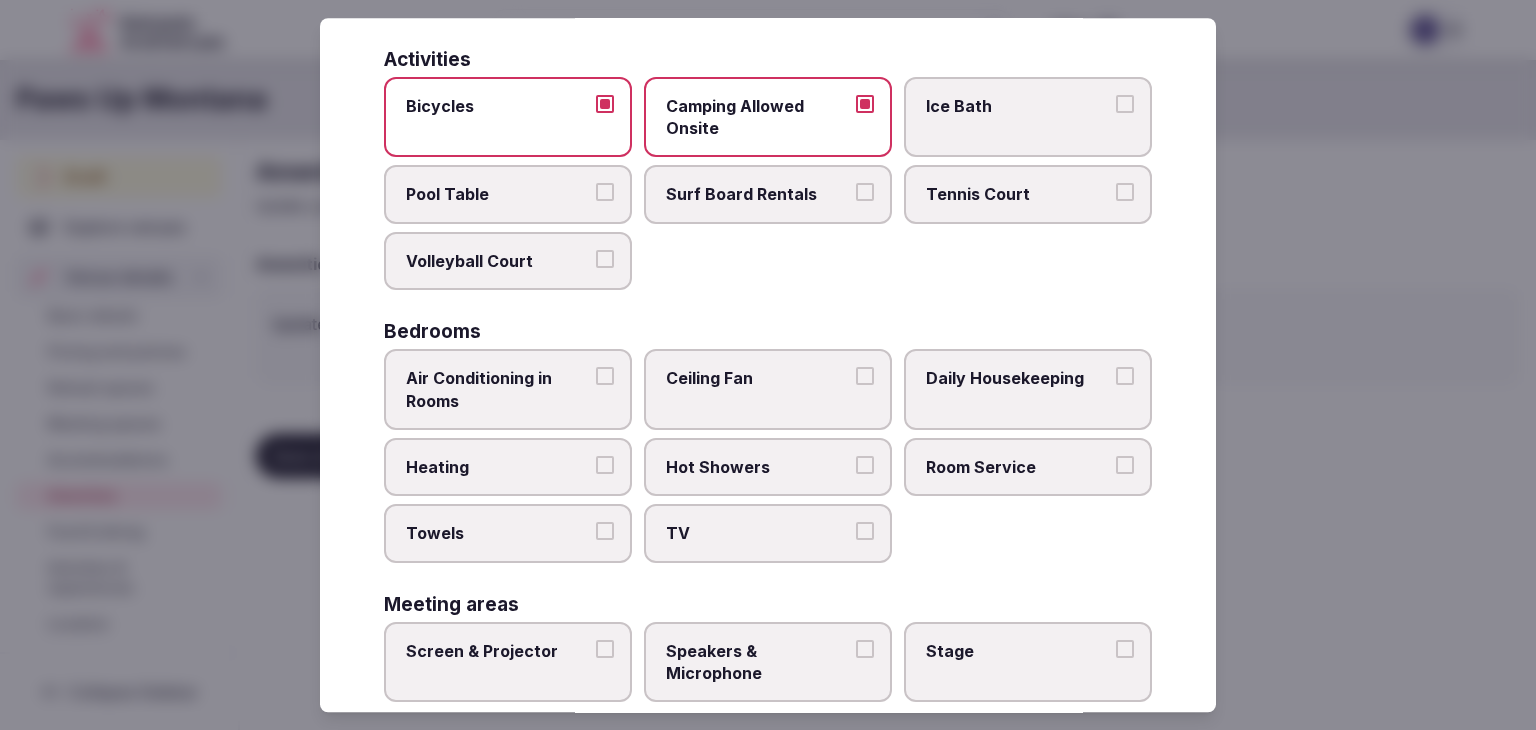 scroll, scrollTop: 300, scrollLeft: 0, axis: vertical 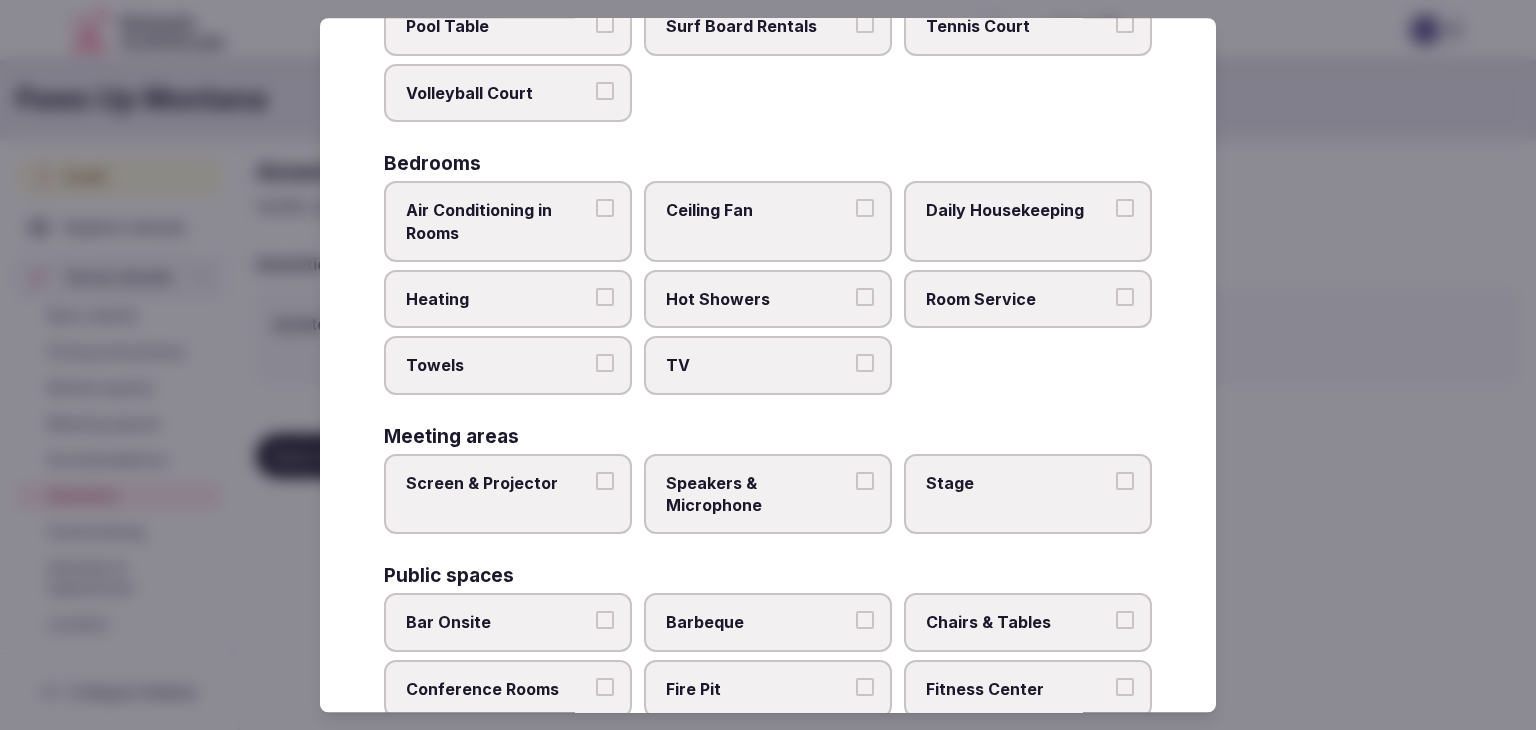 click on "Air Conditioning in Rooms" at bounding box center (498, 221) 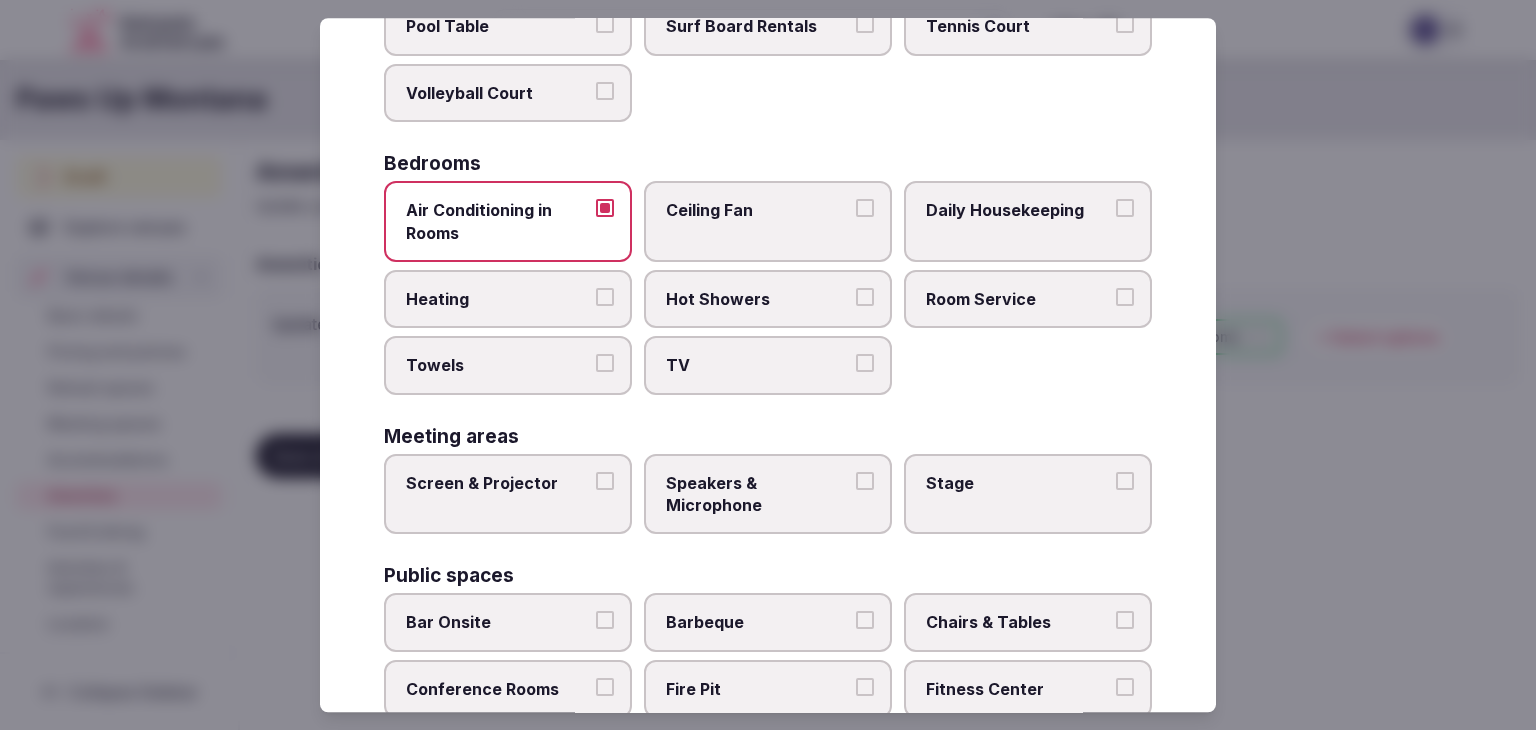 click on "Ceiling Fan" at bounding box center [768, 221] 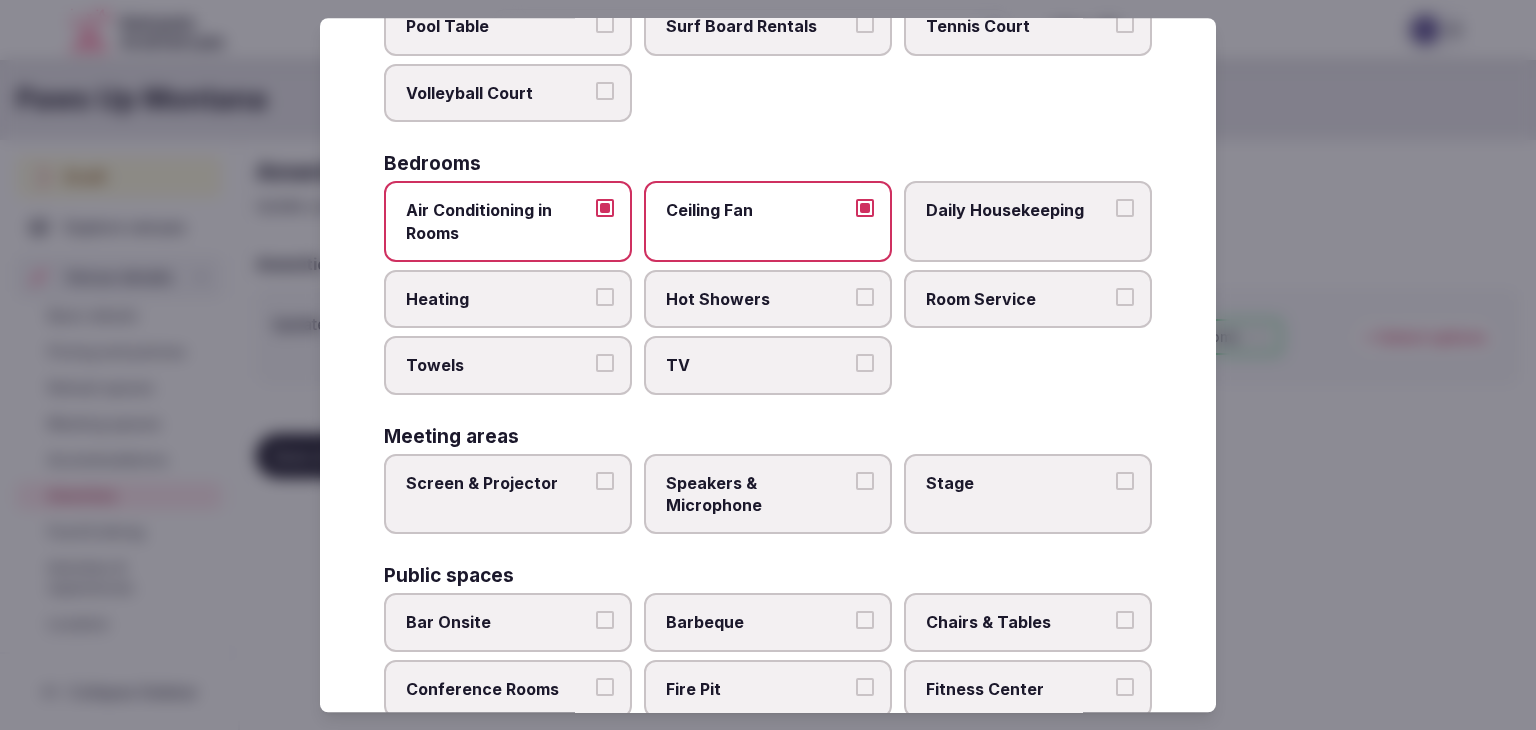 click on "Daily Housekeeping" at bounding box center [1028, 221] 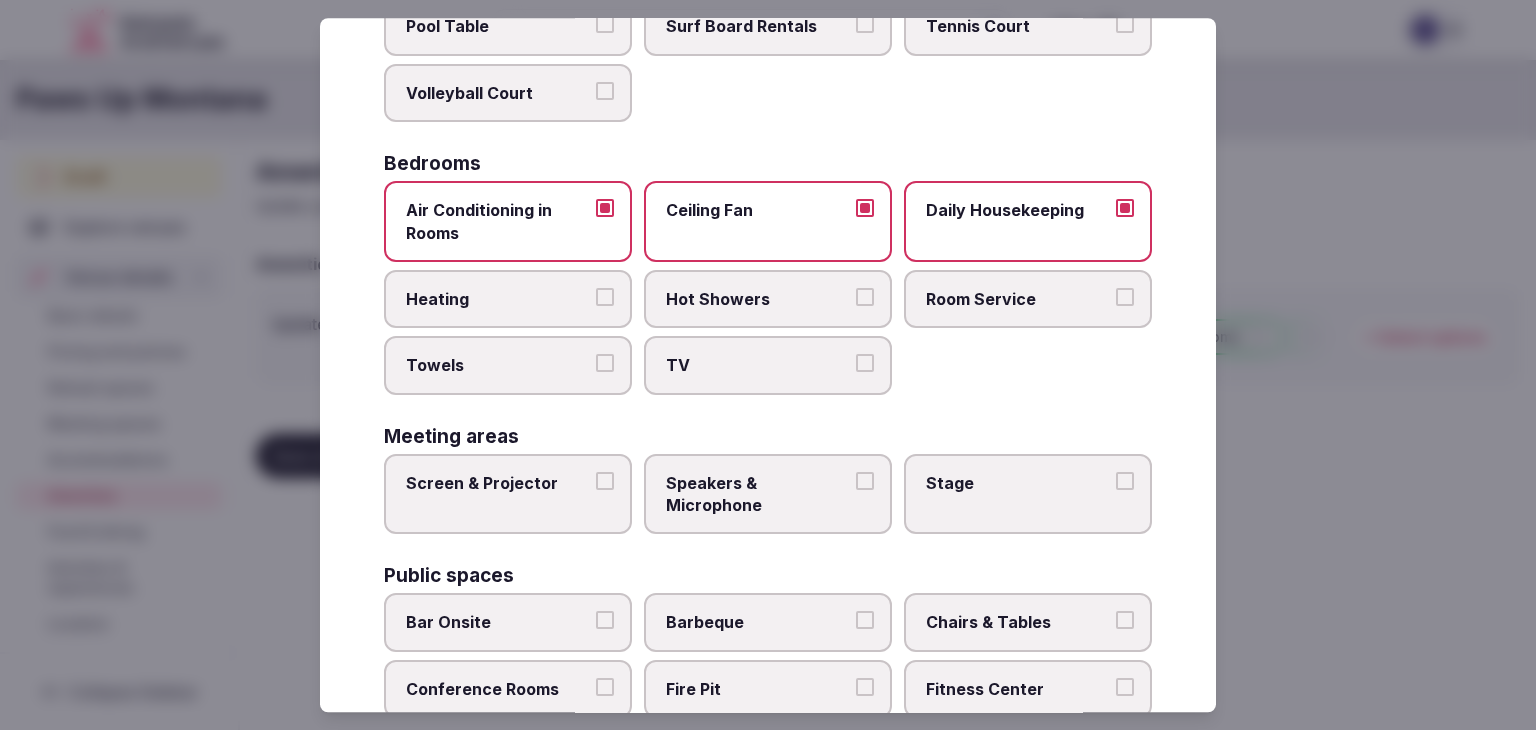 click on "Heating" at bounding box center (498, 299) 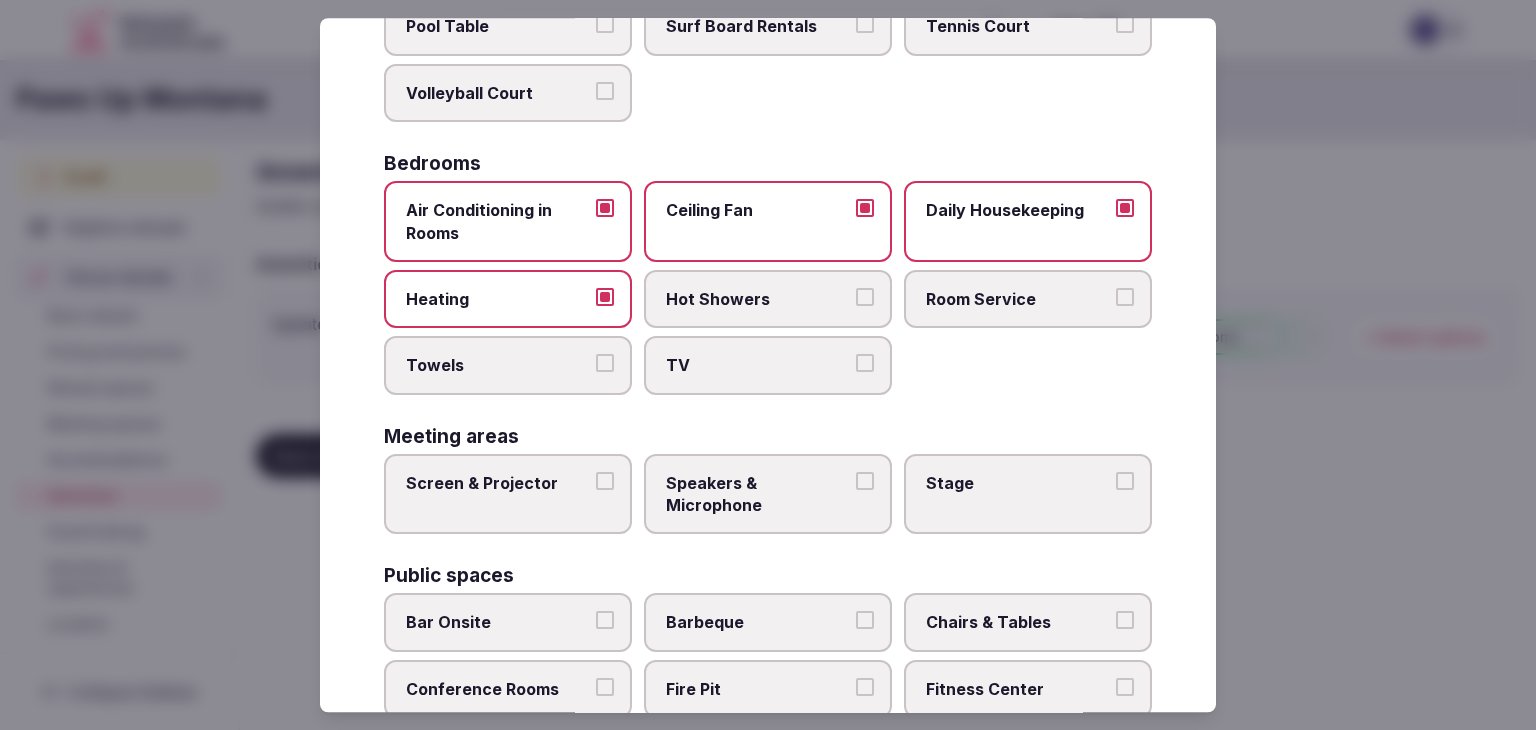 click on "Hot Showers" at bounding box center (758, 299) 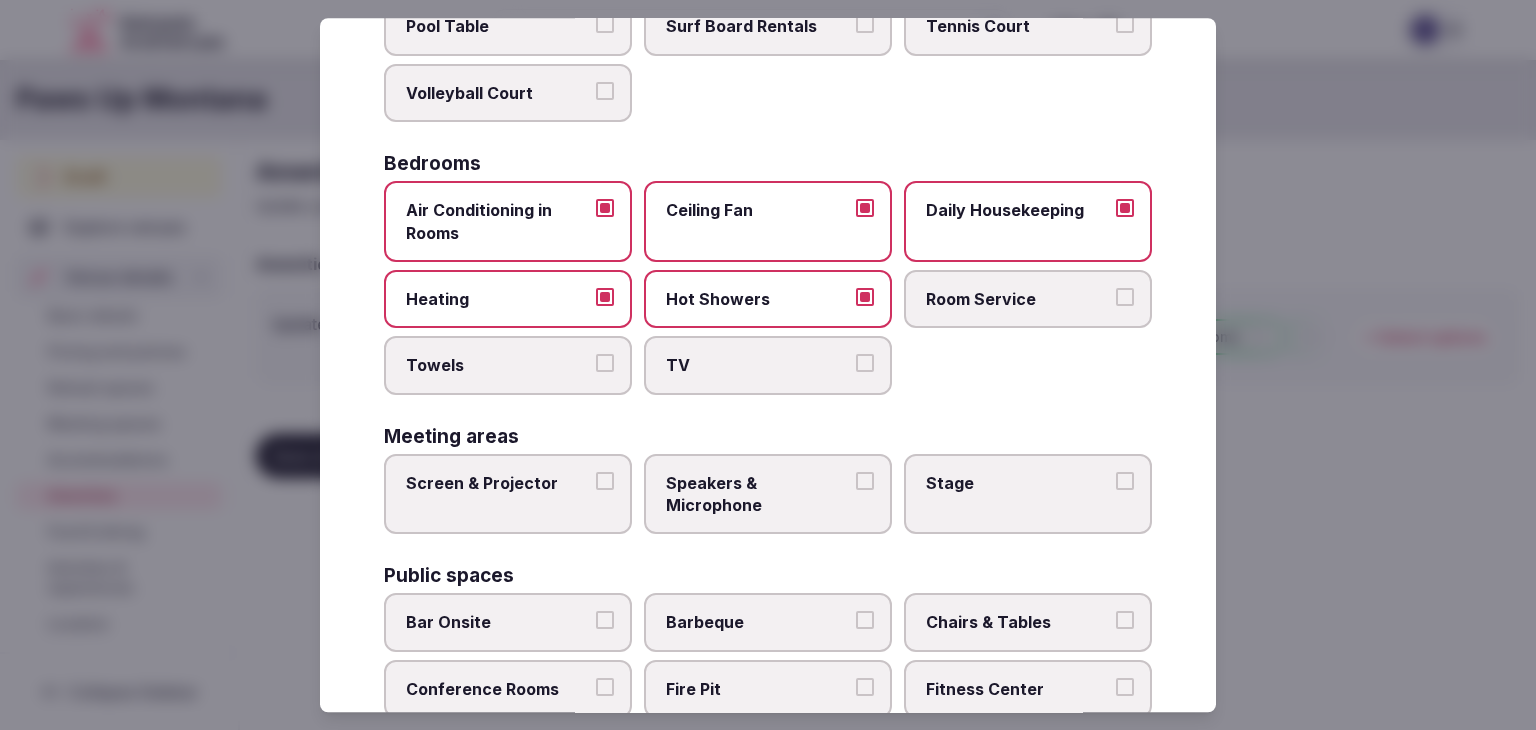 click on "Room Service" at bounding box center [1018, 299] 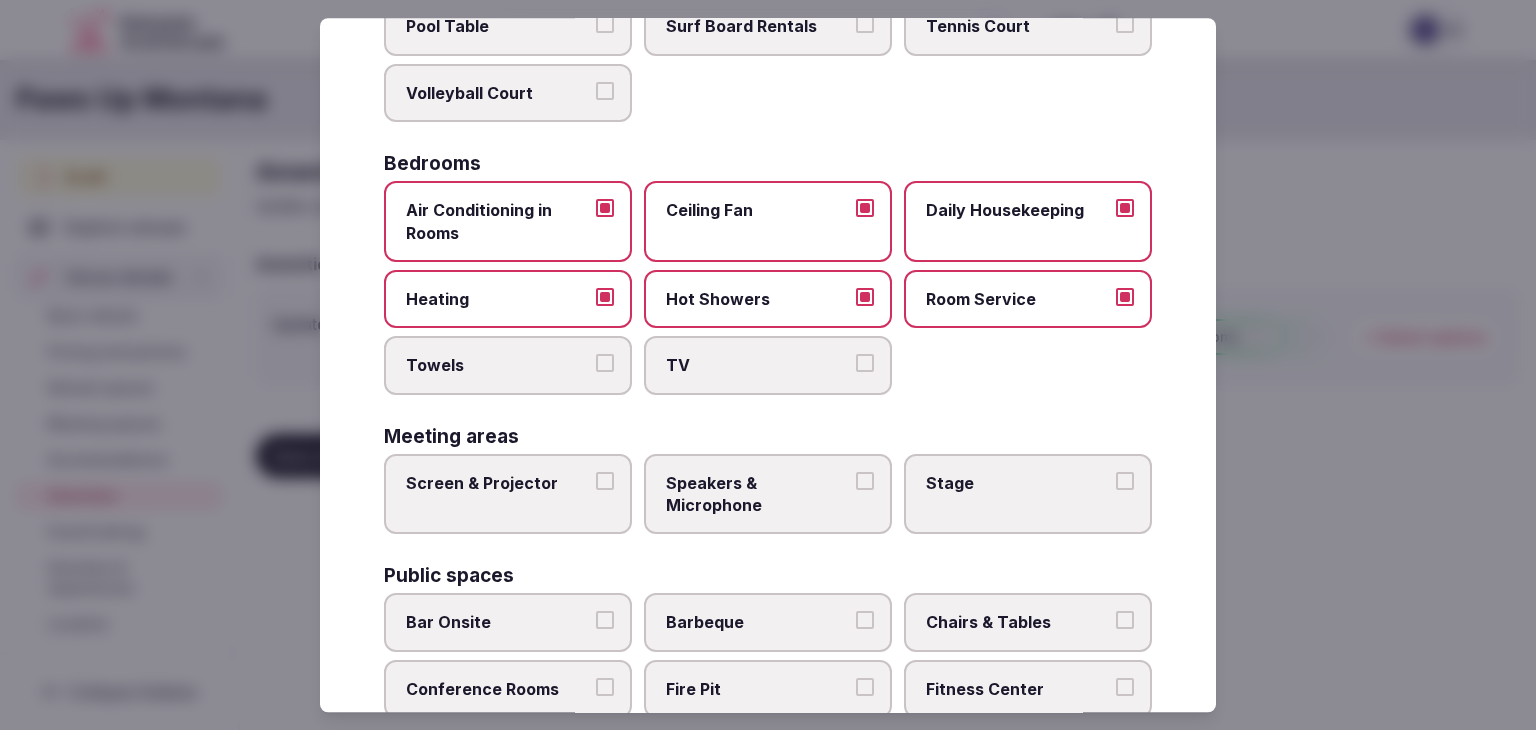 click on "Towels" at bounding box center [498, 366] 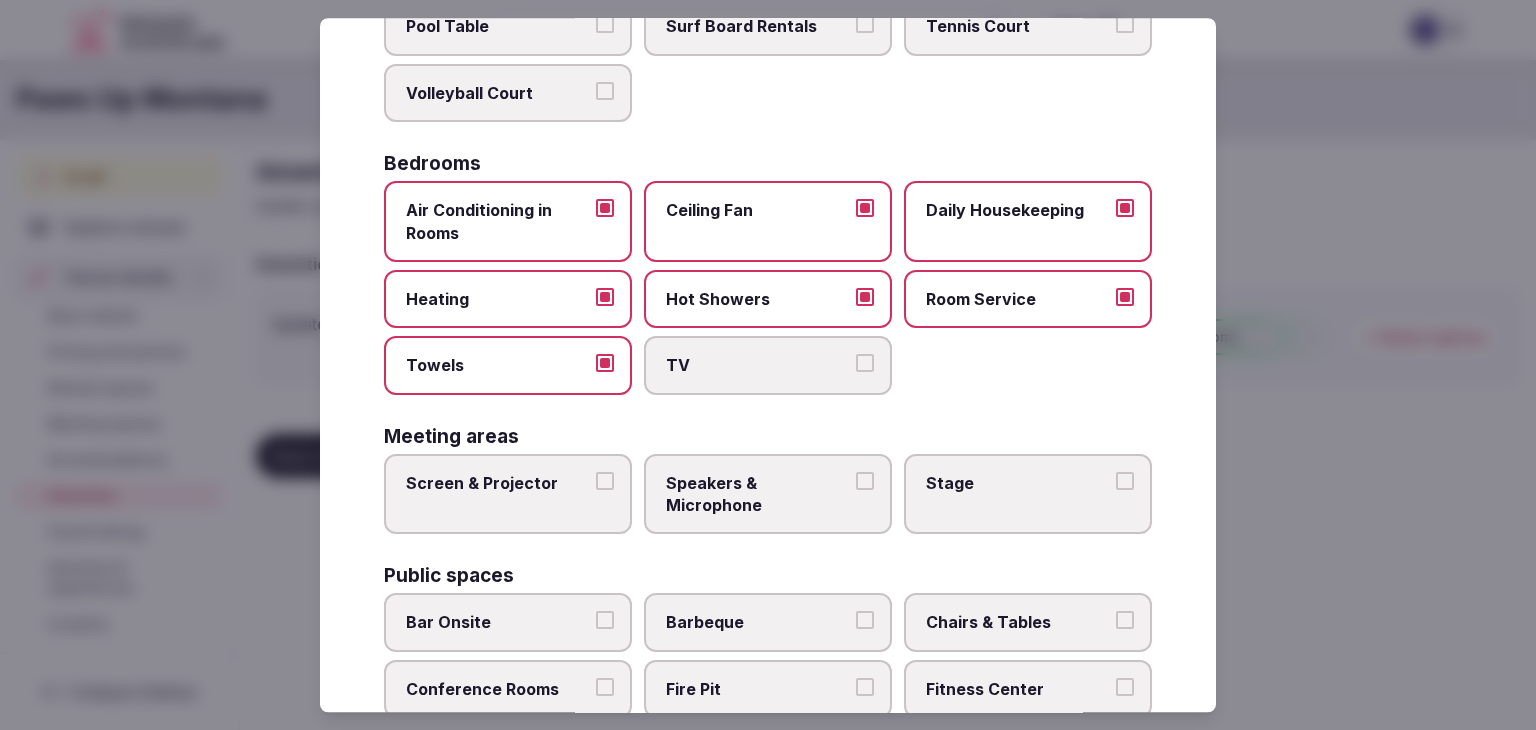 click on "TV" at bounding box center [768, 366] 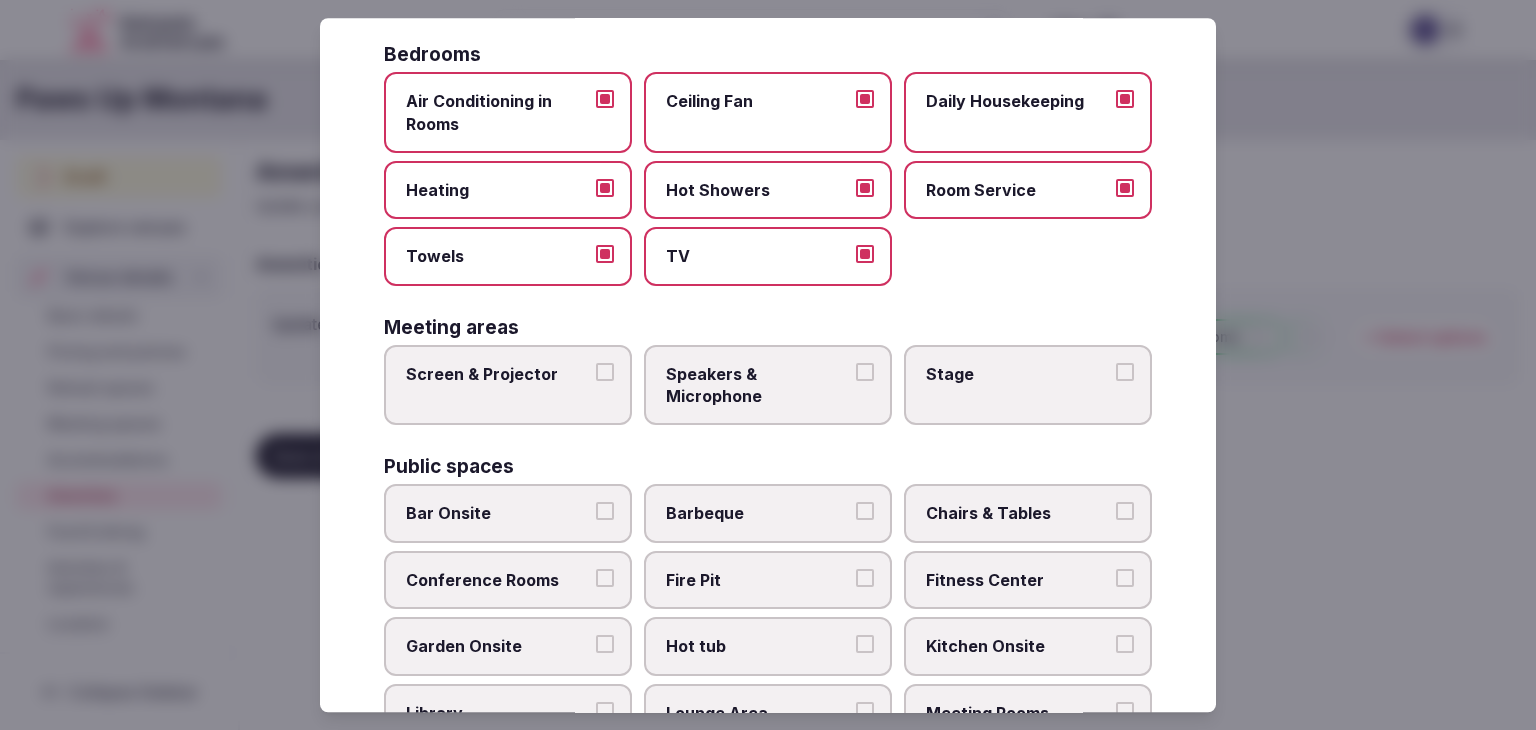scroll, scrollTop: 500, scrollLeft: 0, axis: vertical 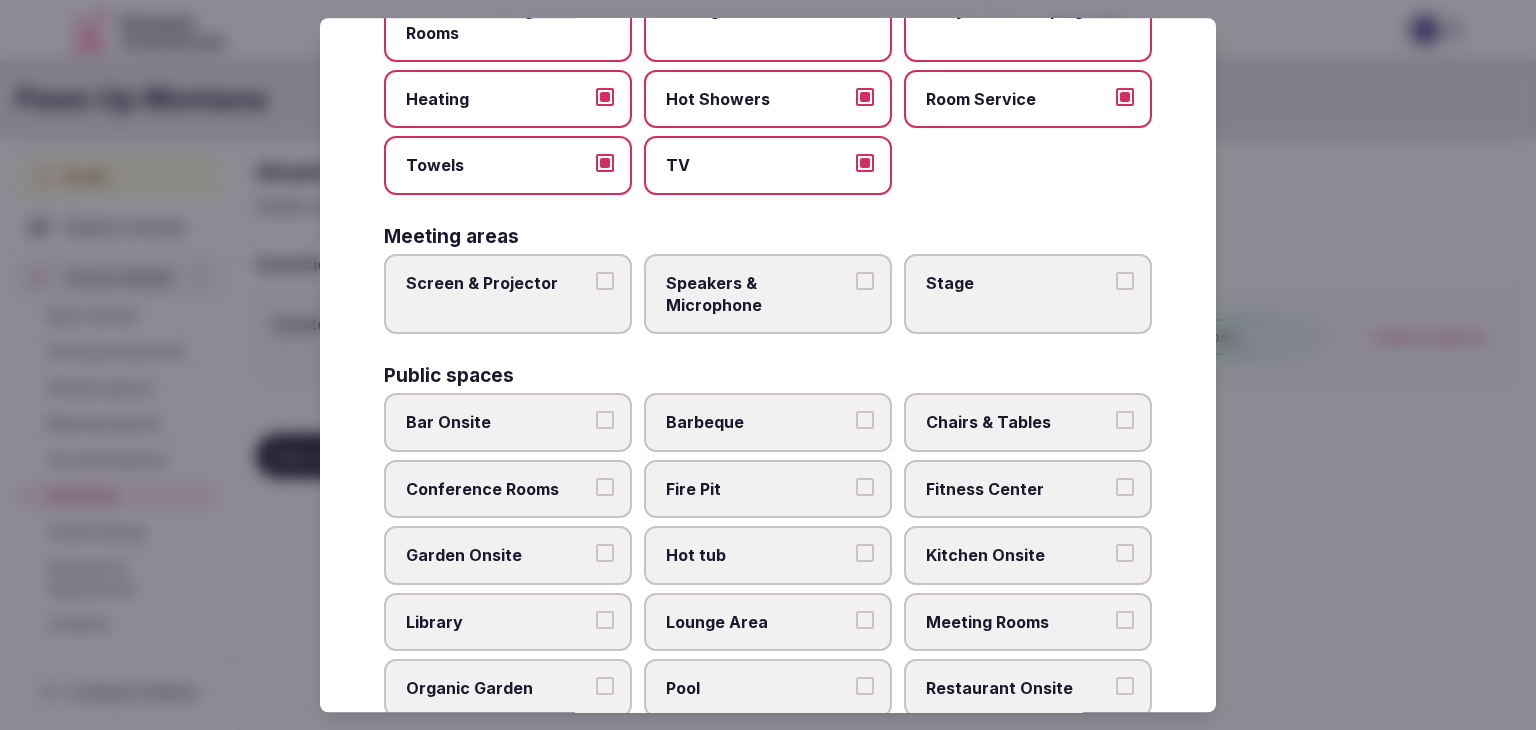 click on "Meeting areas Screen & Projector Speakers & Microphone Stage" at bounding box center [768, 281] 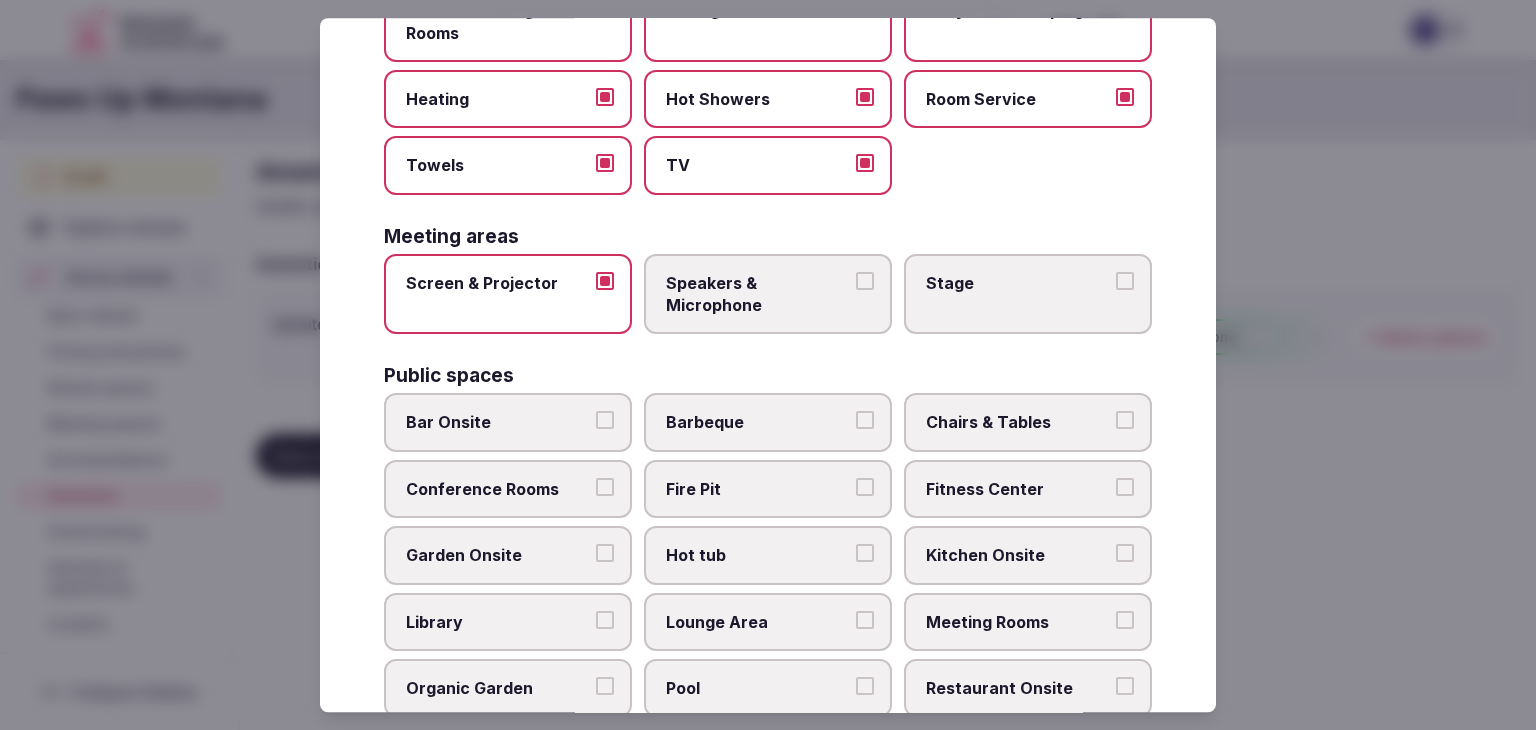 click on "Speakers & Microphone" at bounding box center [758, 294] 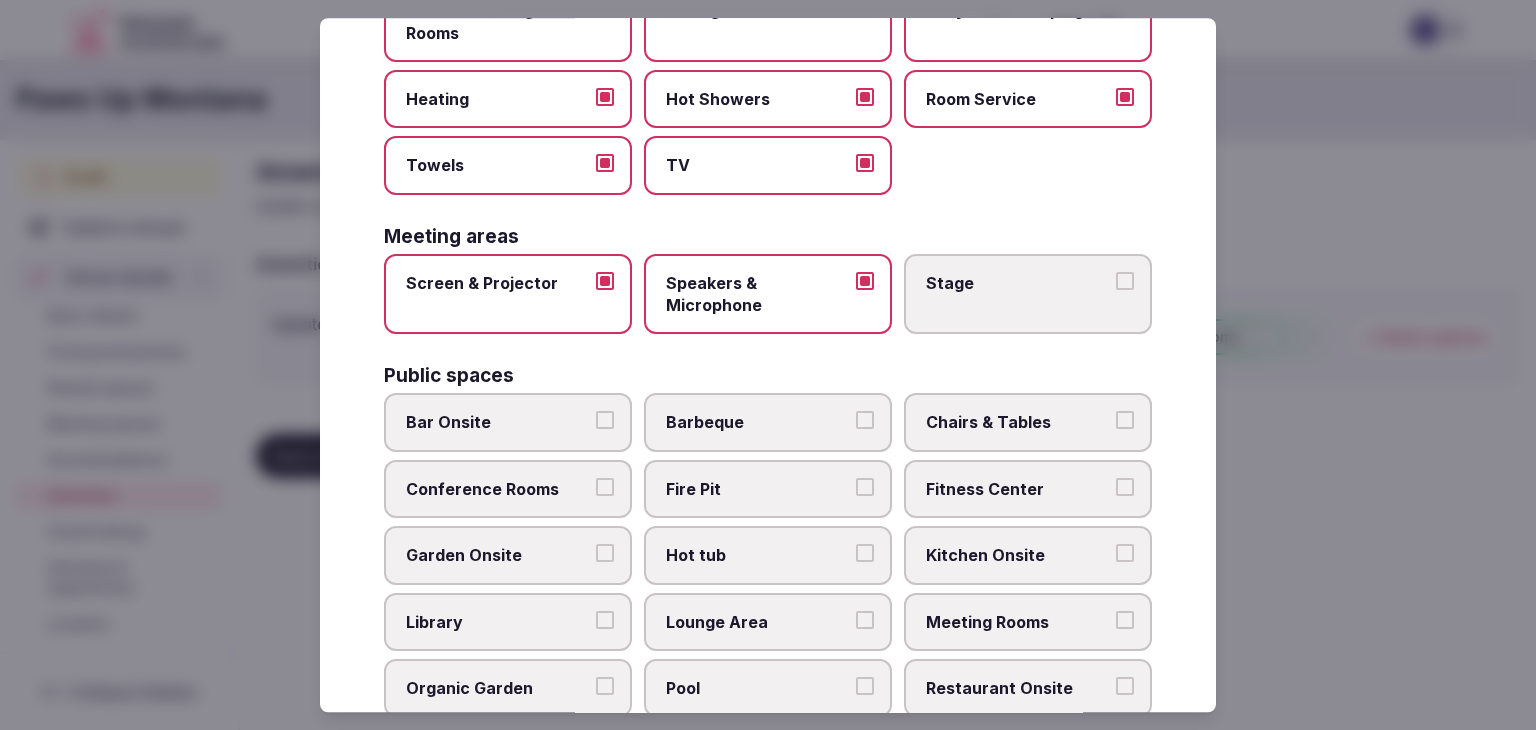 click on "Stage" at bounding box center [1028, 294] 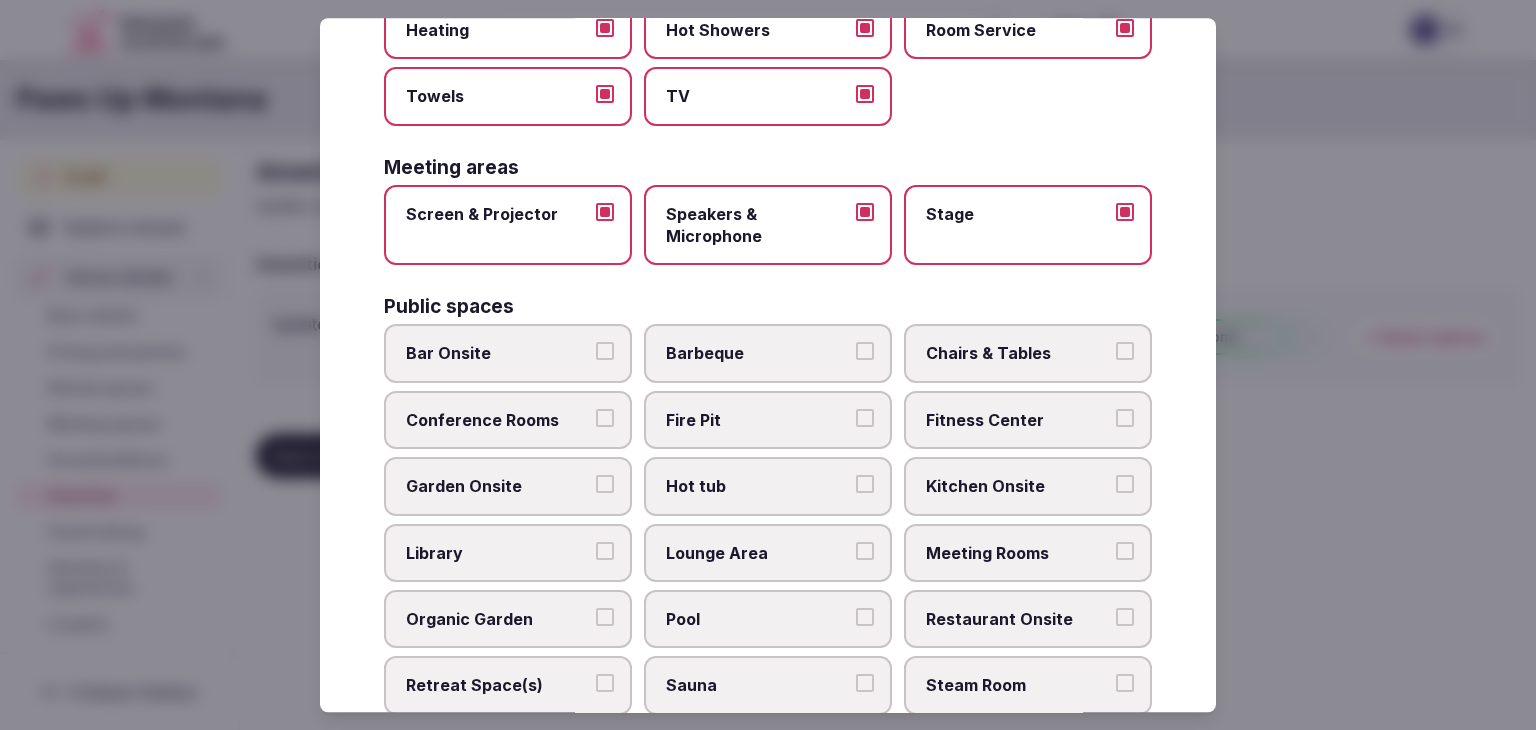 scroll, scrollTop: 600, scrollLeft: 0, axis: vertical 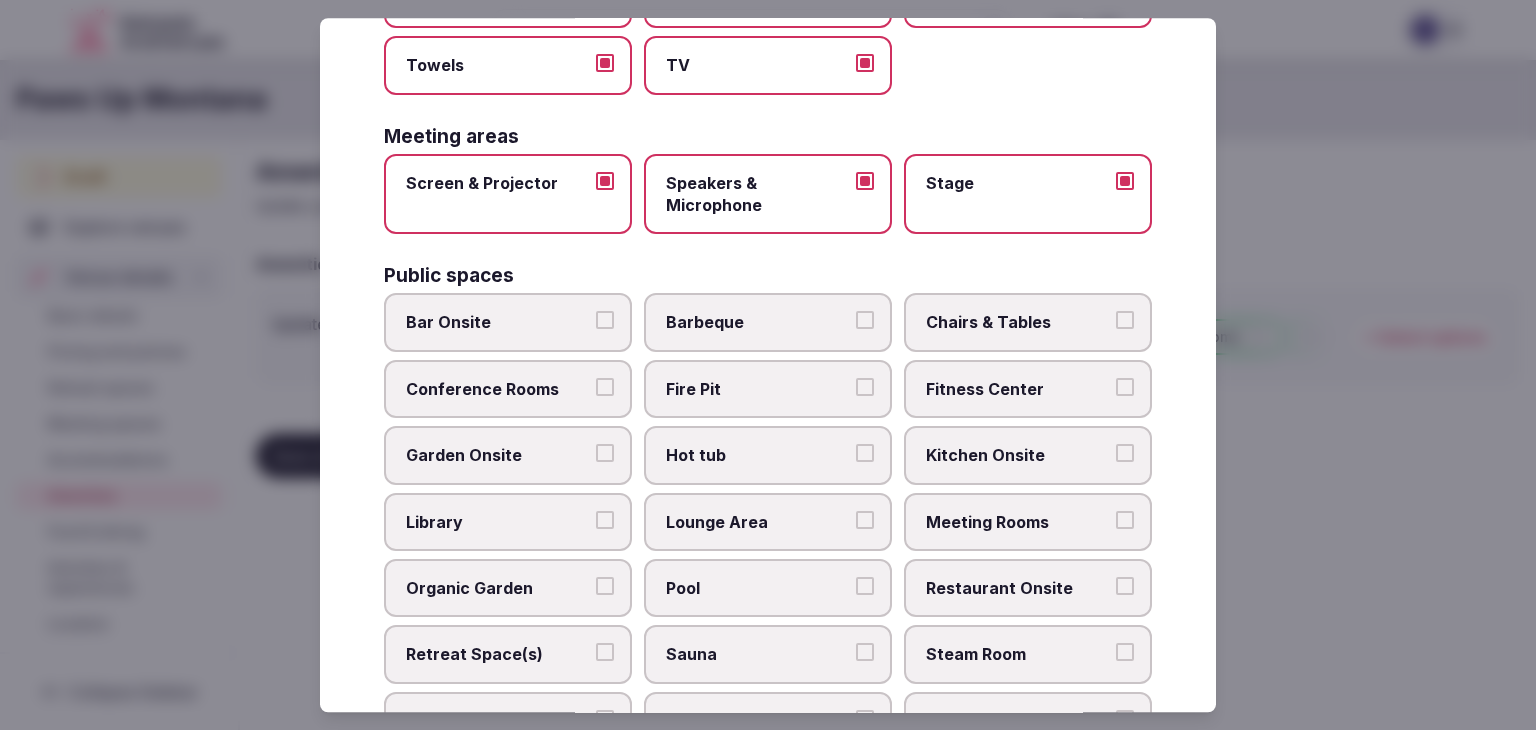 click on "Barbeque" at bounding box center (758, 323) 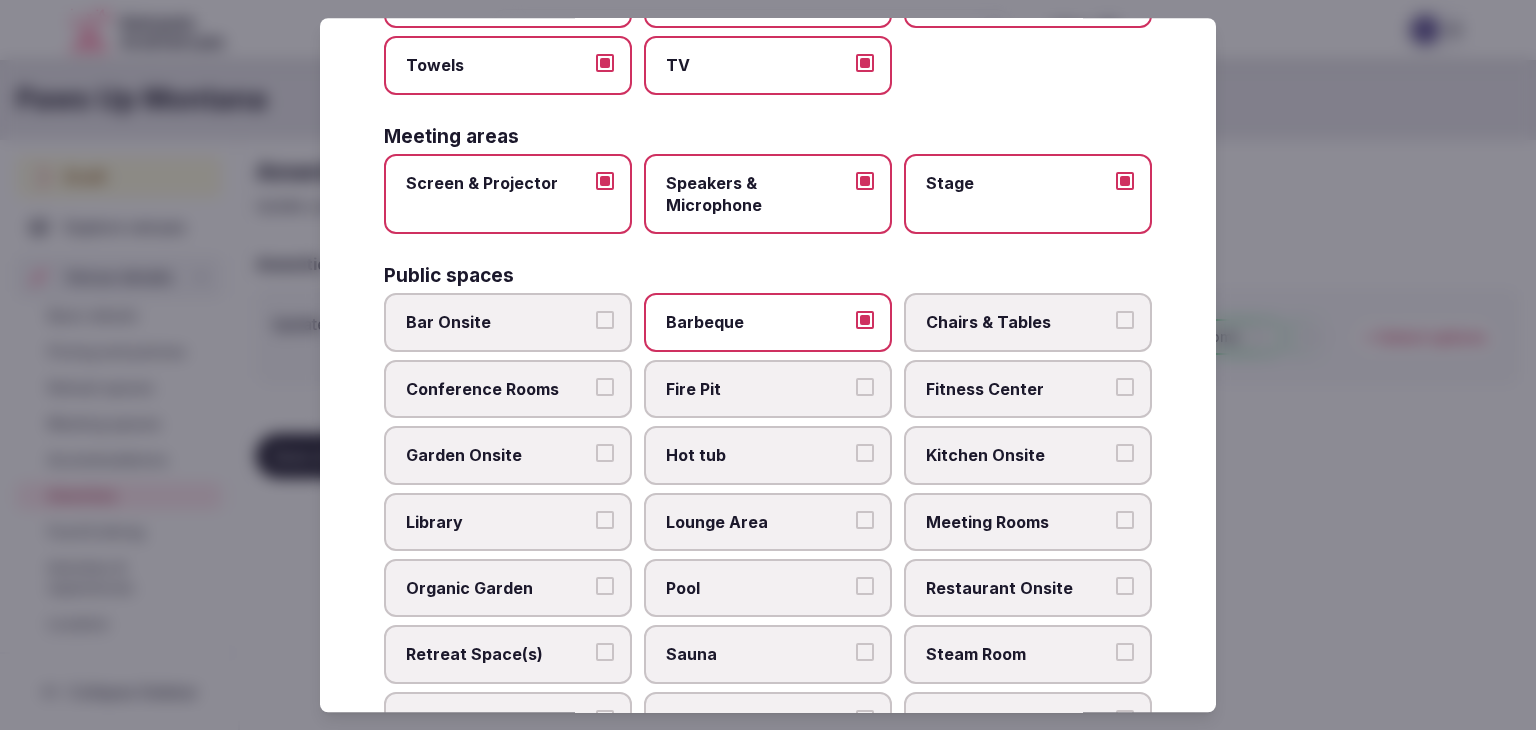 click on "Bar Onsite" at bounding box center [498, 323] 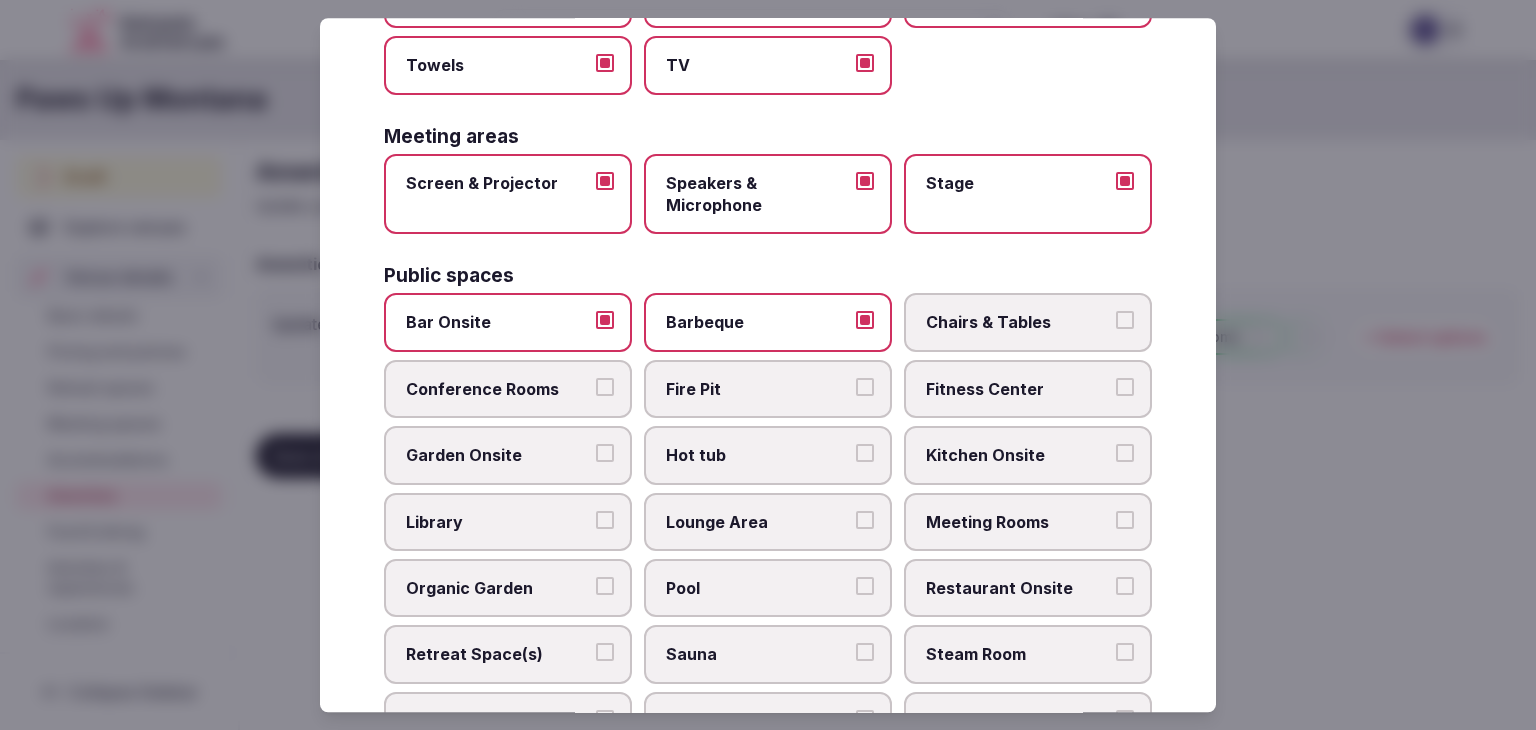 drag, startPoint x: 1055, startPoint y: 321, endPoint x: 688, endPoint y: 374, distance: 370.80722 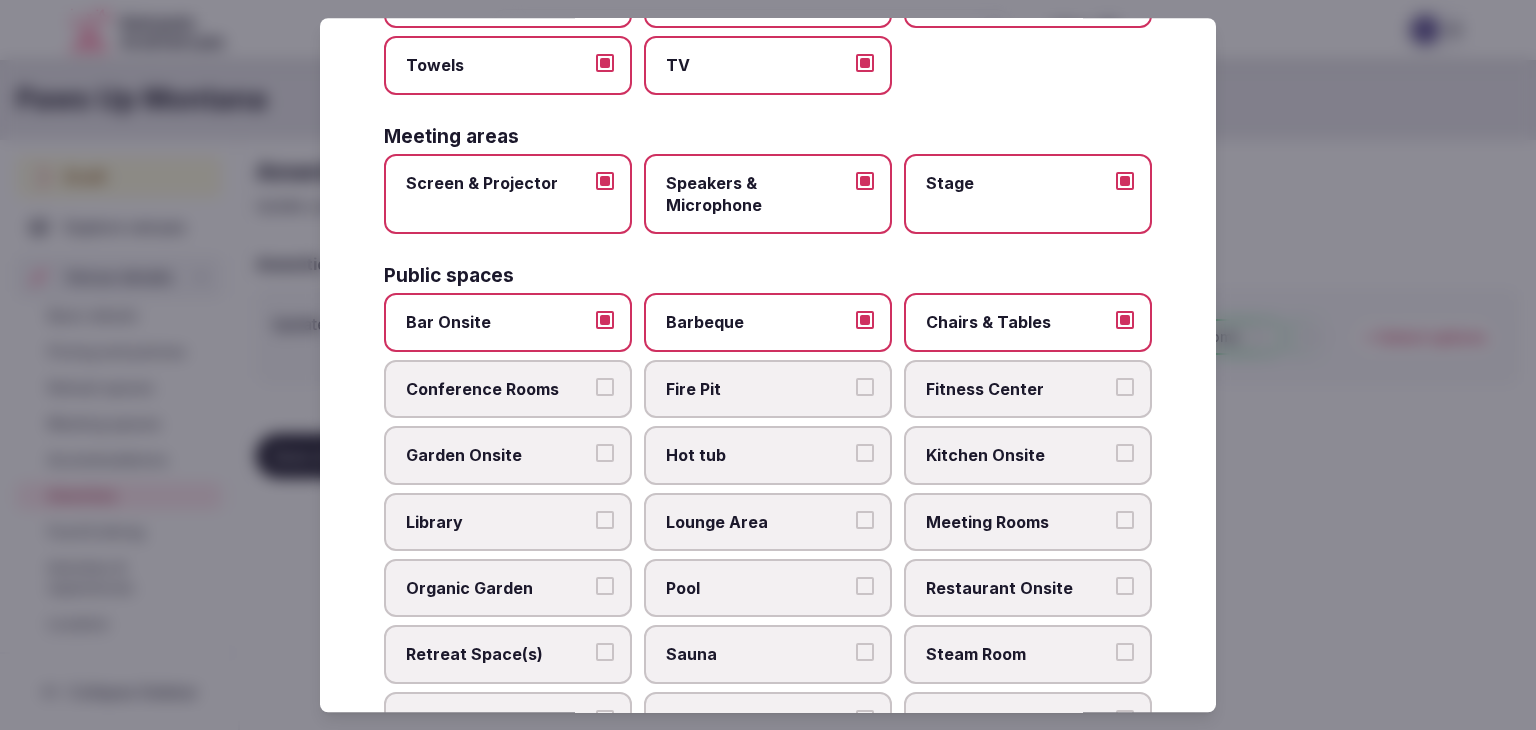 click on "Conference Rooms" at bounding box center (498, 389) 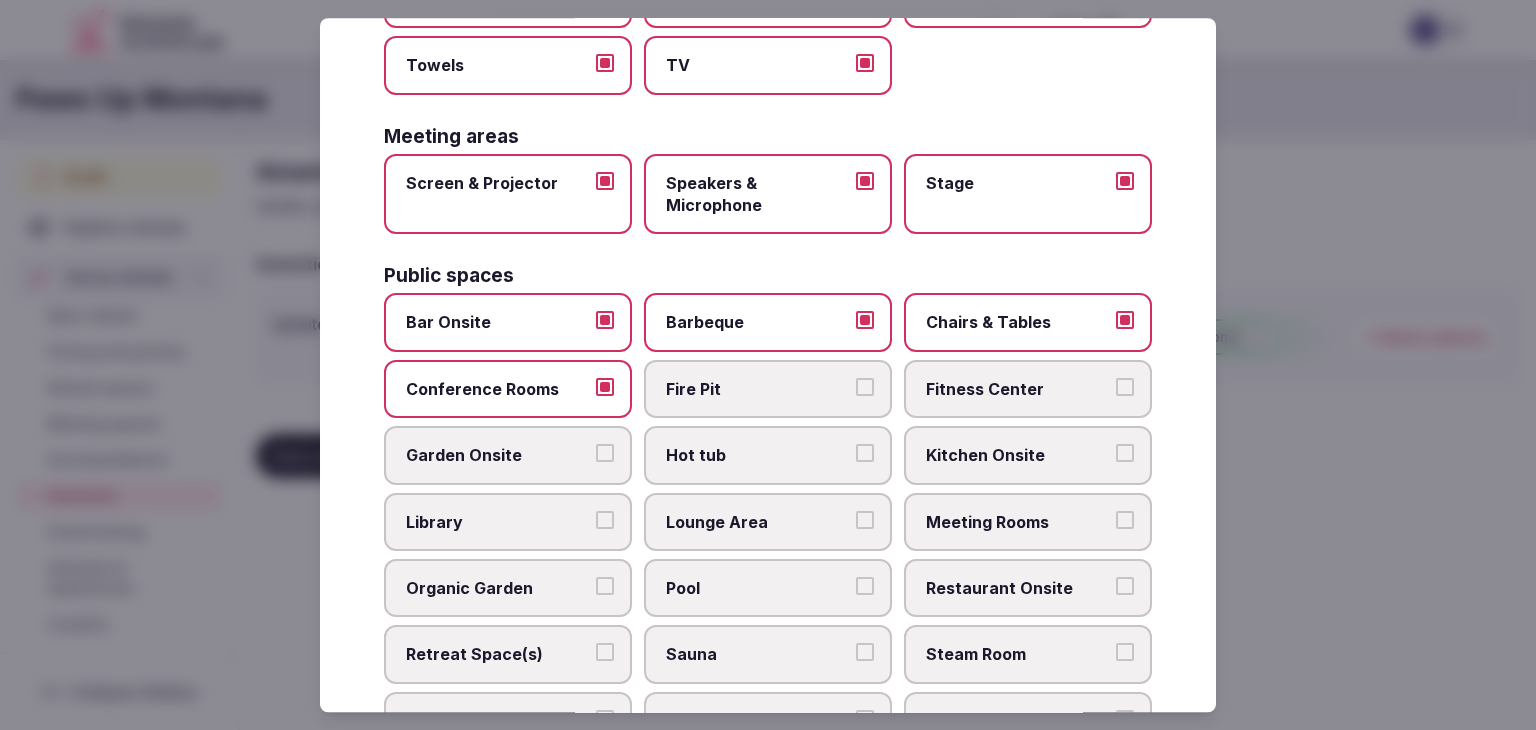 click on "Fire Pit" at bounding box center (768, 389) 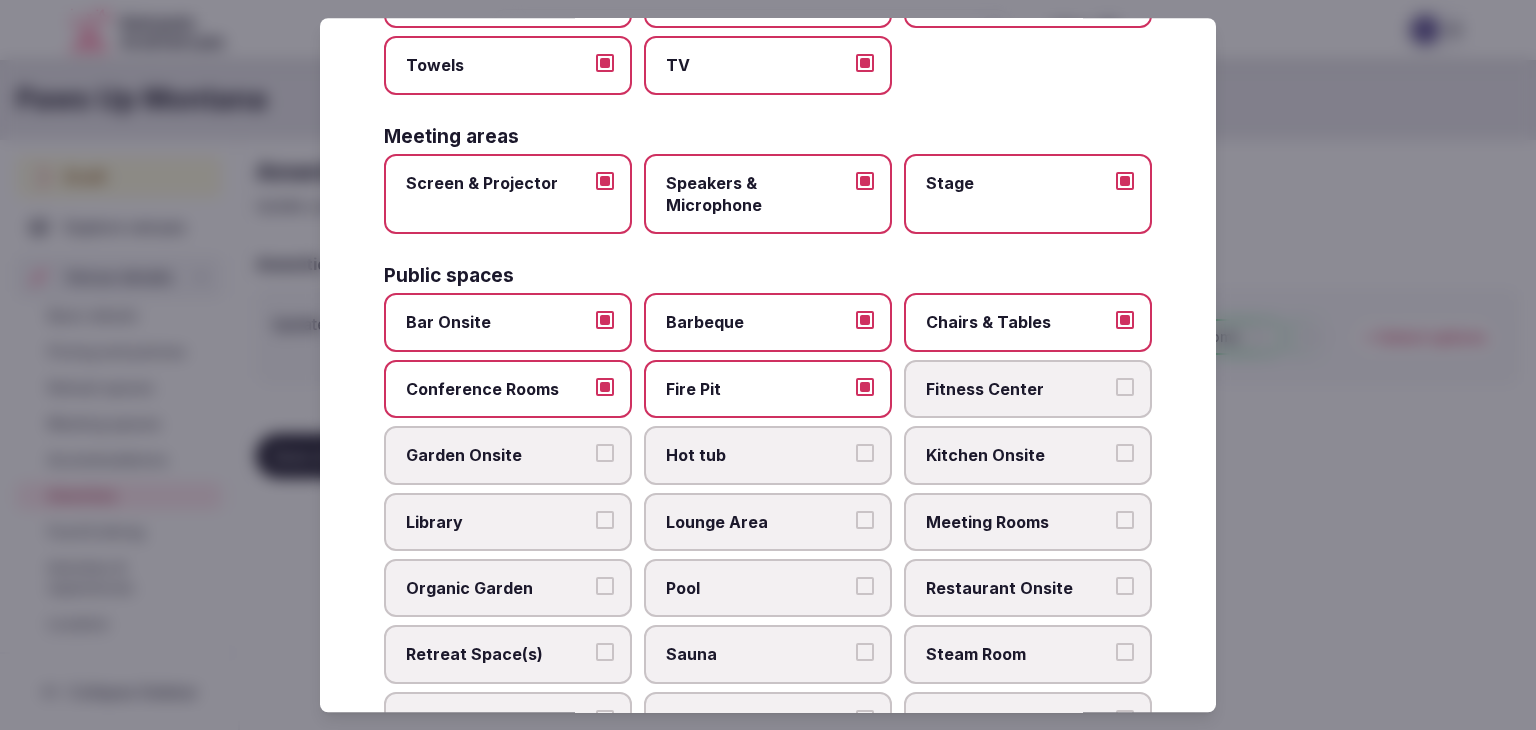 click on "Hot tub" at bounding box center [758, 456] 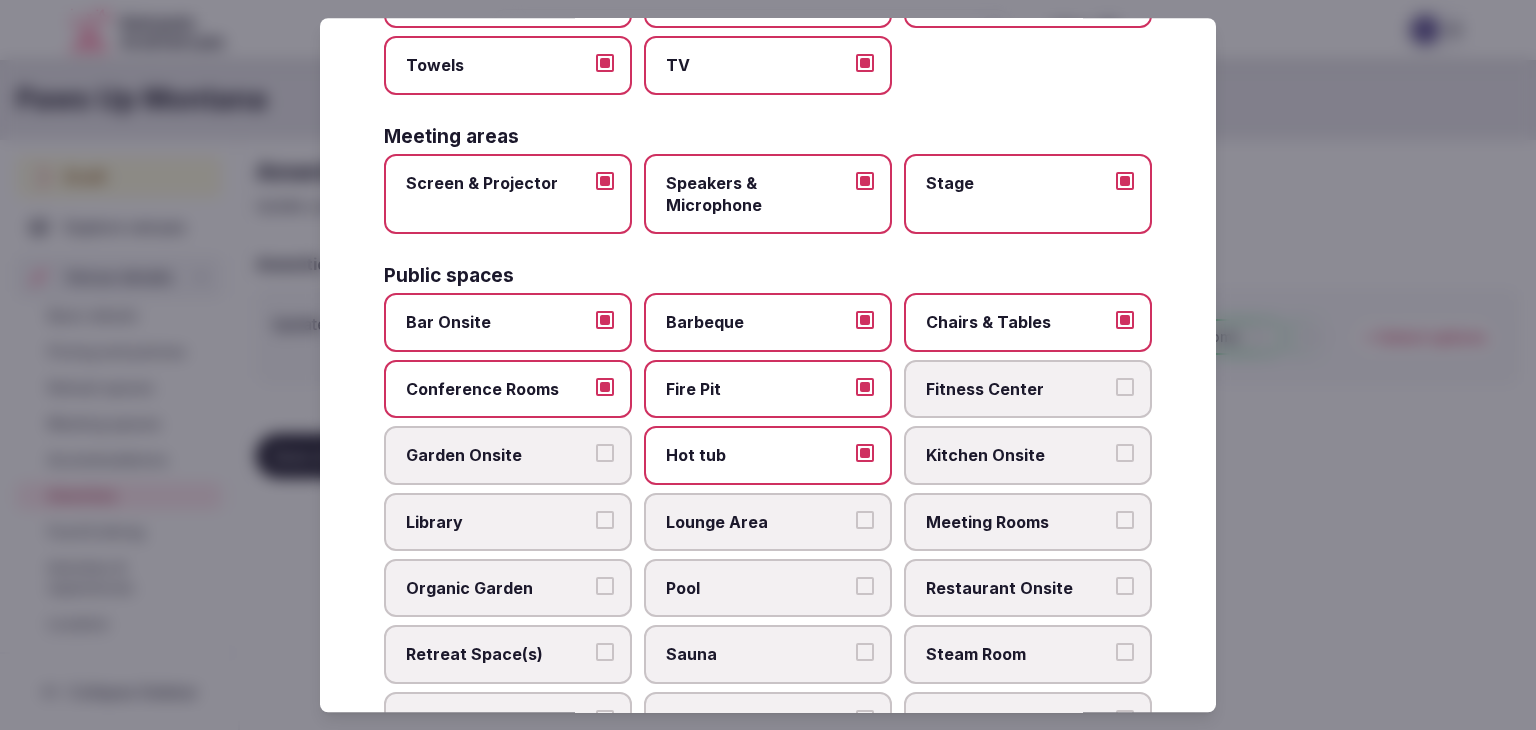 click on "Fitness Center" at bounding box center (1018, 389) 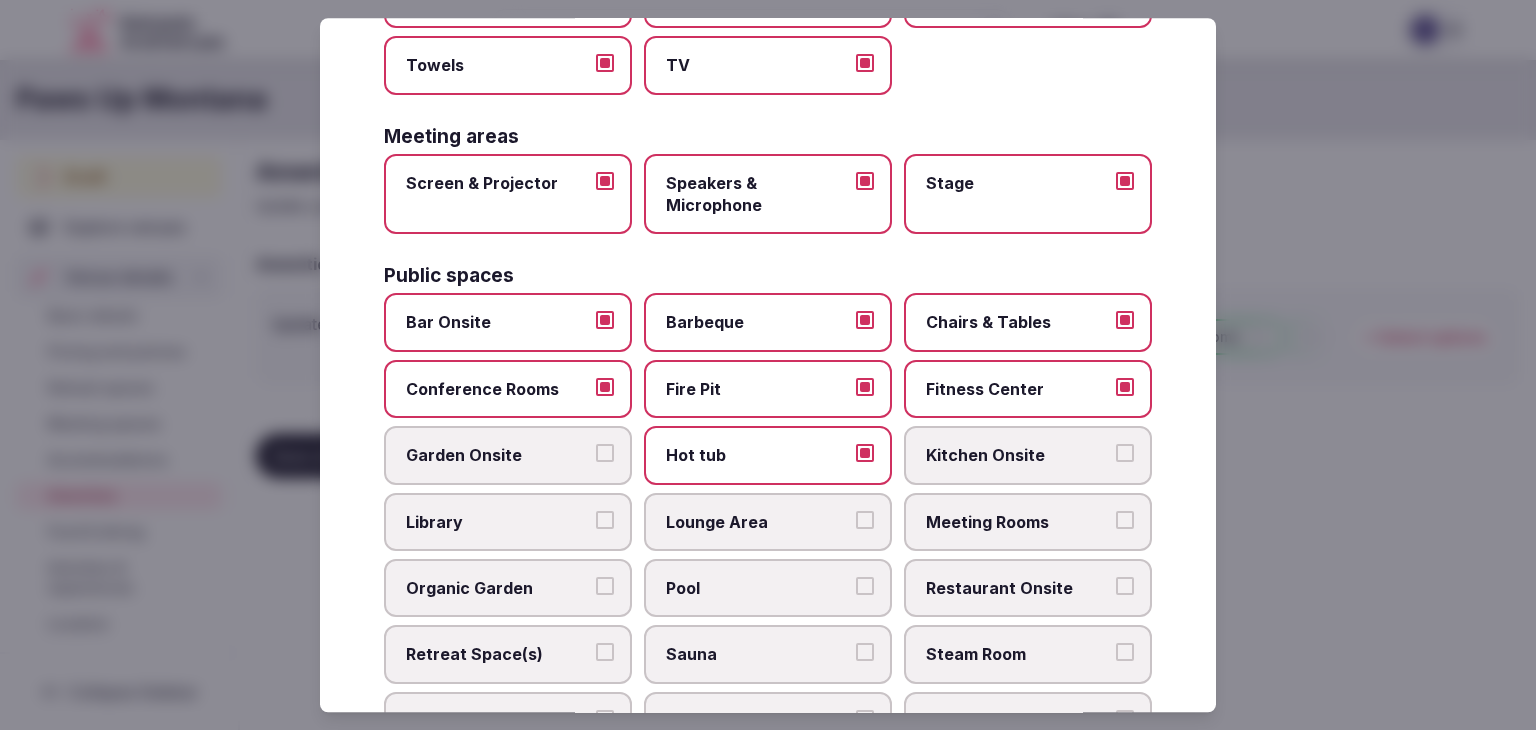 click on "Kitchen Onsite" at bounding box center (1018, 456) 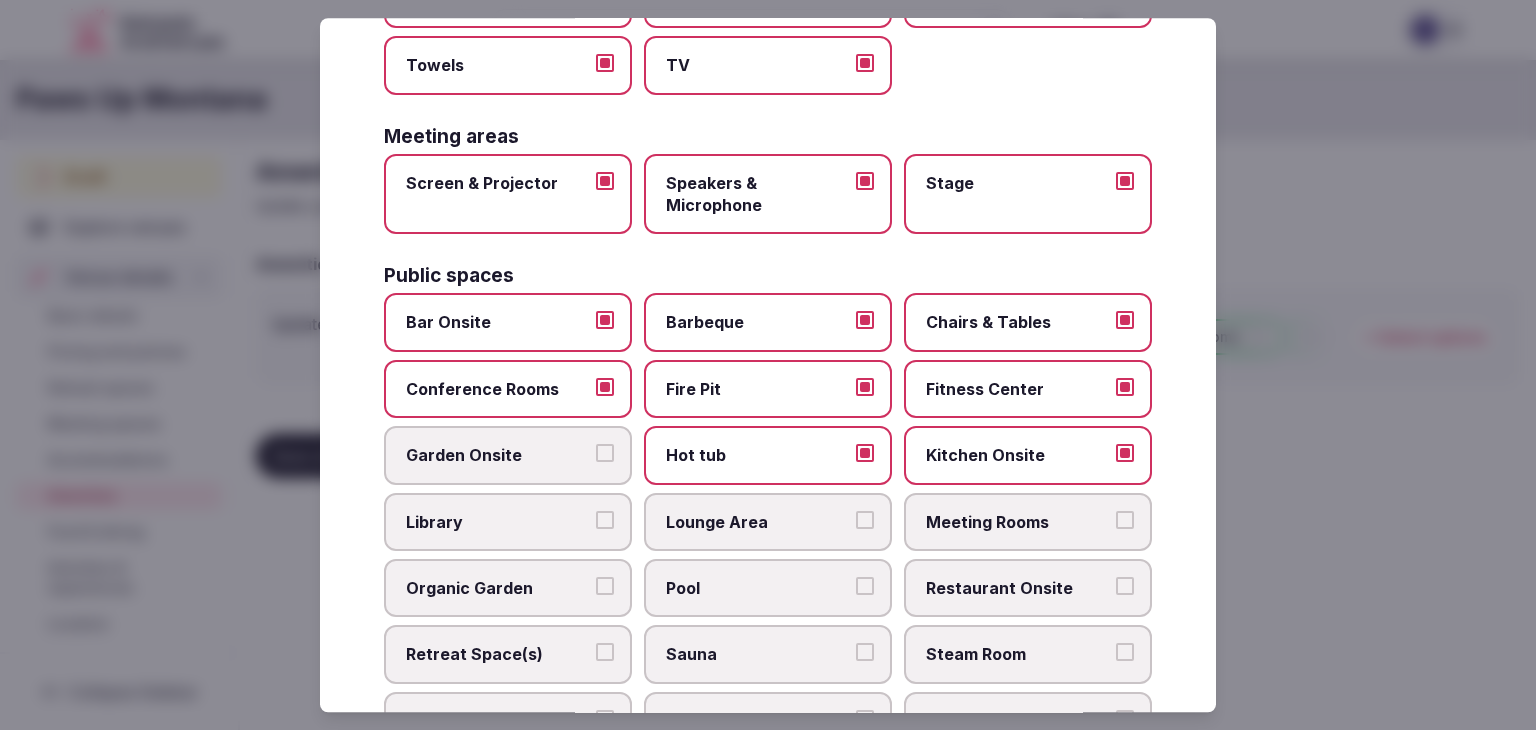 click on "Library" at bounding box center [508, 522] 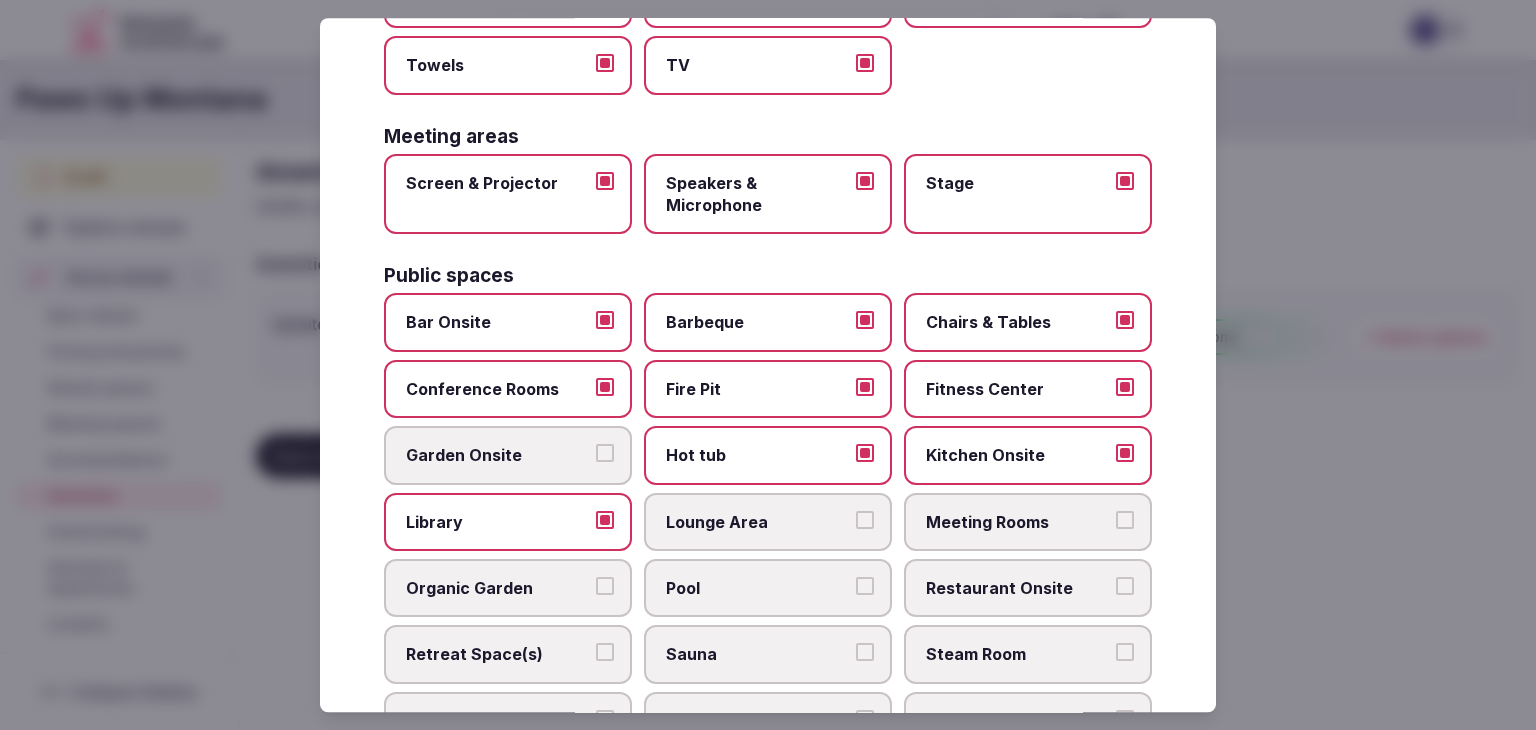 click on "Lounge Area" at bounding box center (768, 522) 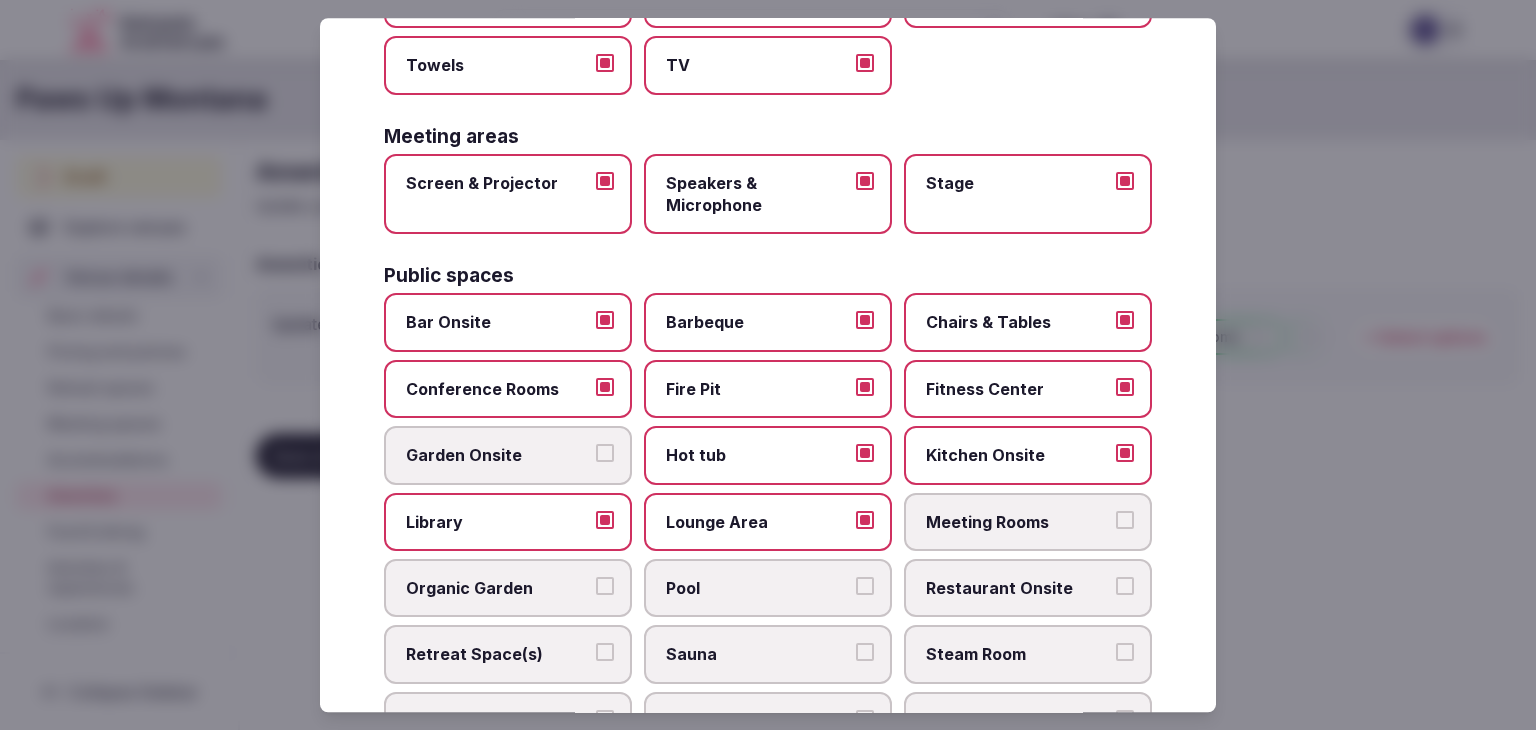click on "Meeting Rooms" at bounding box center [1018, 522] 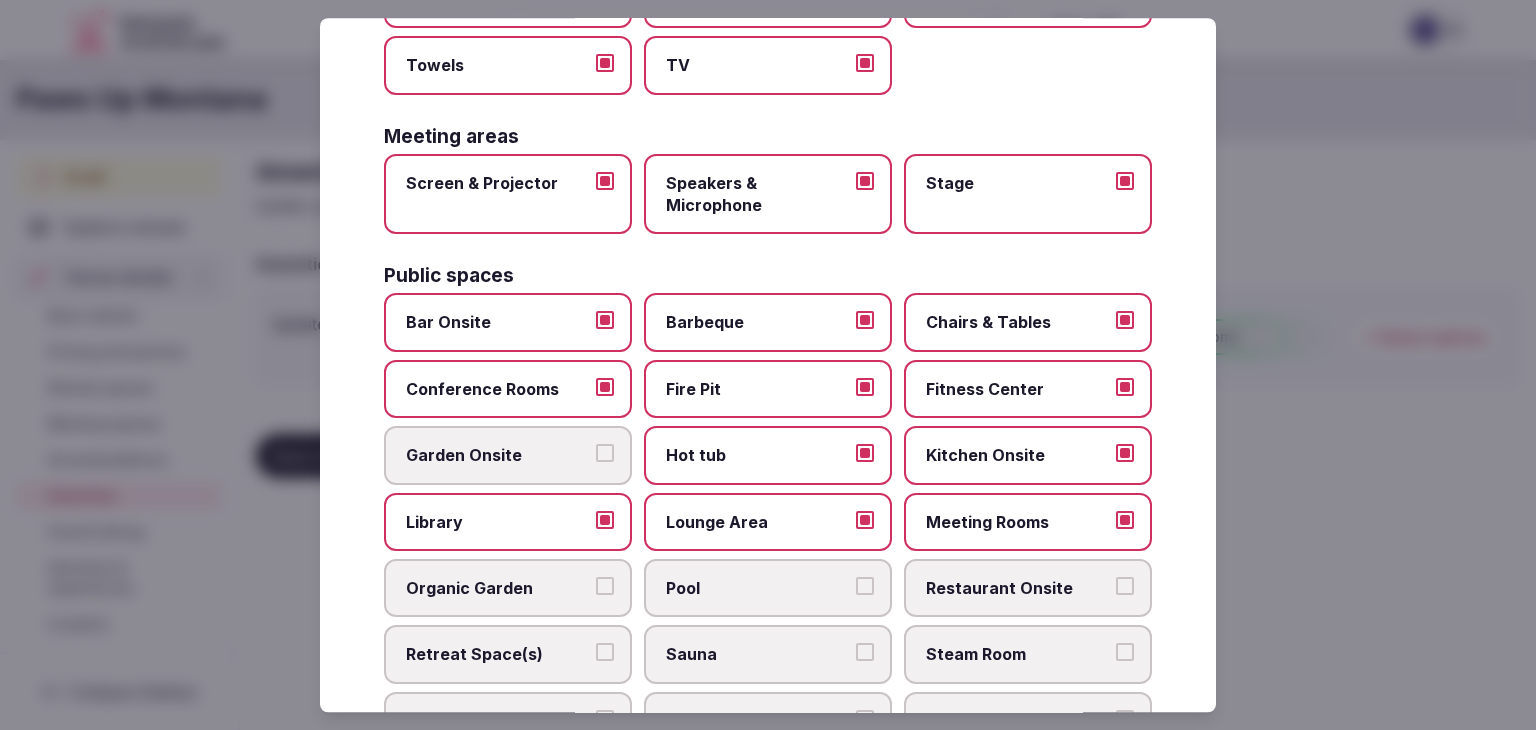 click on "Pool" at bounding box center [758, 588] 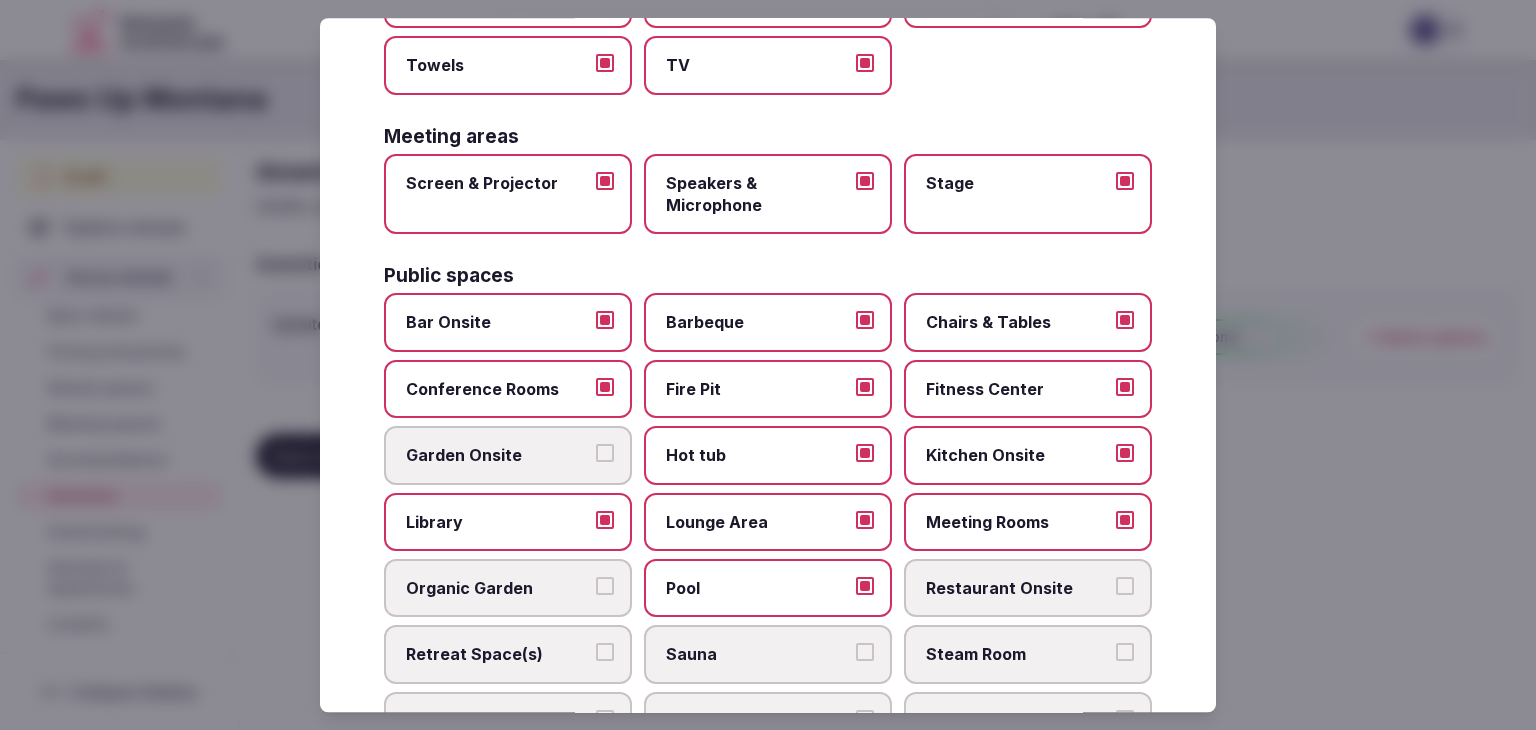 click on "Restaurant Onsite" at bounding box center [1018, 588] 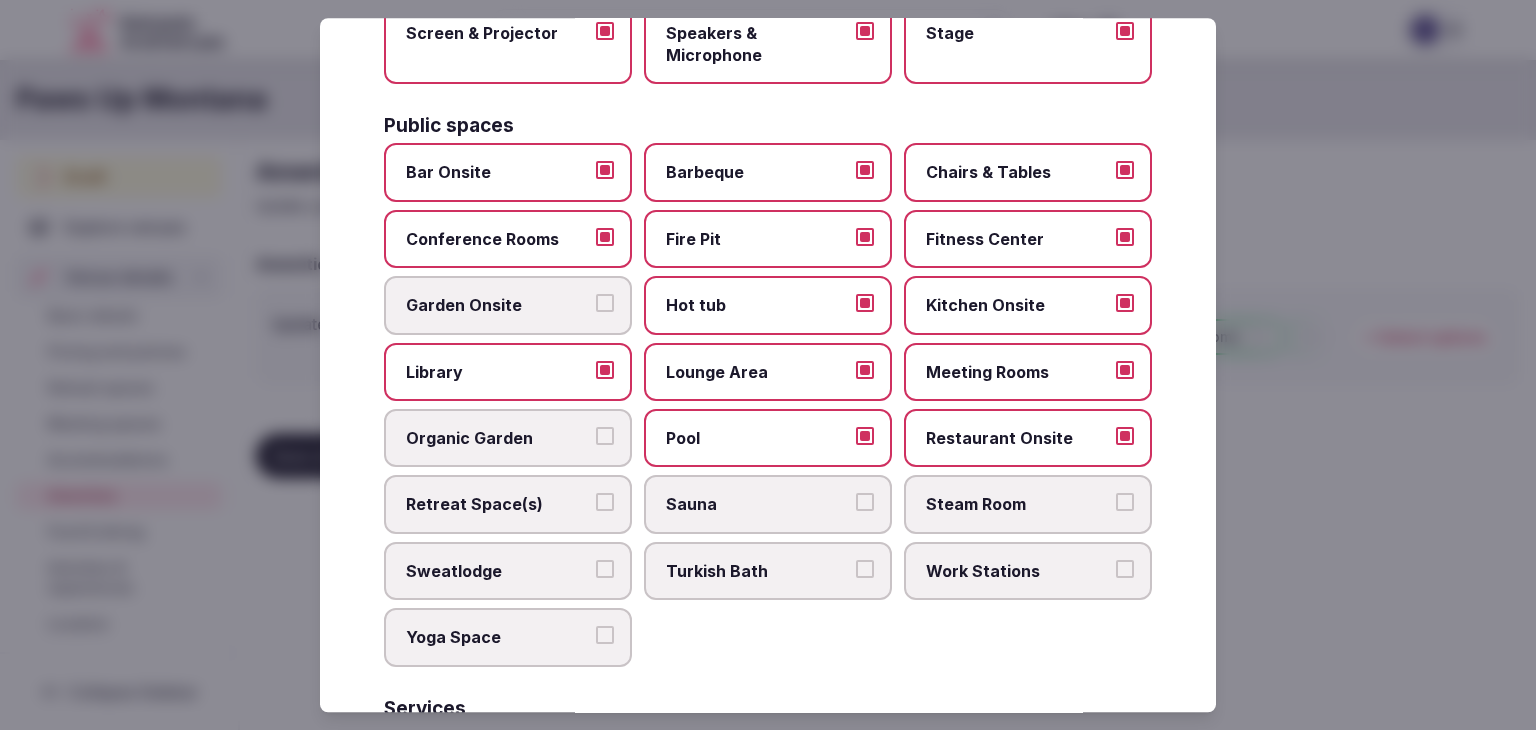 scroll, scrollTop: 800, scrollLeft: 0, axis: vertical 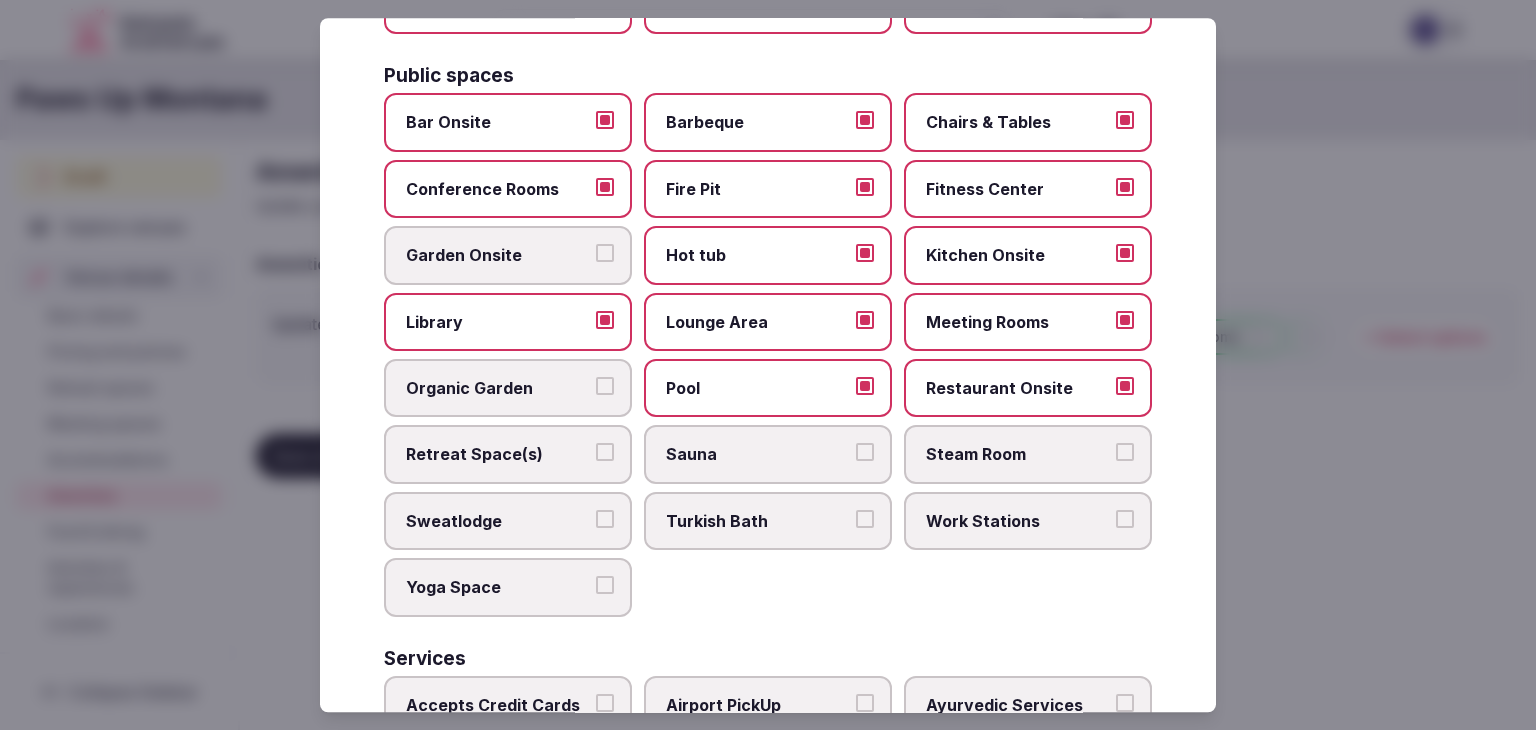 click on "Retreat Space(s)" at bounding box center (498, 455) 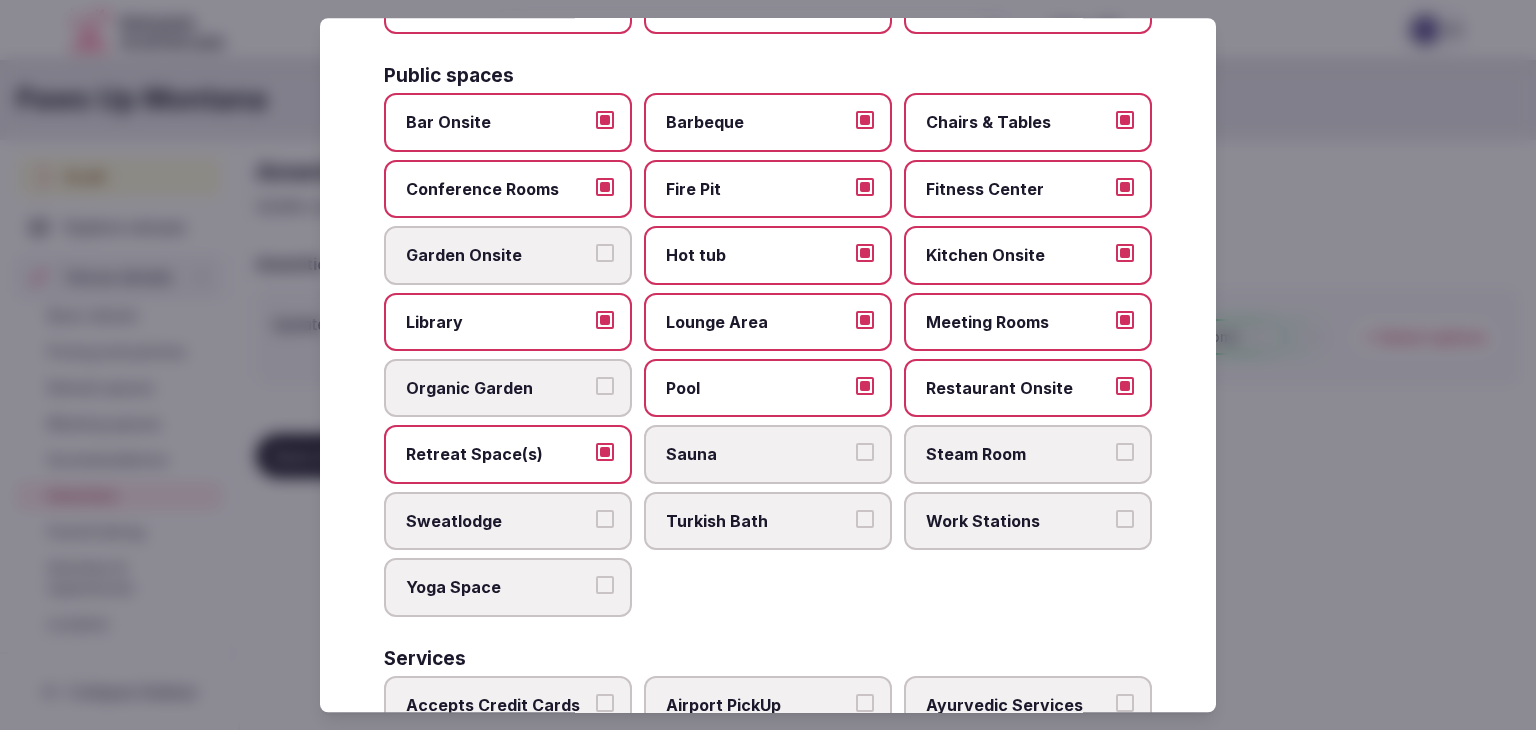 drag, startPoint x: 733, startPoint y: 445, endPoint x: 897, endPoint y: 445, distance: 164 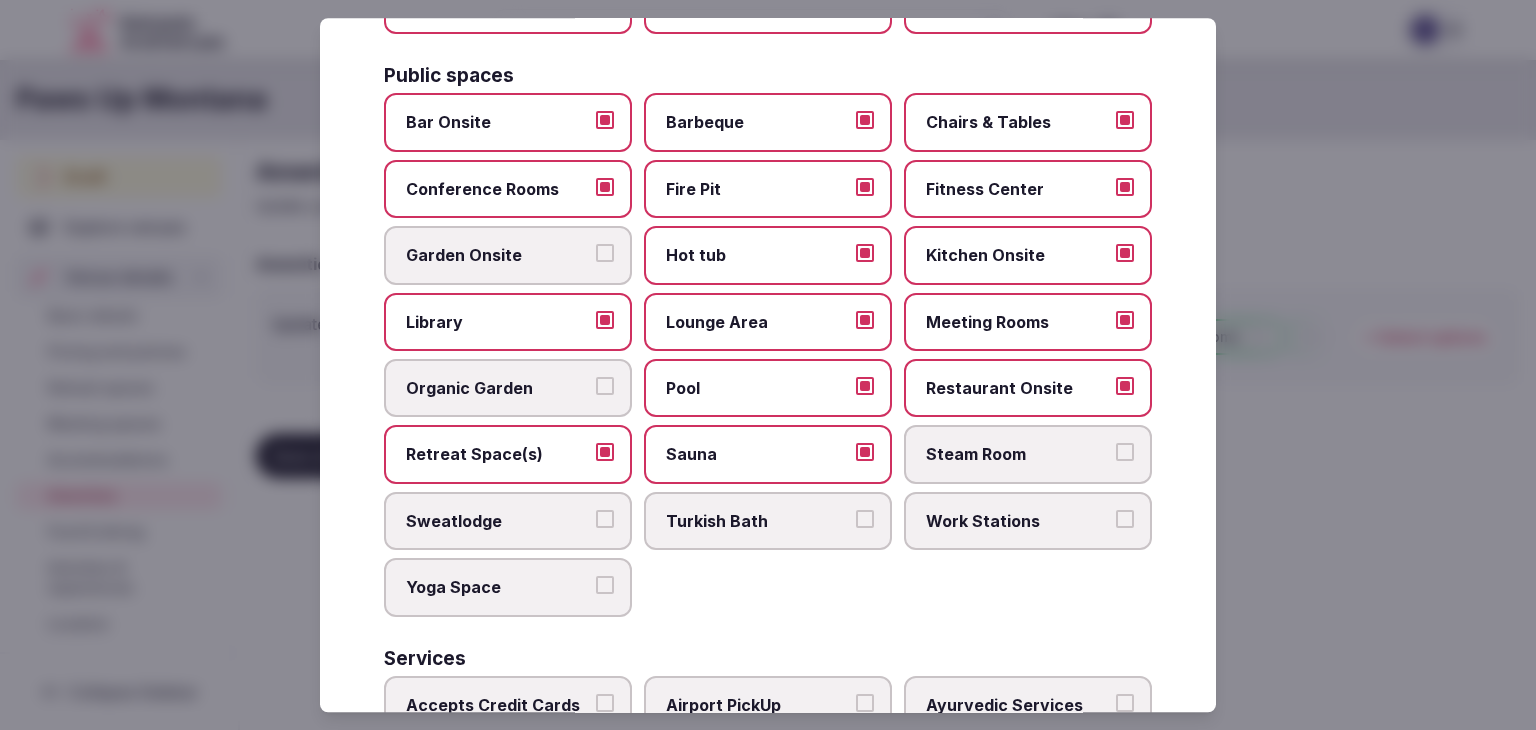 click on "Steam Room" at bounding box center [1018, 455] 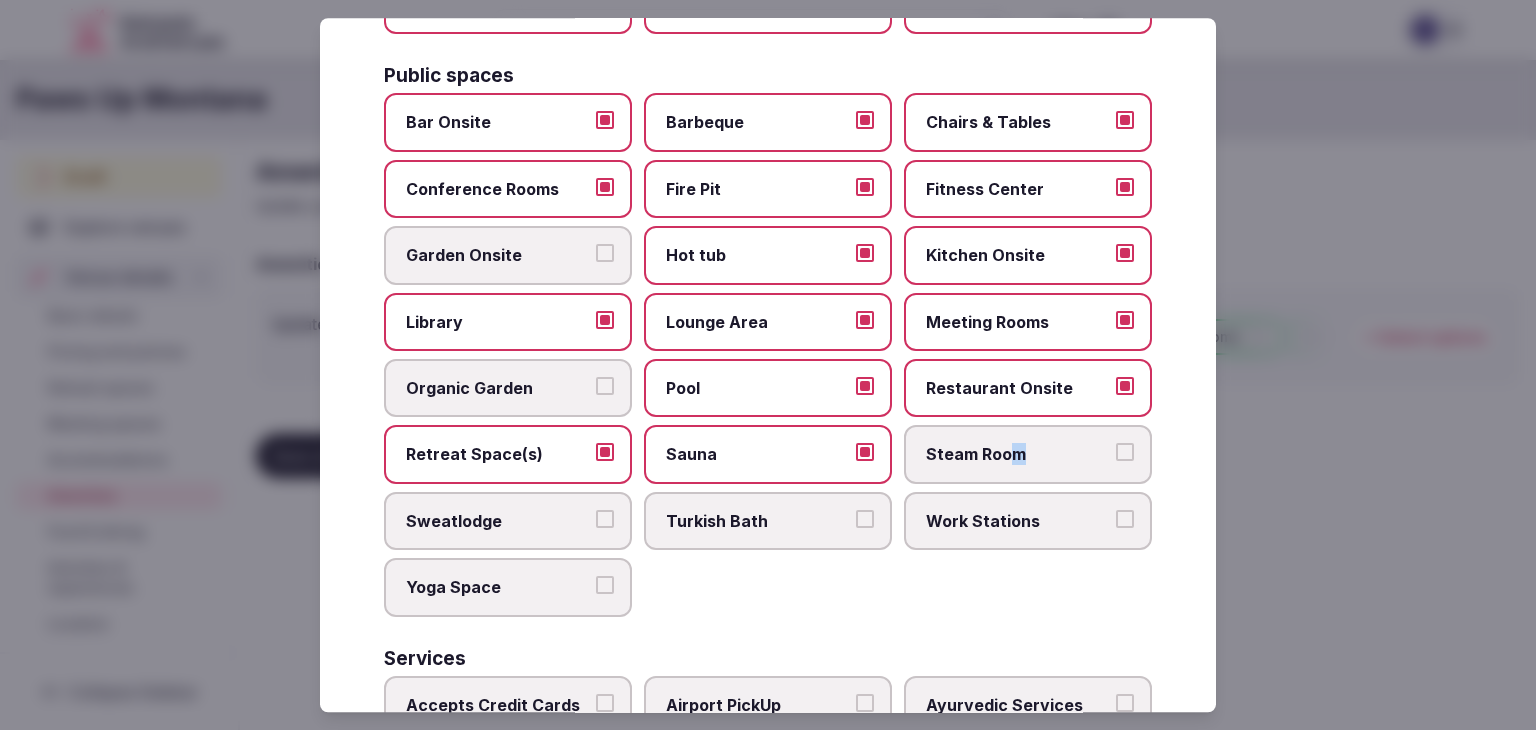 click on "Steam Room" at bounding box center [1018, 455] 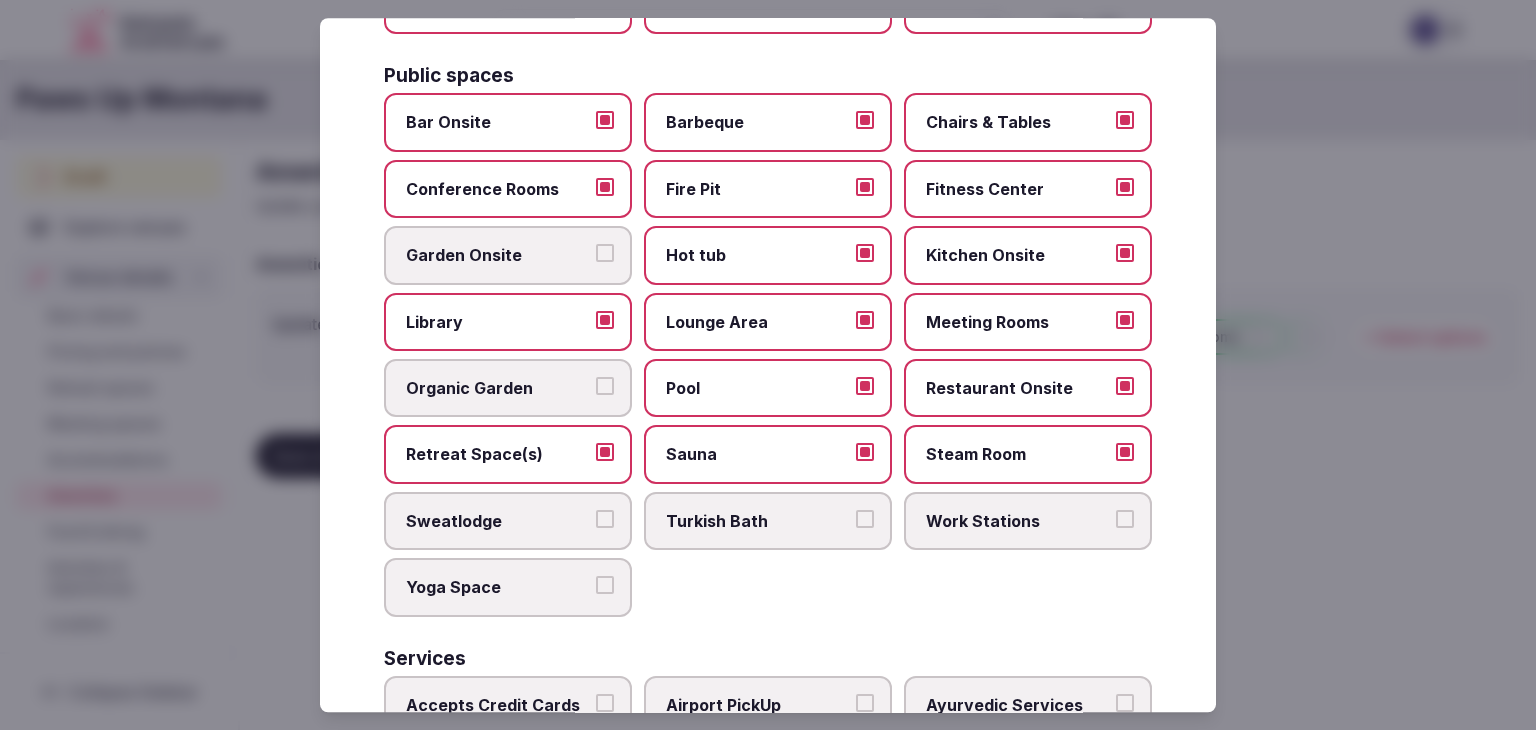 click on "Retreat Space(s)" at bounding box center [498, 455] 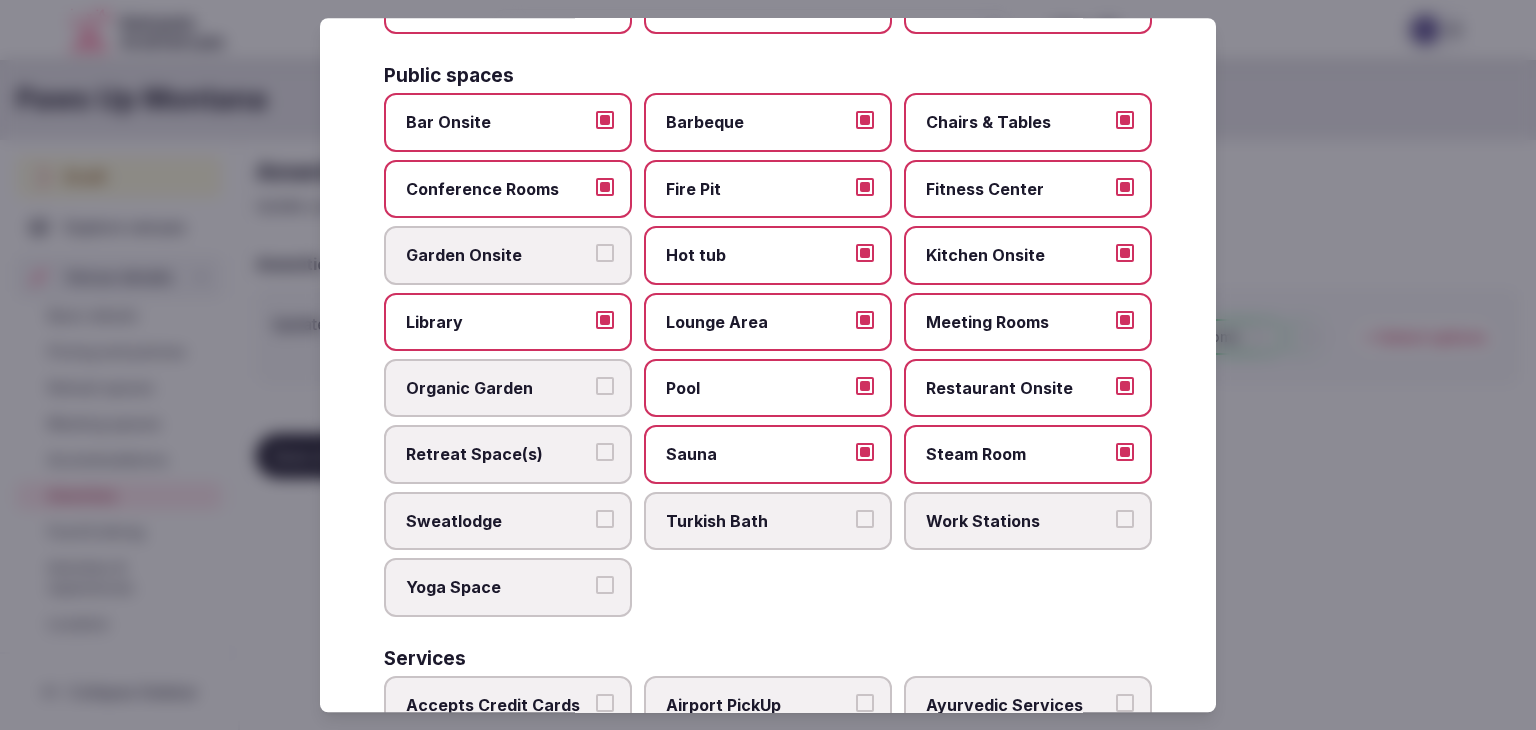 click on "Sauna" at bounding box center [758, 455] 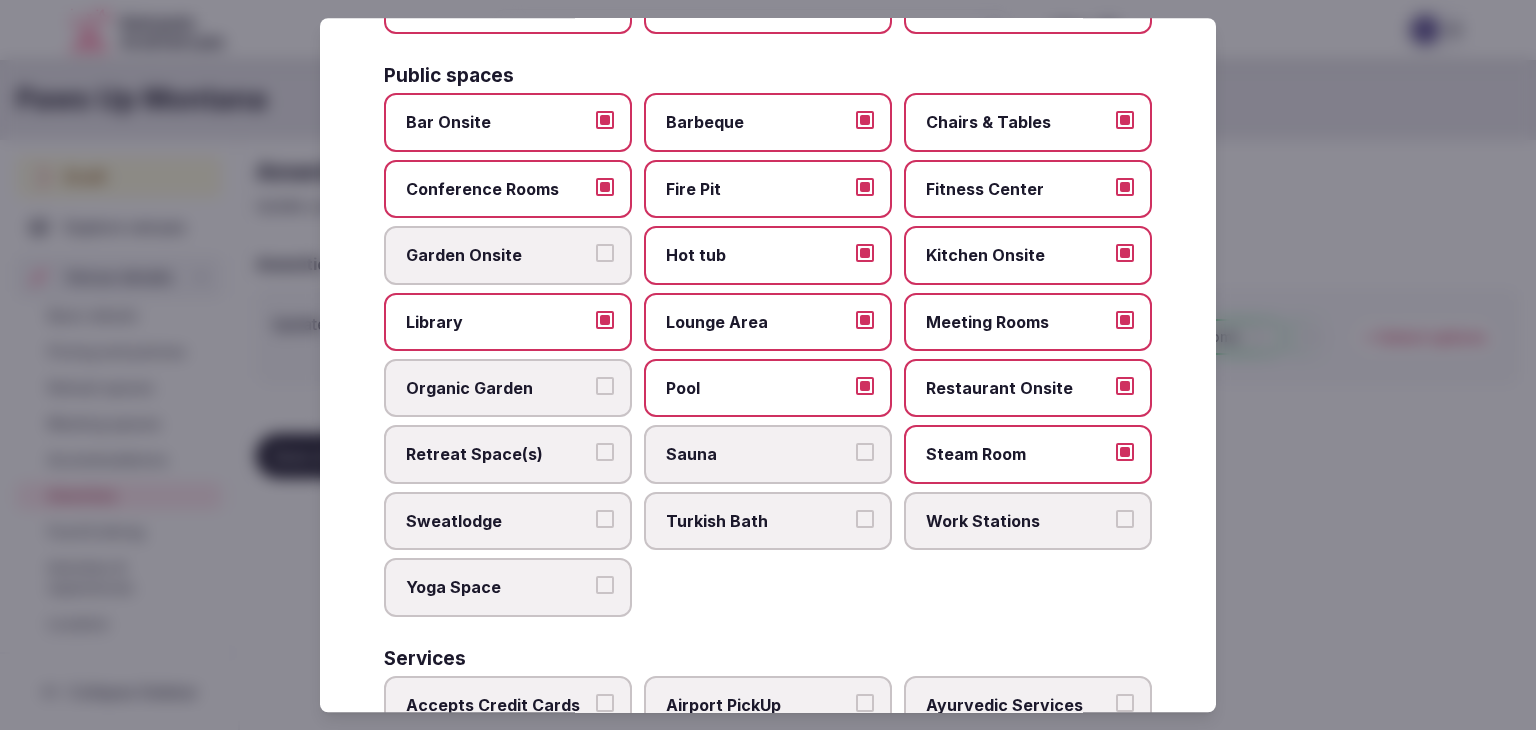 click on "Steam Room" at bounding box center (1018, 455) 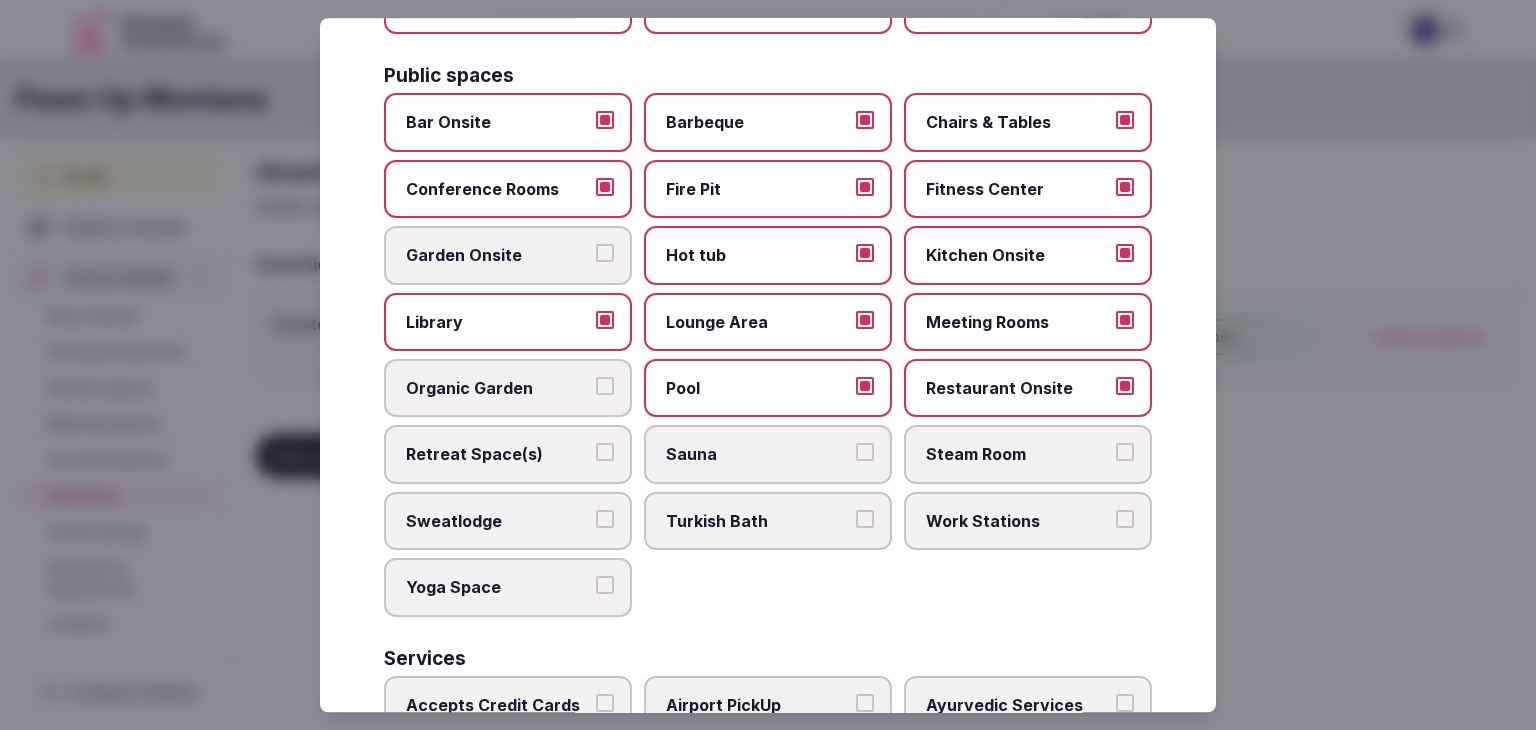 click on "Yoga Space" at bounding box center [498, 587] 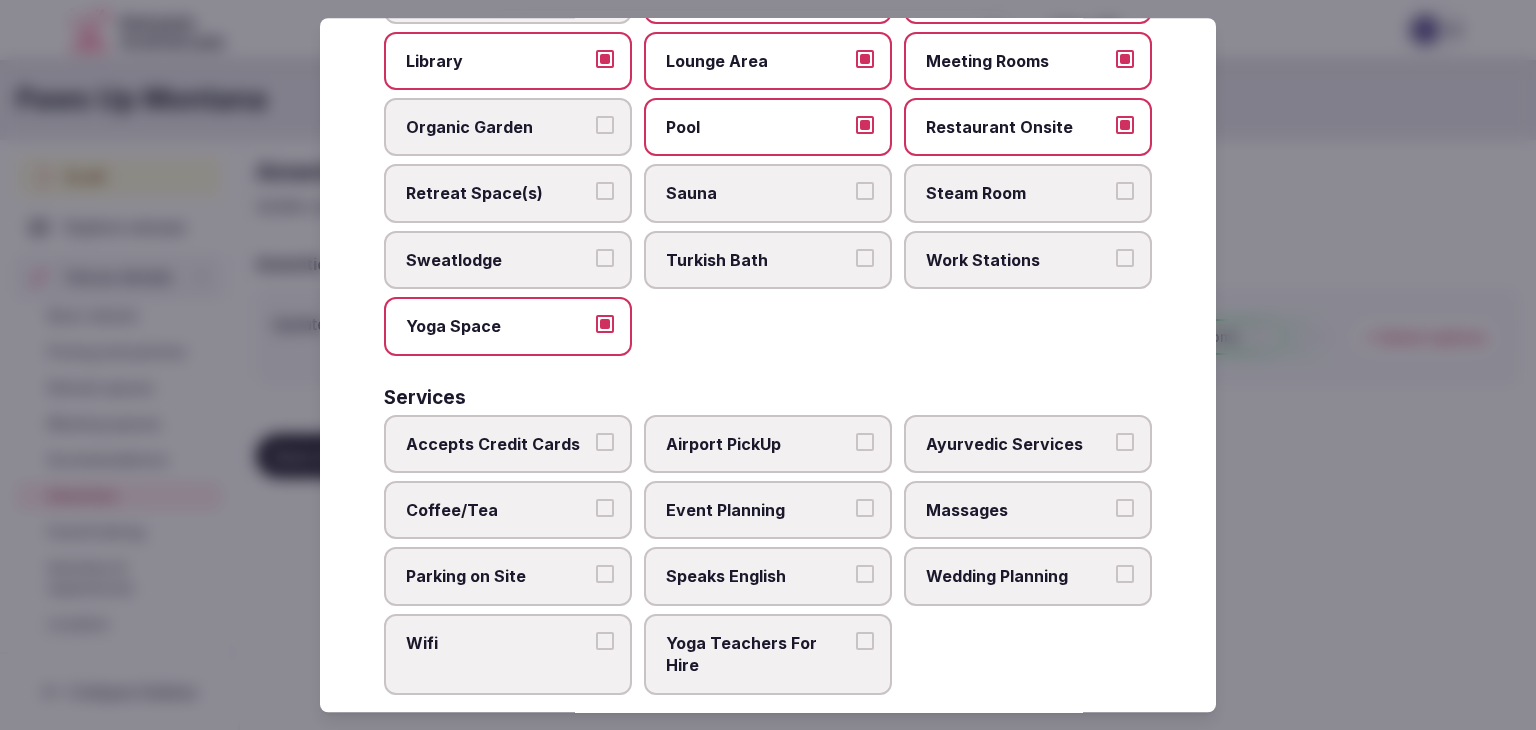 scroll, scrollTop: 1077, scrollLeft: 0, axis: vertical 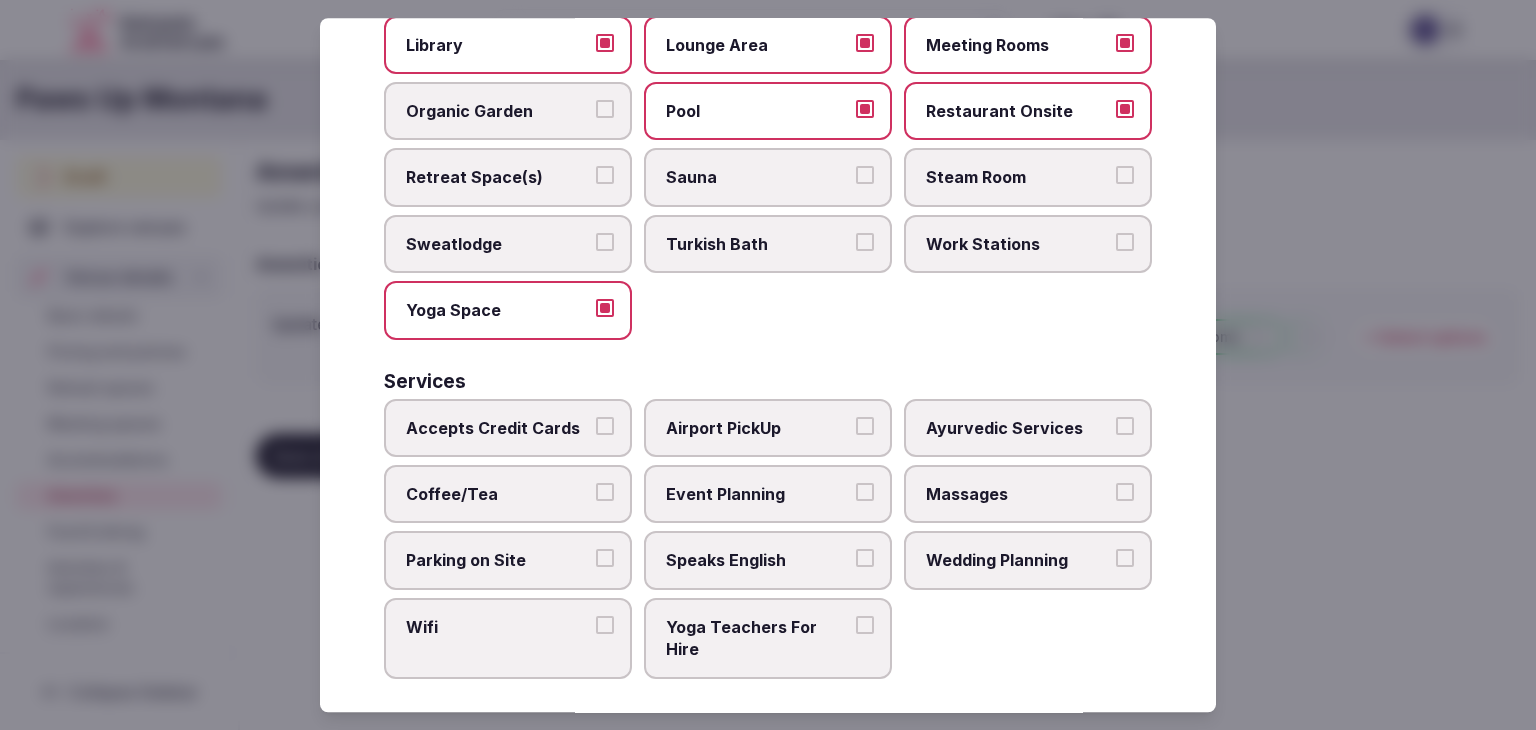 click on "Accepts Credit Cards" at bounding box center (498, 428) 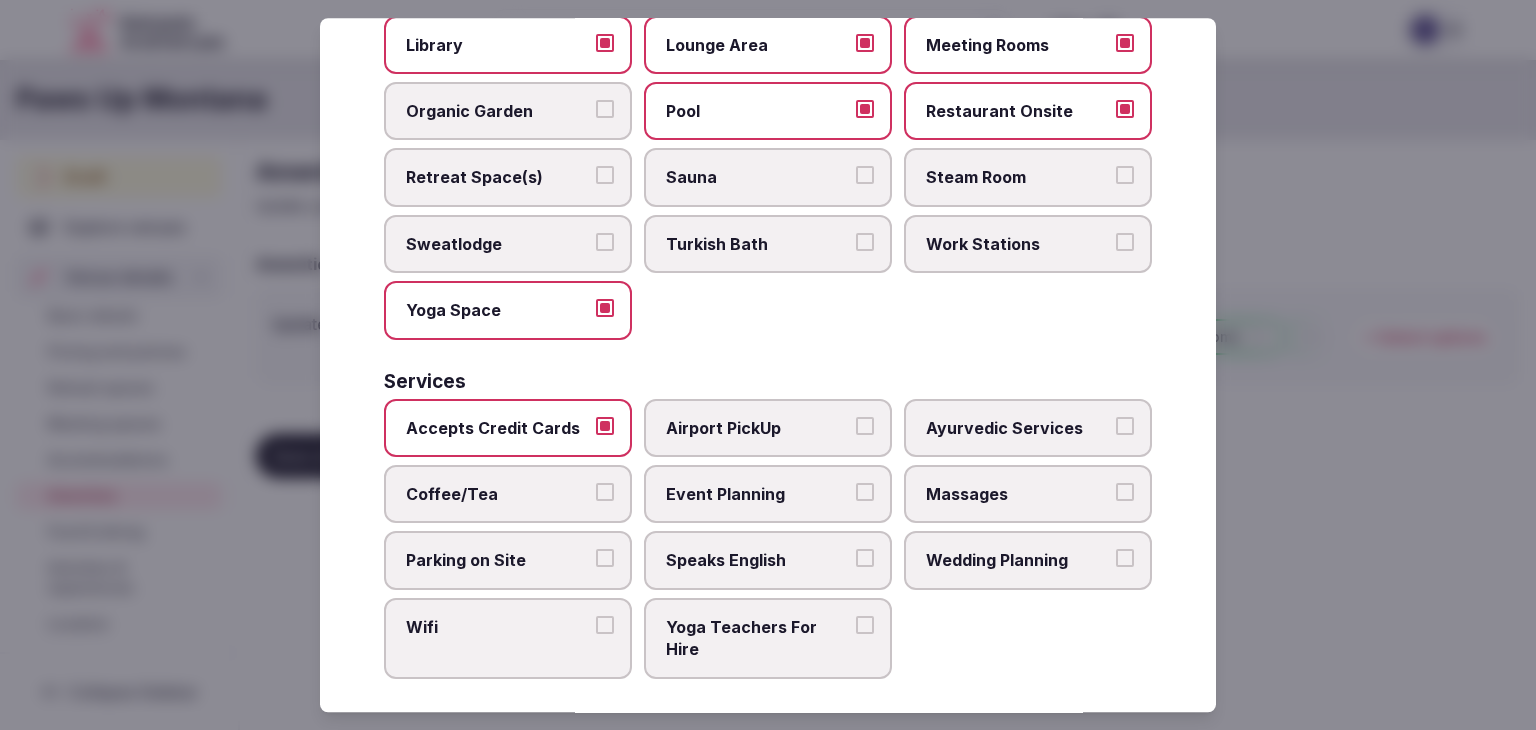 click on "Airport PickUp" at bounding box center [758, 428] 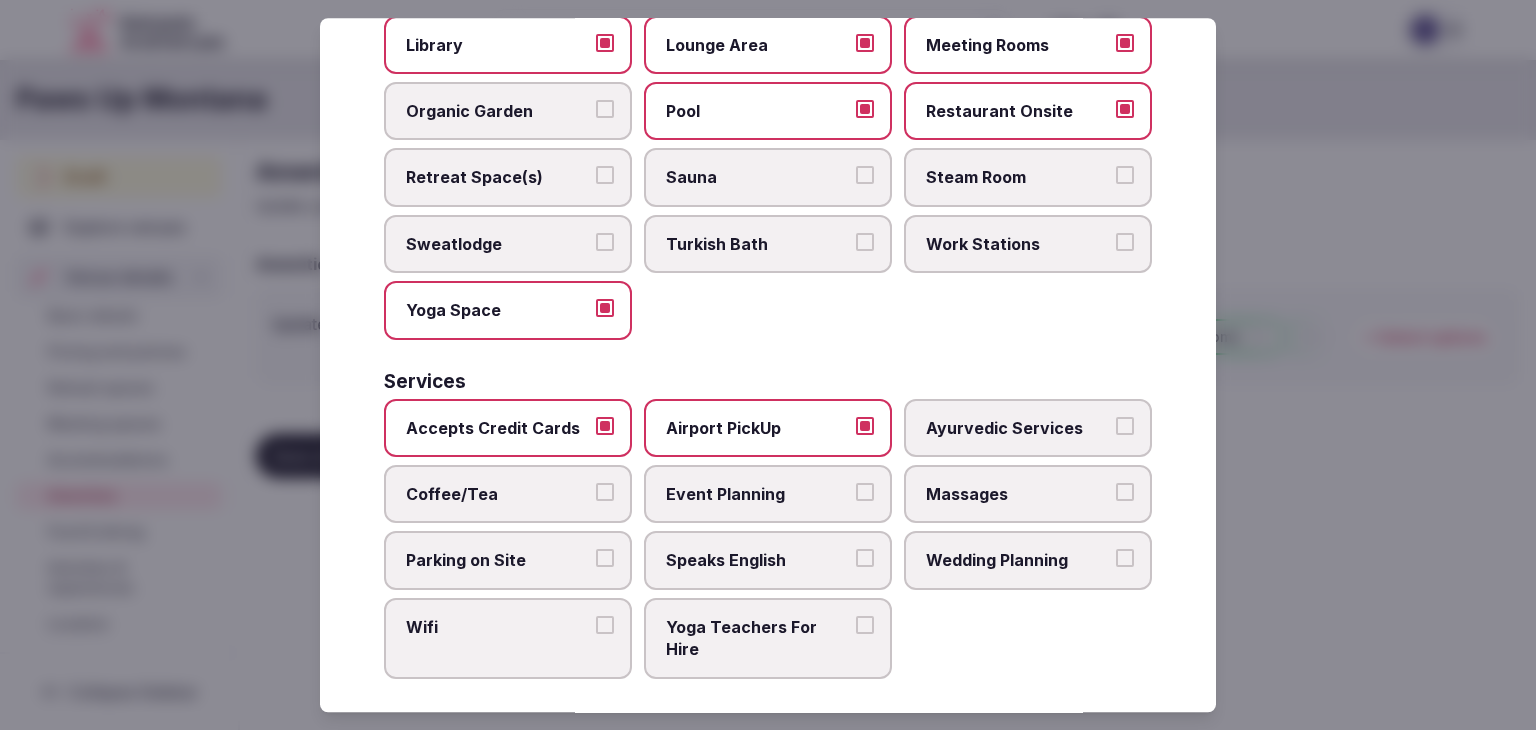 click on "Wifi" at bounding box center (508, 638) 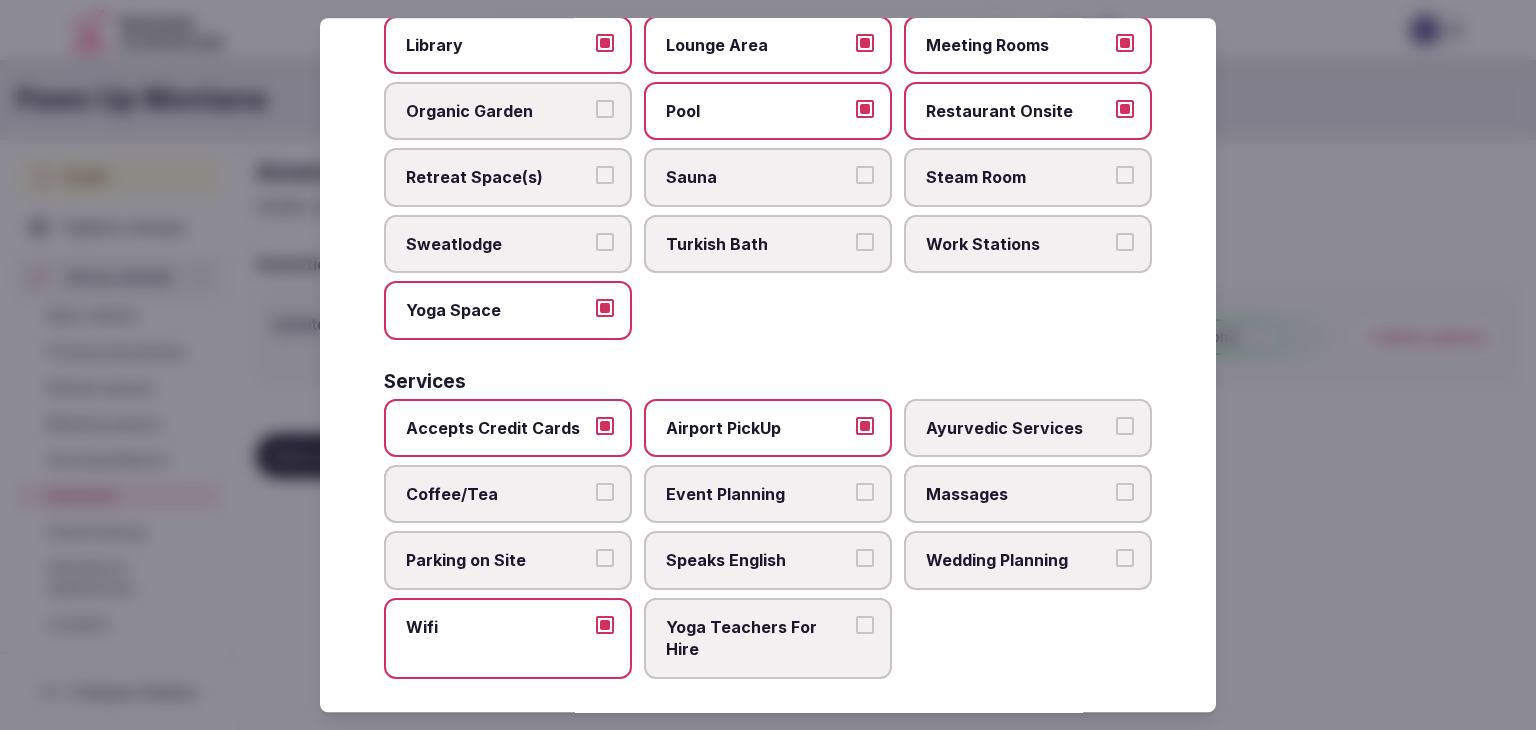 click on "Coffee/Tea" at bounding box center (498, 494) 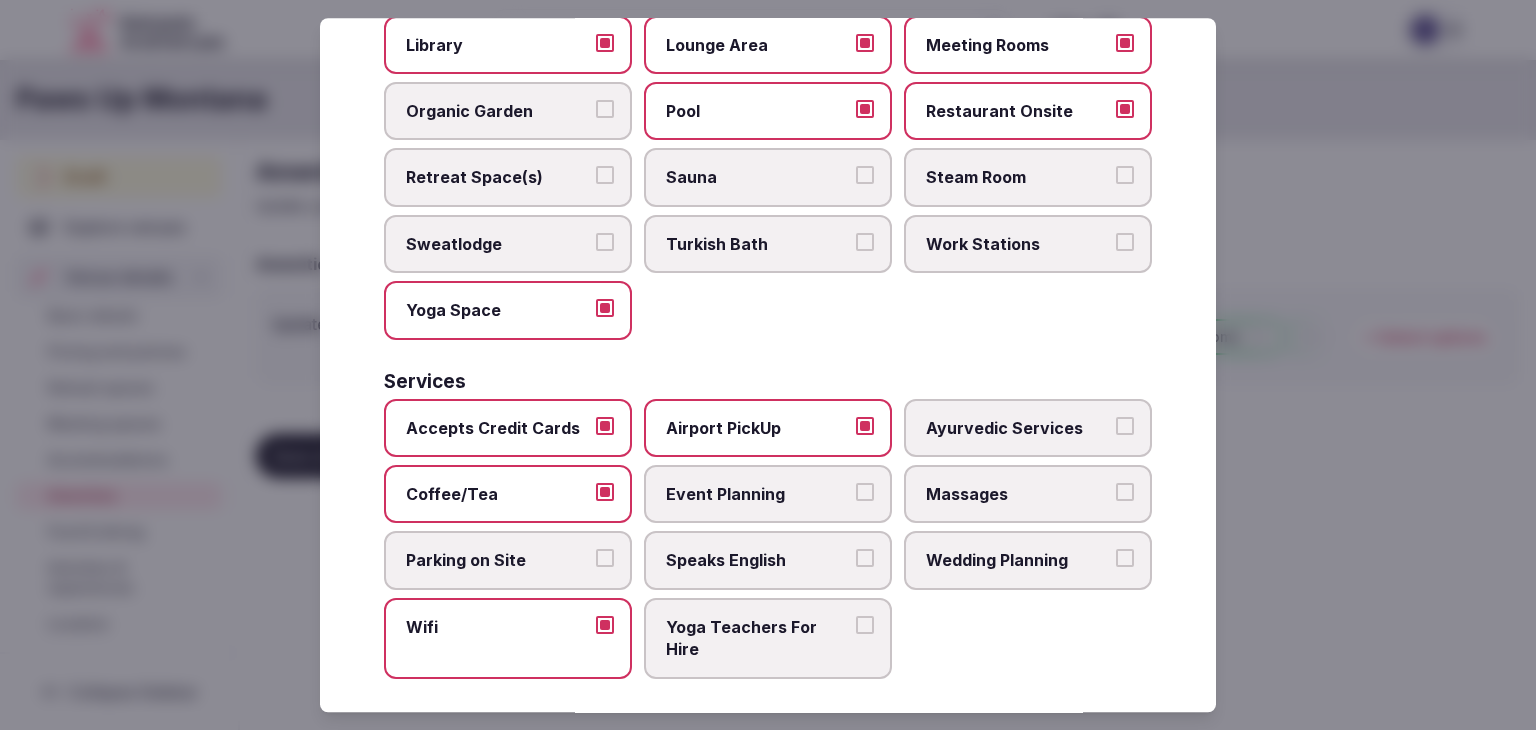 click on "Parking on Site" at bounding box center [498, 561] 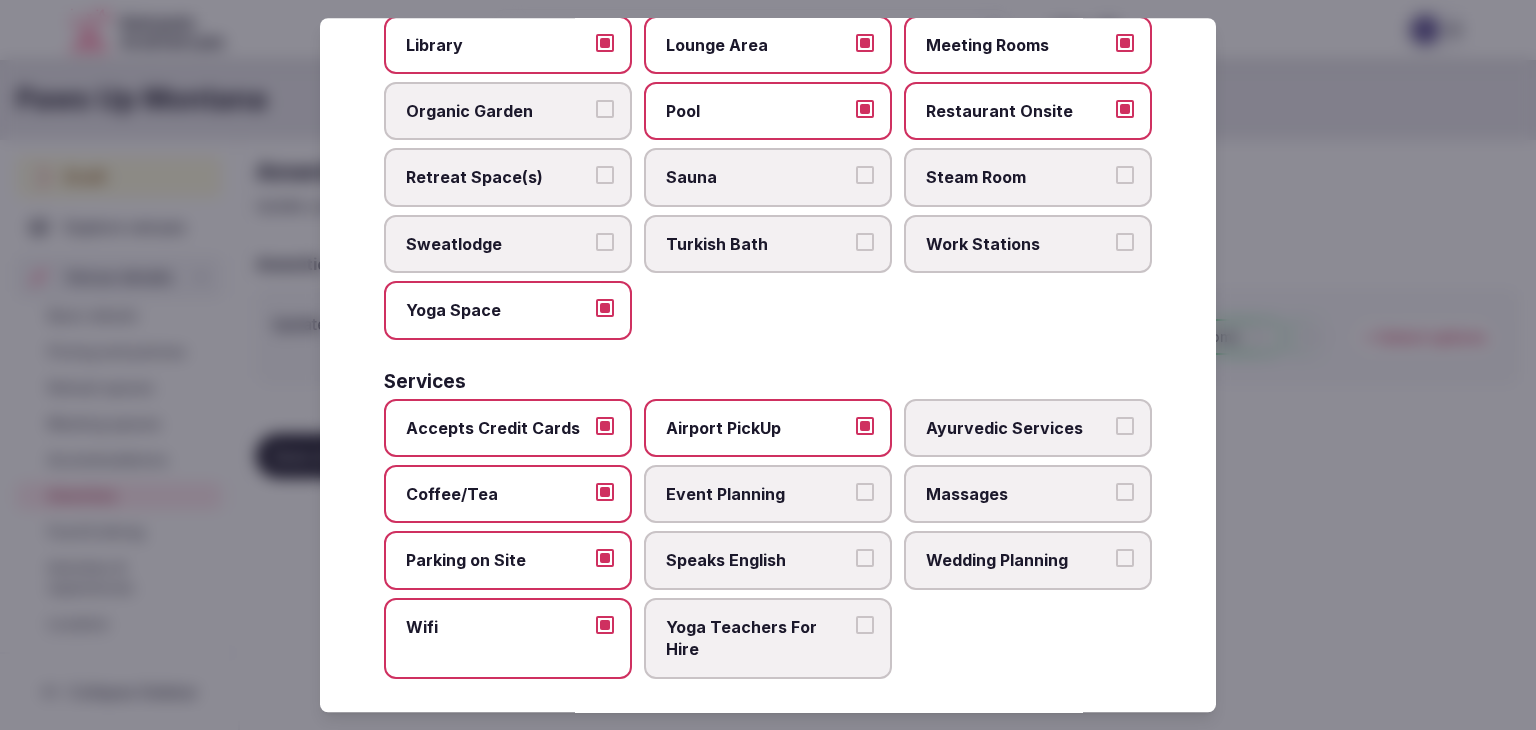 click on "Event Planning" at bounding box center [758, 494] 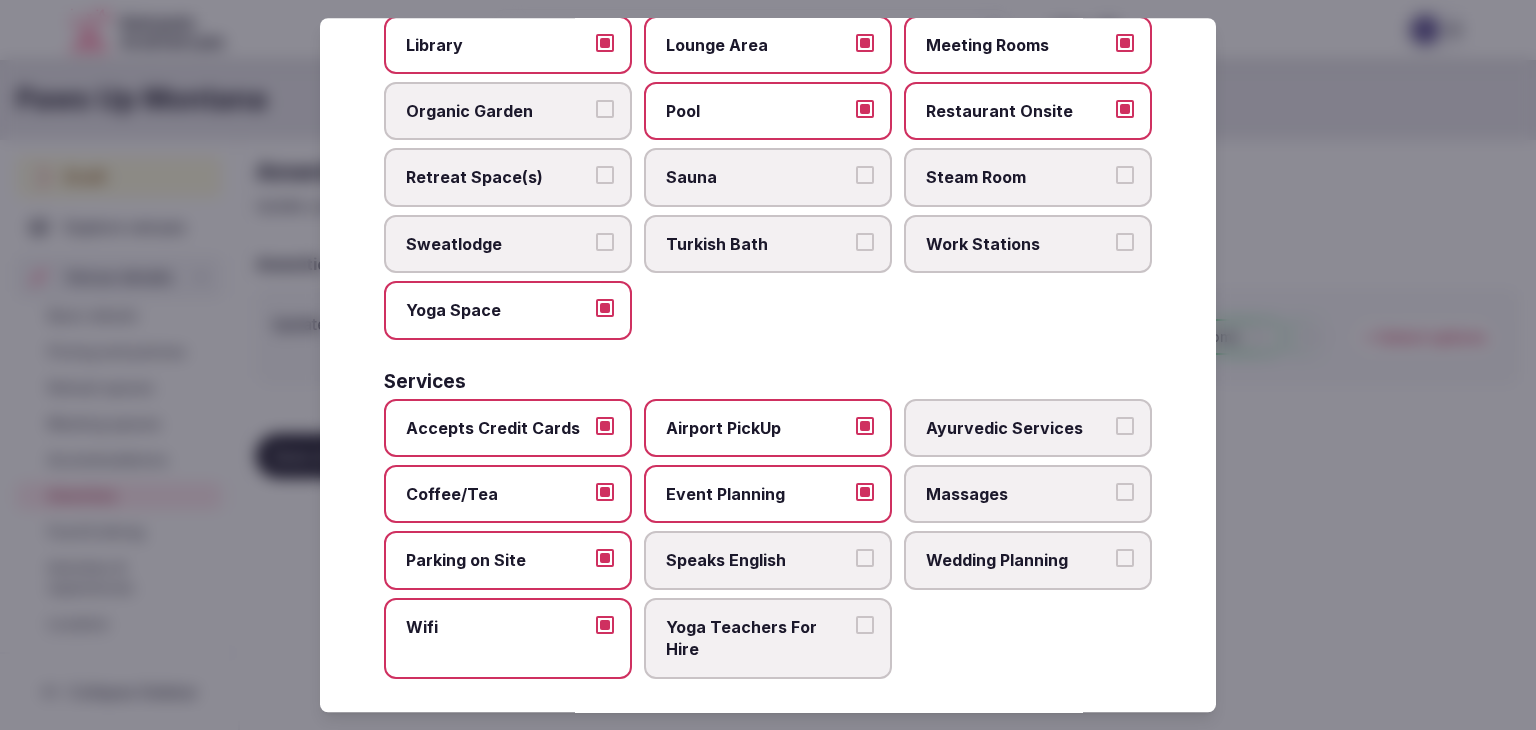 click on "Speaks English" at bounding box center [758, 561] 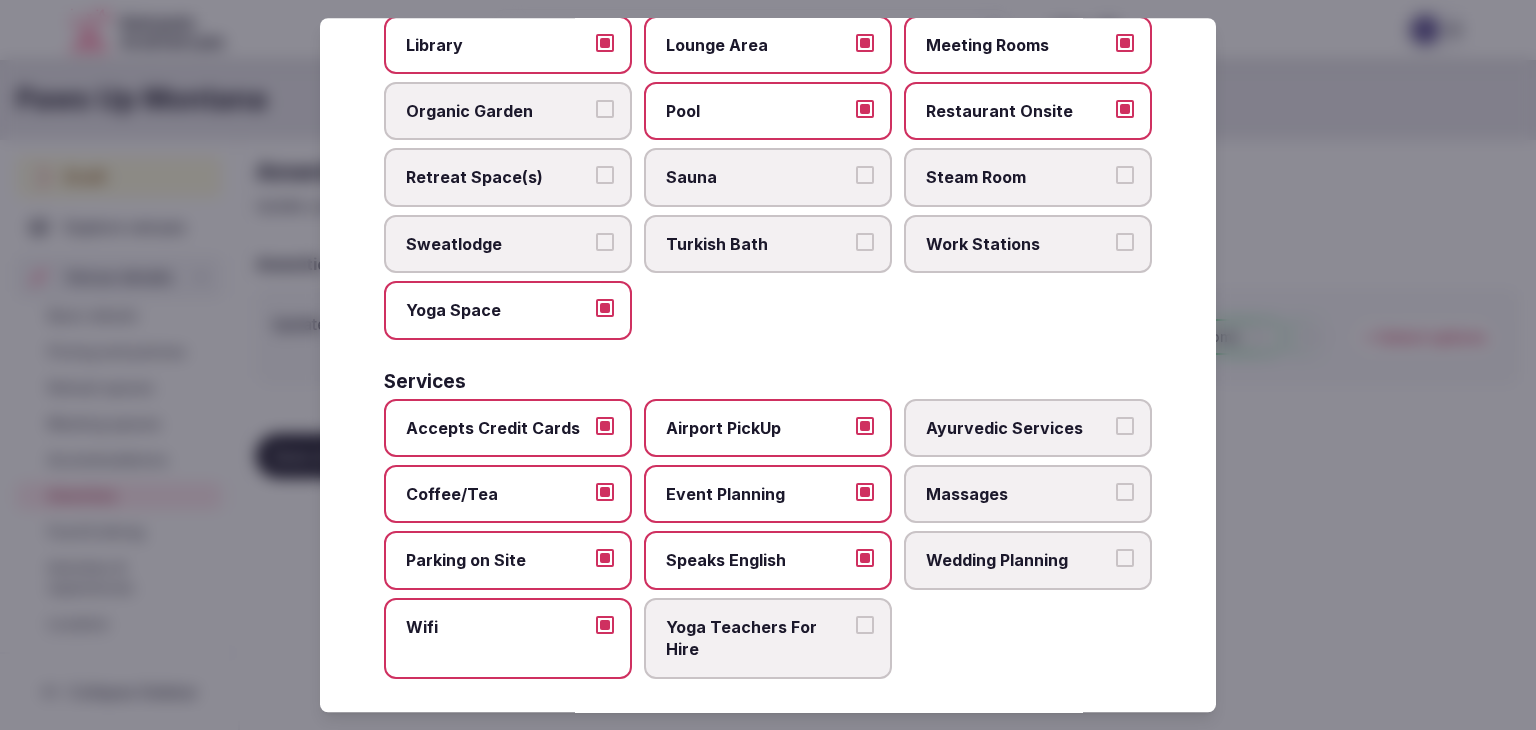 drag, startPoint x: 800, startPoint y: 635, endPoint x: 817, endPoint y: 629, distance: 18.027756 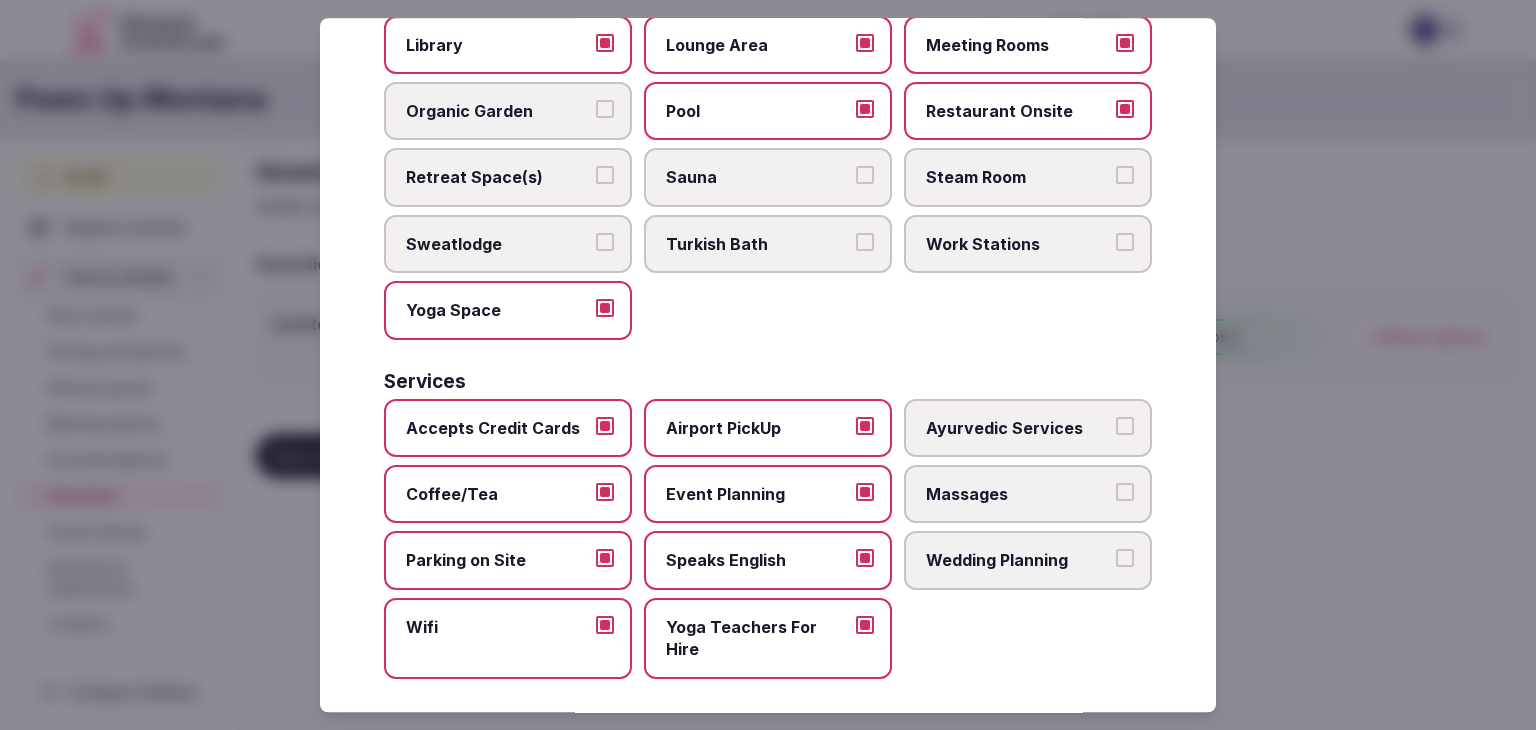 click on "Wedding Planning" at bounding box center (1018, 561) 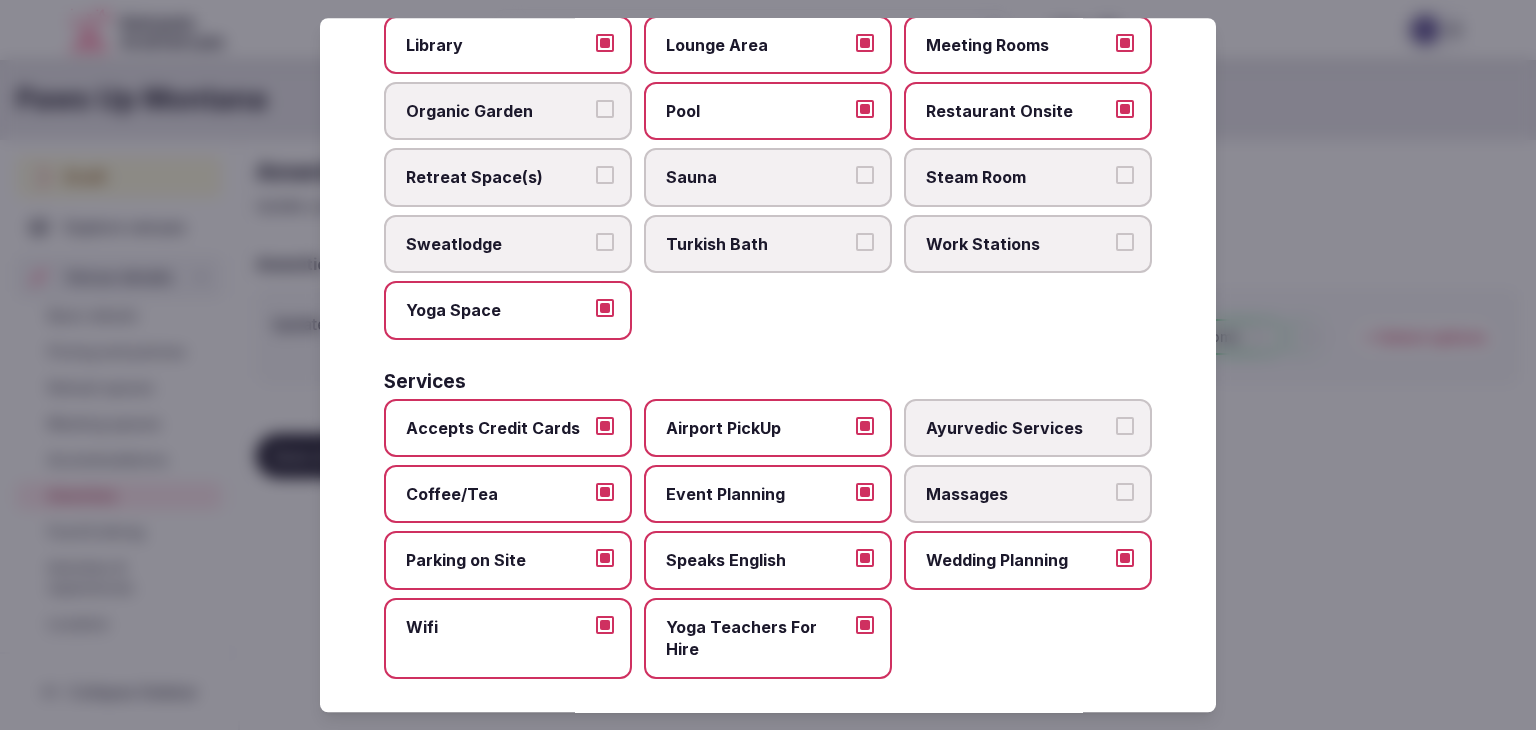 click on "Massages" at bounding box center (1028, 494) 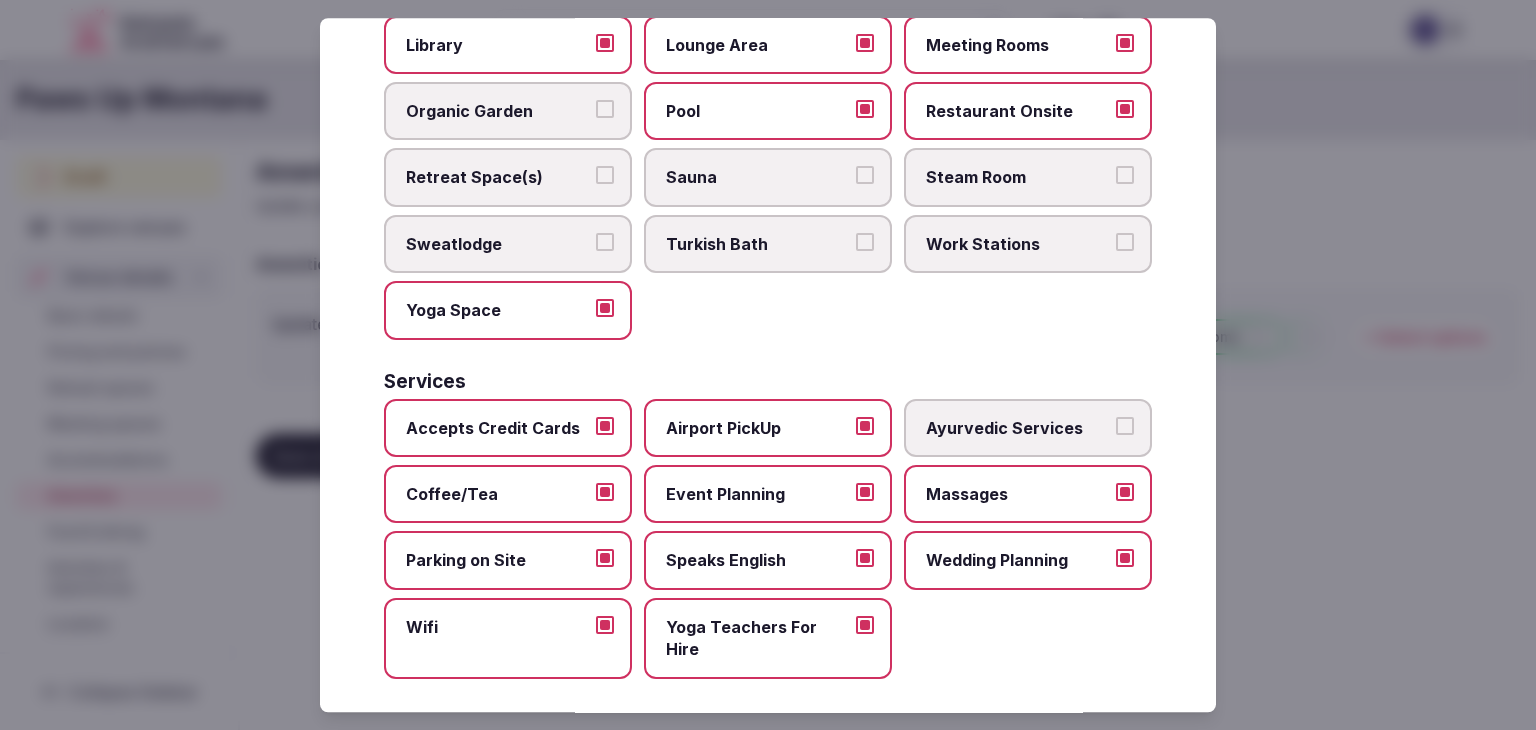 drag, startPoint x: 1188, startPoint y: 402, endPoint x: 1180, endPoint y: 418, distance: 17.888544 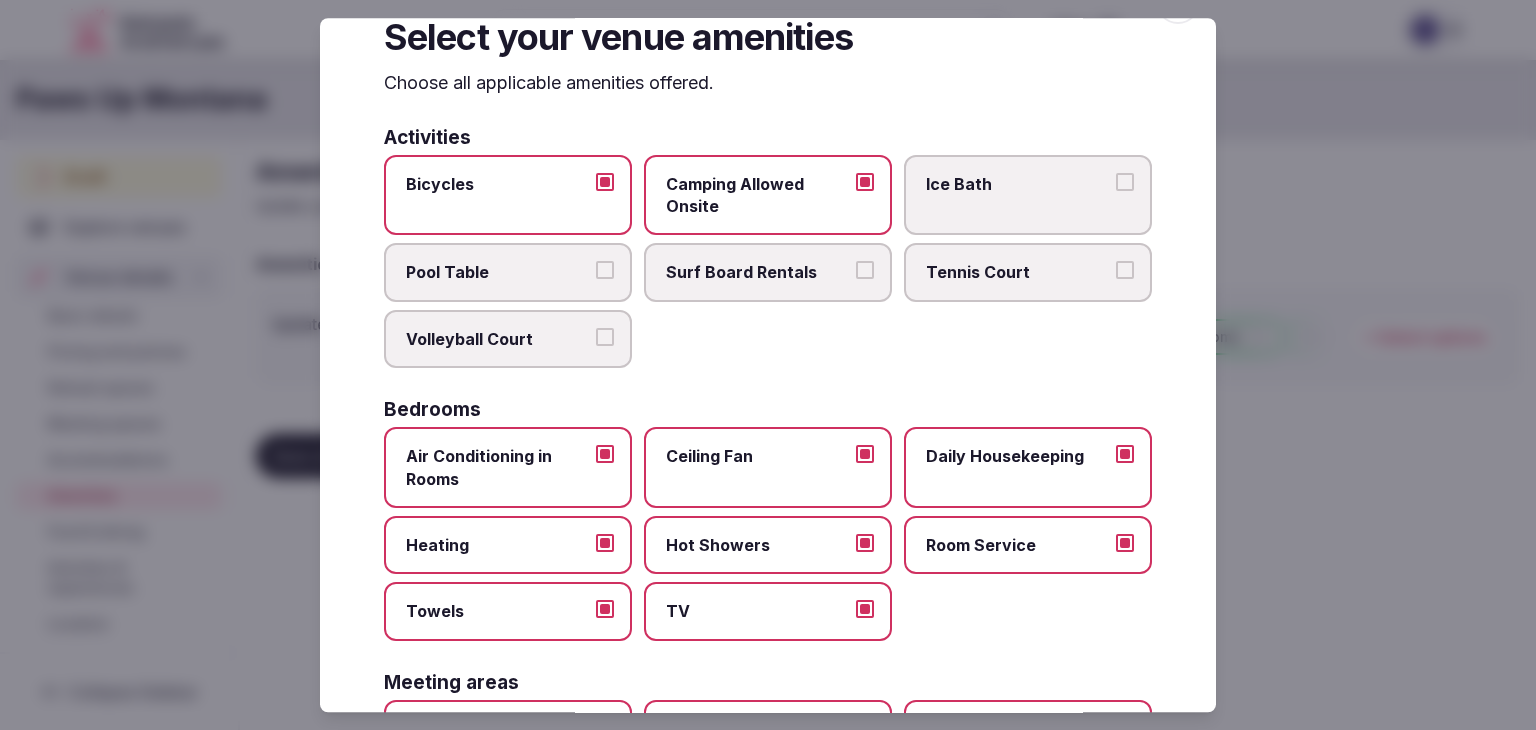 scroll, scrollTop: 0, scrollLeft: 0, axis: both 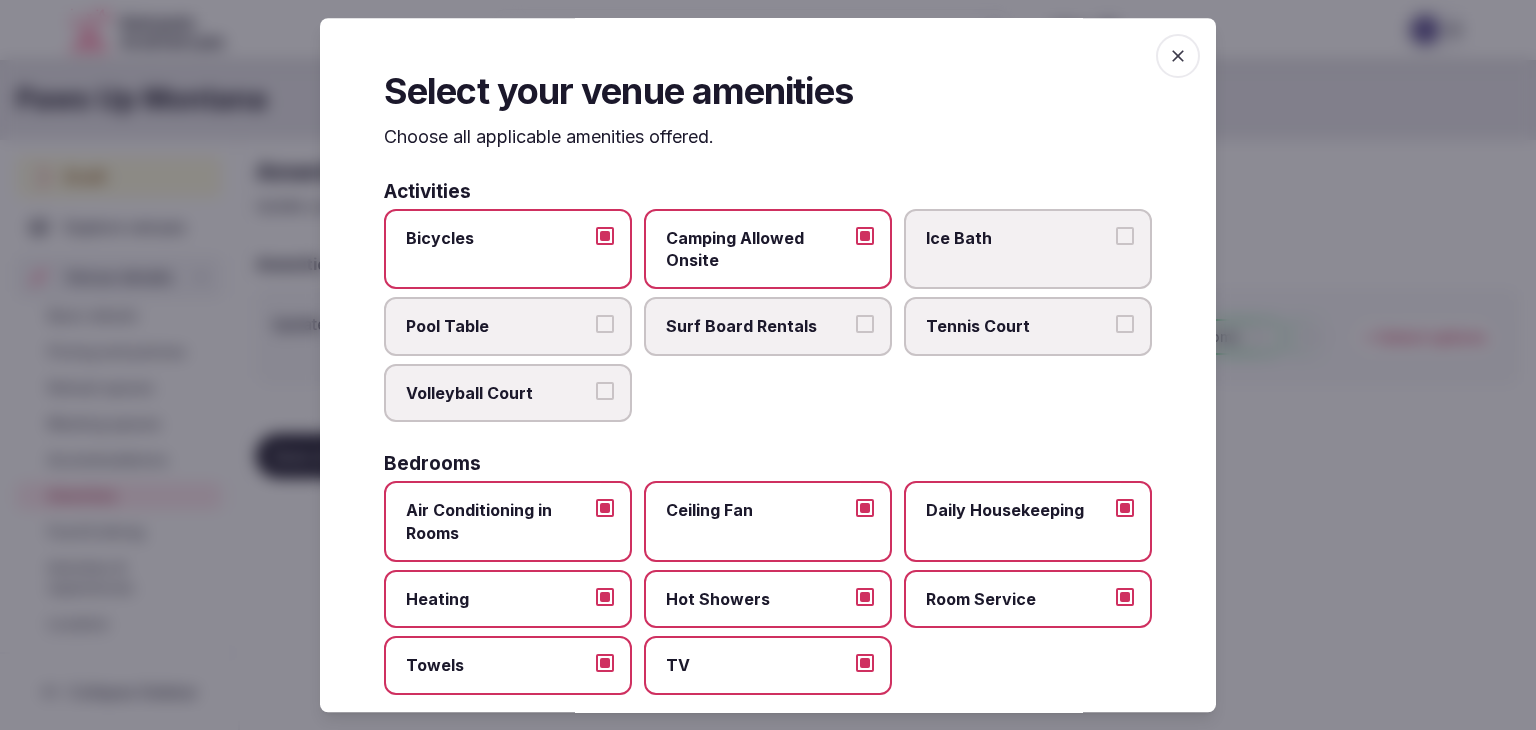 click 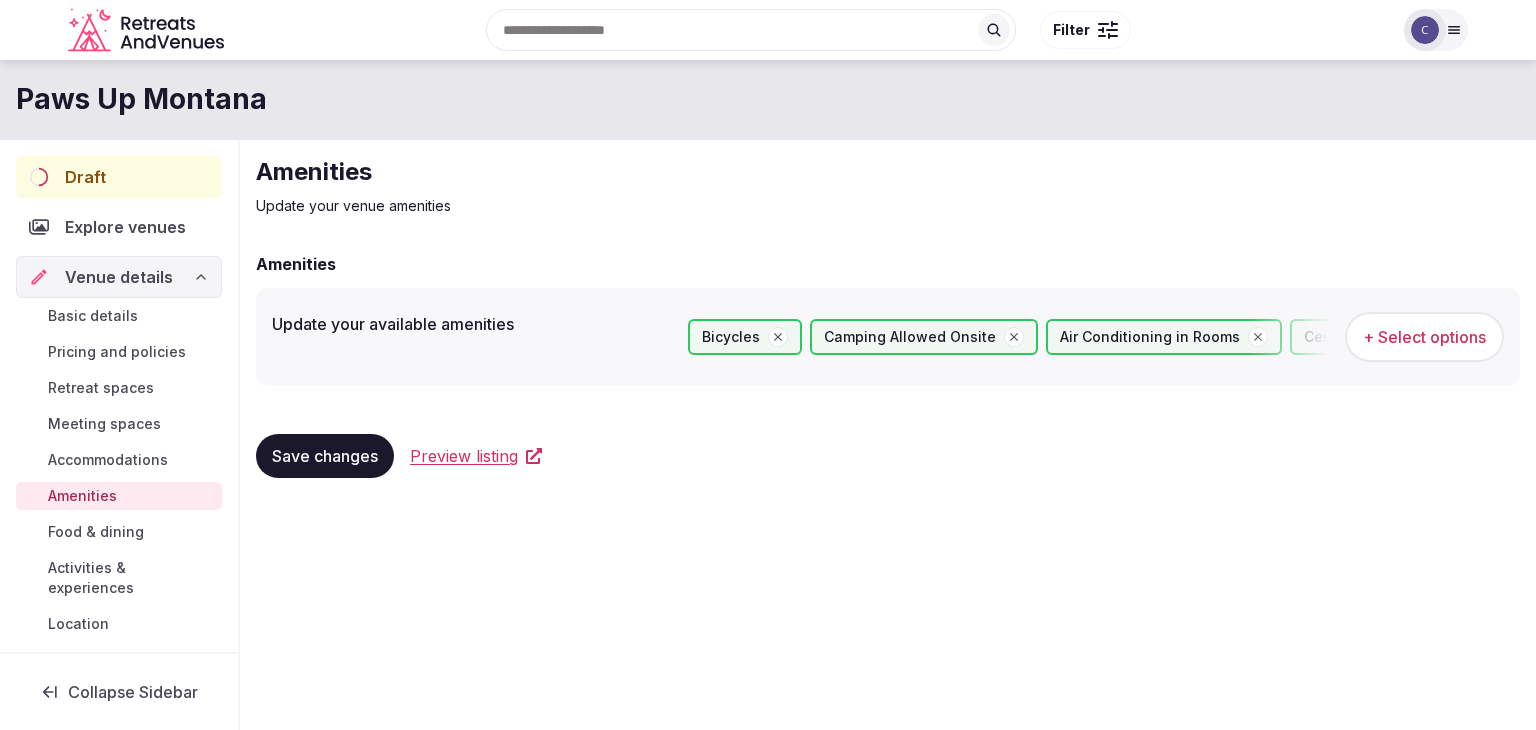 click on "Save changes" at bounding box center (325, 456) 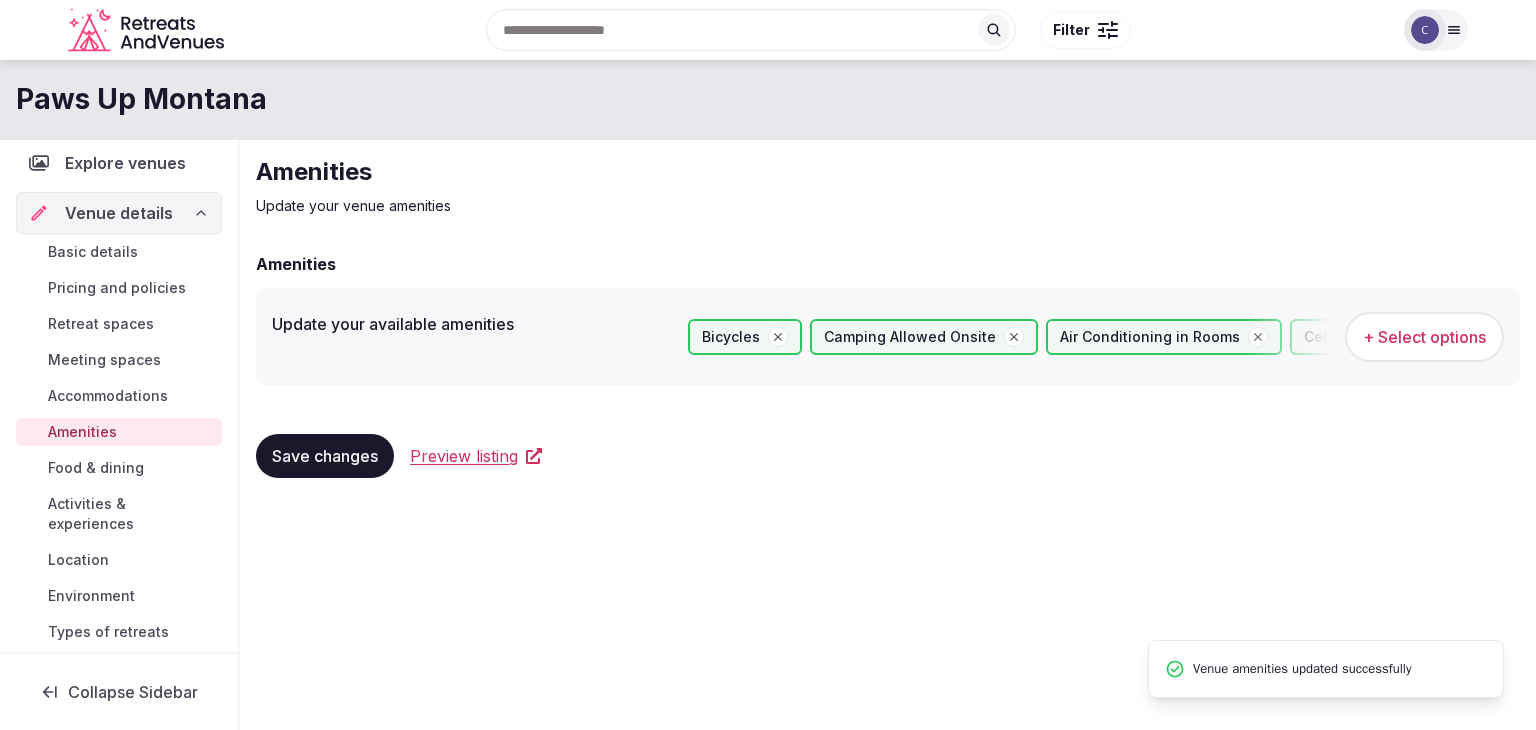 scroll, scrollTop: 100, scrollLeft: 0, axis: vertical 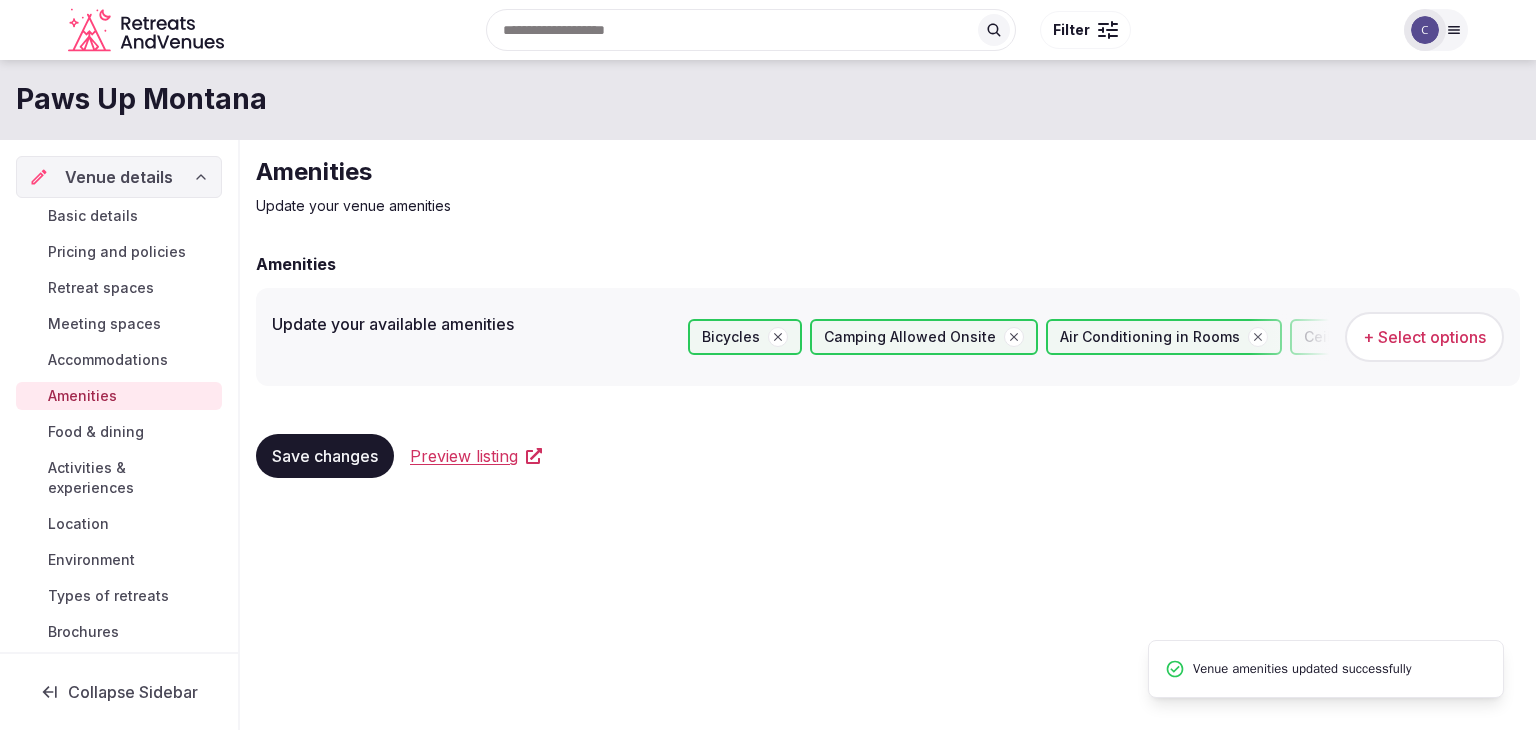 click on "Environment" at bounding box center (91, 560) 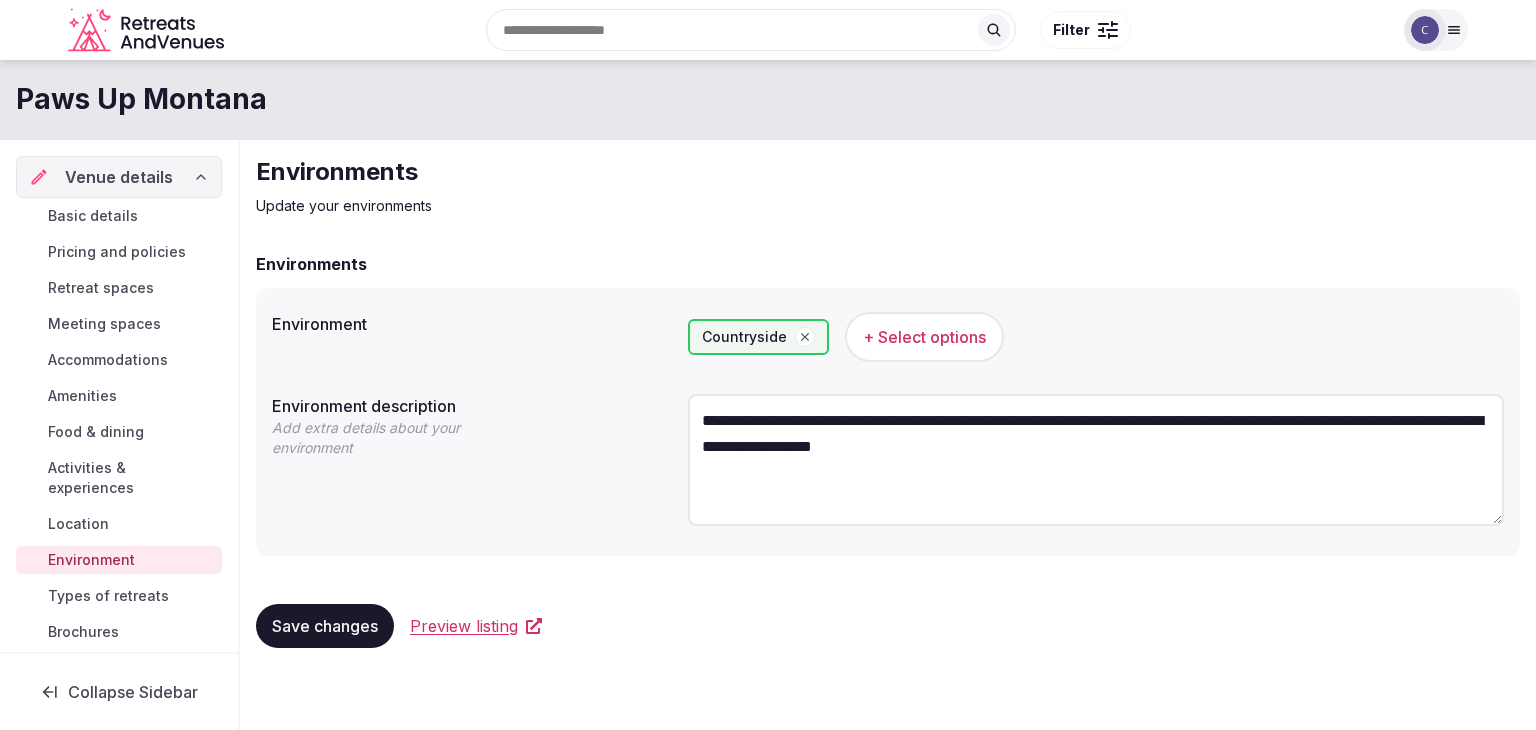 click on "Types of retreats" at bounding box center [108, 596] 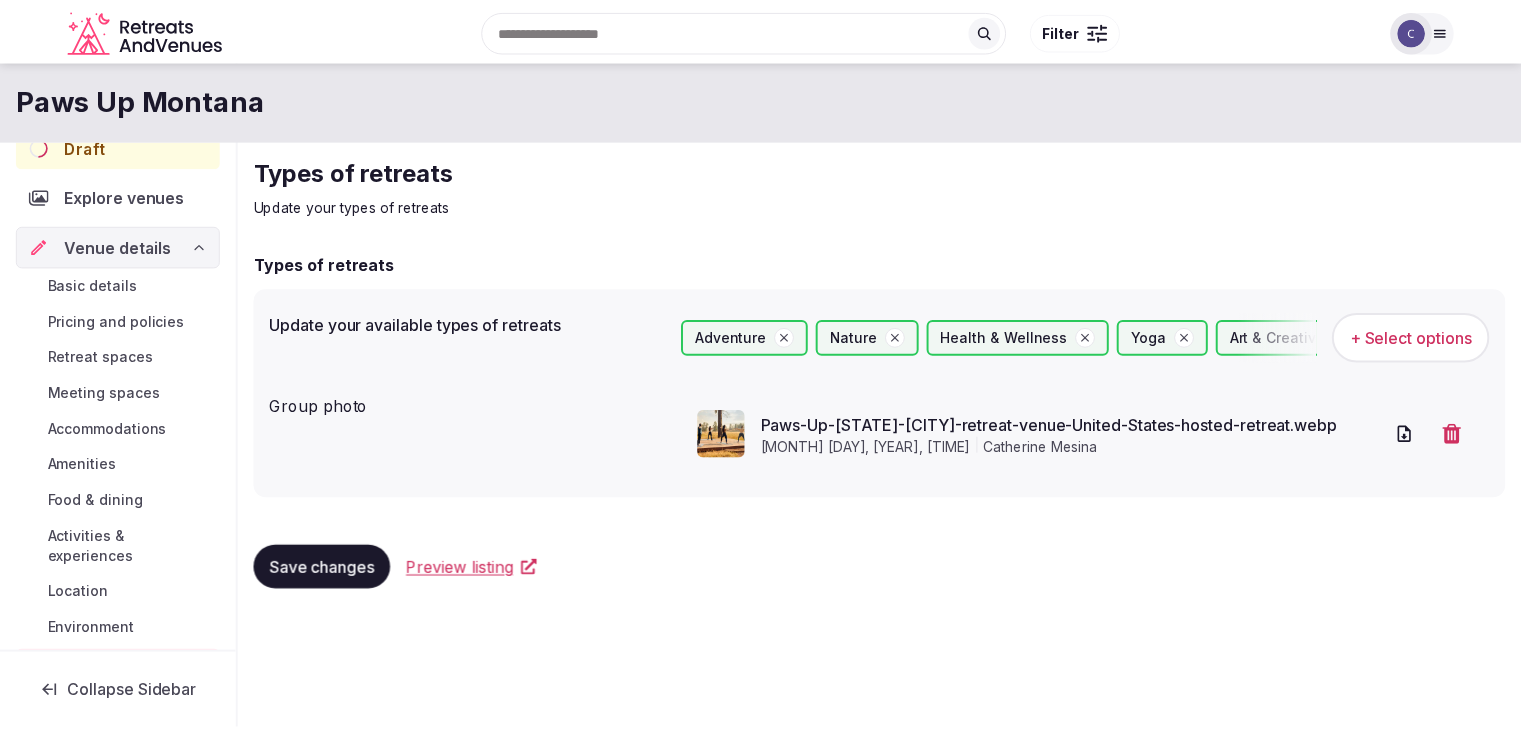 scroll, scrollTop: 0, scrollLeft: 0, axis: both 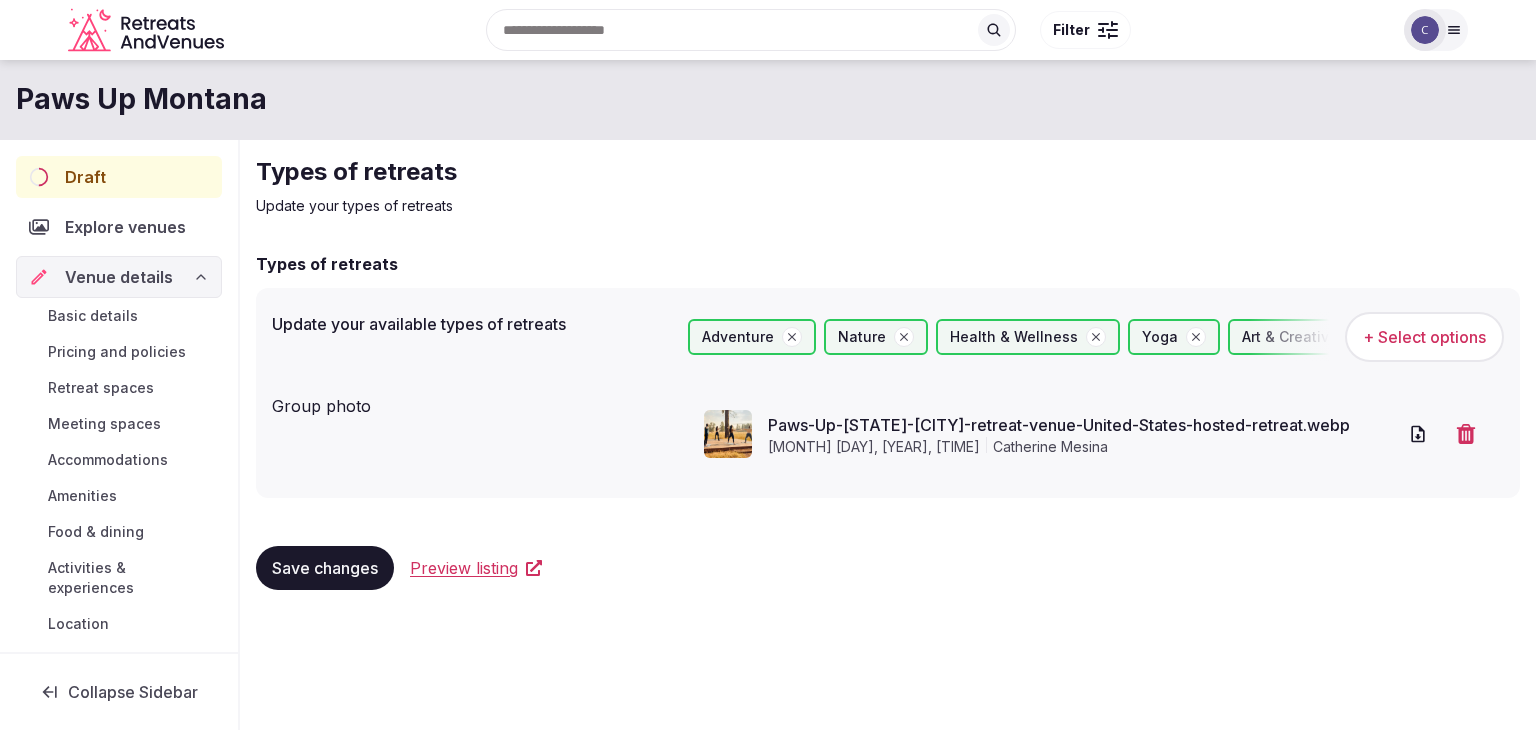 click on "Draft" at bounding box center (119, 177) 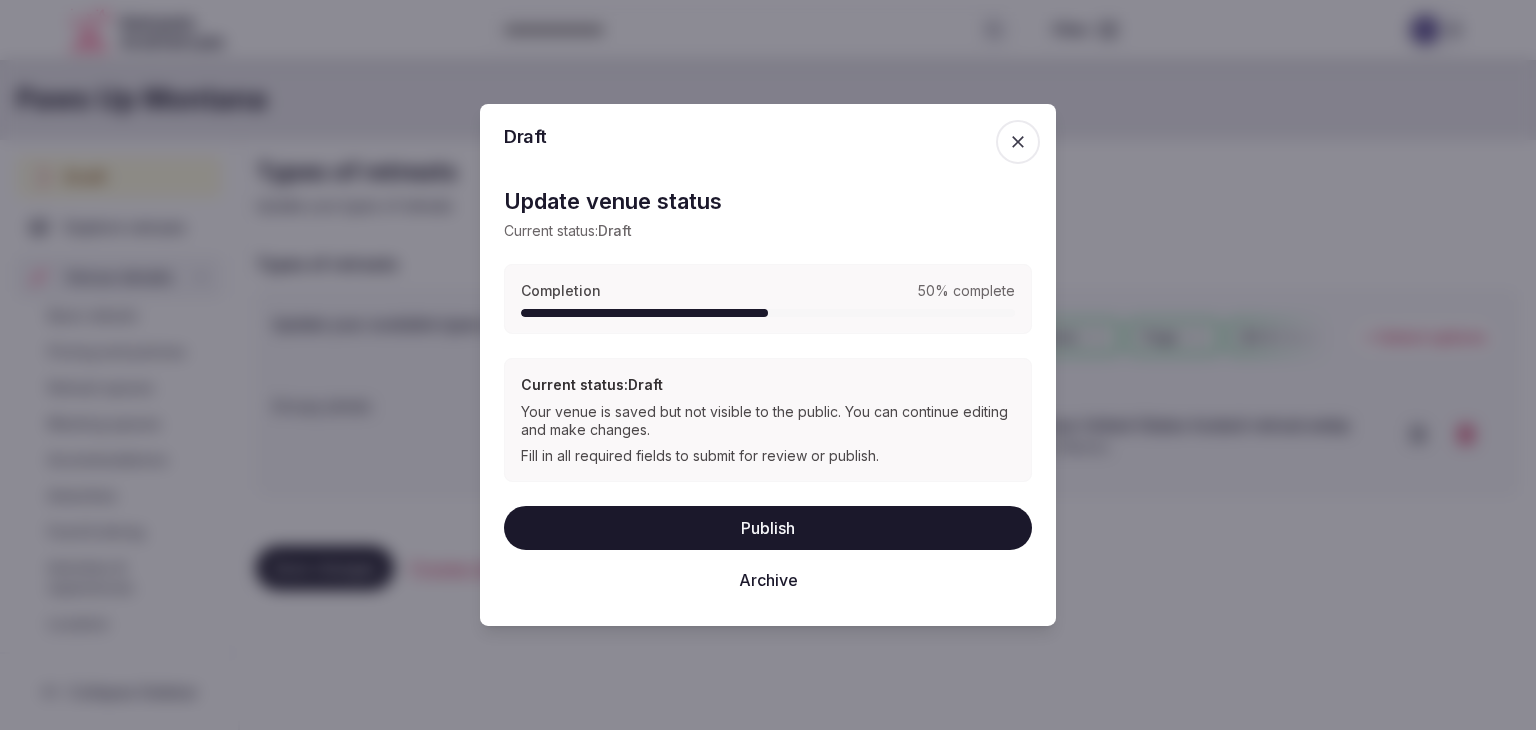 drag, startPoint x: 1017, startPoint y: 144, endPoint x: 1052, endPoint y: 300, distance: 159.87808 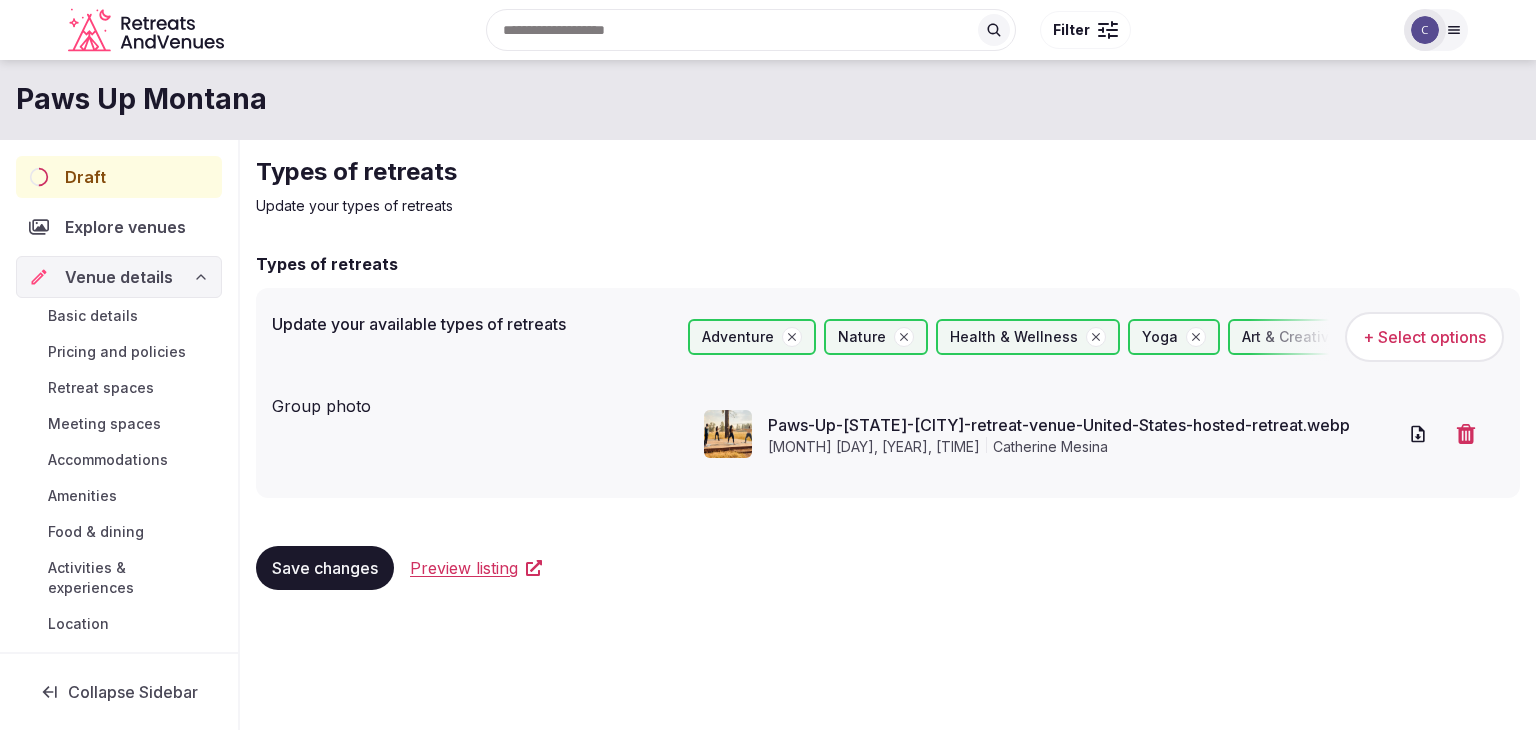 click on "Basic details" at bounding box center (93, 316) 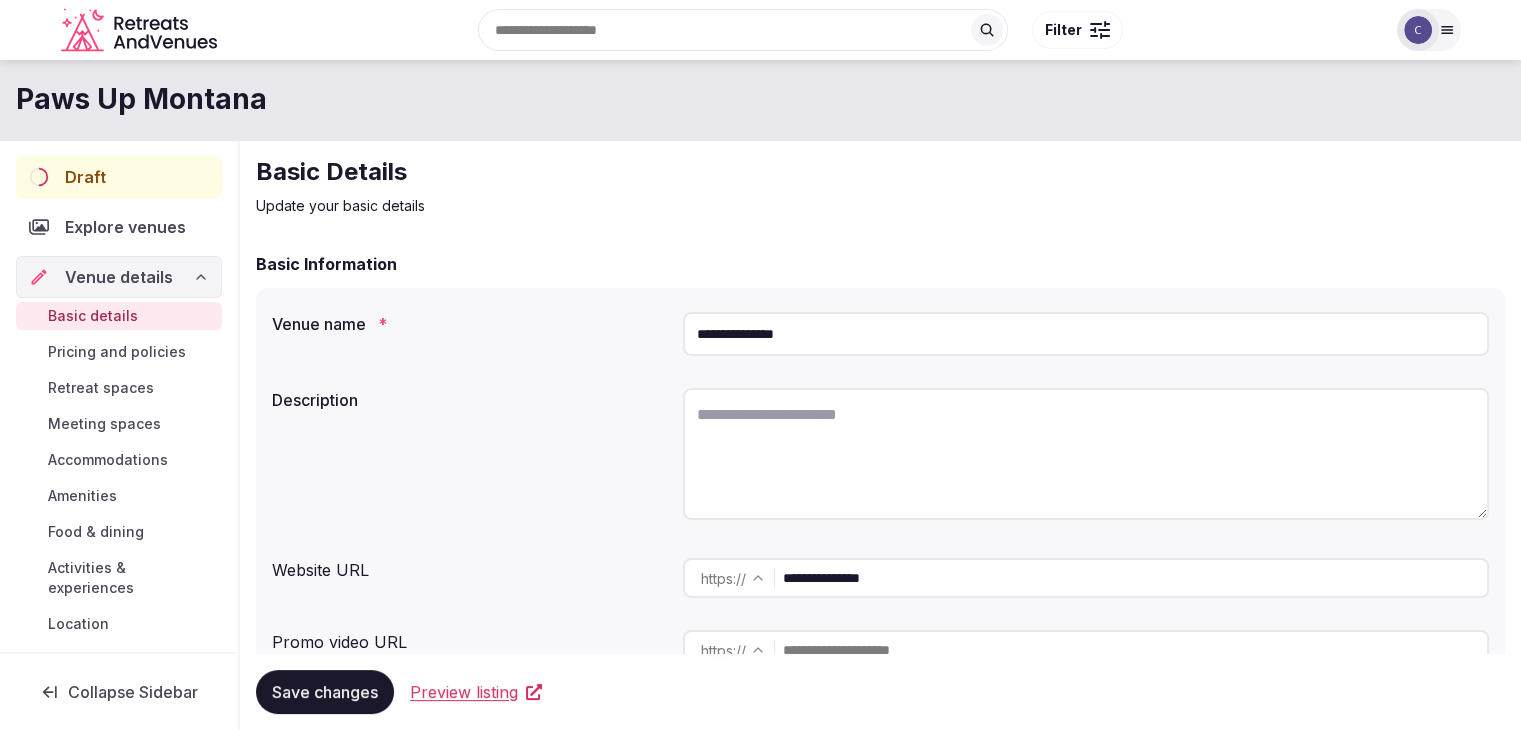 click at bounding box center (1086, 454) 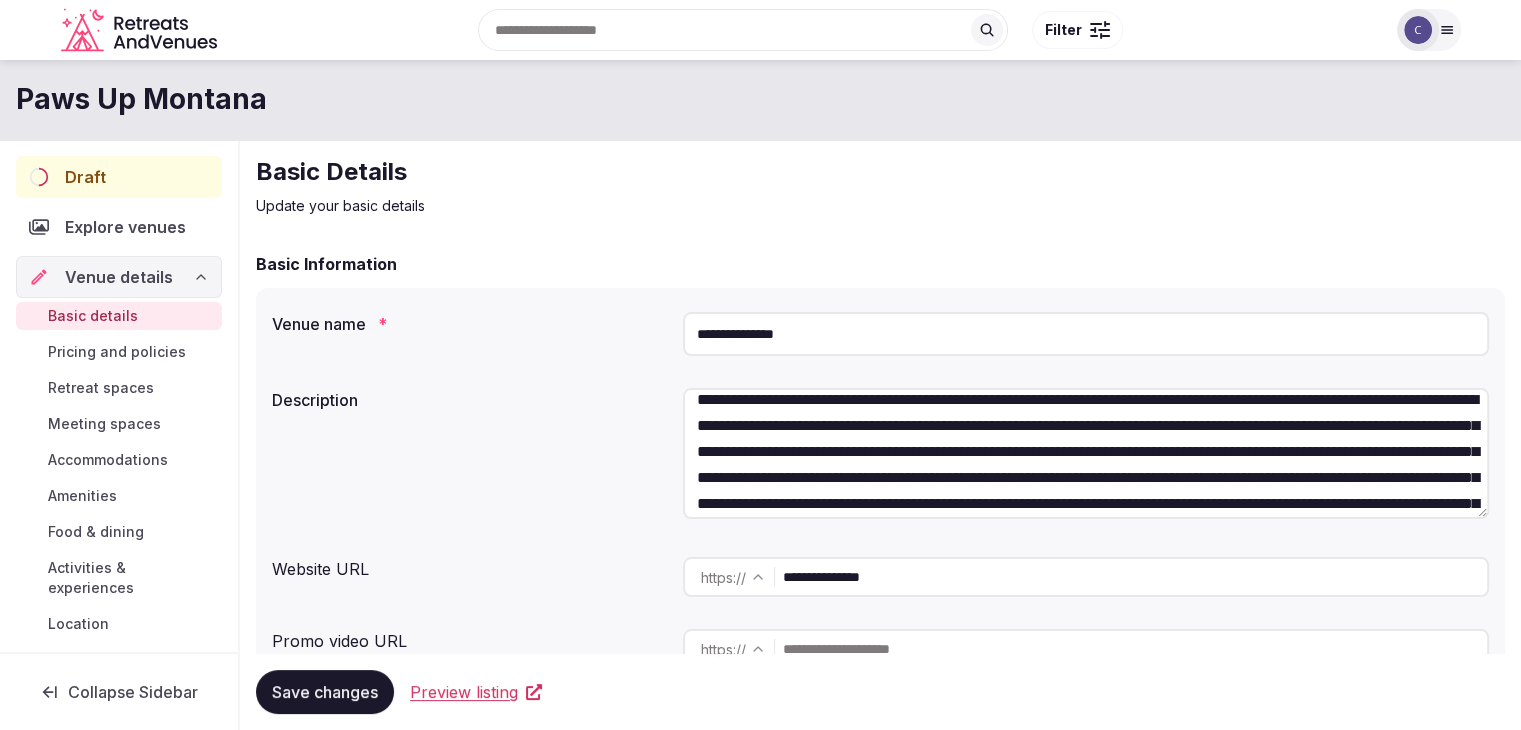 scroll, scrollTop: 0, scrollLeft: 0, axis: both 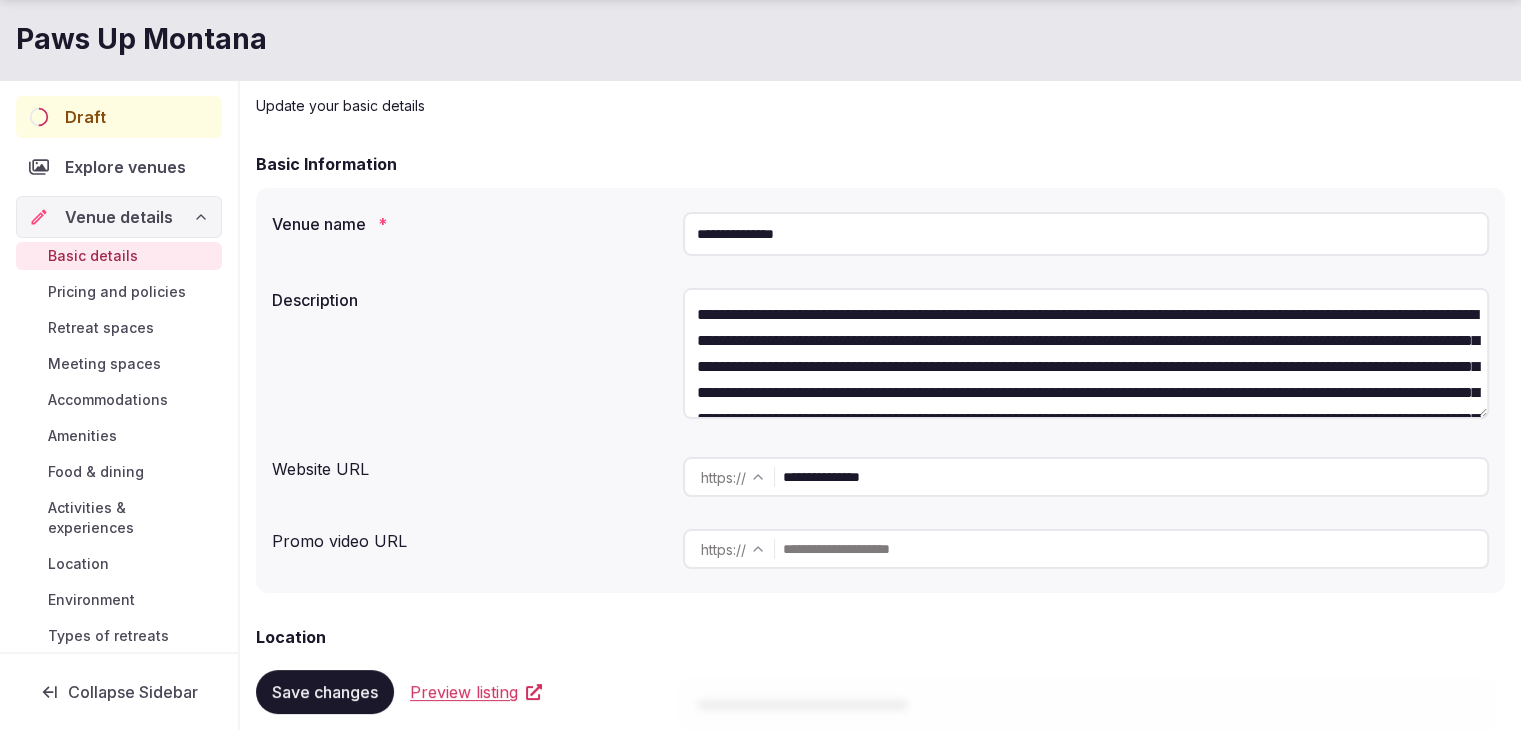 type on "**********" 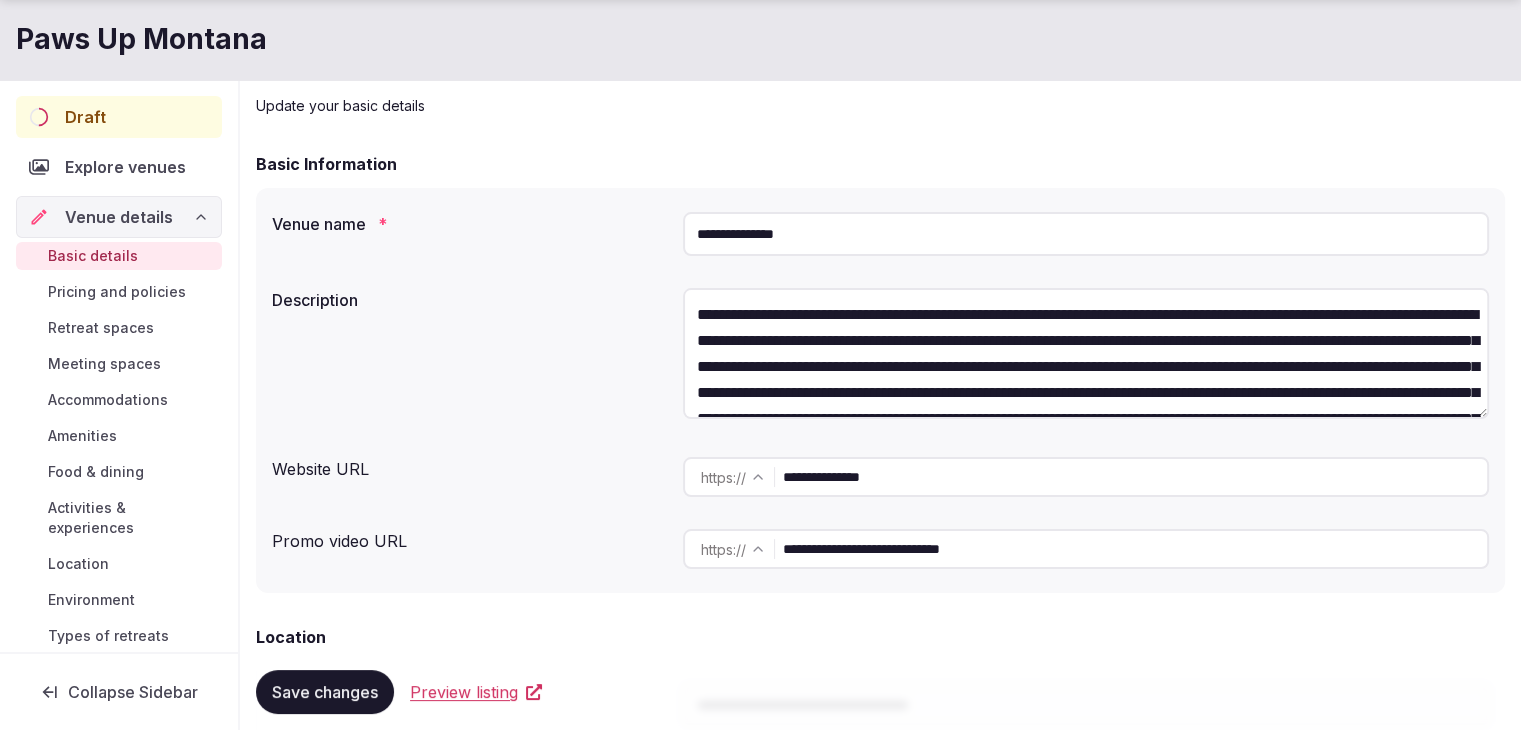 type on "**********" 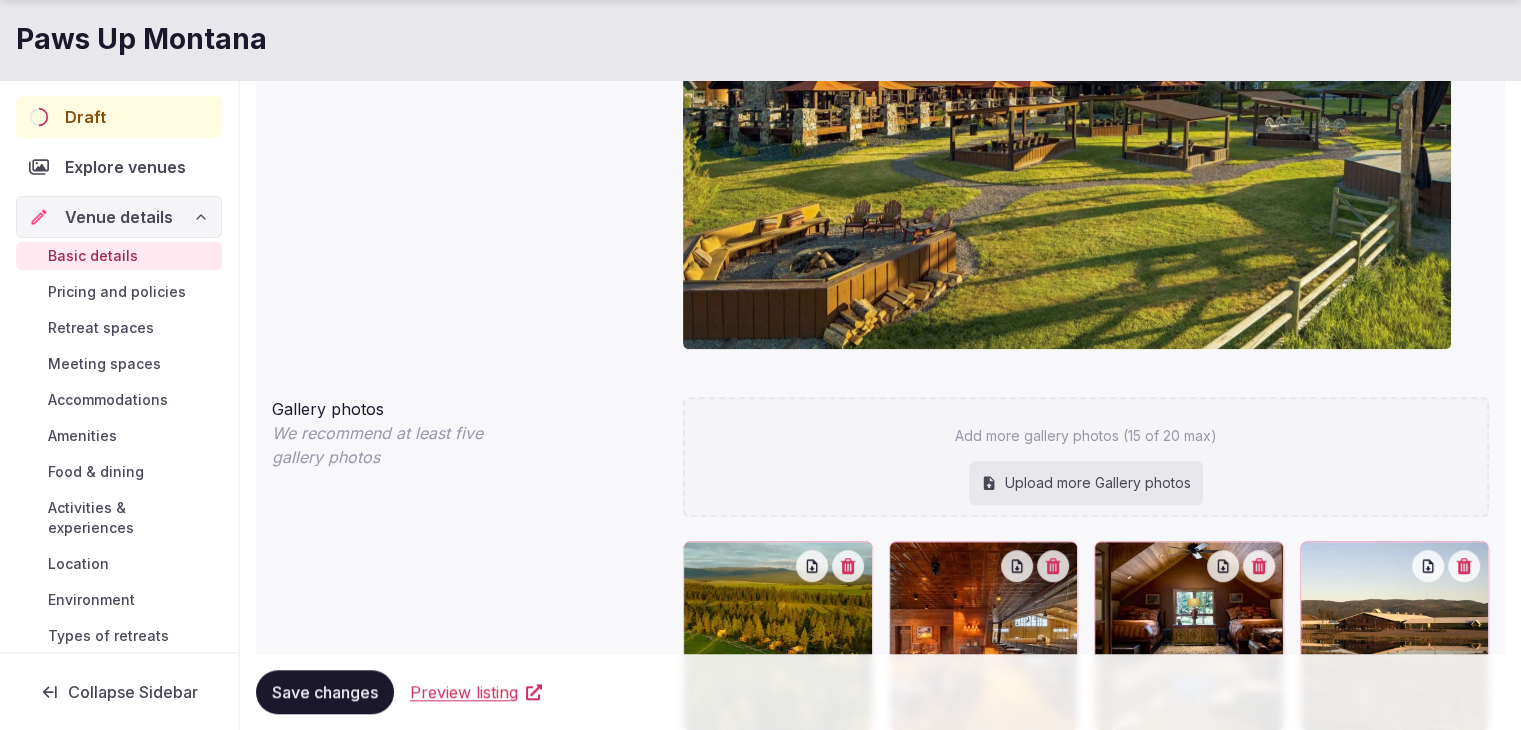 scroll, scrollTop: 1800, scrollLeft: 0, axis: vertical 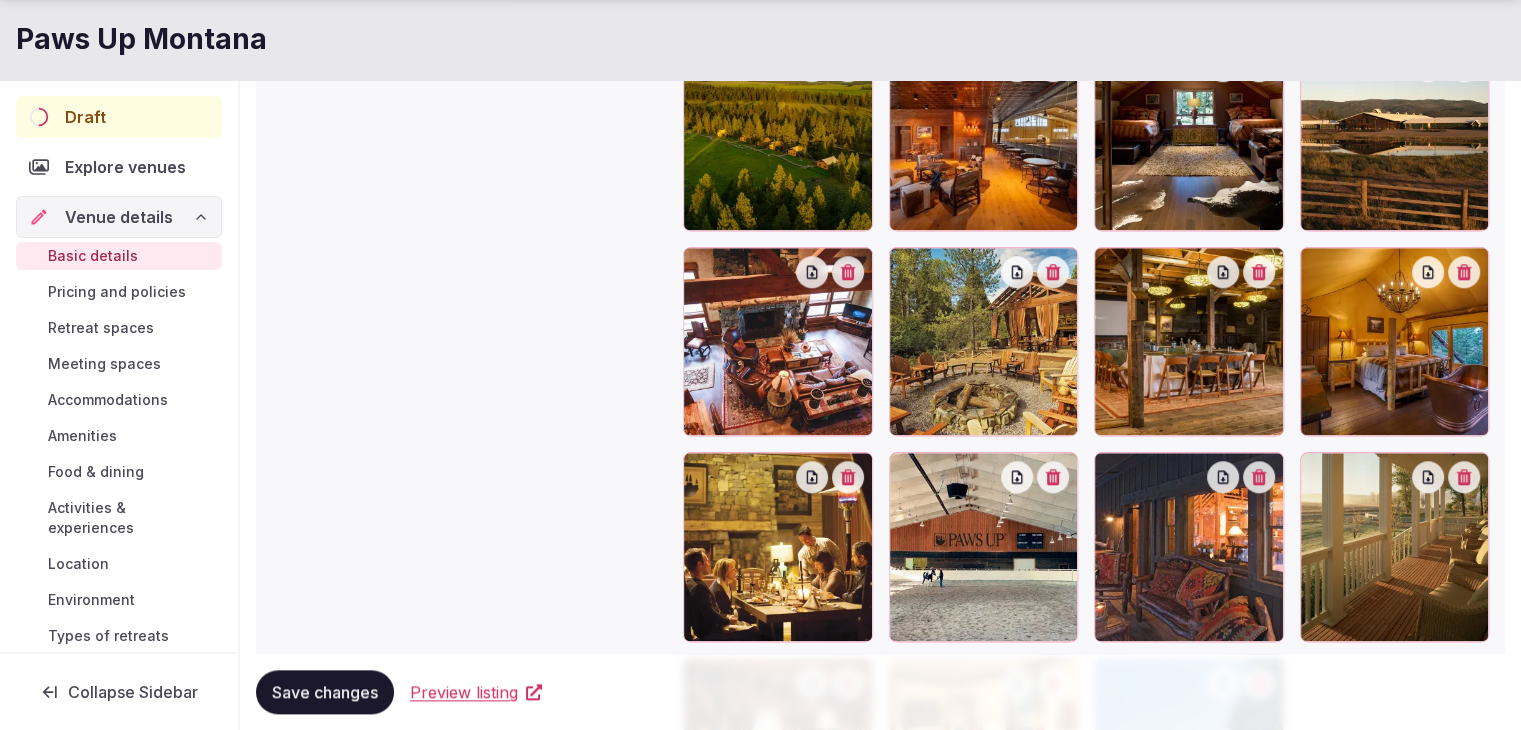 click on "Save changes" at bounding box center (325, 692) 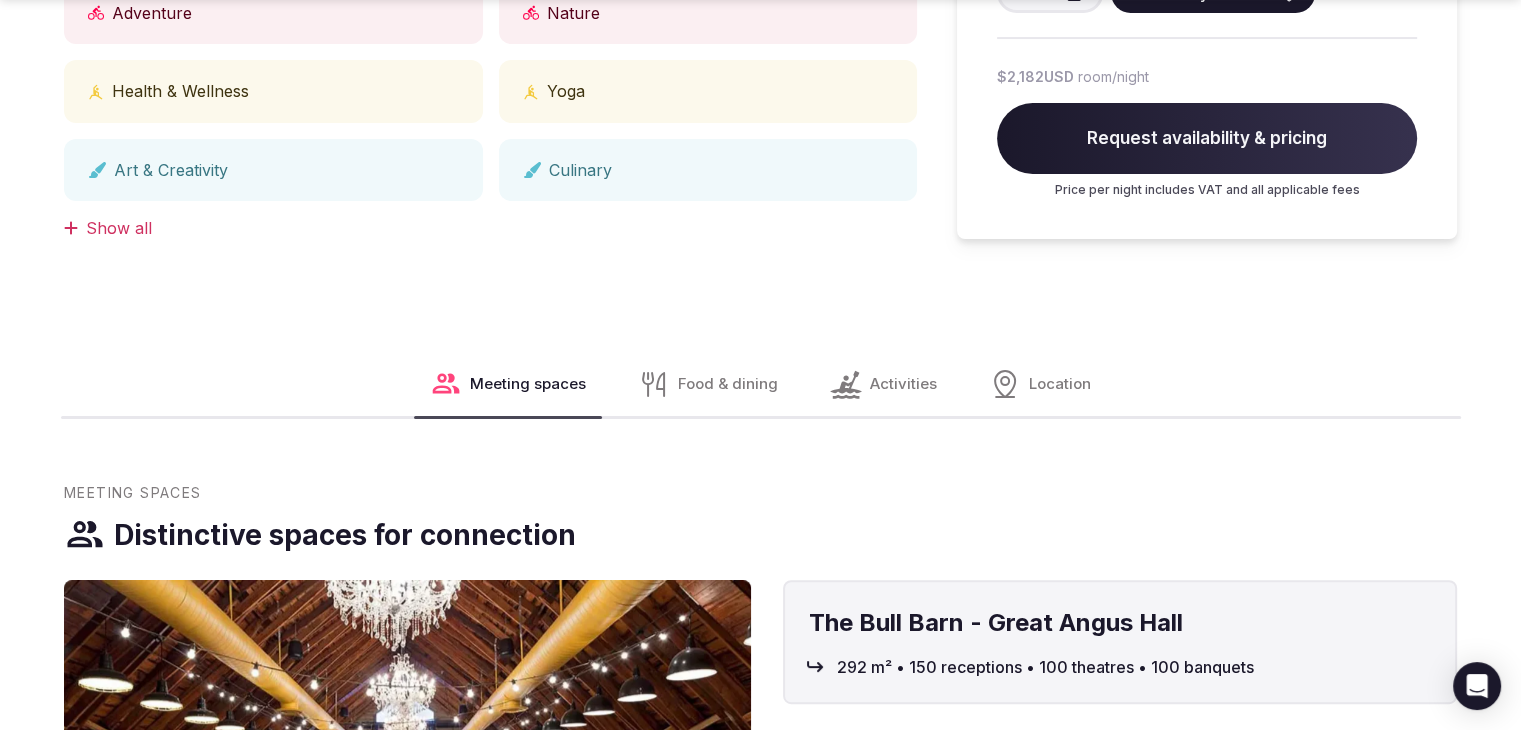 scroll, scrollTop: 400, scrollLeft: 0, axis: vertical 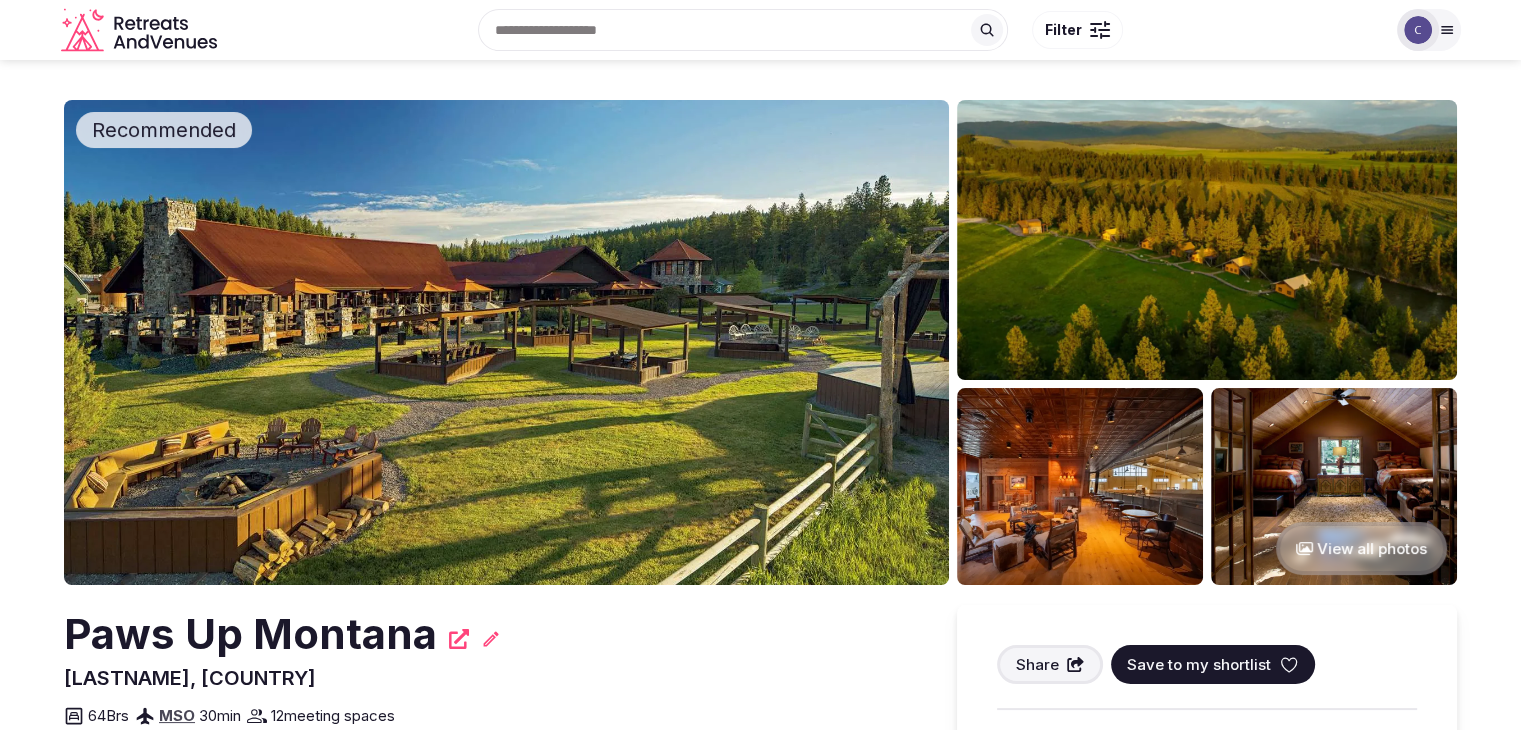 click on "Paws Up Montana" at bounding box center (250, 634) 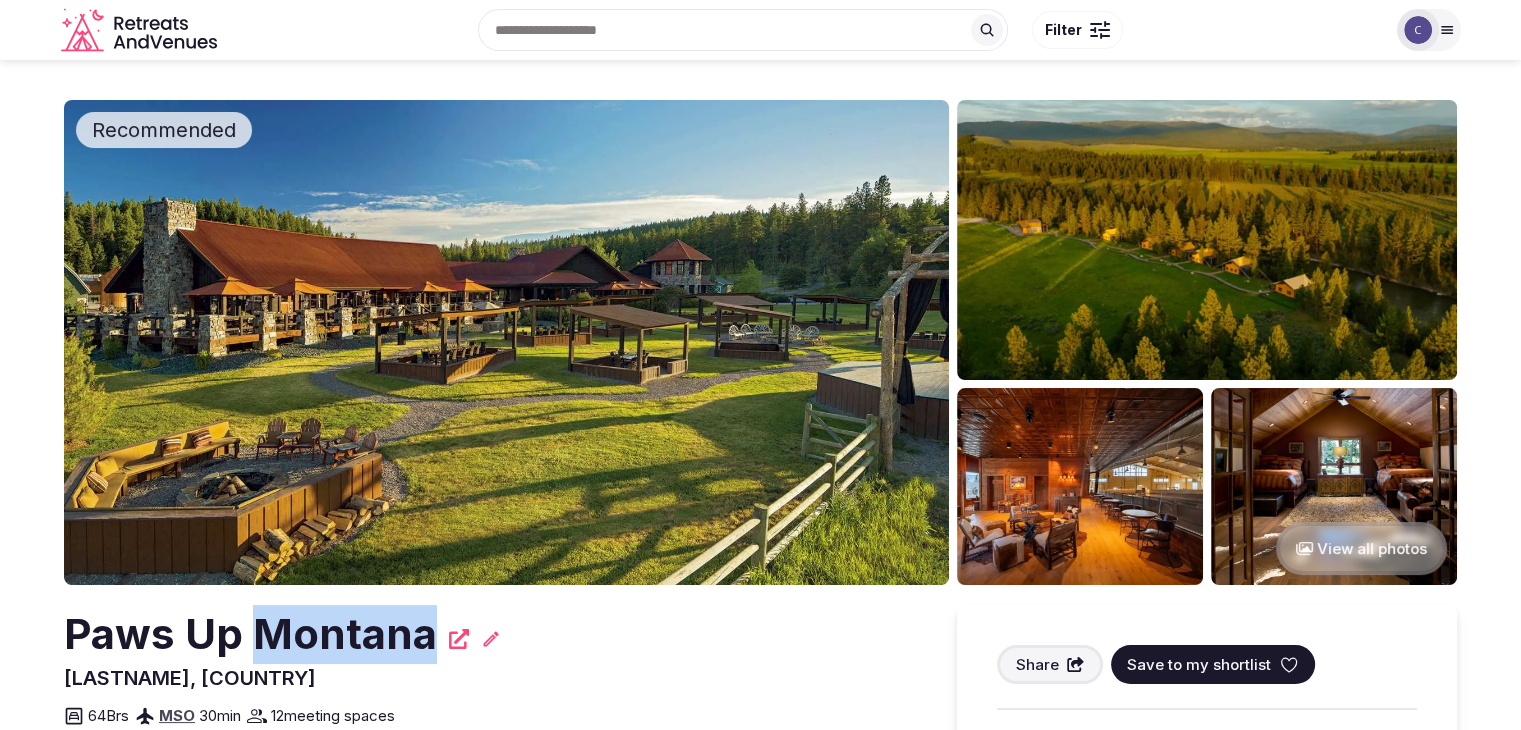 click on "Paws Up Montana" at bounding box center (250, 634) 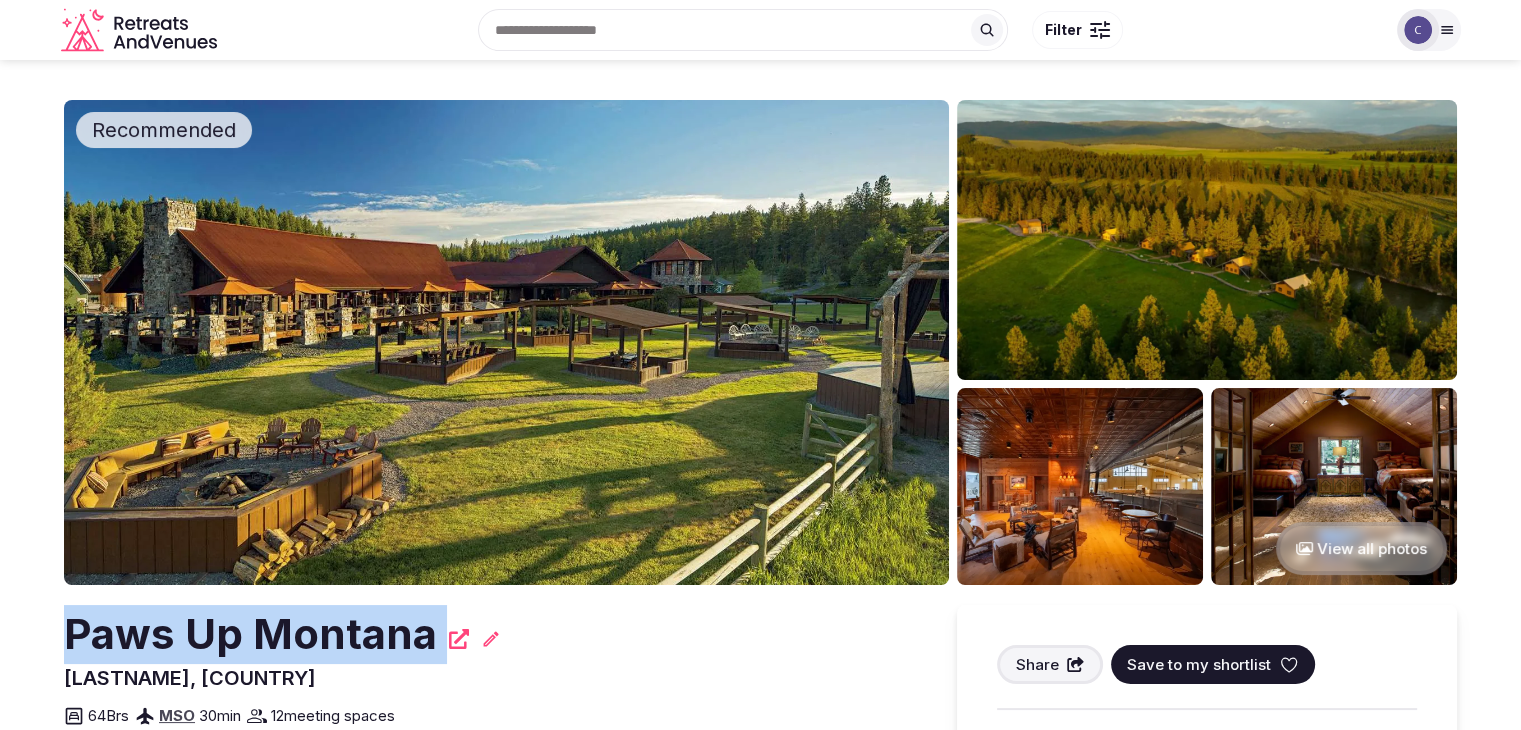 click on "Paws Up Montana" at bounding box center [250, 634] 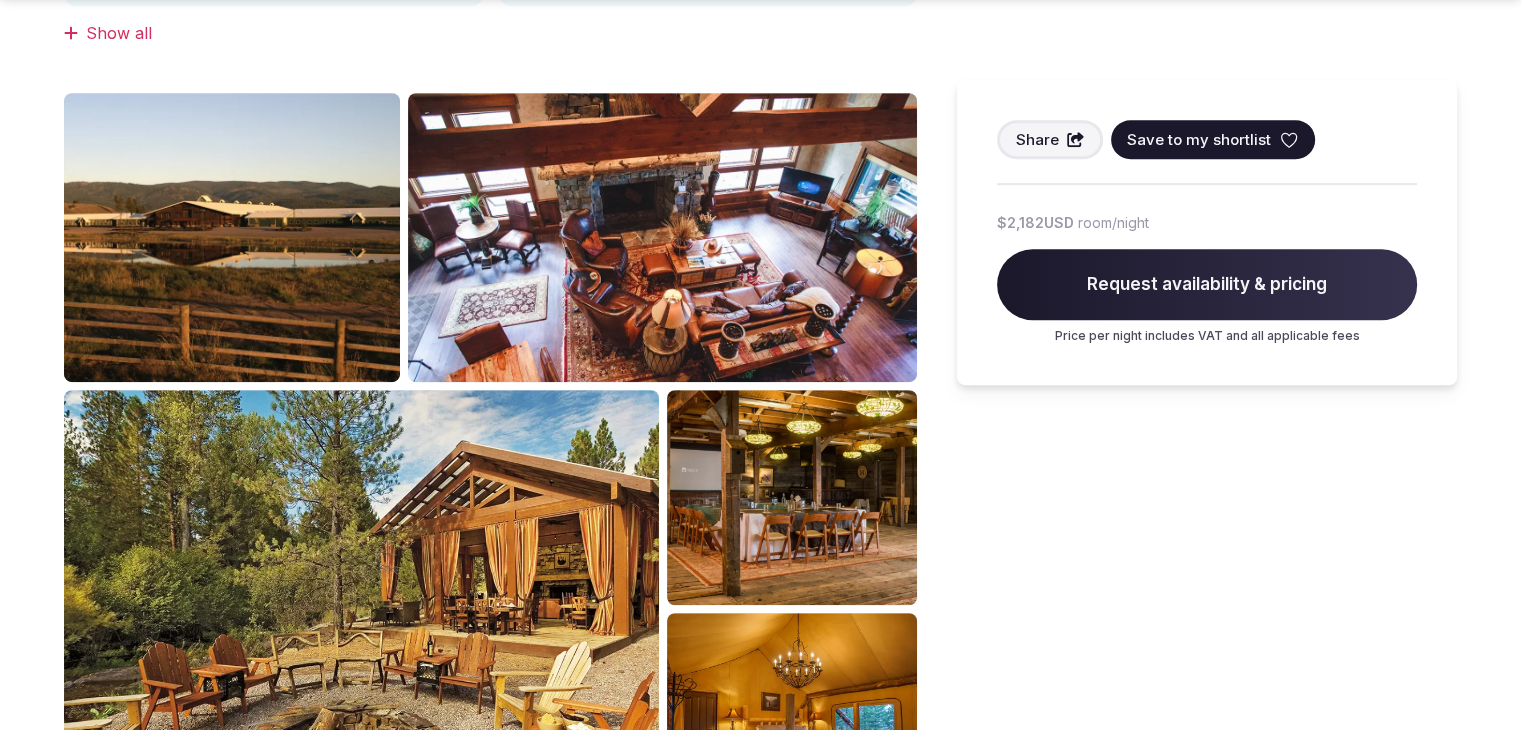 scroll, scrollTop: 1176, scrollLeft: 0, axis: vertical 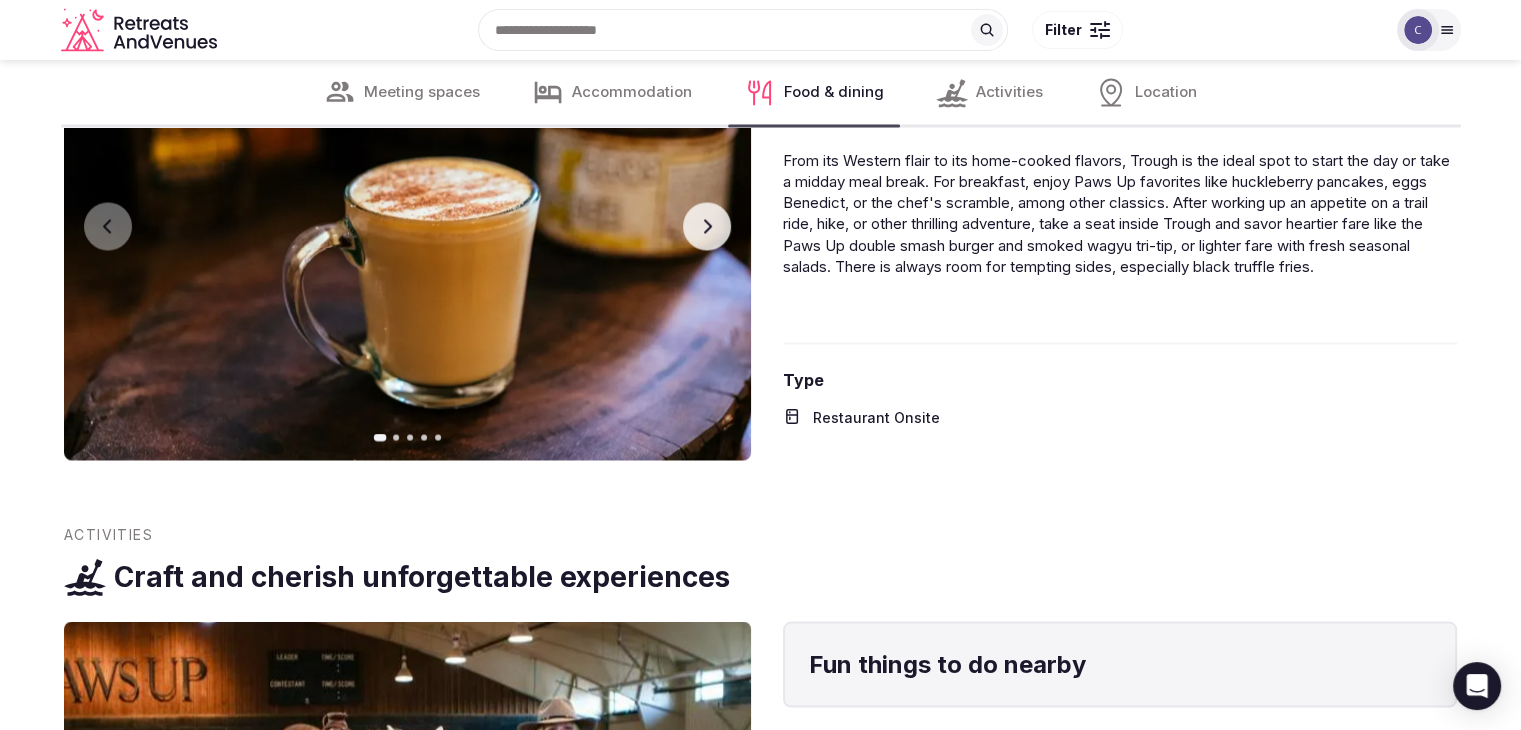 click 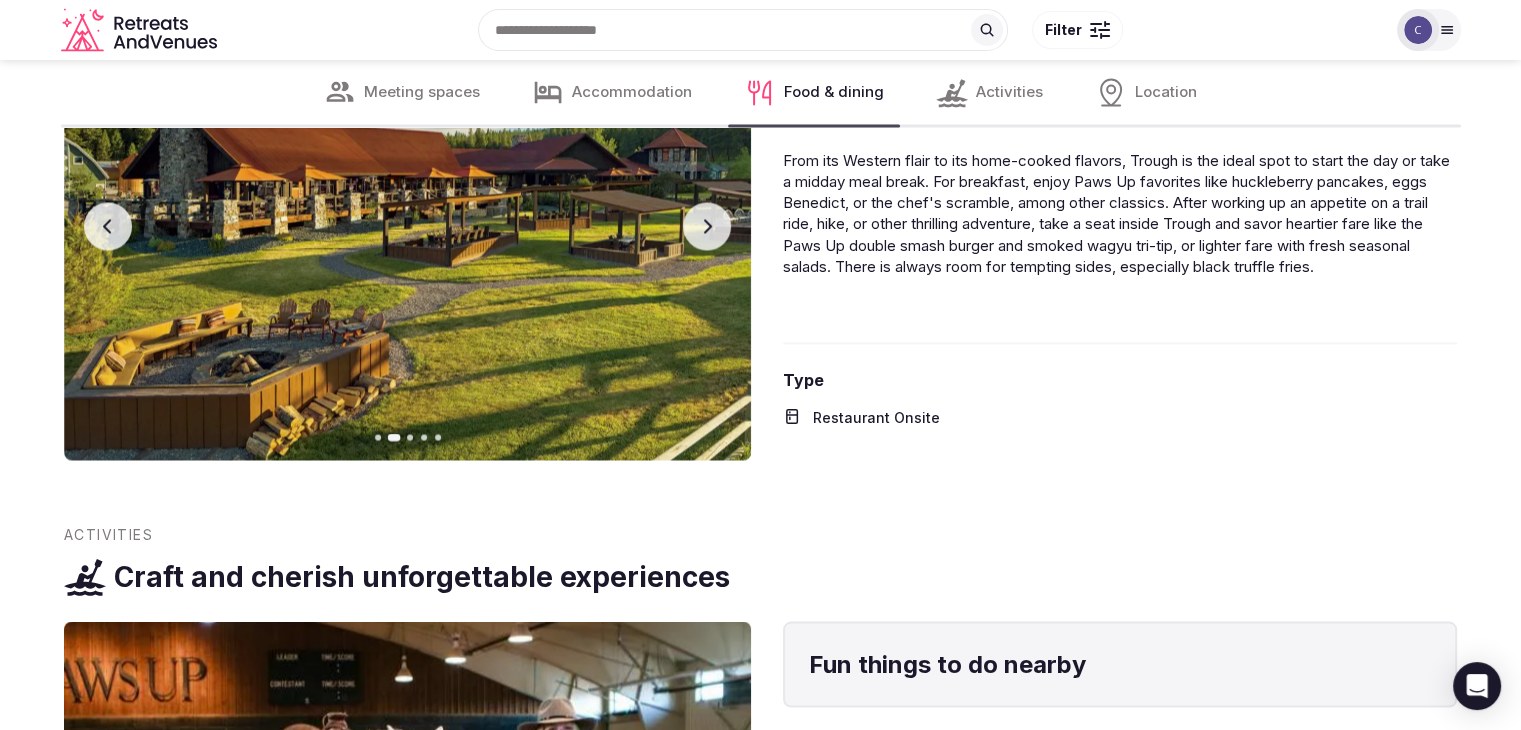 click on "Next slide" at bounding box center [707, 226] 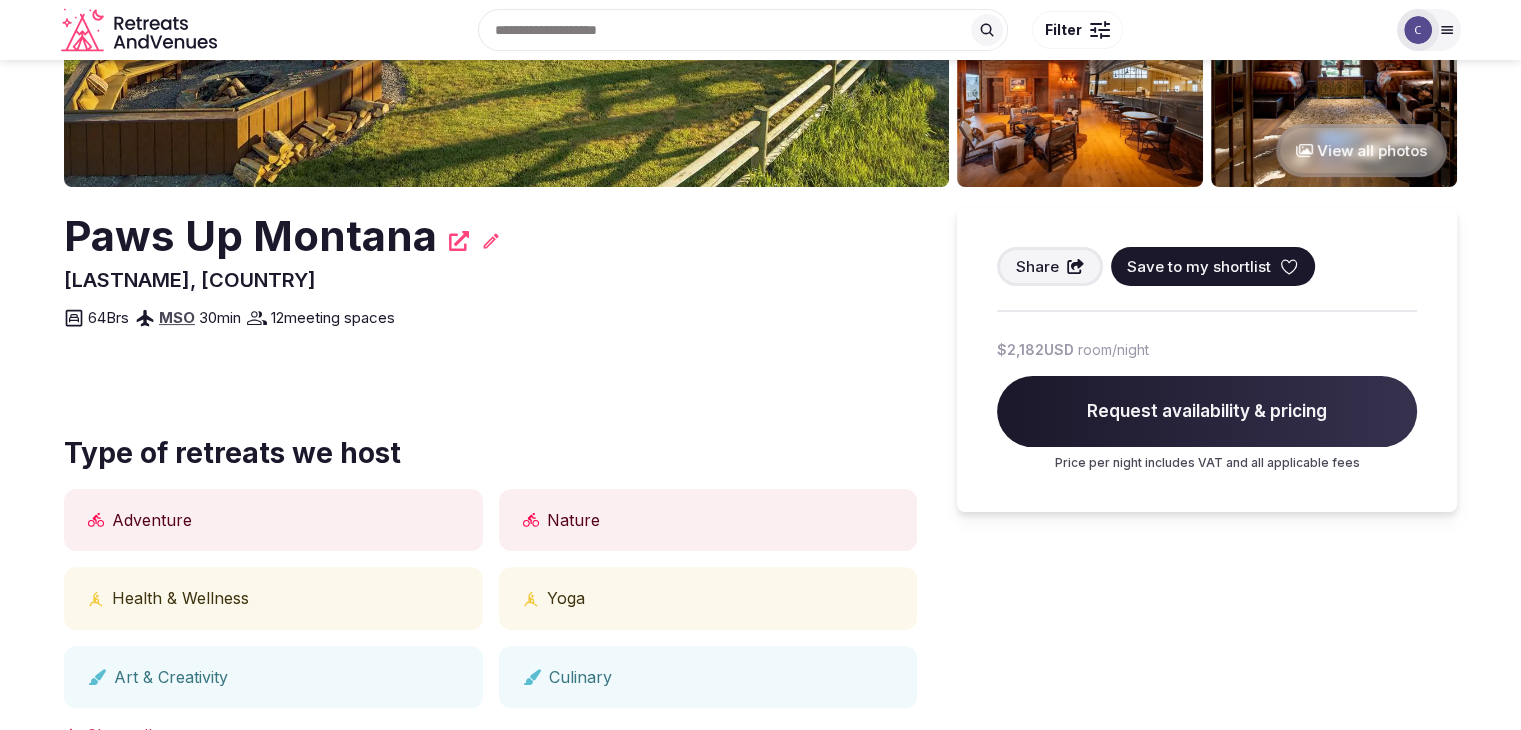 scroll, scrollTop: 400, scrollLeft: 0, axis: vertical 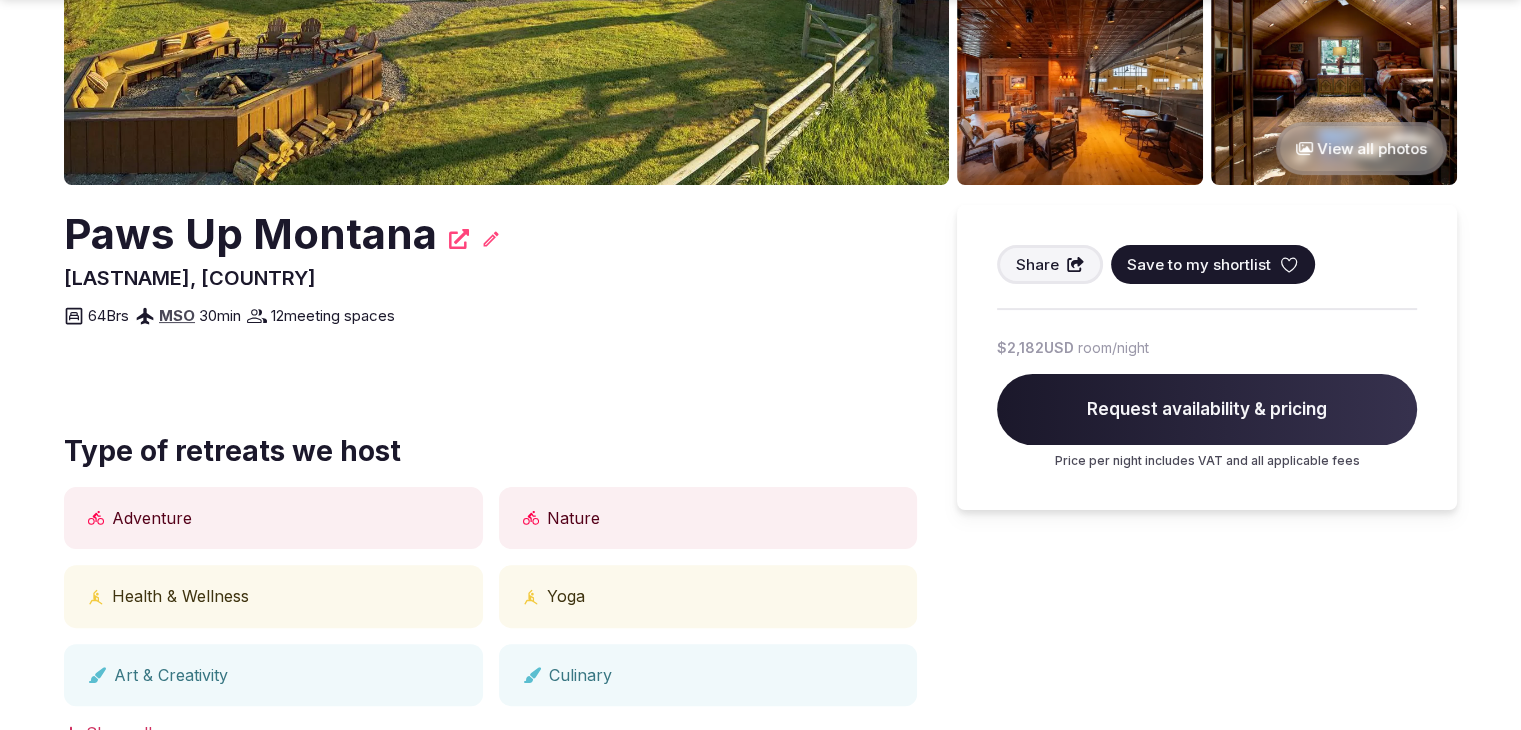 click on "Paws Up Montana" at bounding box center (250, 234) 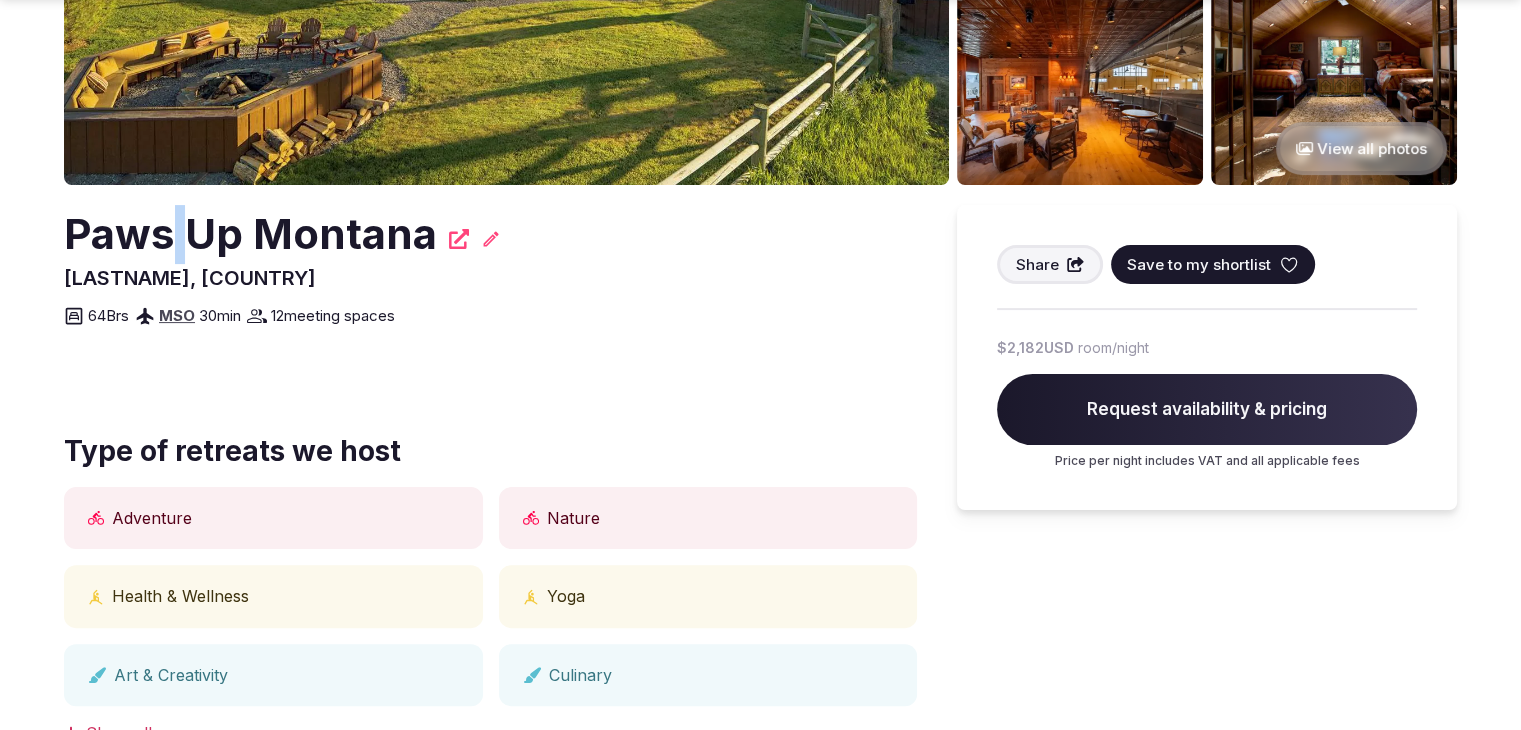 click on "Paws Up Montana" at bounding box center [250, 234] 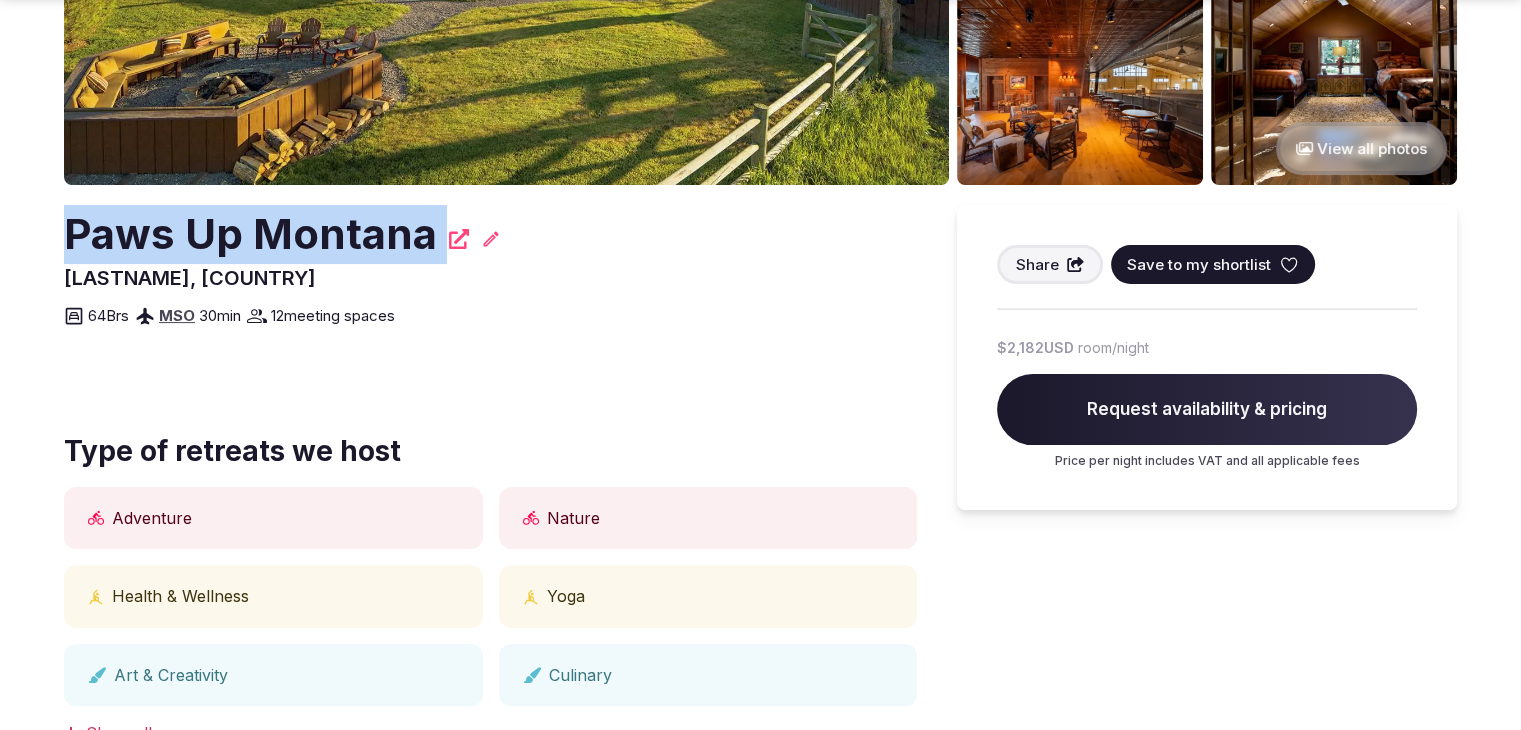 click on "Paws Up Montana" at bounding box center (250, 234) 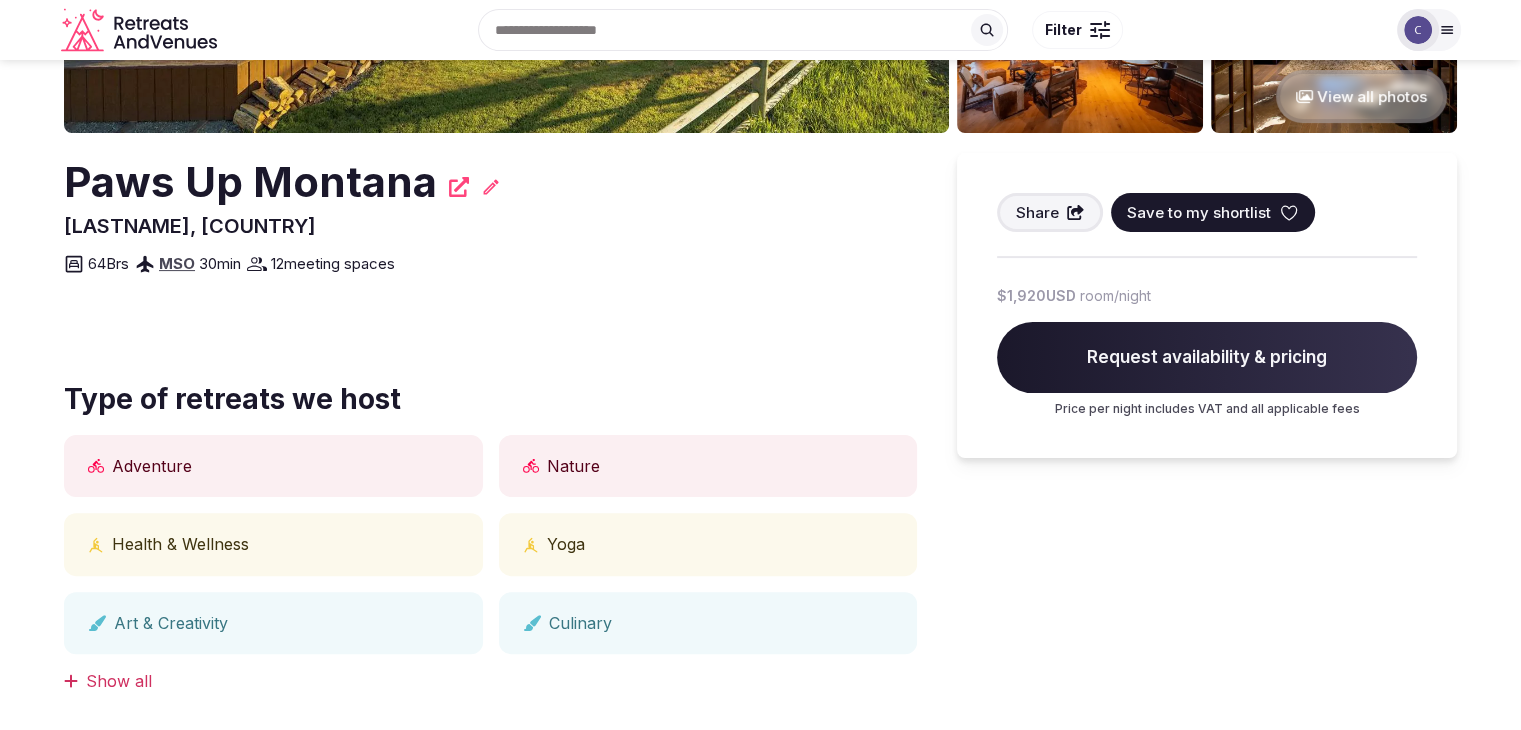 scroll, scrollTop: 100, scrollLeft: 0, axis: vertical 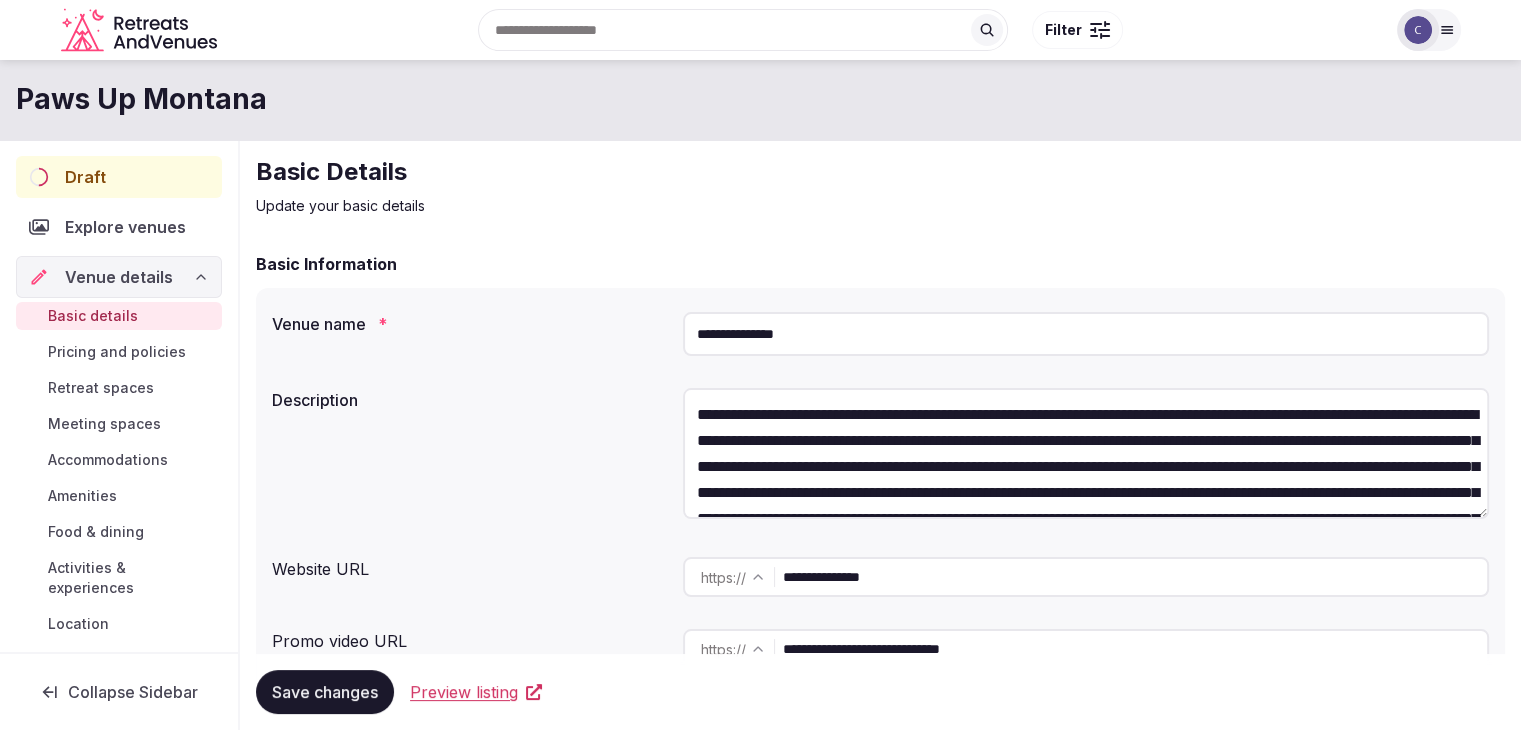 click on "Draft" at bounding box center [85, 177] 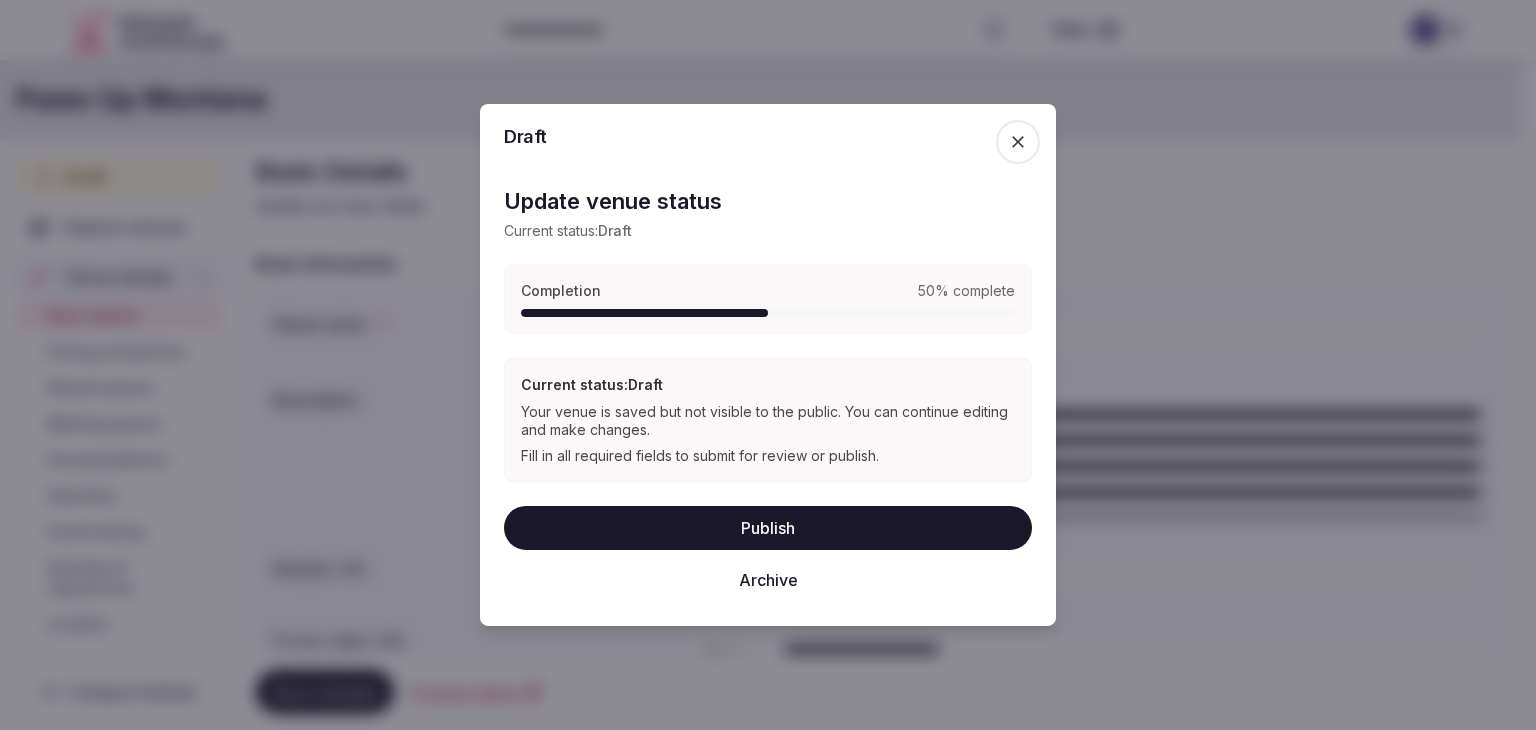 drag, startPoint x: 966, startPoint y: 525, endPoint x: 976, endPoint y: 551, distance: 27.856777 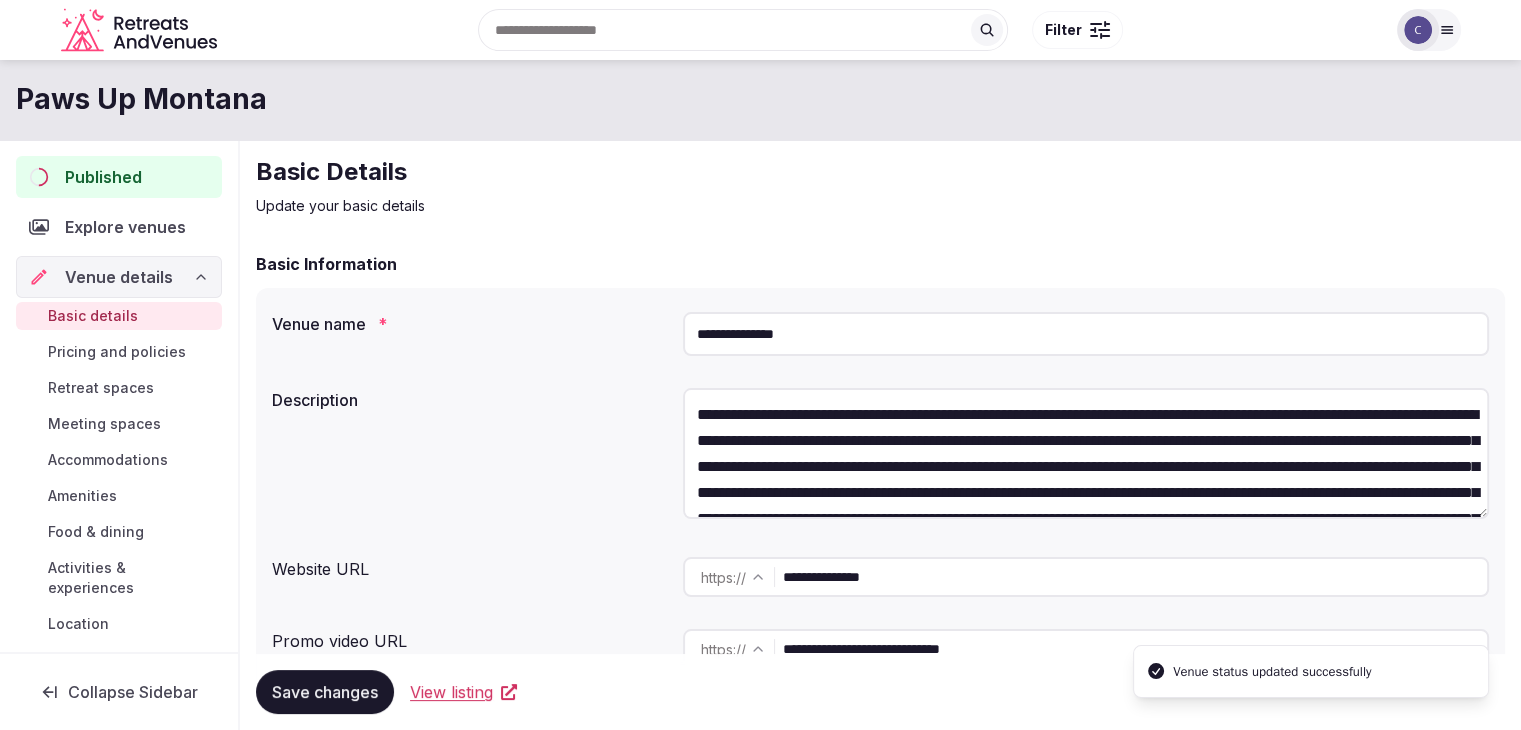 click on "Published" at bounding box center [103, 177] 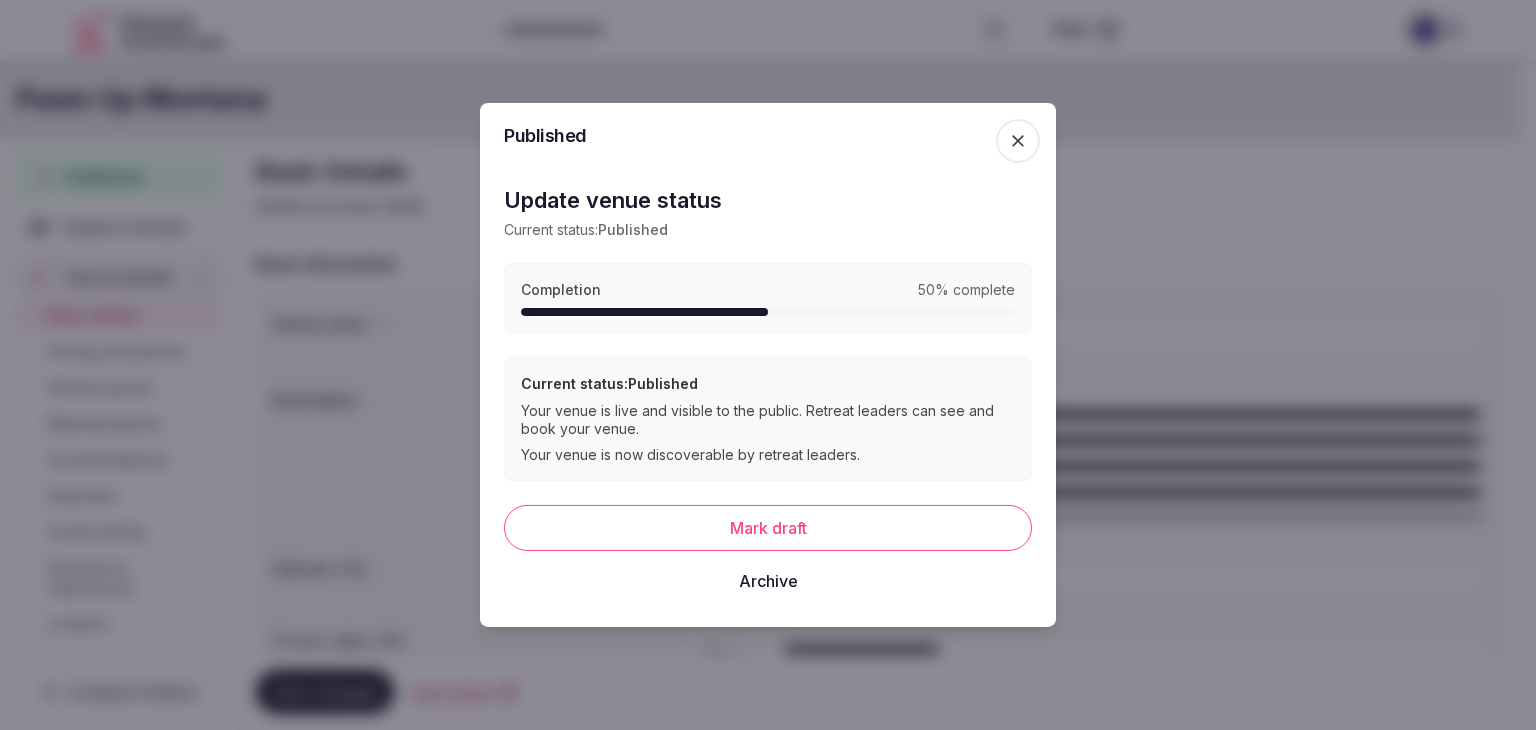 click 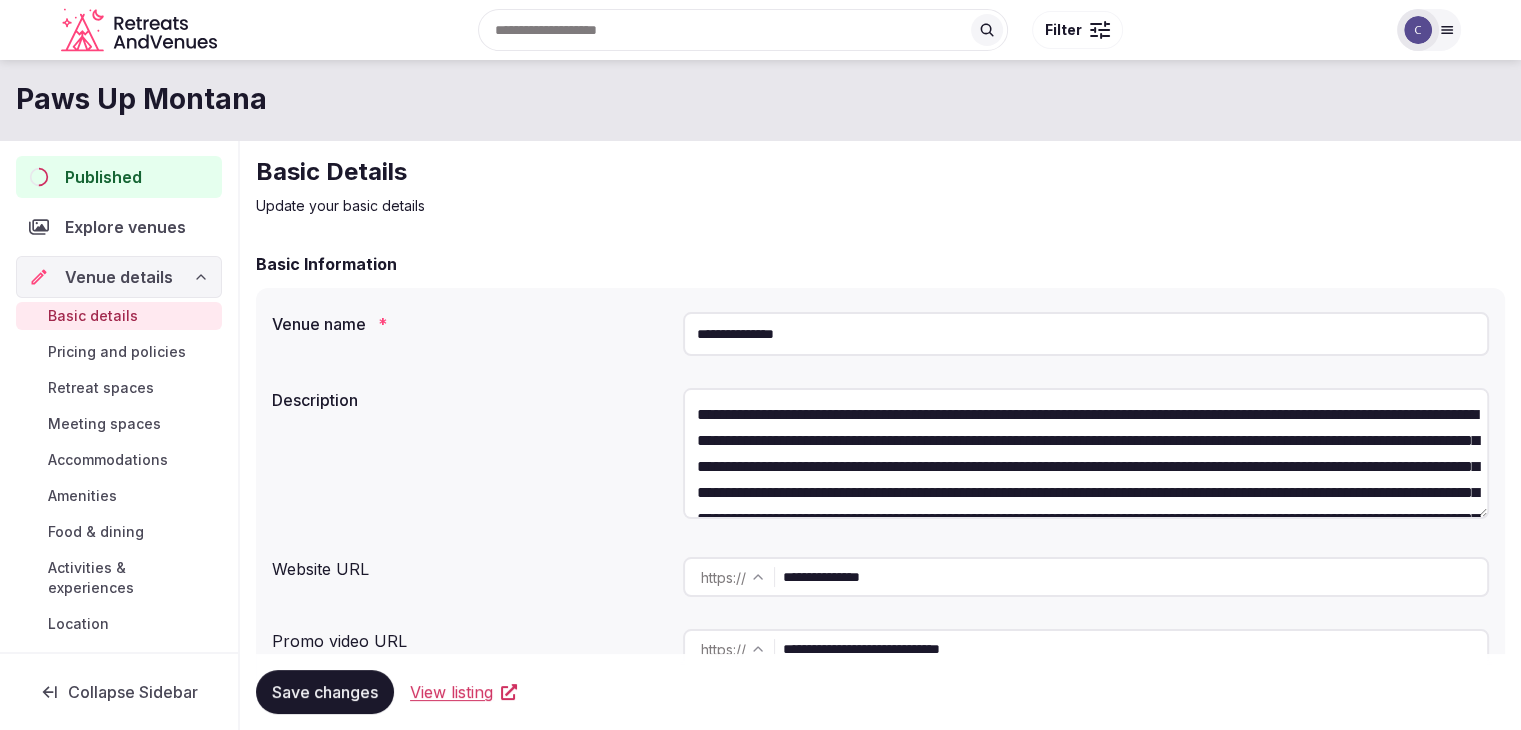 click 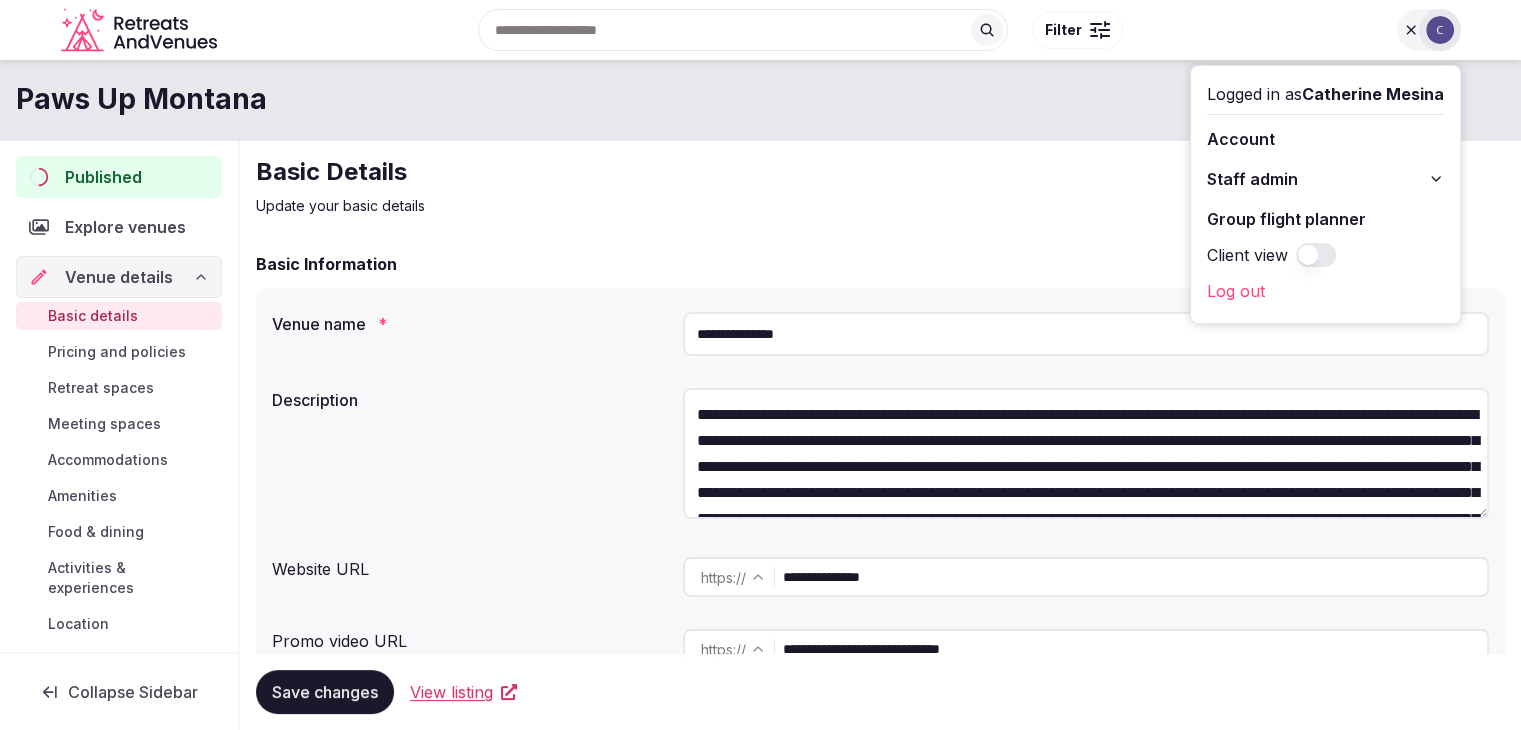 click 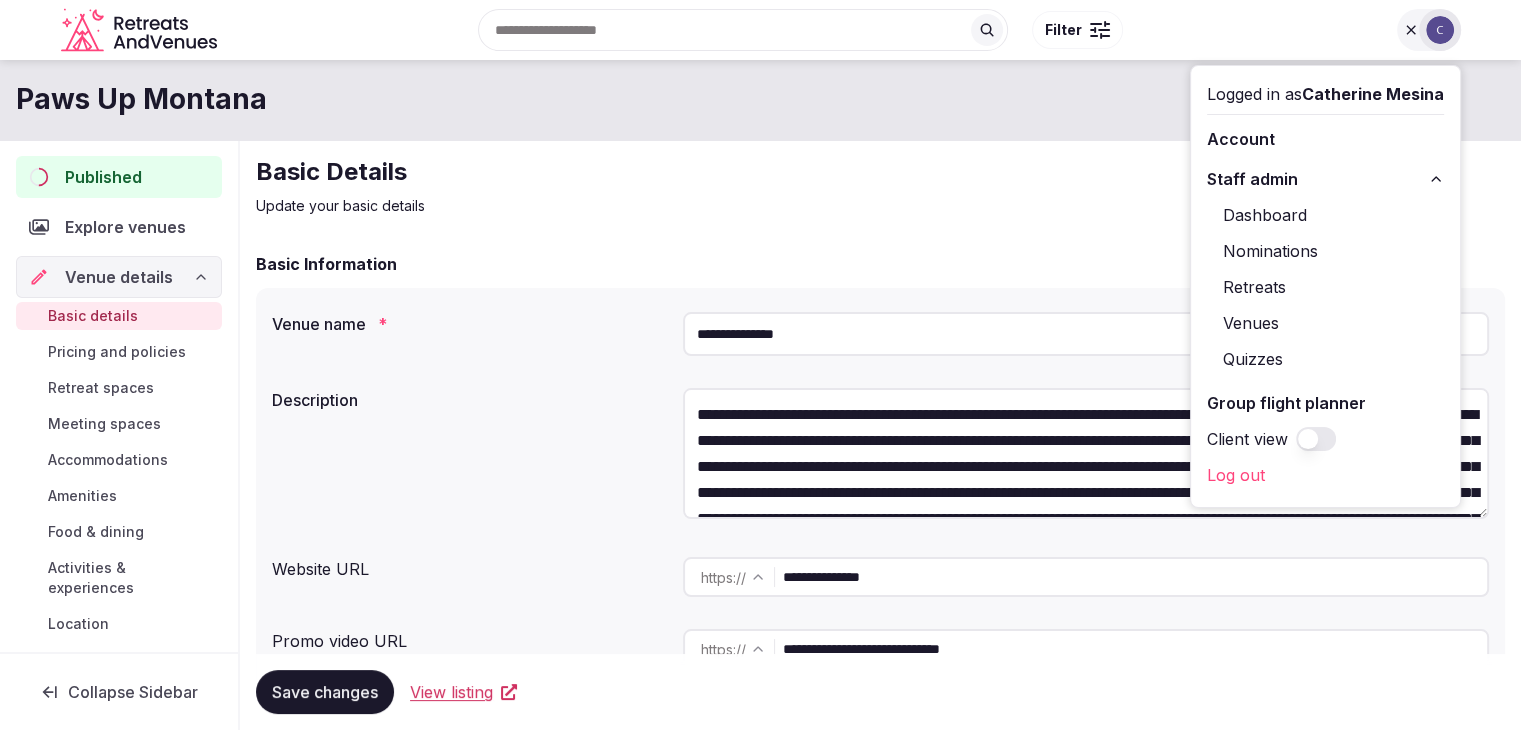 click on "Pricing and policies" at bounding box center [117, 352] 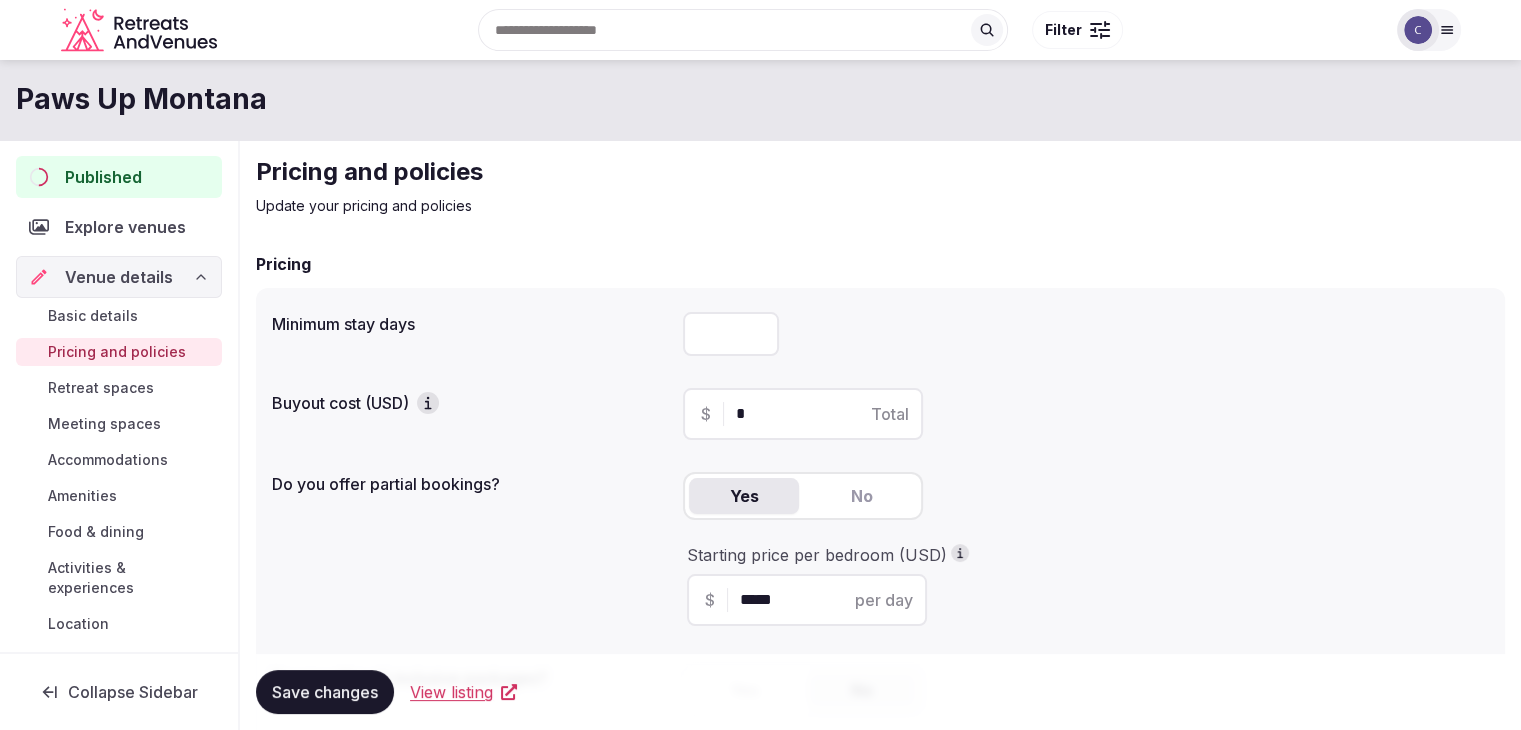 click at bounding box center (731, 334) 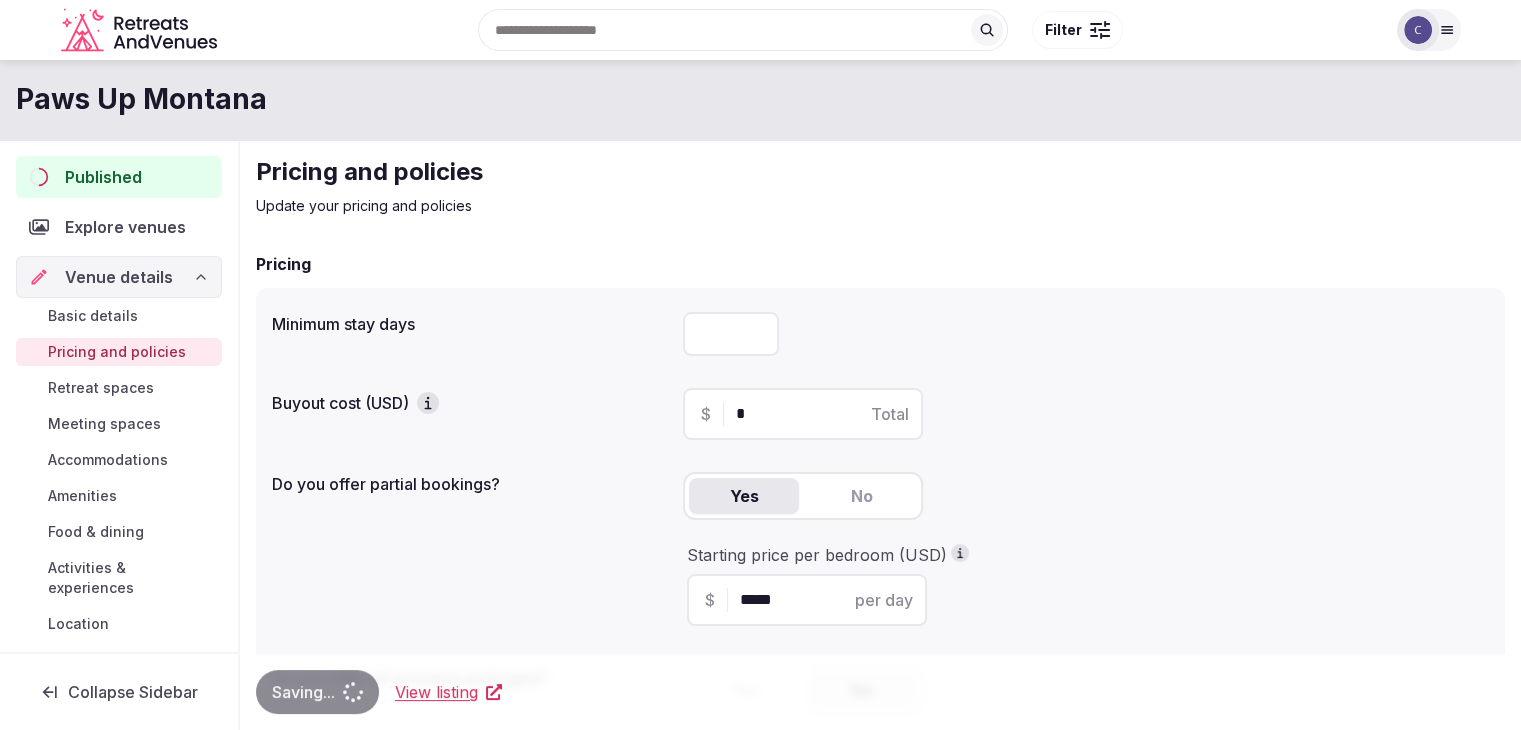 scroll, scrollTop: 400, scrollLeft: 0, axis: vertical 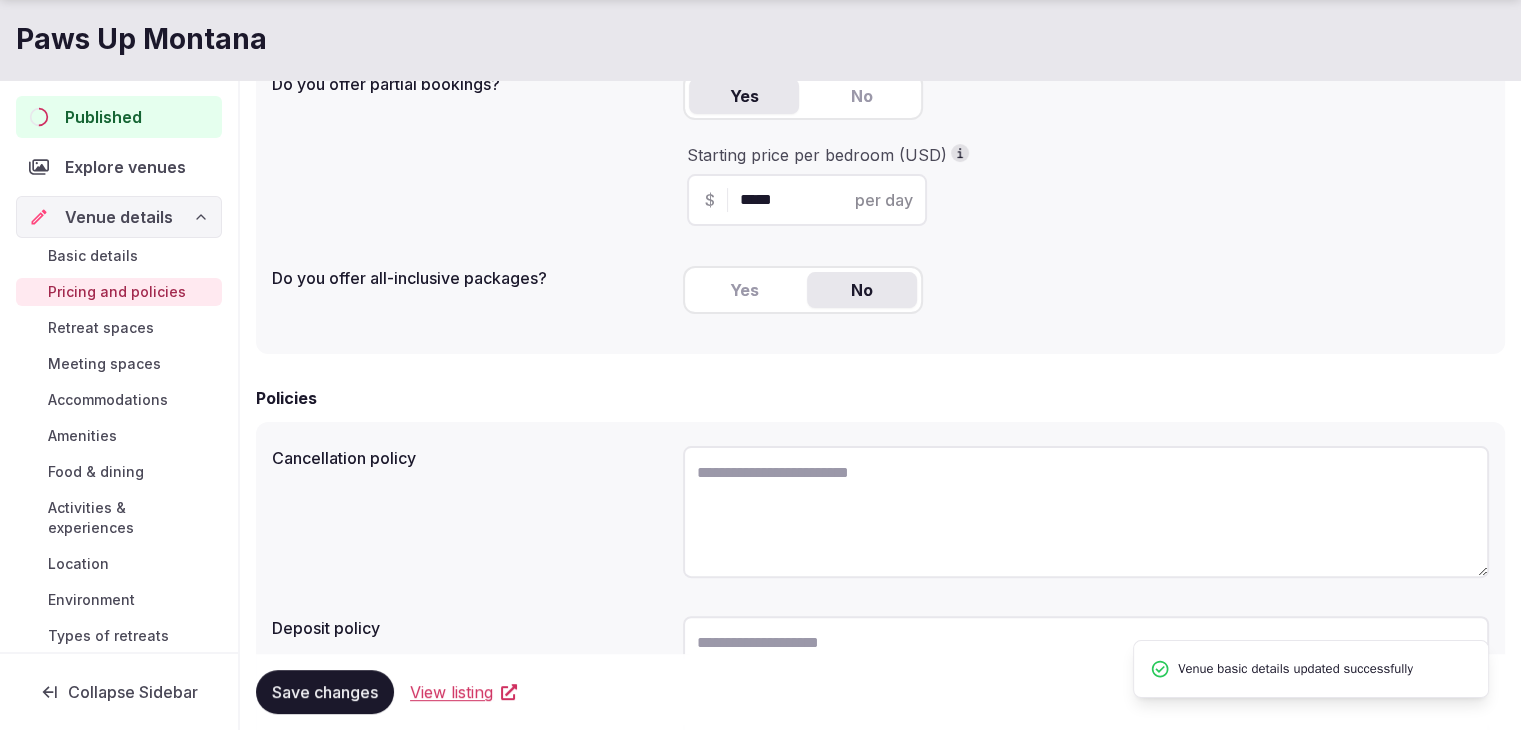 click on "Retreat spaces" at bounding box center [101, 328] 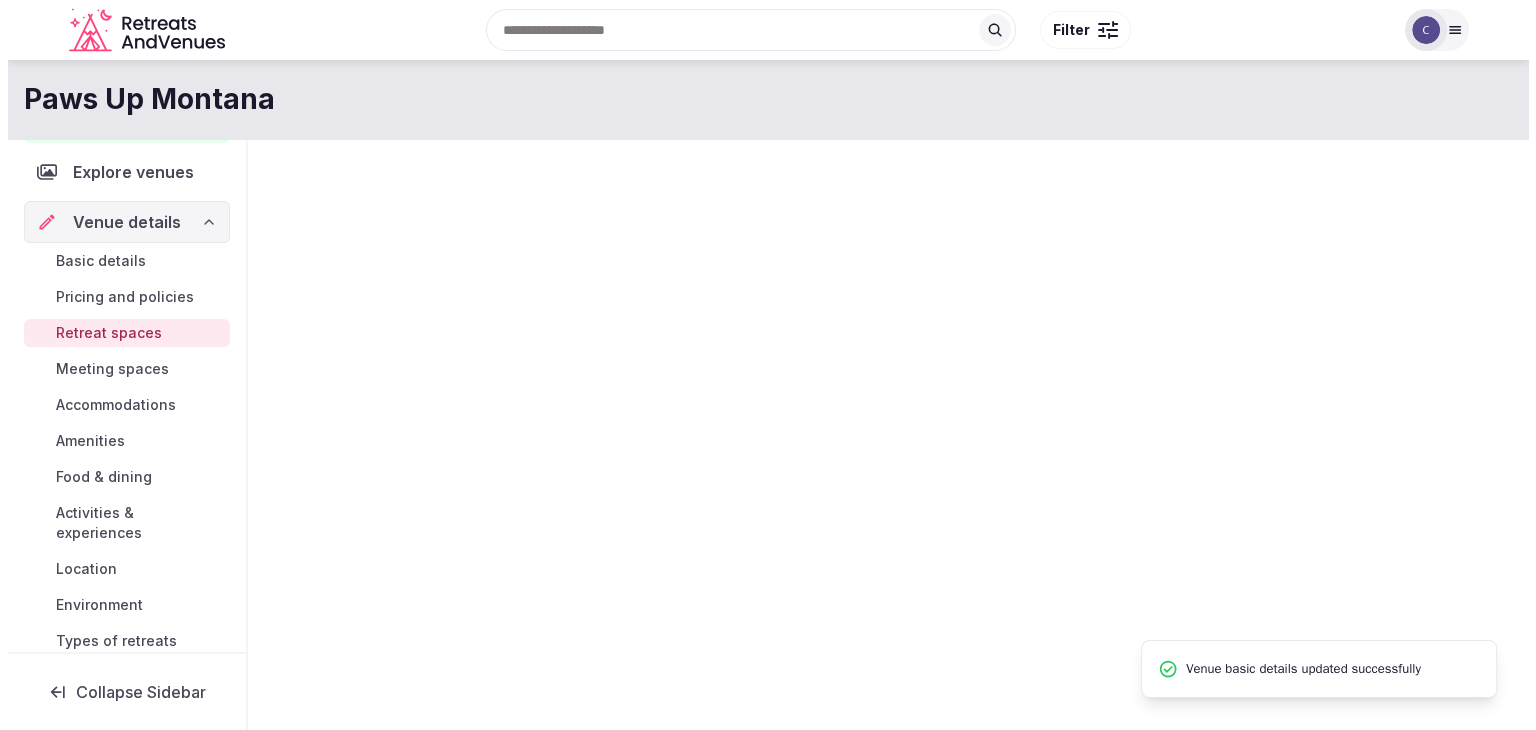 scroll, scrollTop: 0, scrollLeft: 0, axis: both 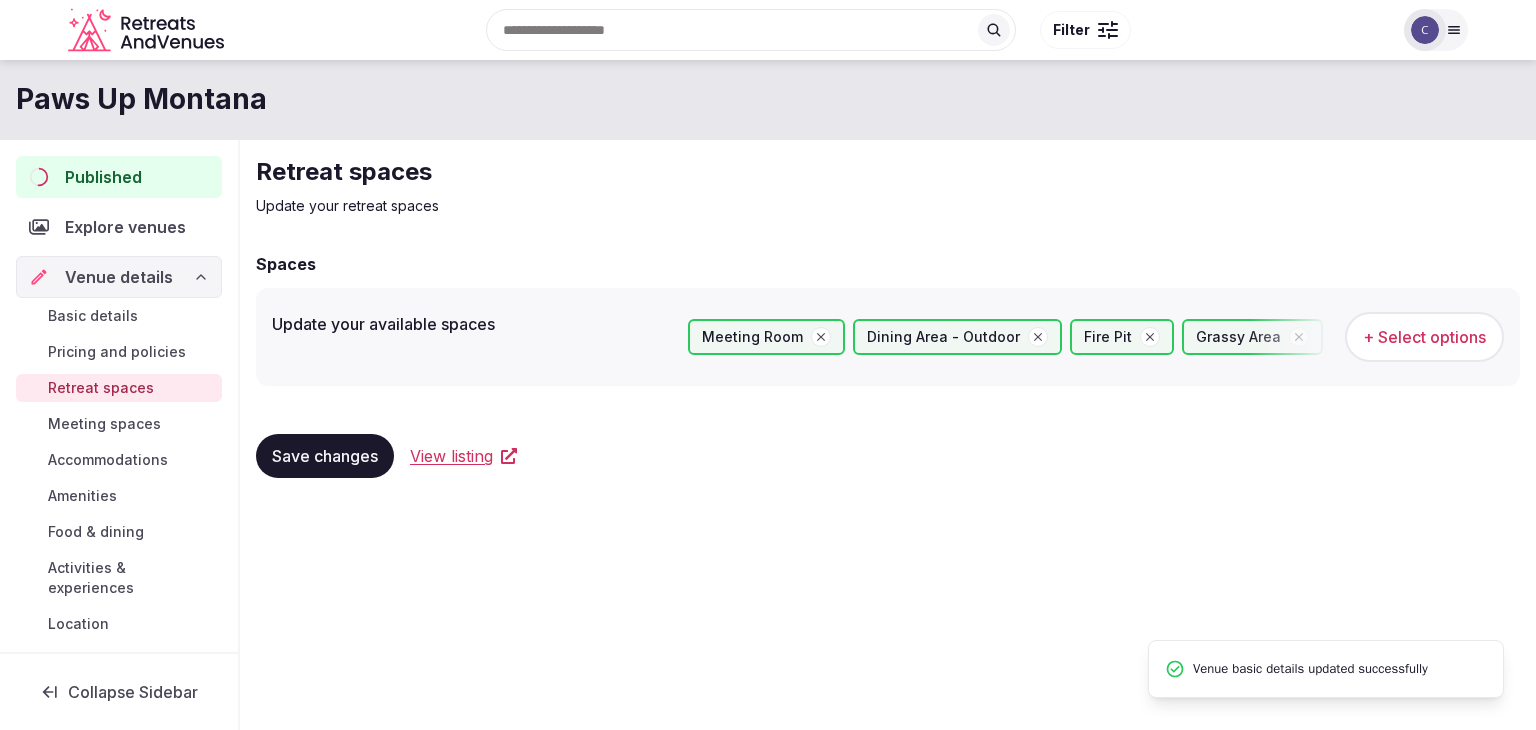 click on "Meeting spaces" at bounding box center [104, 424] 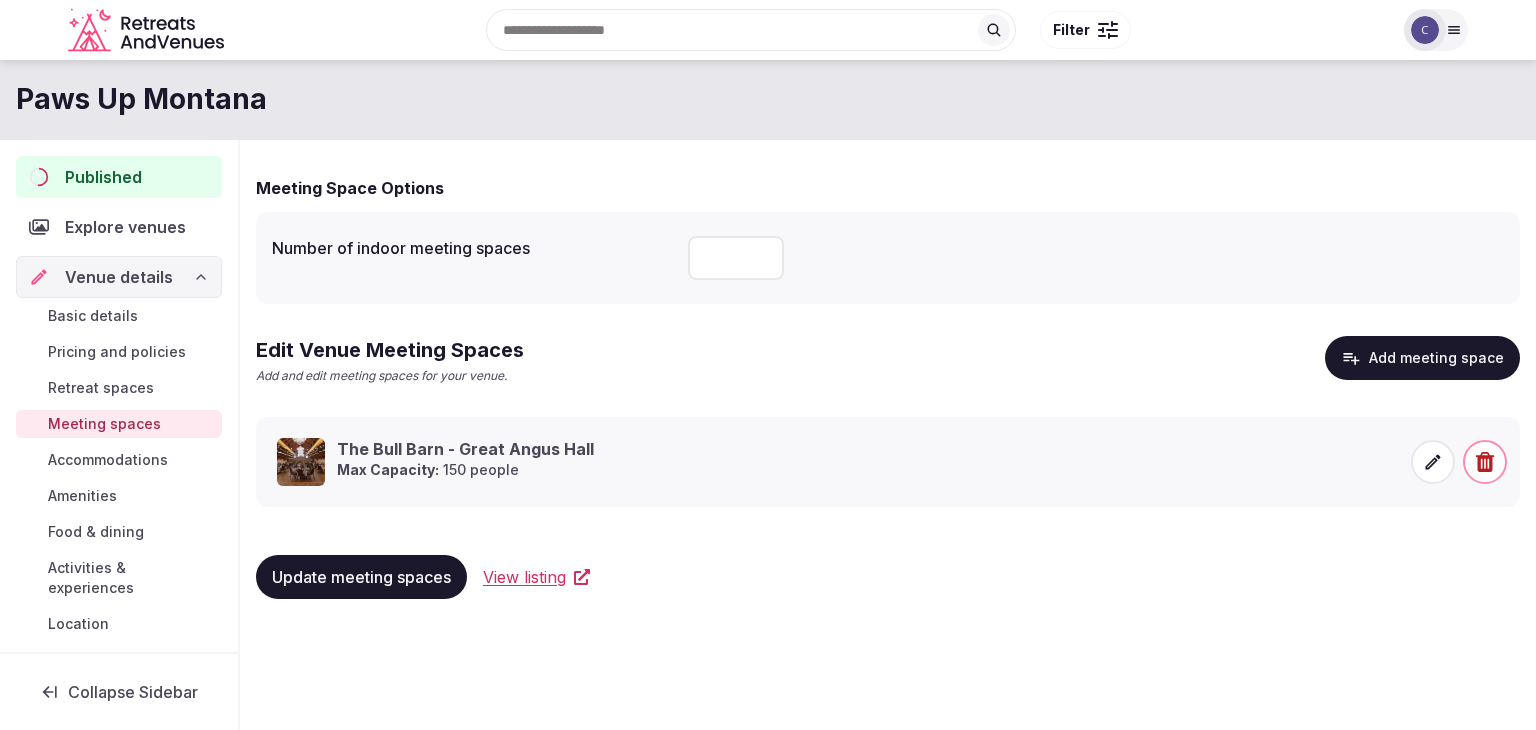 click on "Accommodations" at bounding box center (108, 460) 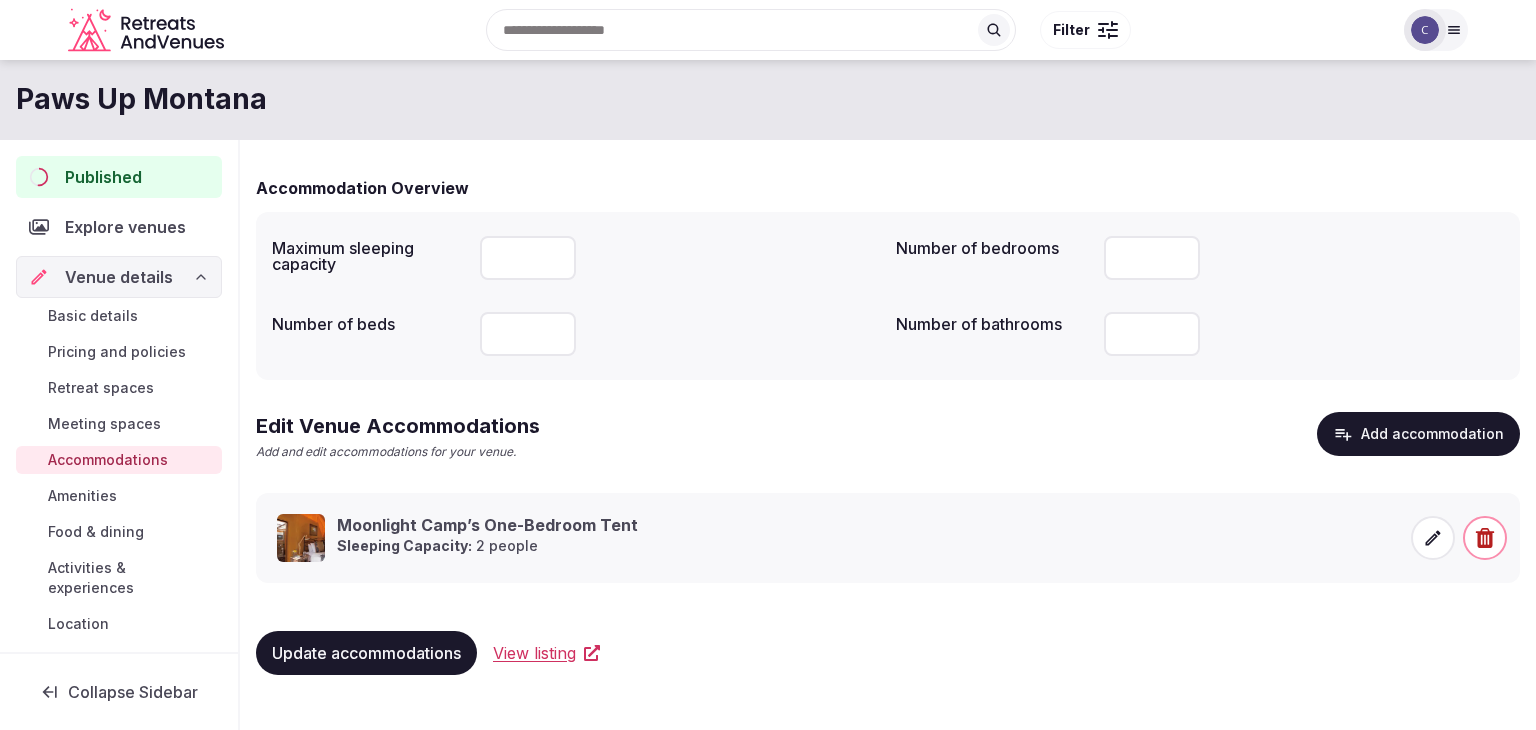 click on "Amenities" at bounding box center (82, 496) 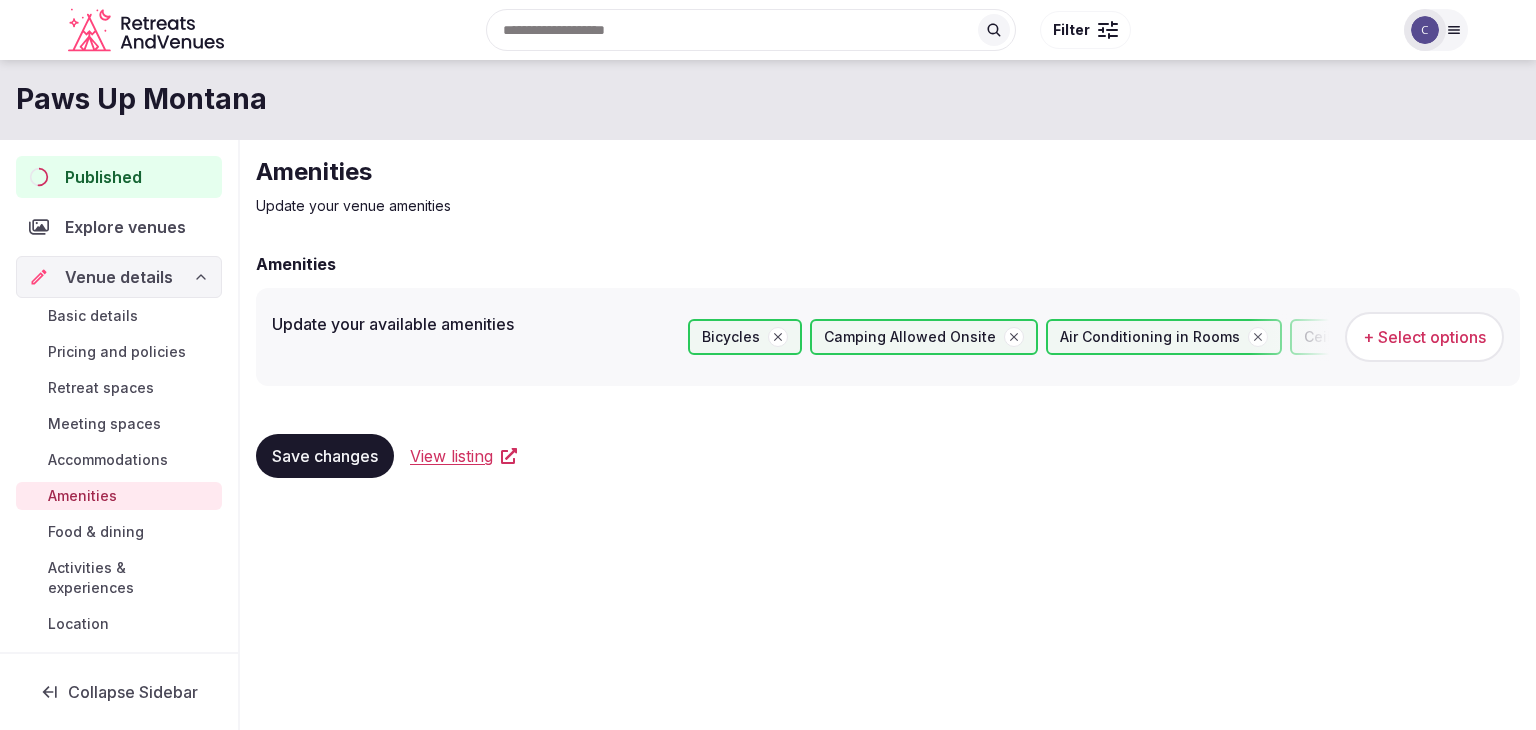 click on "Food & dining" at bounding box center [96, 532] 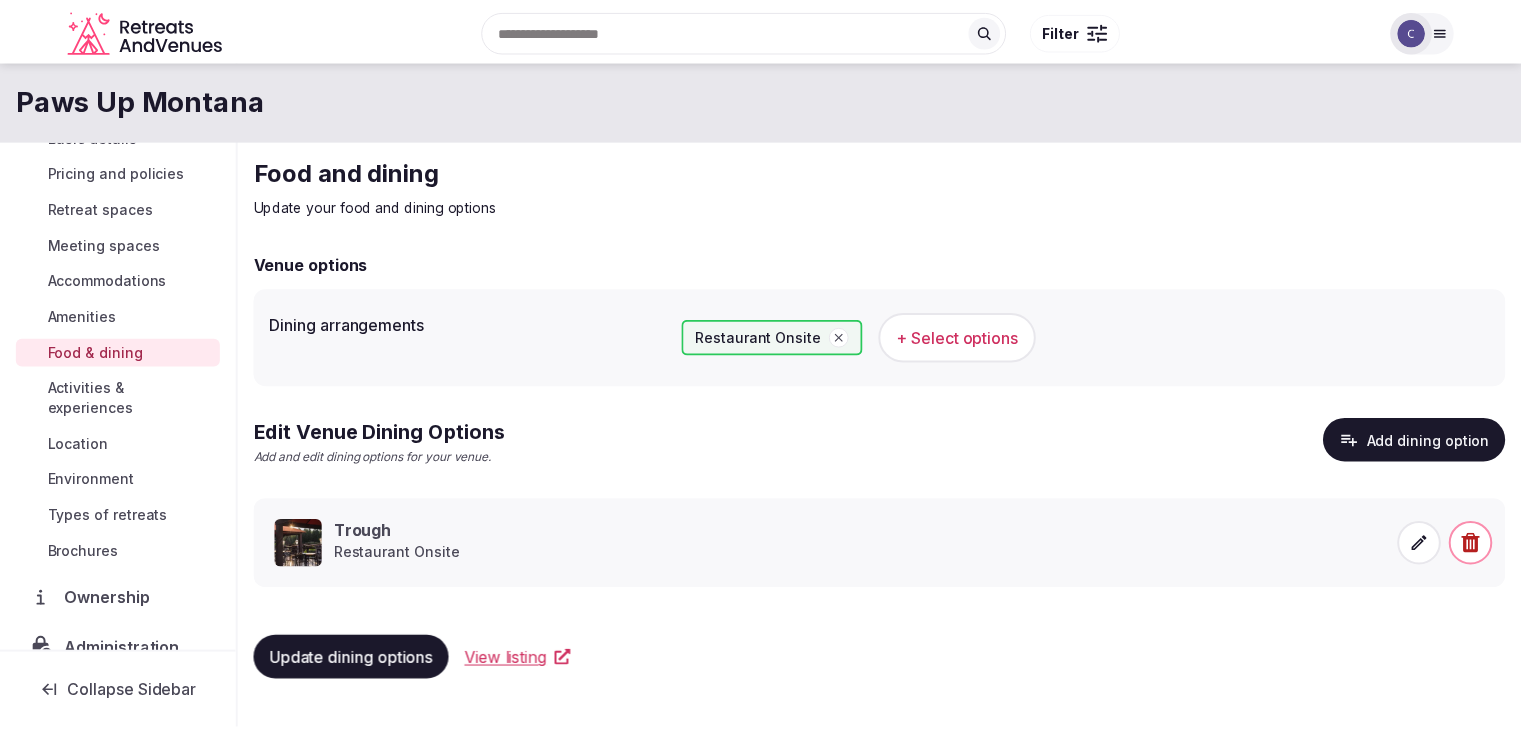 scroll, scrollTop: 200, scrollLeft: 0, axis: vertical 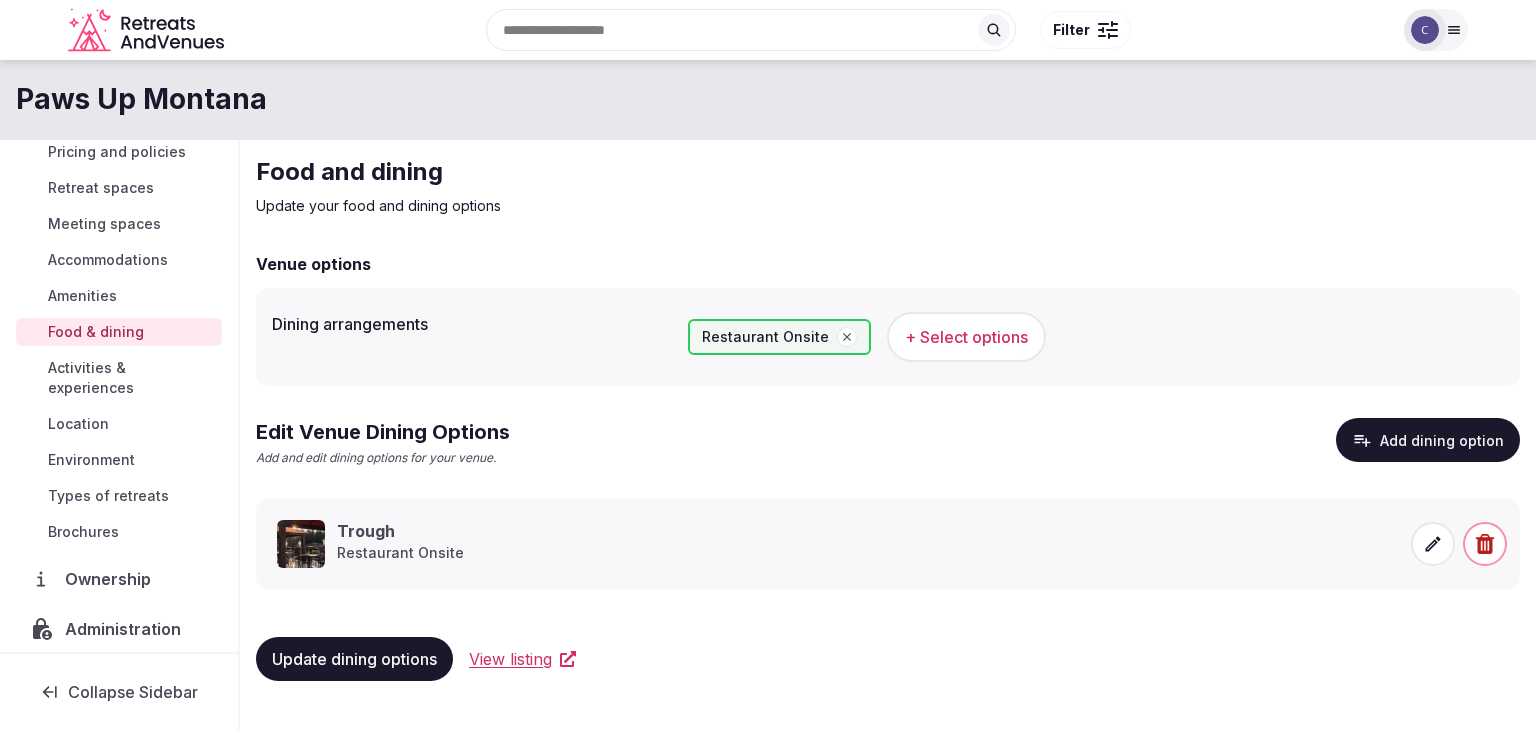 click on "Activities & experiences" at bounding box center [131, 378] 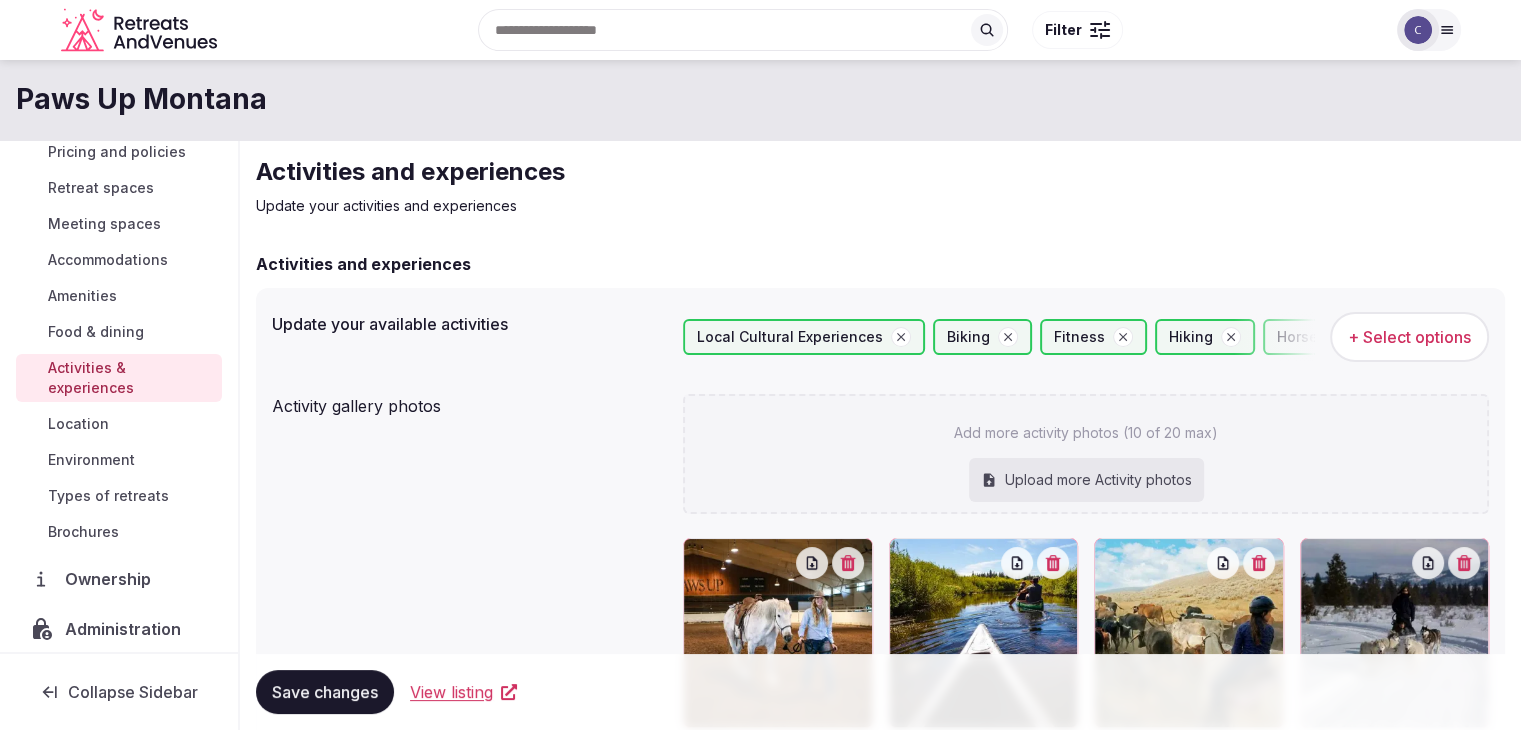 click on "Location" at bounding box center (119, 424) 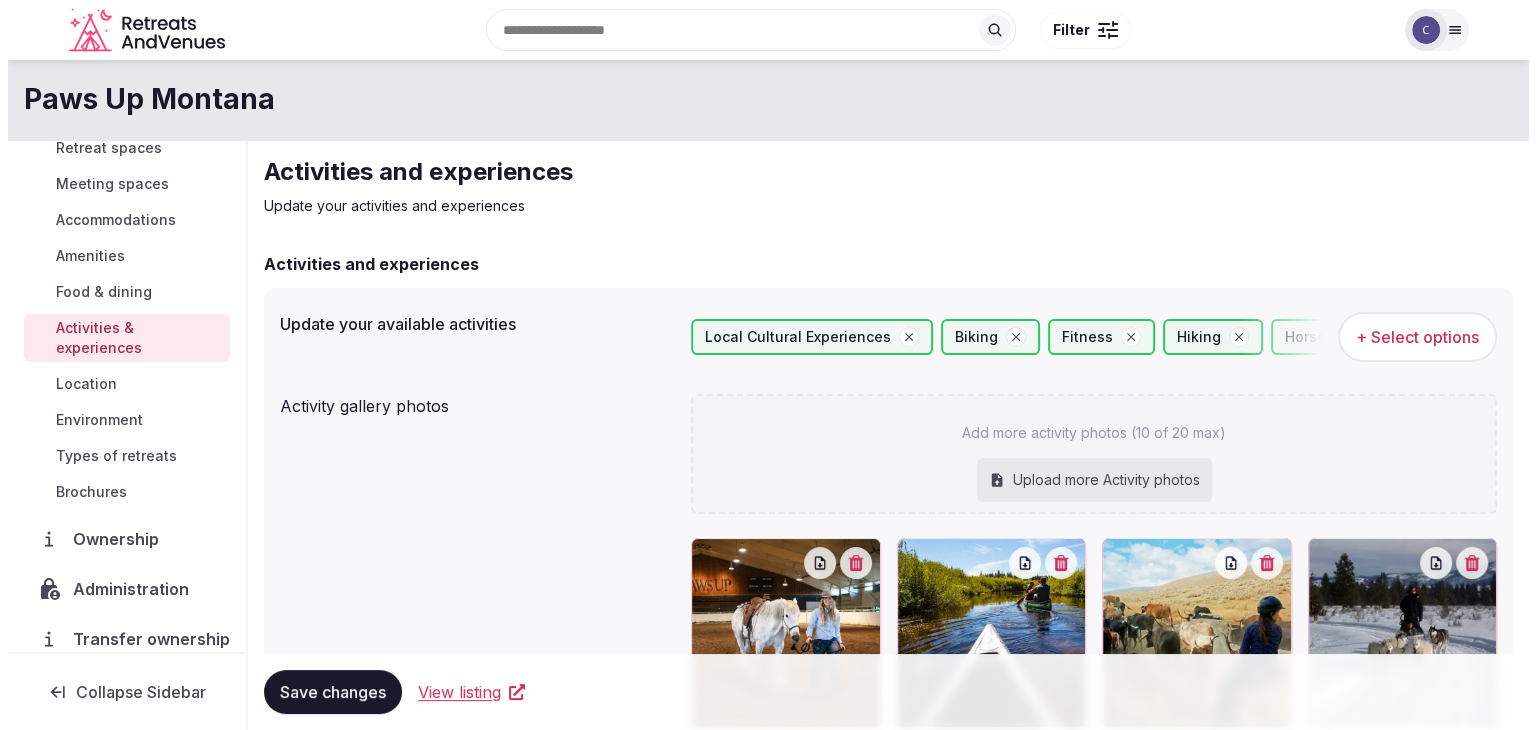 scroll, scrollTop: 261, scrollLeft: 0, axis: vertical 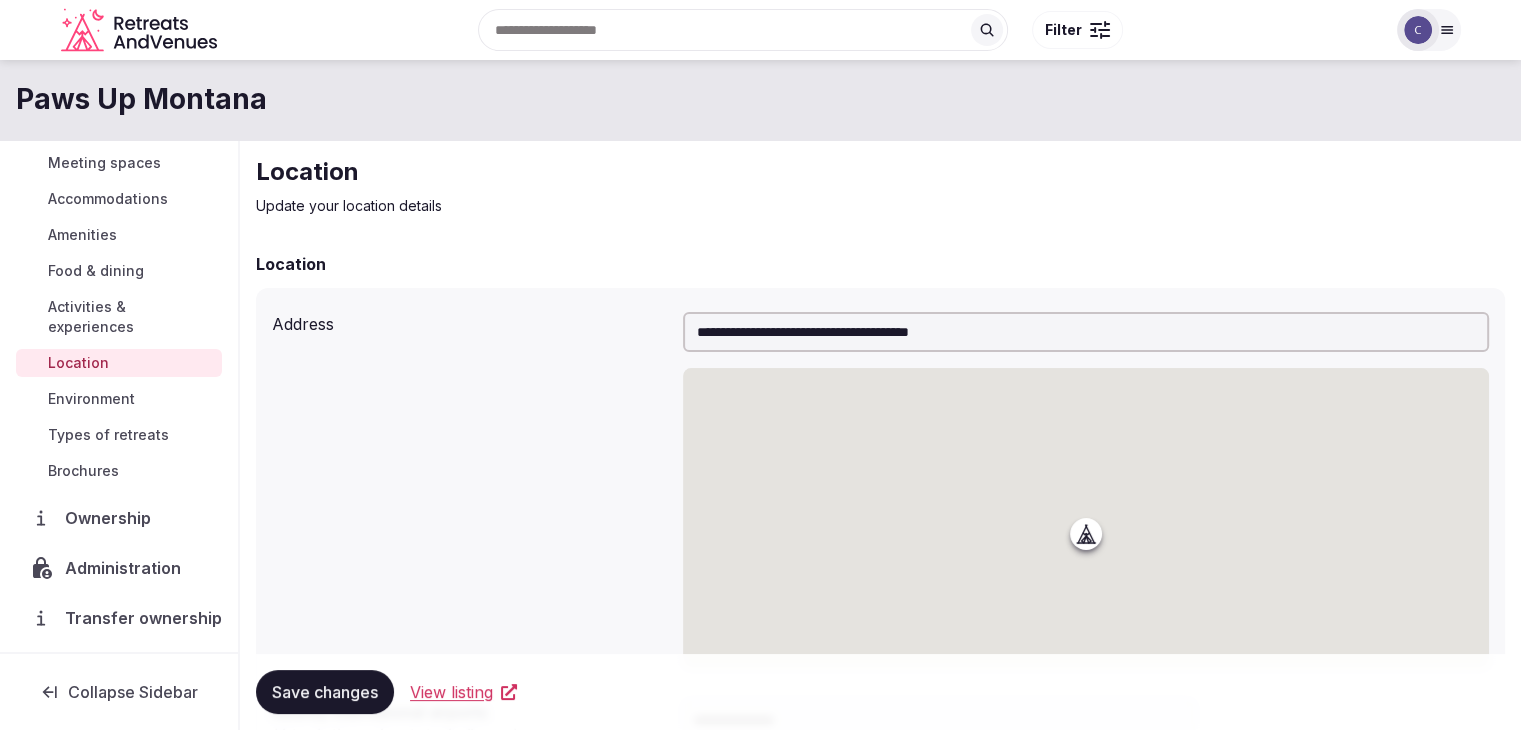 click on "Environment" at bounding box center (91, 399) 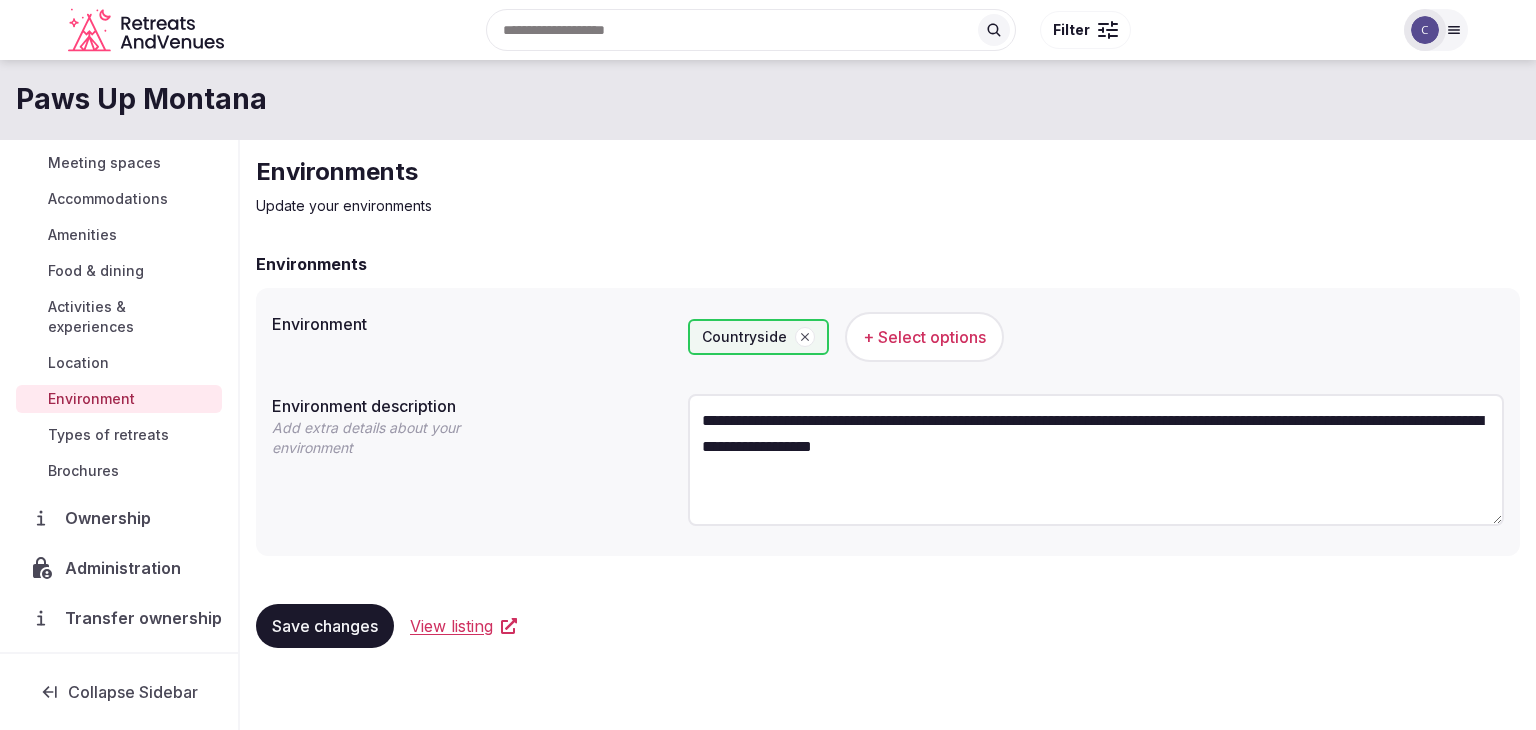 click on "Types of retreats" at bounding box center (108, 435) 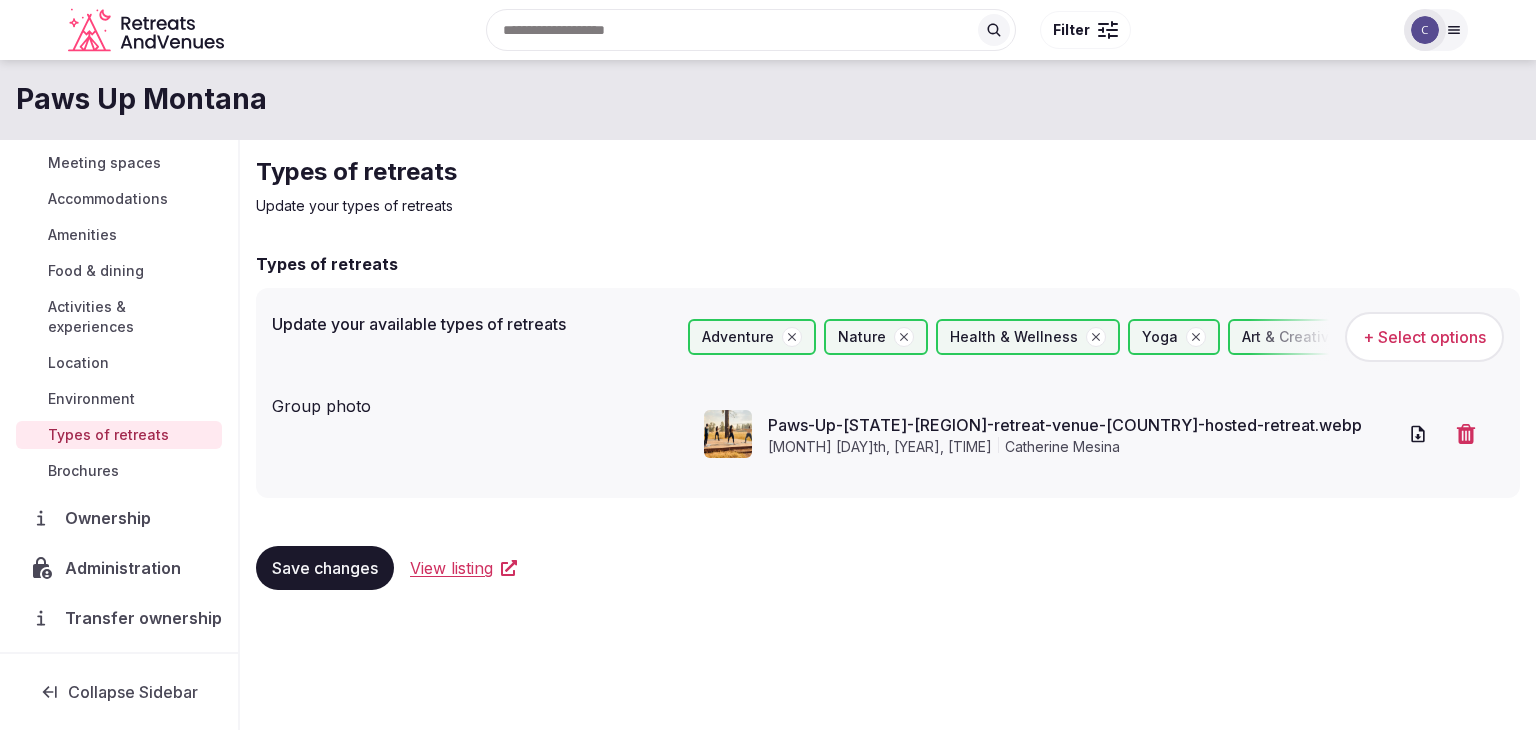 scroll, scrollTop: 0, scrollLeft: 0, axis: both 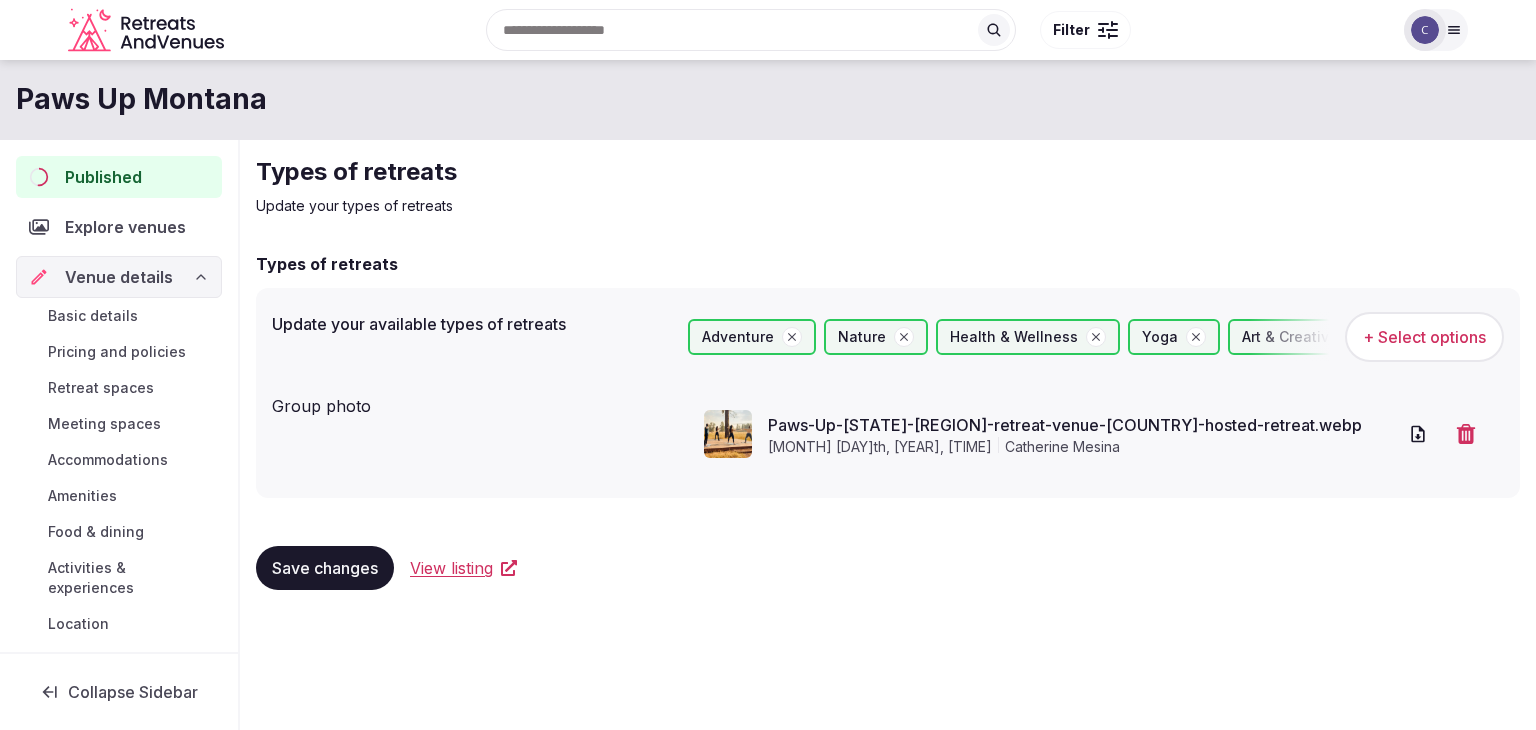 click on "Published" at bounding box center (103, 177) 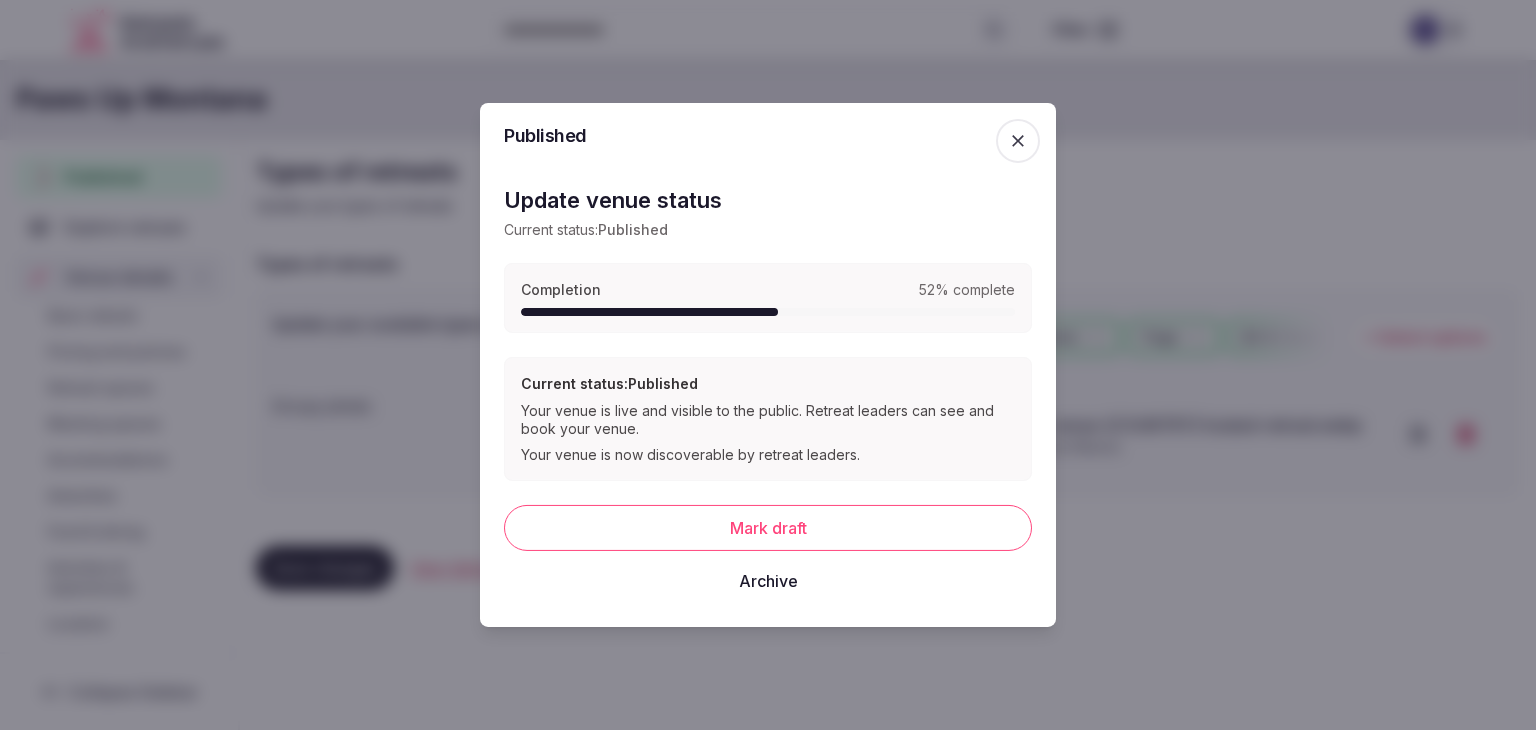 click 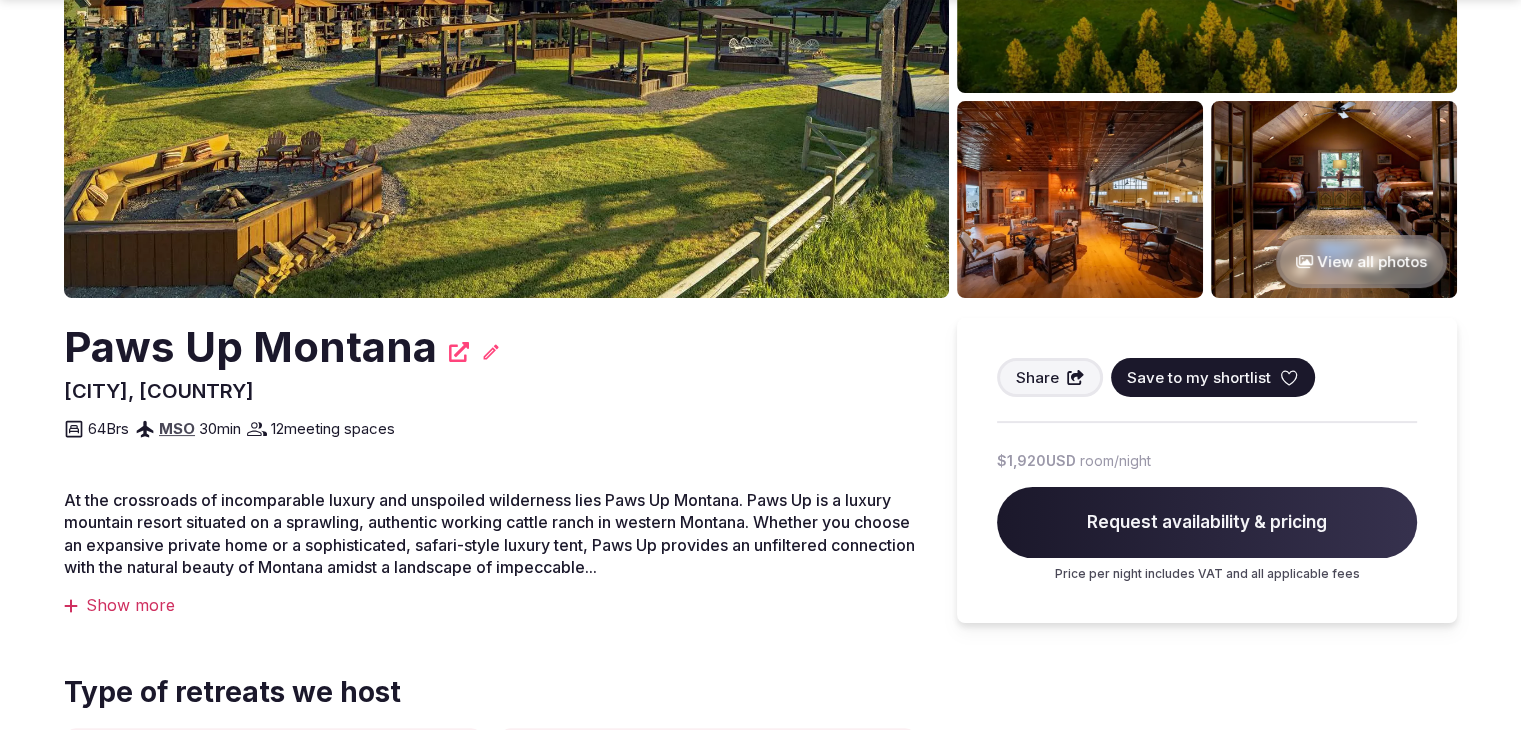 scroll, scrollTop: 300, scrollLeft: 0, axis: vertical 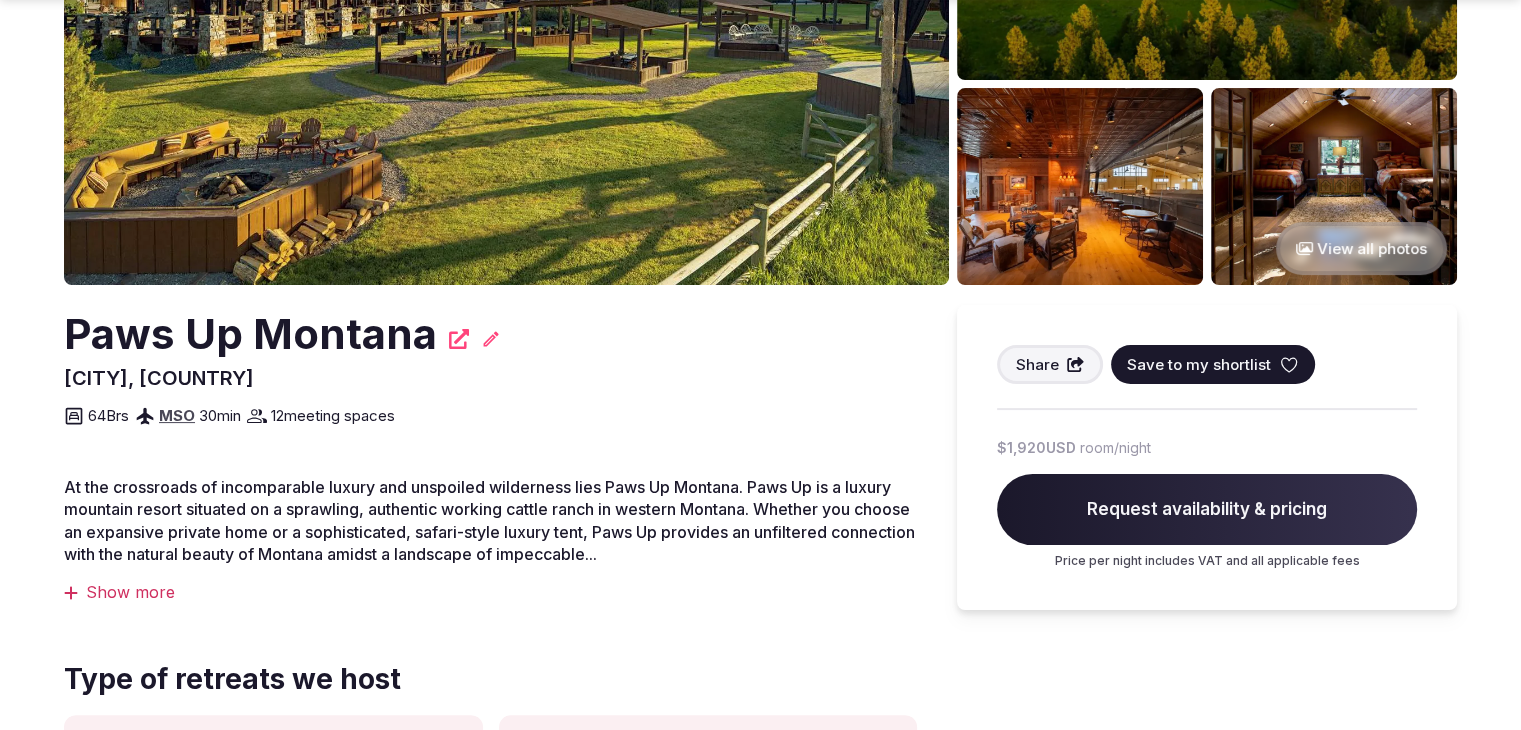 click on "Paws Up Montana" at bounding box center [250, 334] 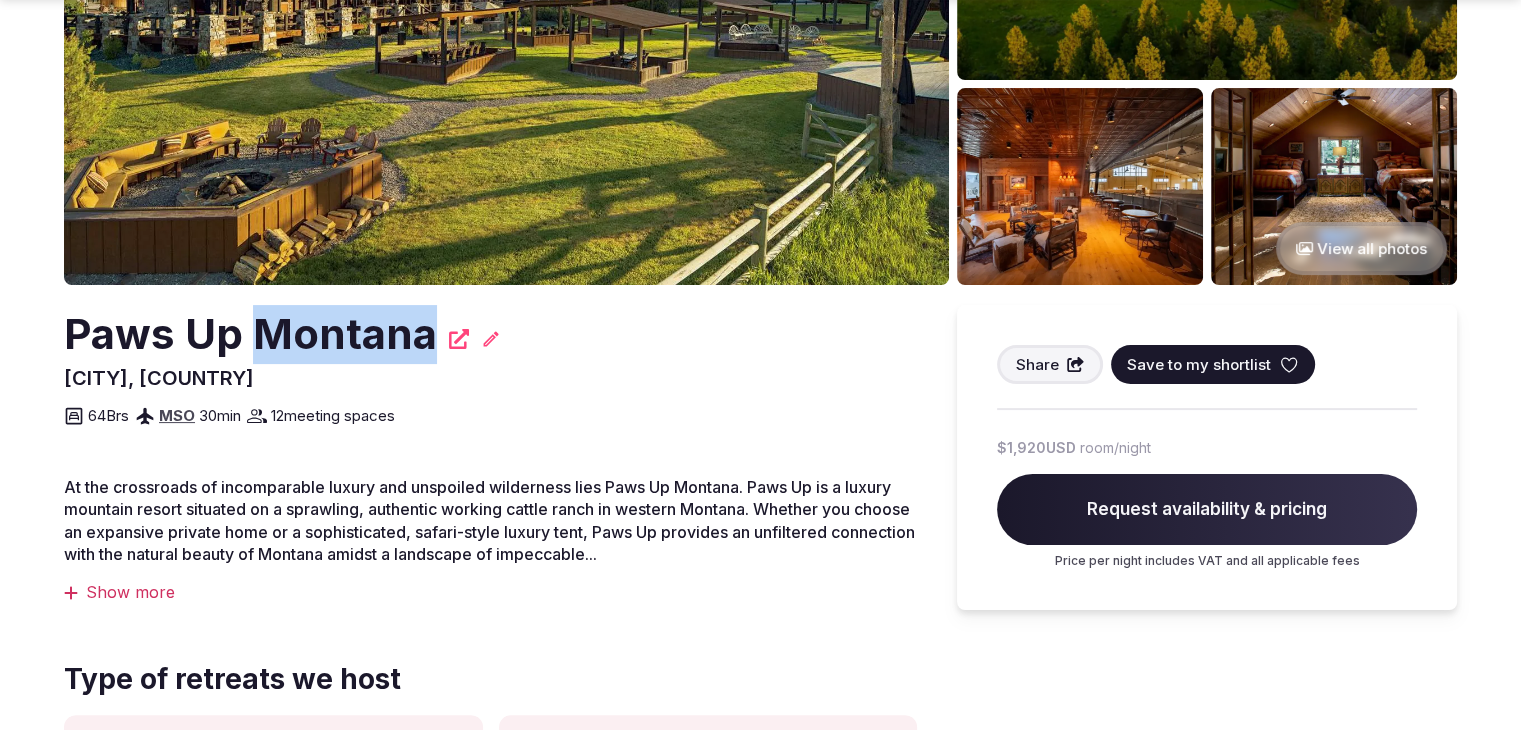 click on "Paws Up Montana" at bounding box center [250, 334] 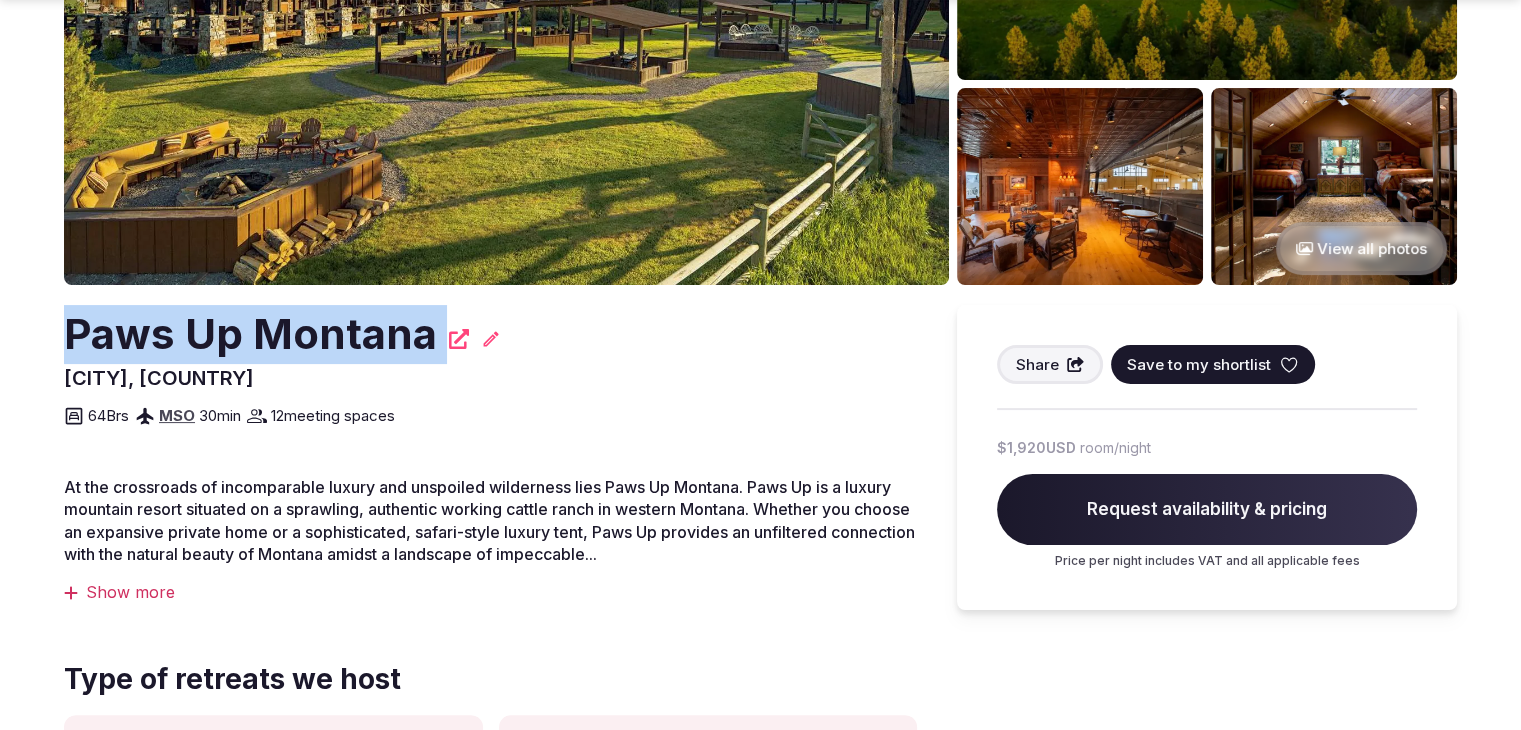 click on "Paws Up Montana" at bounding box center (250, 334) 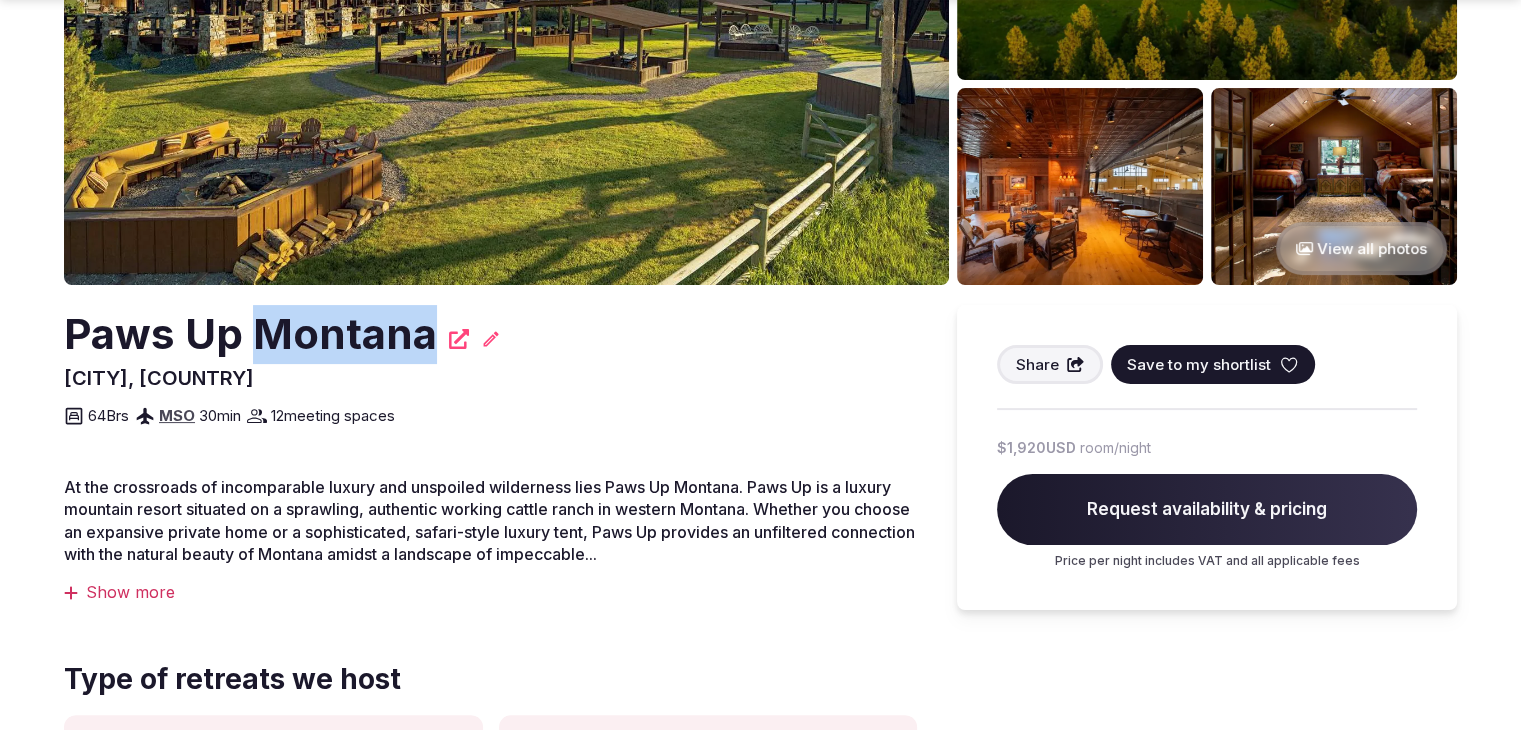 click on "Paws Up Montana" at bounding box center [250, 334] 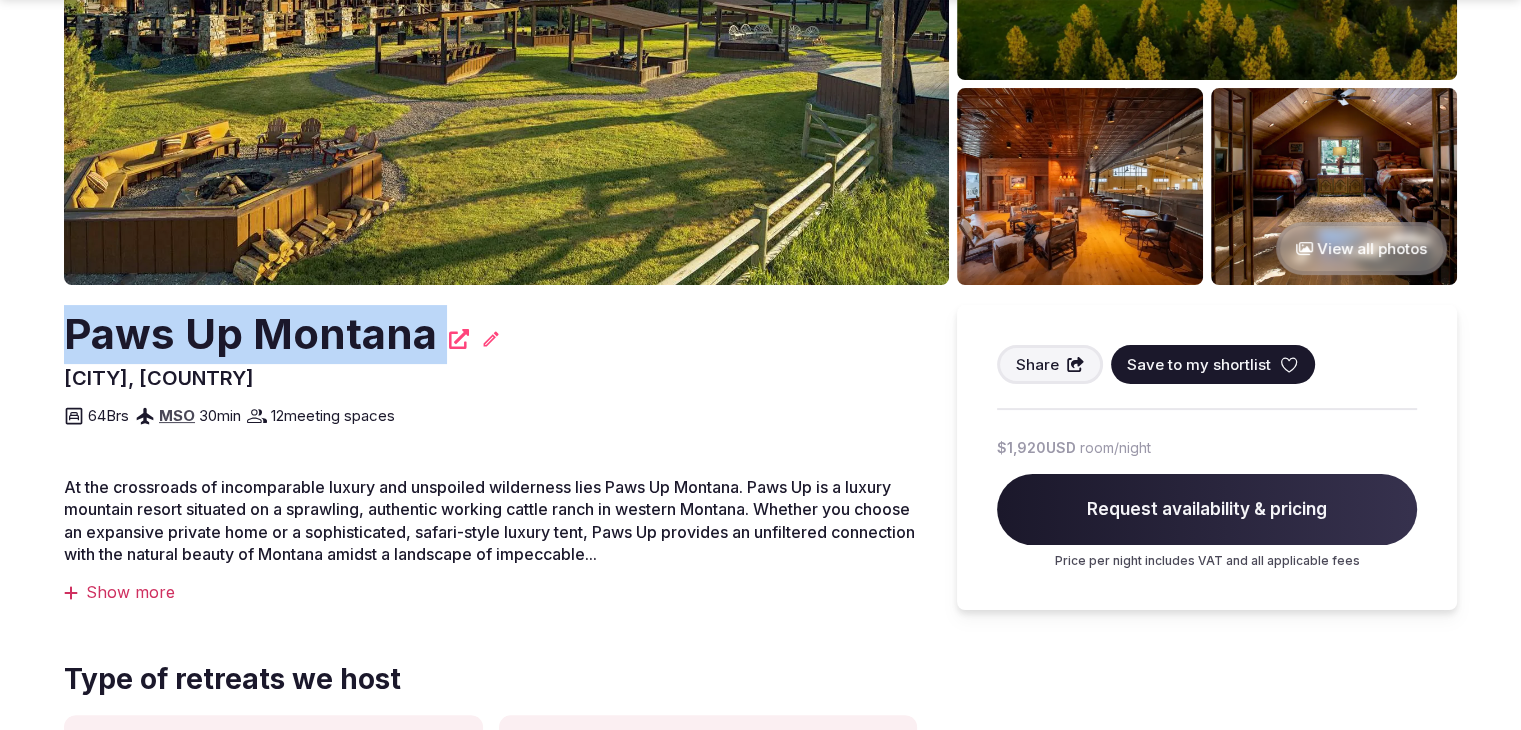 click on "Paws Up Montana" at bounding box center (250, 334) 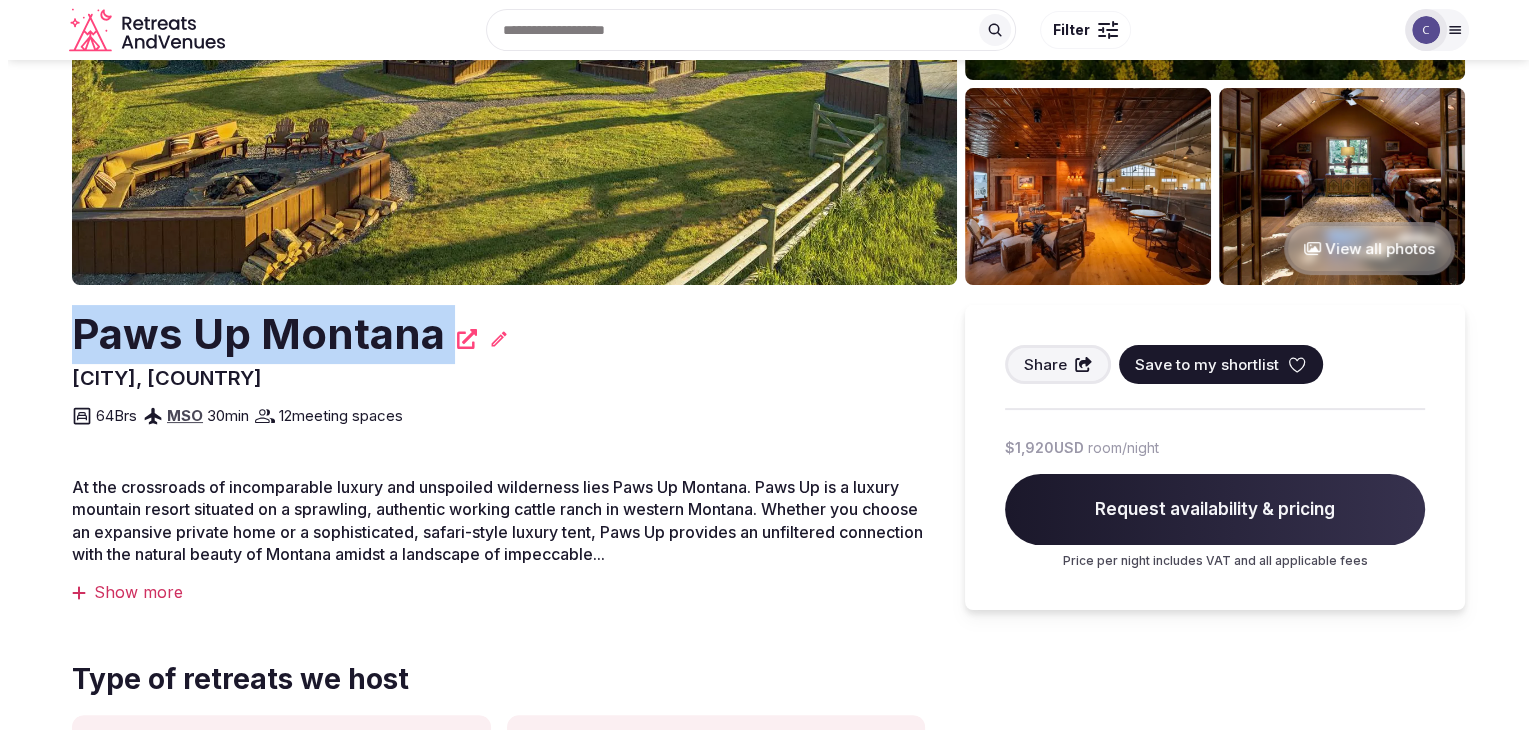 scroll, scrollTop: 0, scrollLeft: 0, axis: both 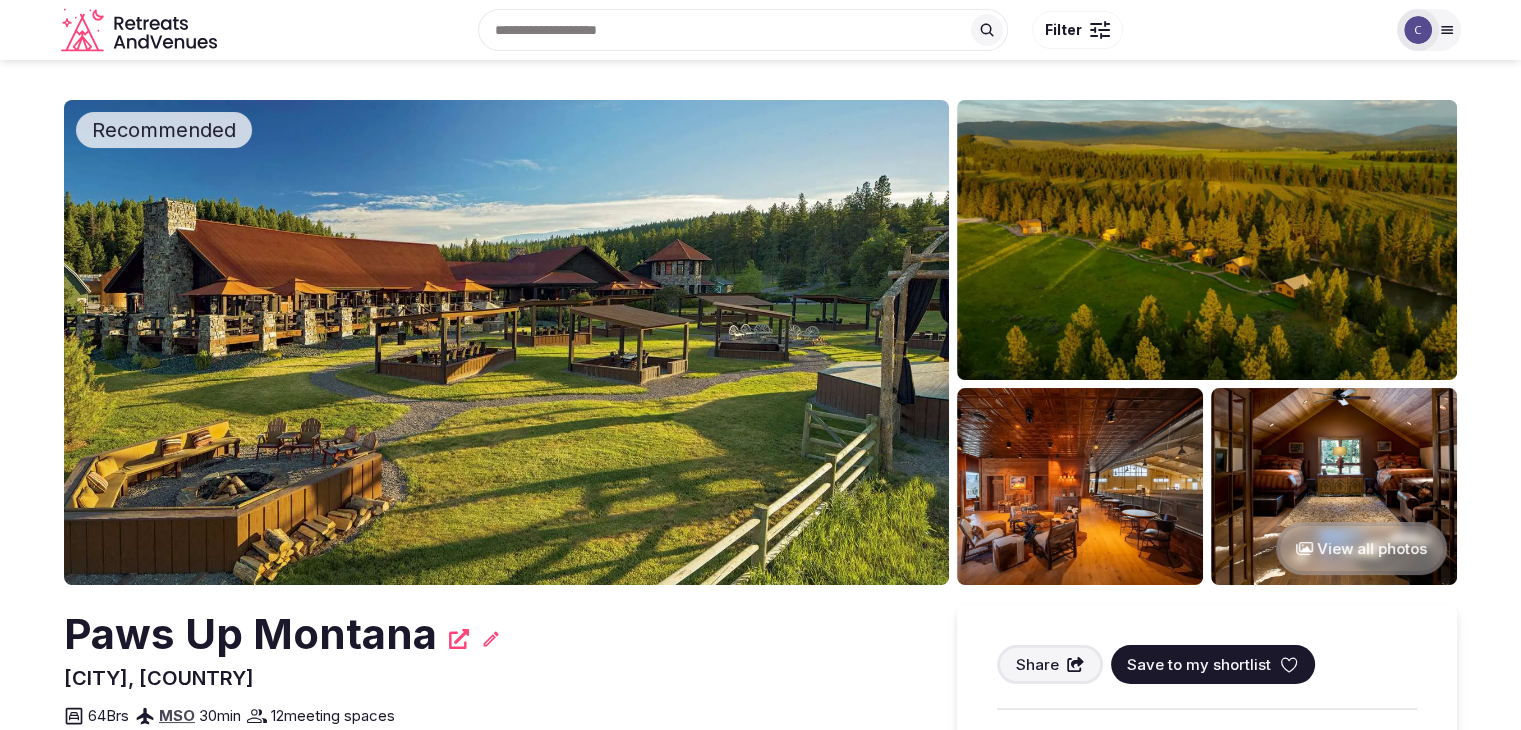 drag, startPoint x: 1437, startPoint y: 29, endPoint x: 1452, endPoint y: 133, distance: 105.076164 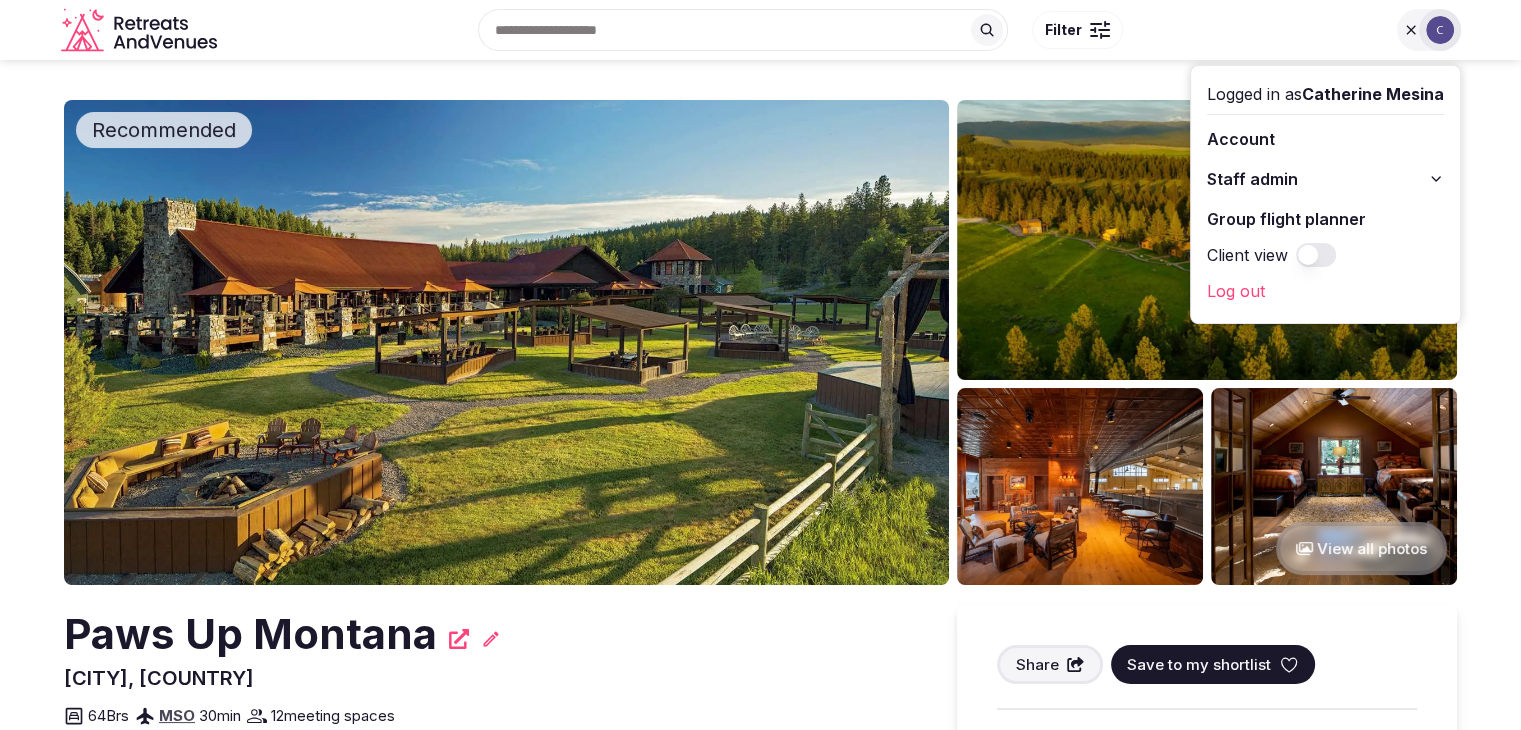click 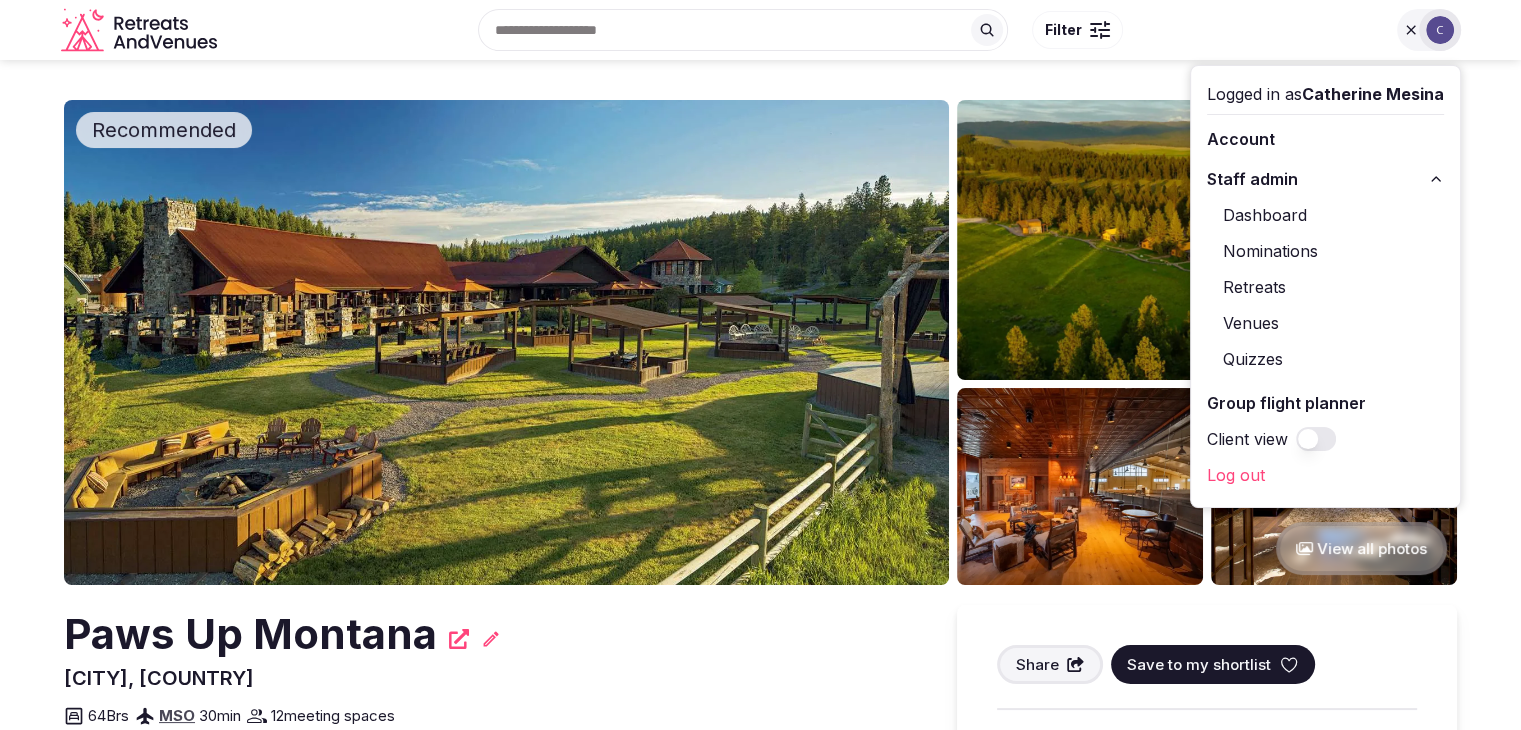 click on "Venues" at bounding box center [1325, 323] 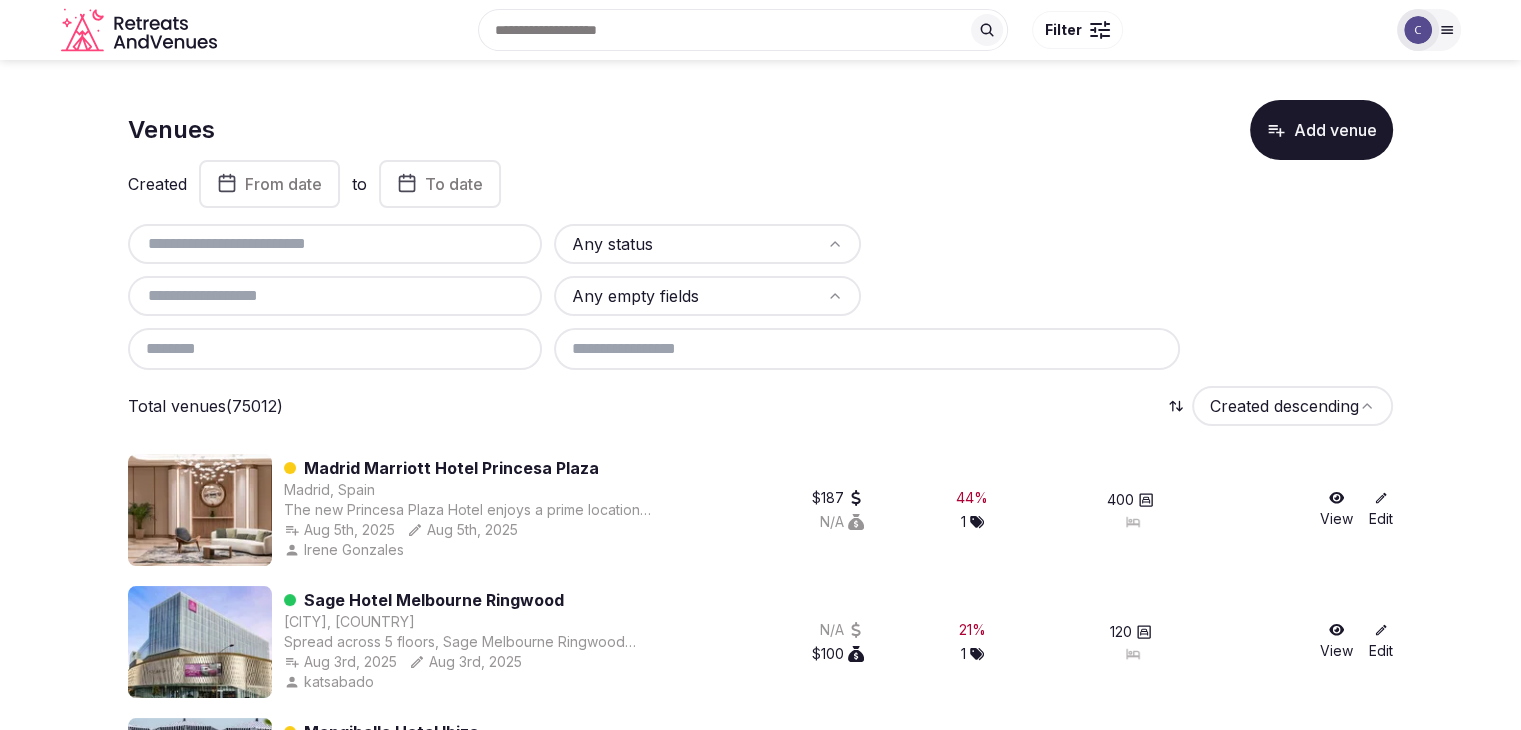 click at bounding box center (335, 244) 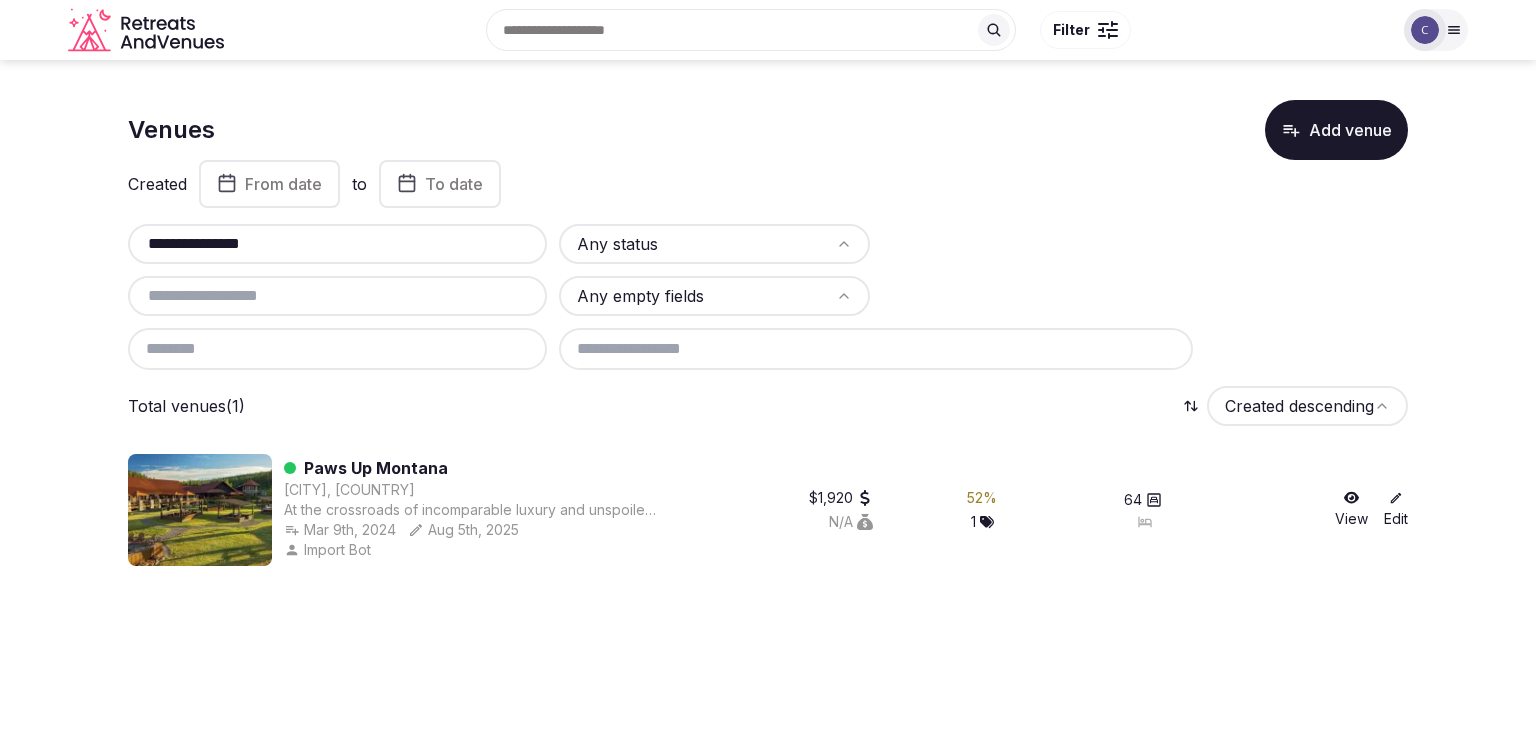 drag, startPoint x: 212, startPoint y: 243, endPoint x: 369, endPoint y: 249, distance: 157.11461 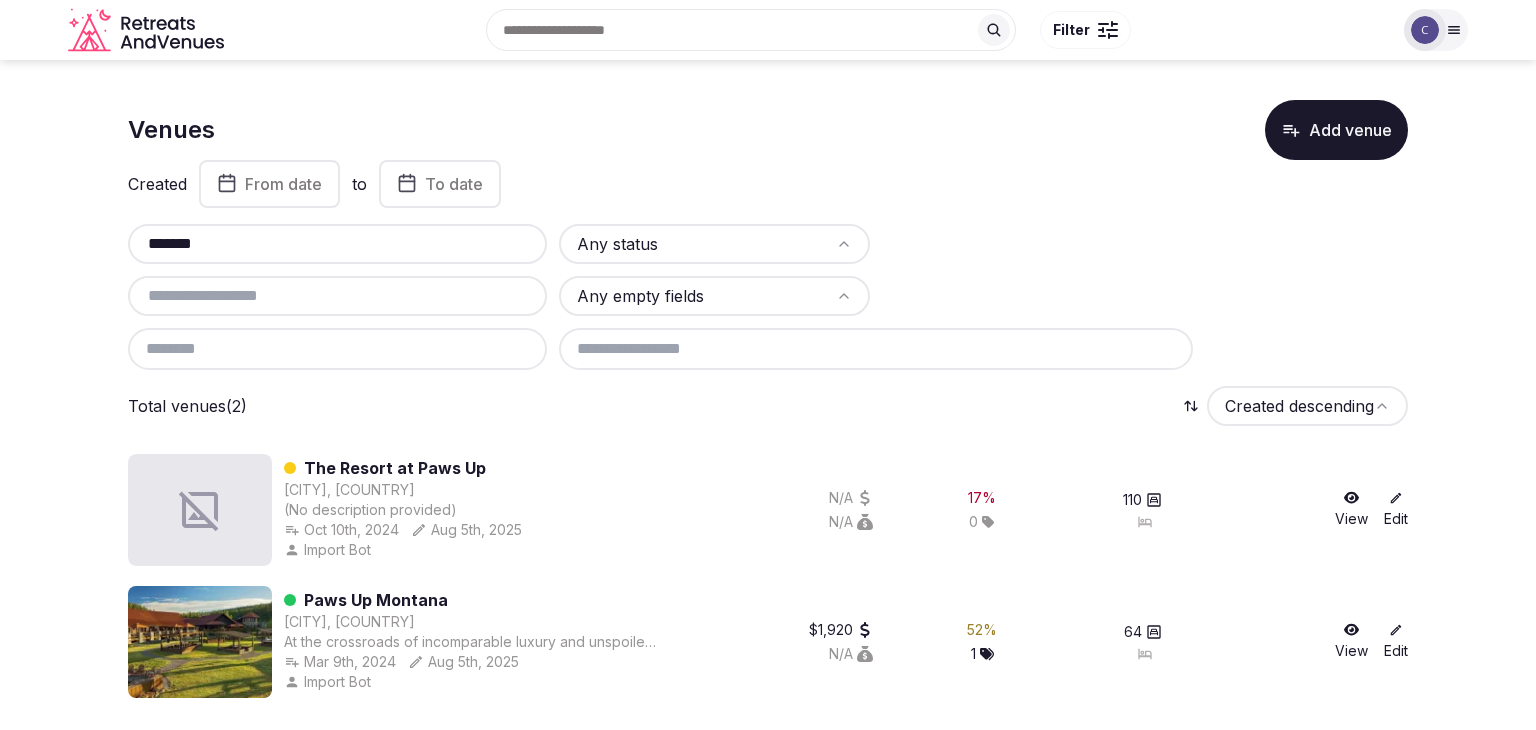 click on "*******" at bounding box center [337, 244] 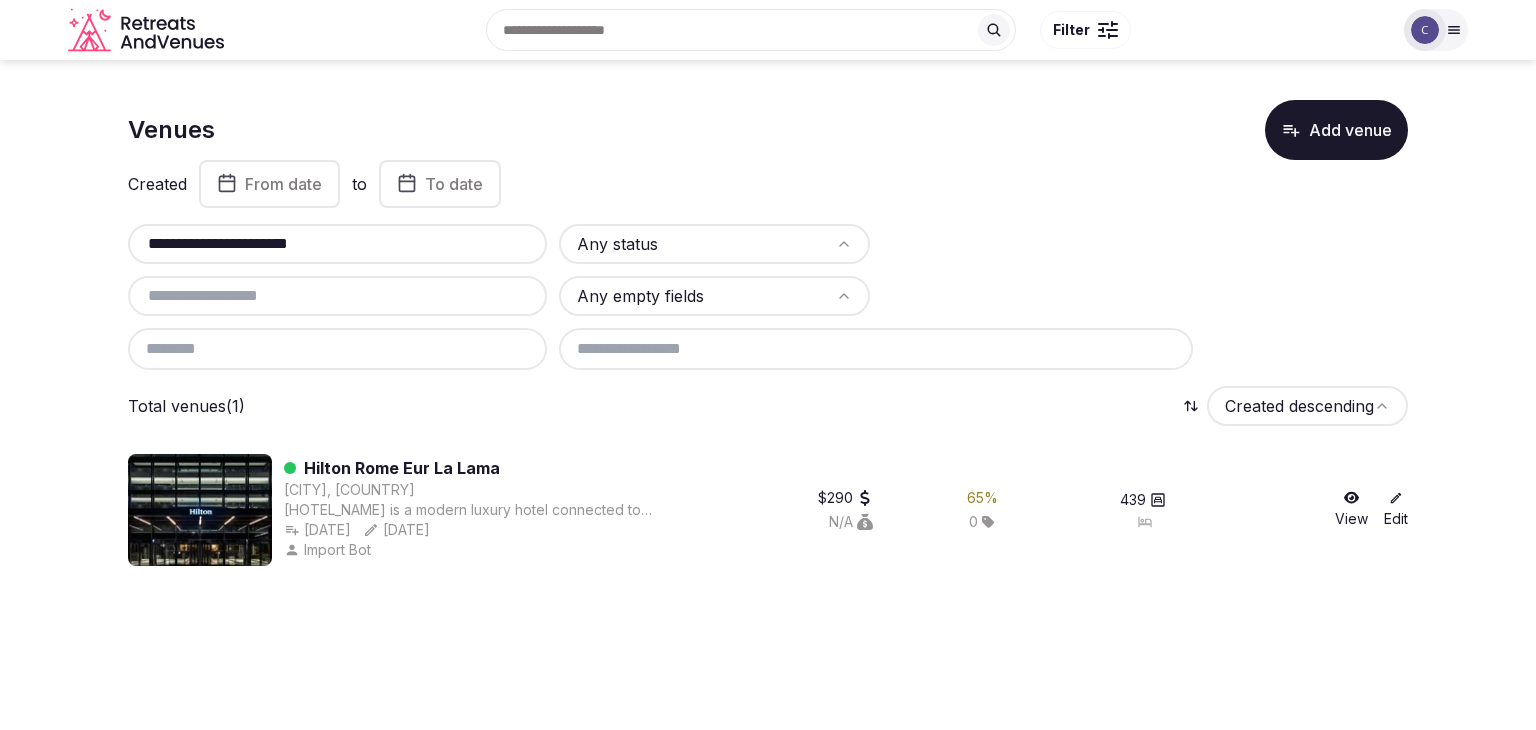 click on "**********" at bounding box center (337, 244) 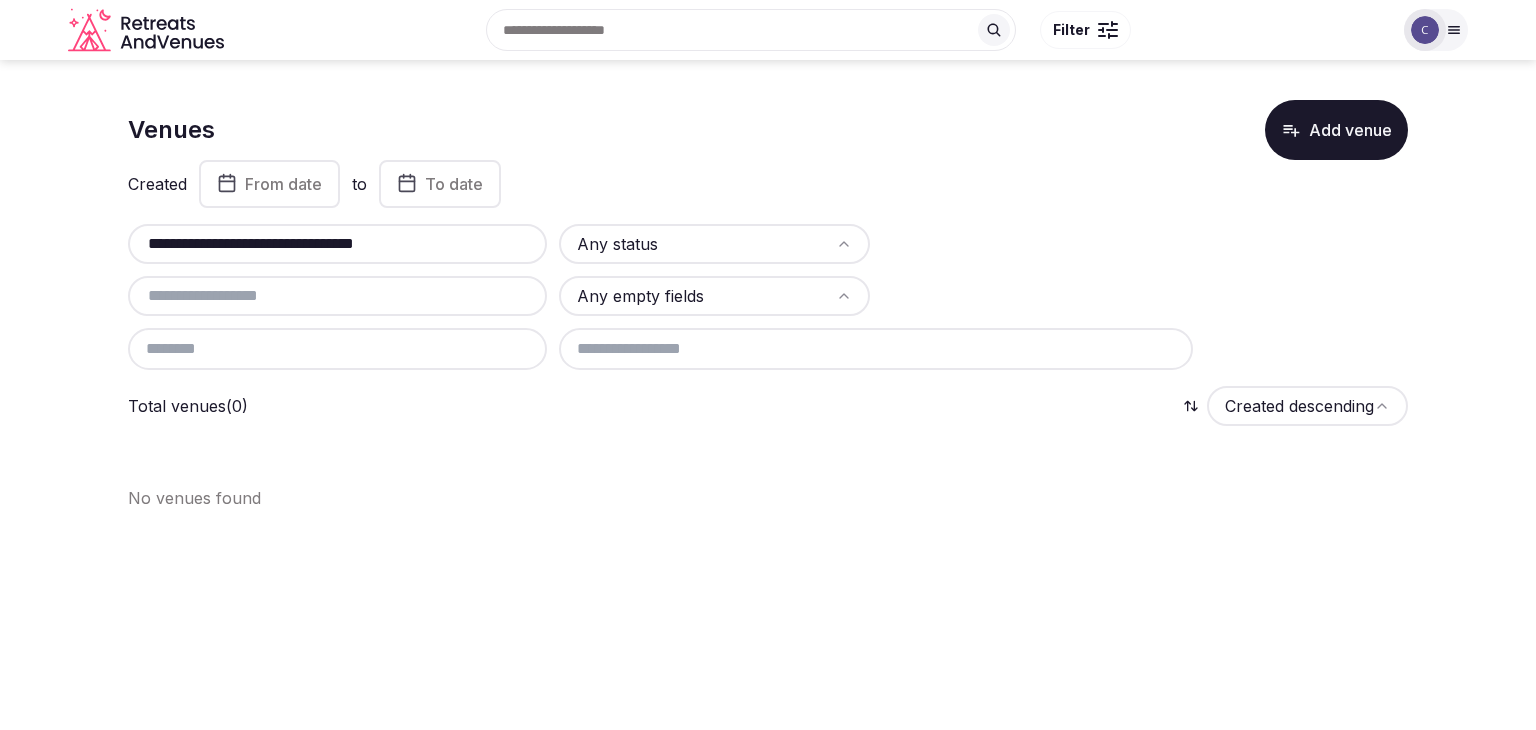 drag, startPoint x: 269, startPoint y: 236, endPoint x: 477, endPoint y: 263, distance: 209.74509 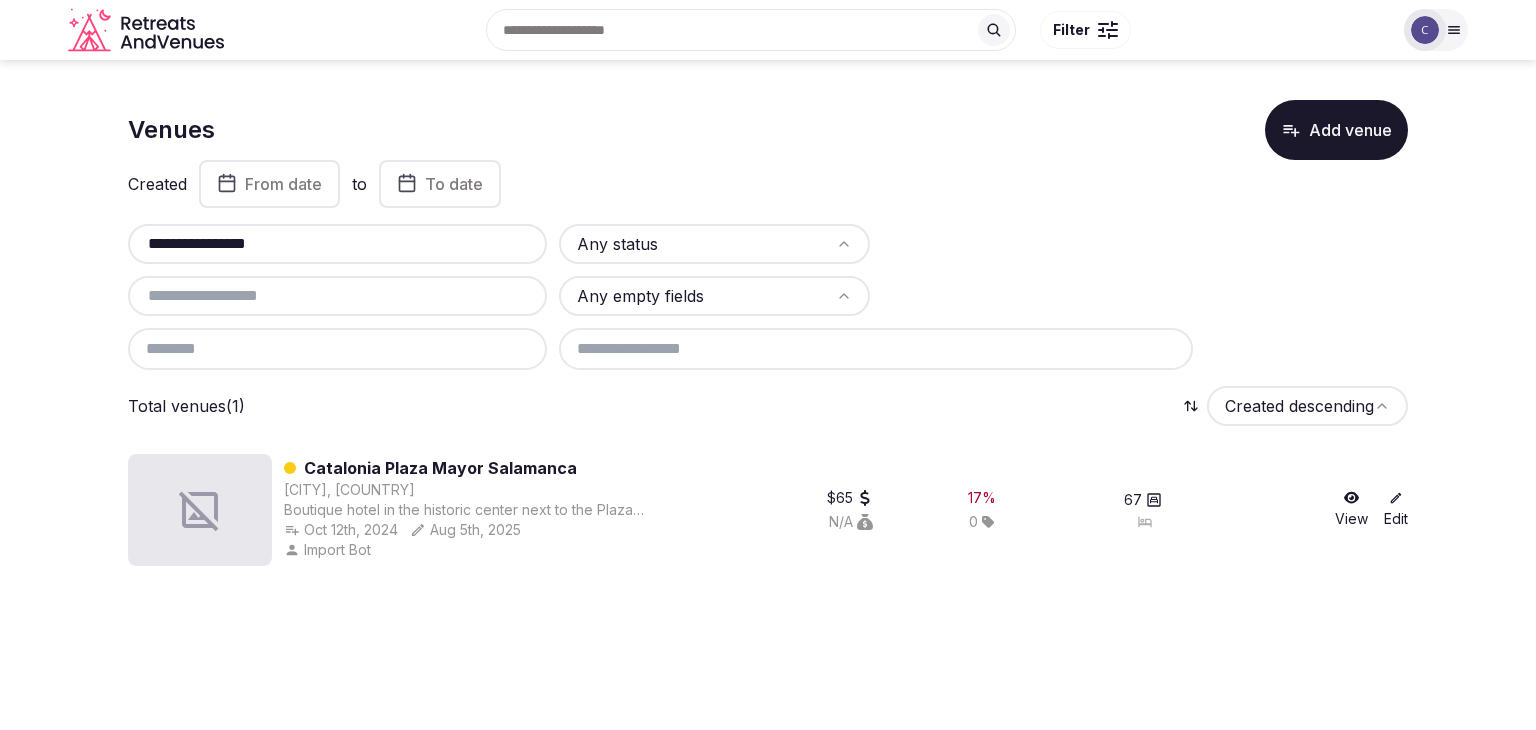 type on "**********" 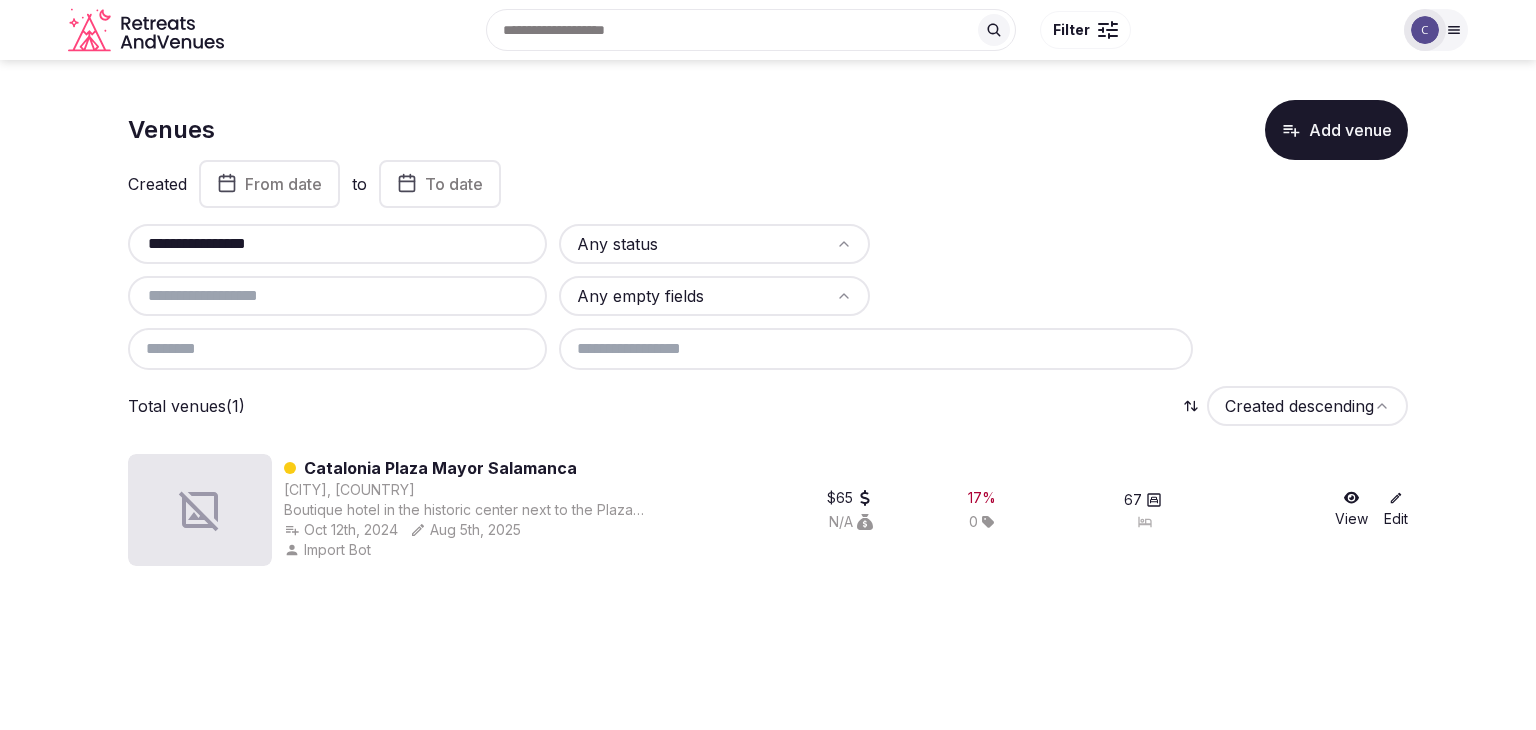 click on "Add venue" at bounding box center [1336, 130] 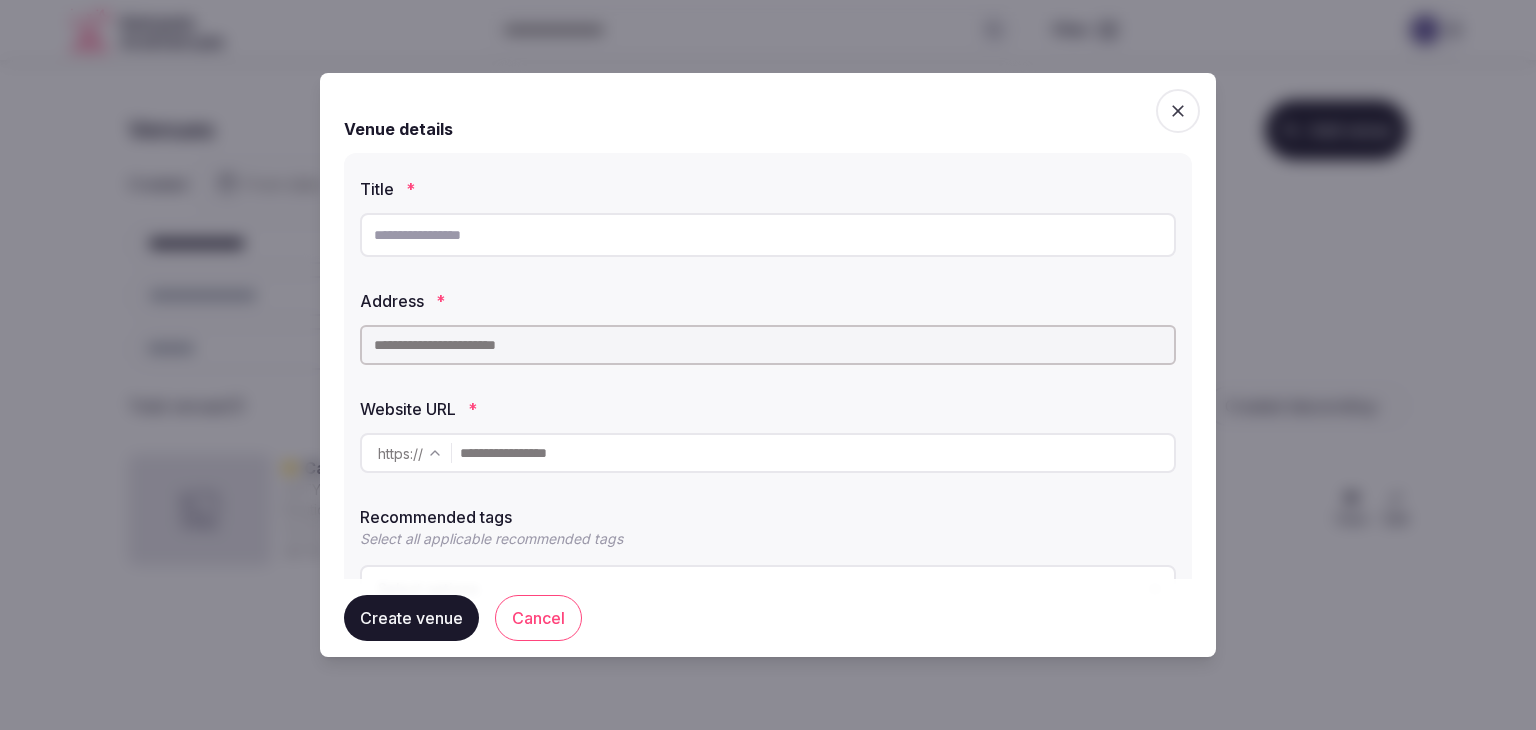 click at bounding box center [768, 235] 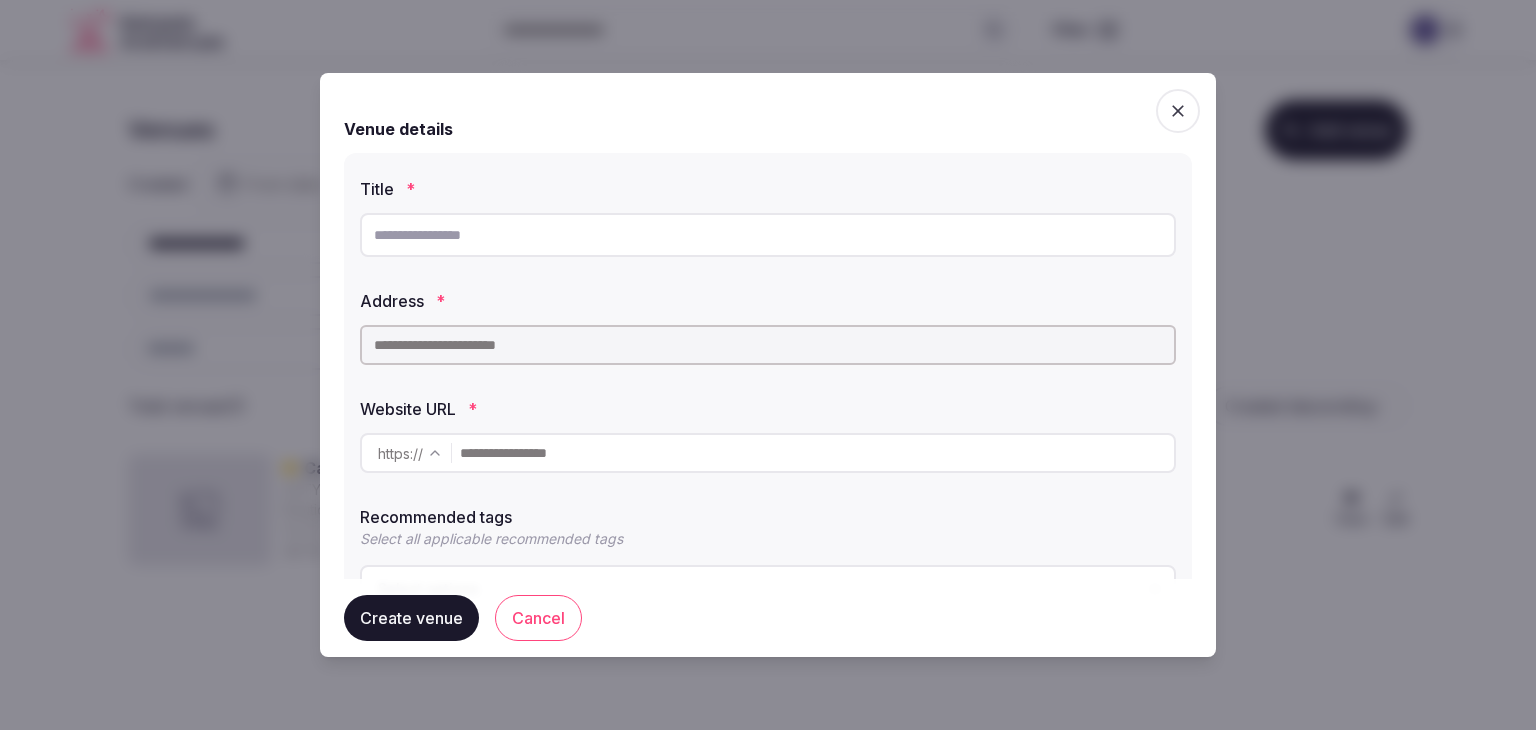 paste on "**********" 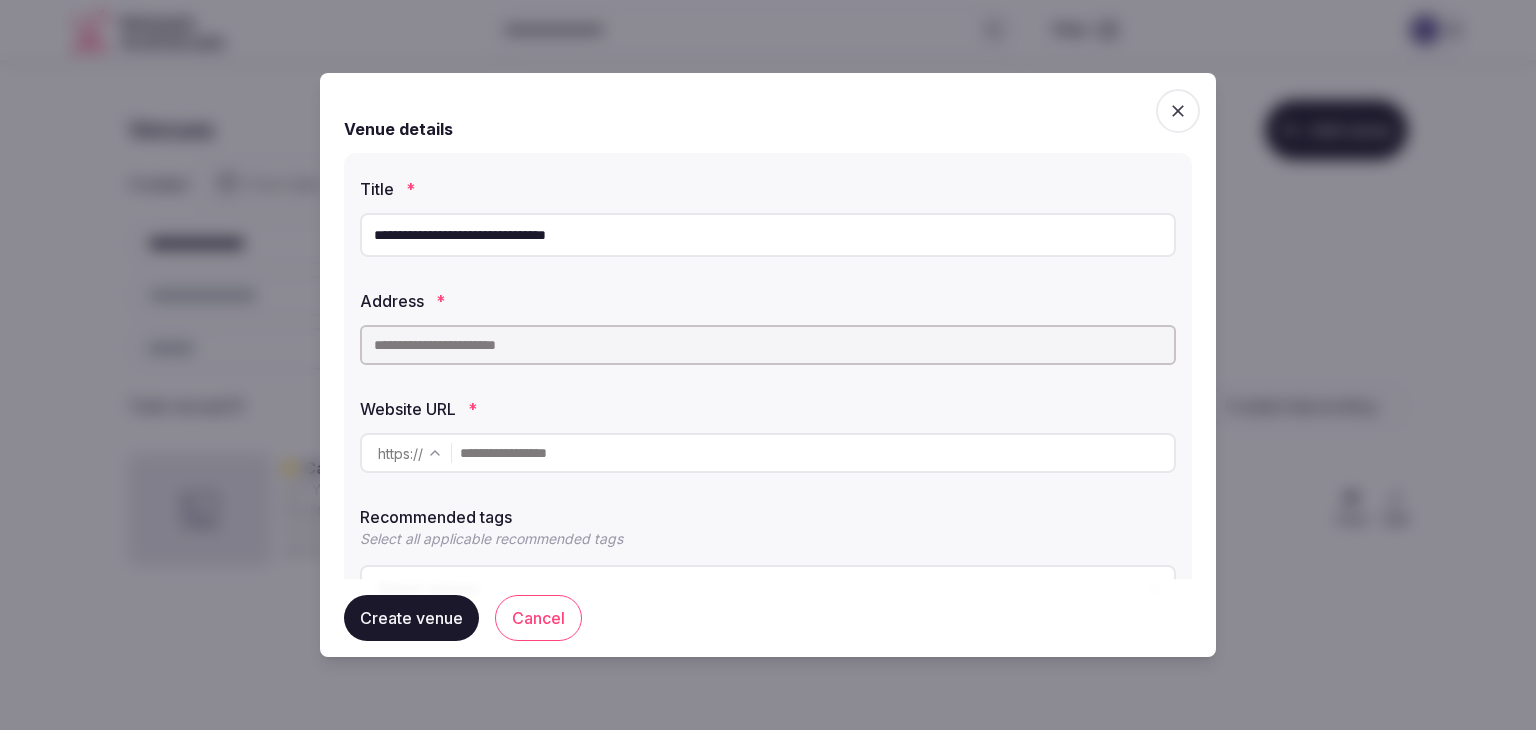 type on "**********" 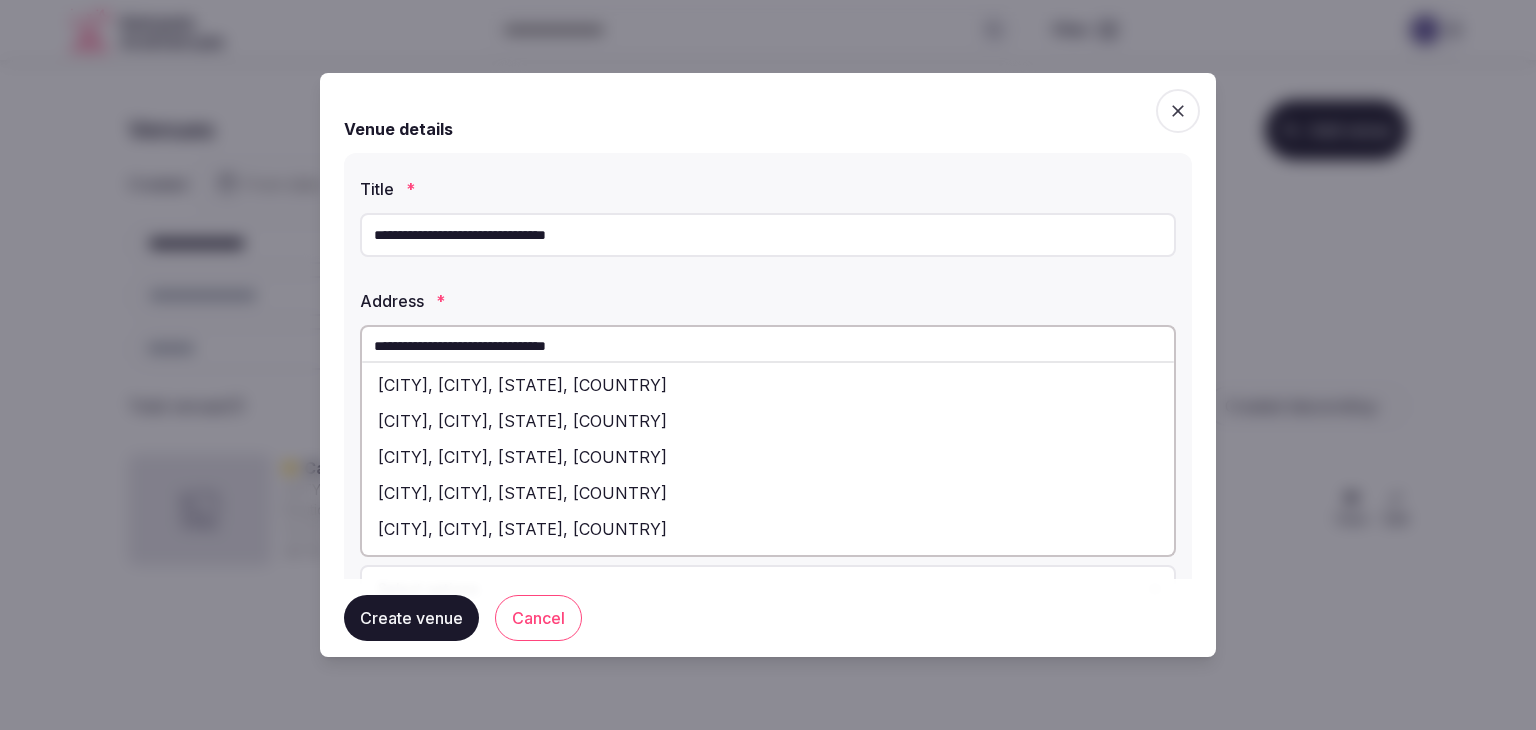 click on "Plaza España, Sant Joan Despí, Catalonia, Spain" at bounding box center [768, 385] 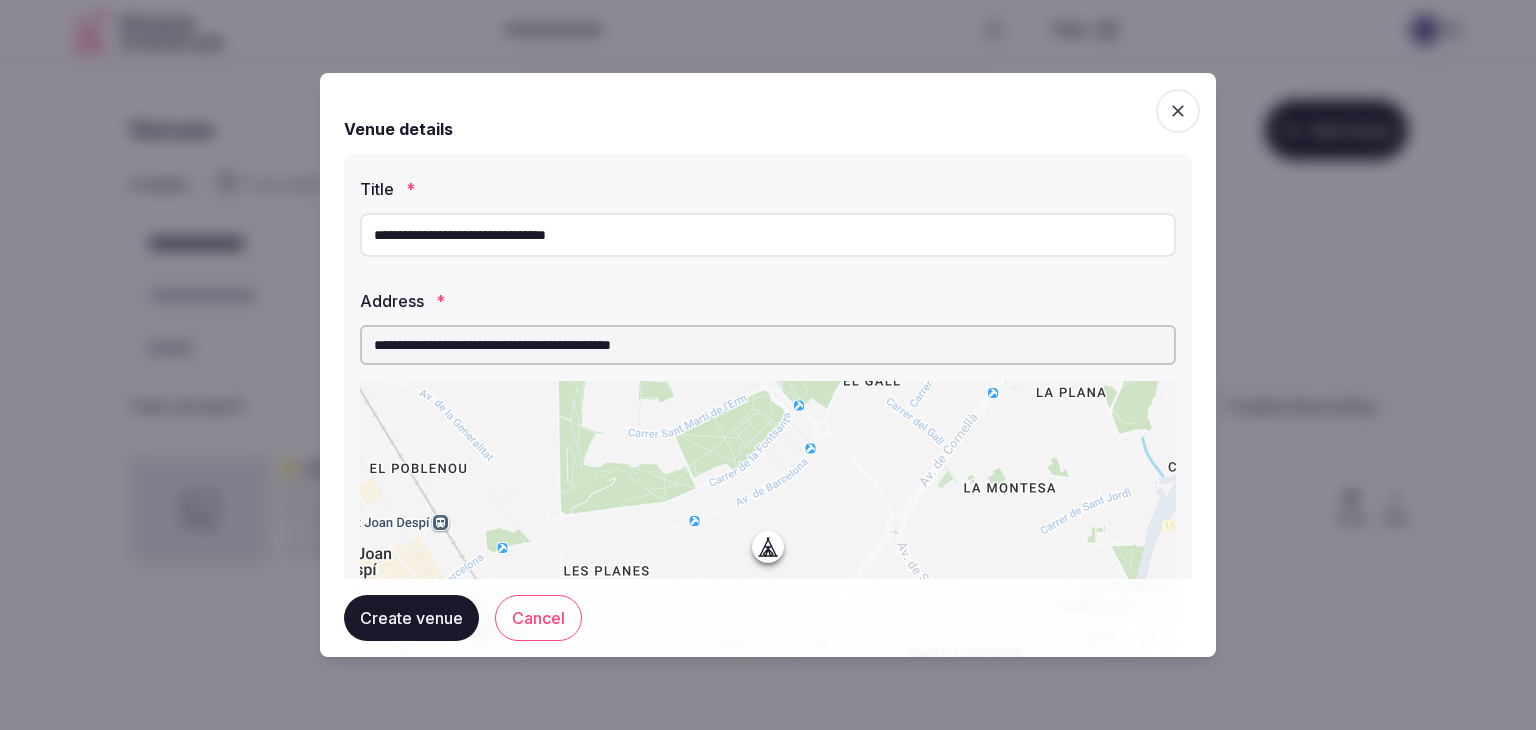 click on "**********" at bounding box center (768, 503) 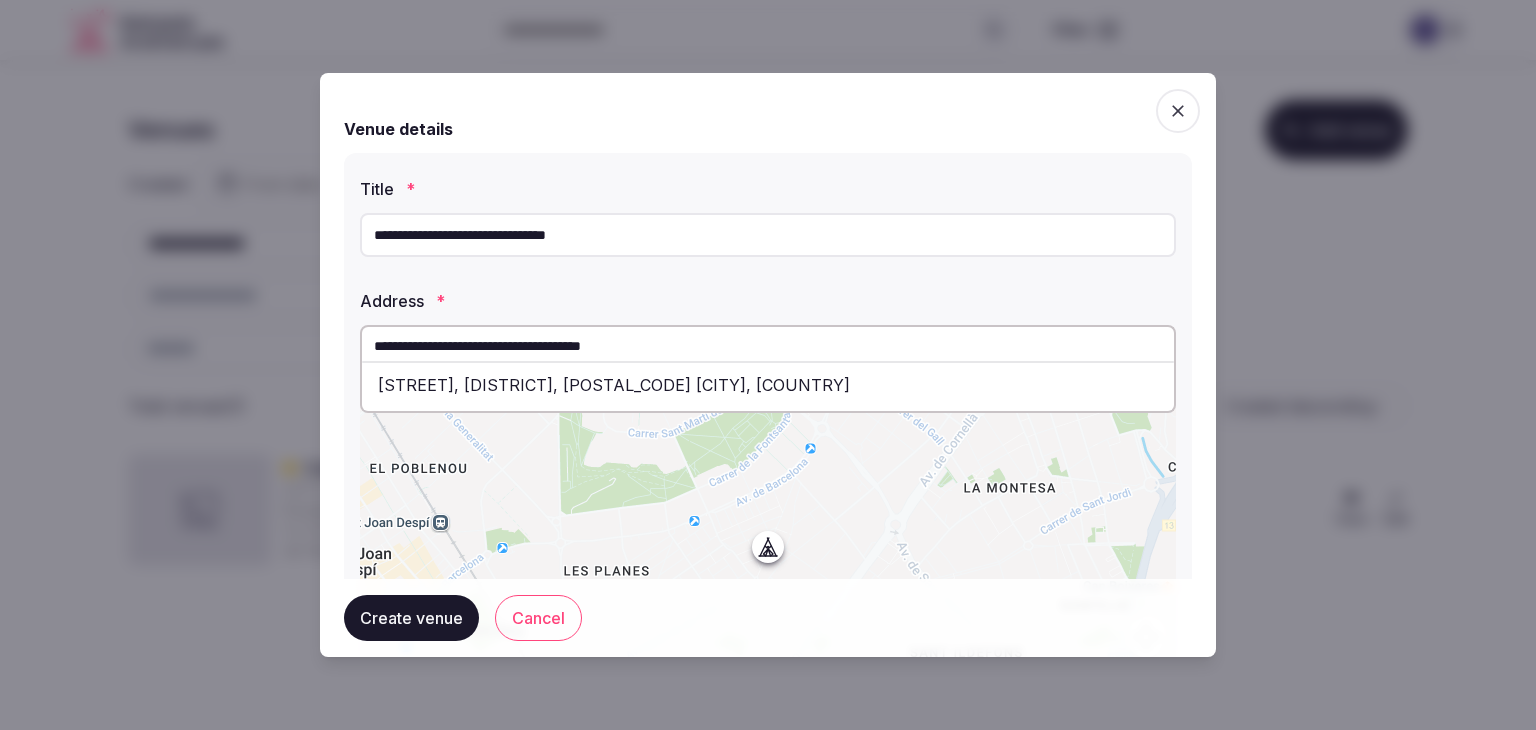 type on "**********" 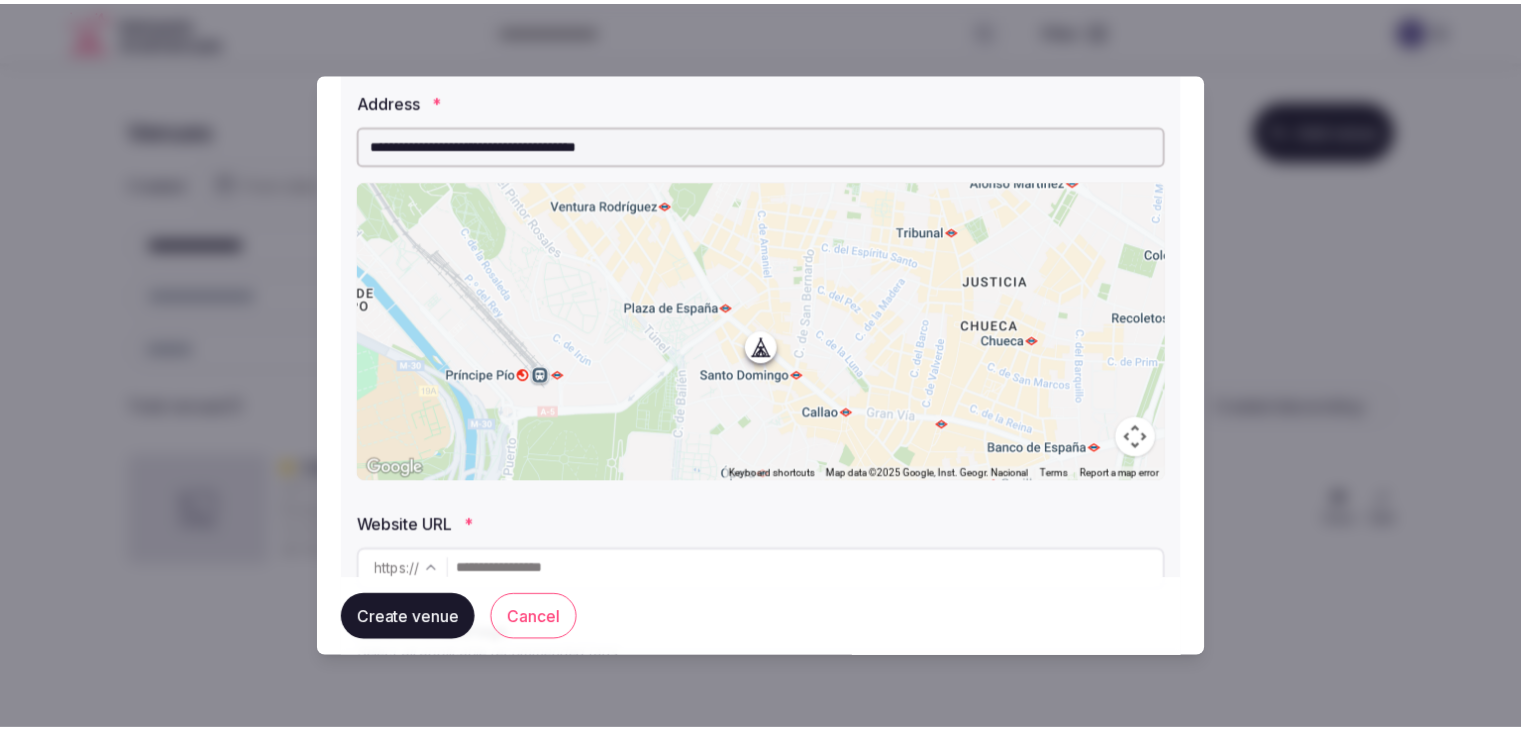 scroll, scrollTop: 400, scrollLeft: 0, axis: vertical 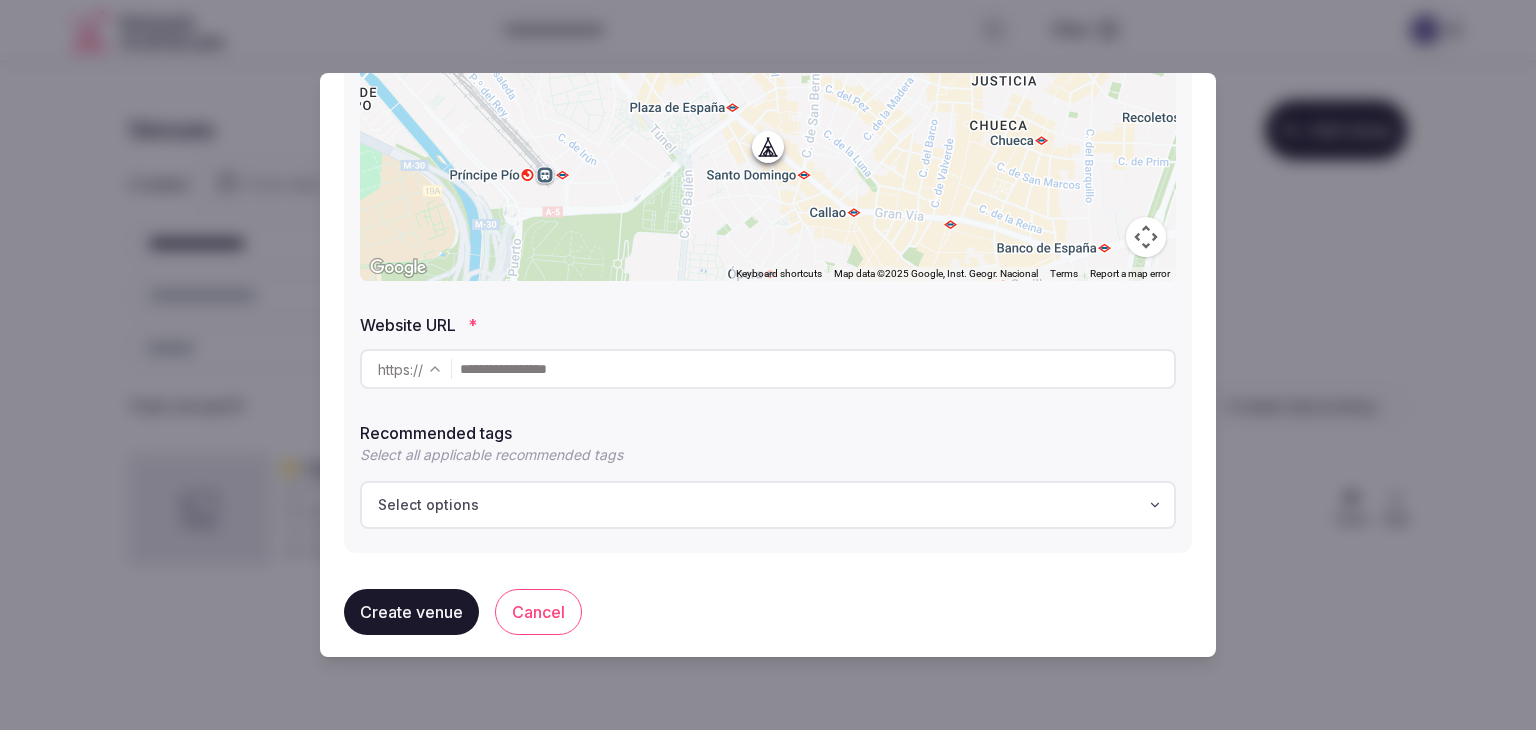 click at bounding box center (817, 369) 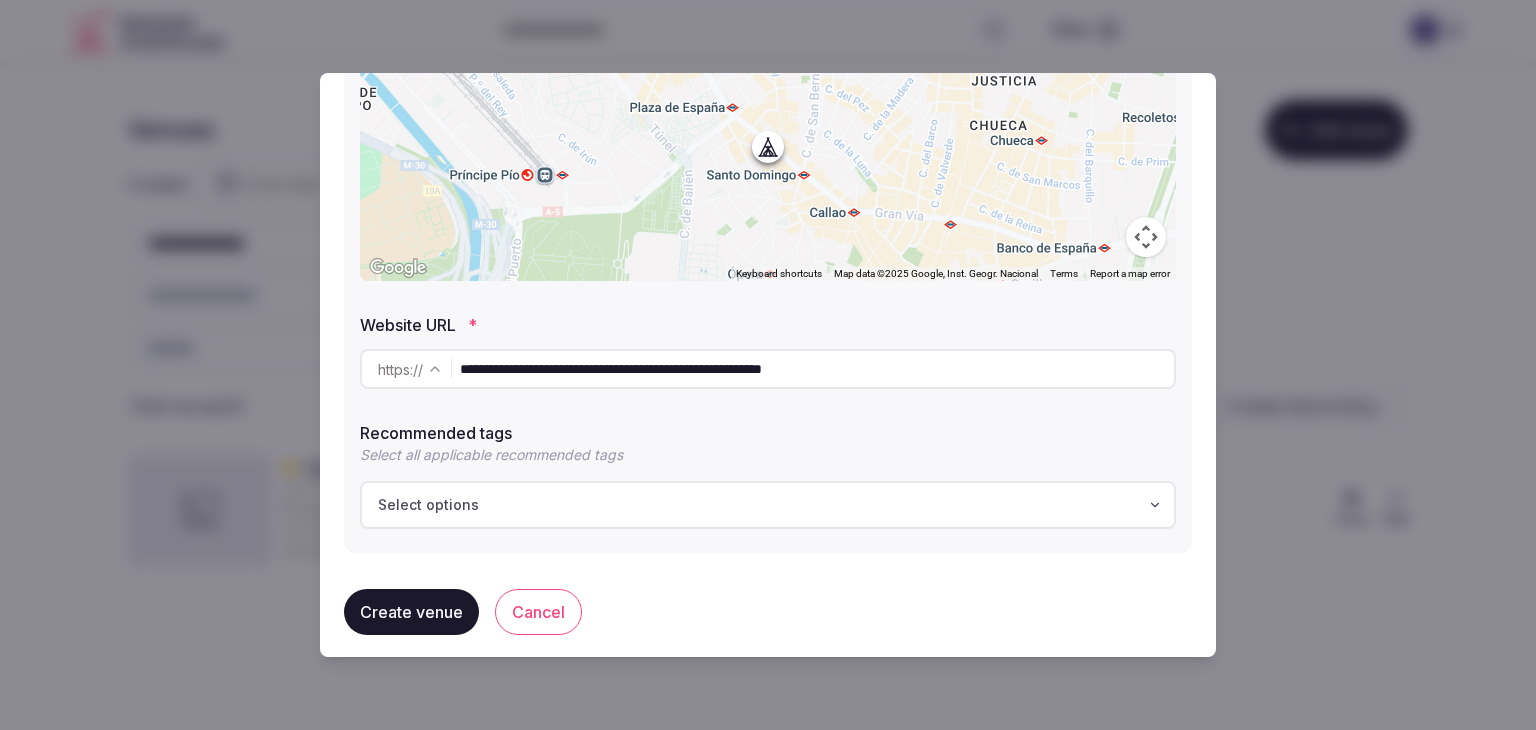 type on "**********" 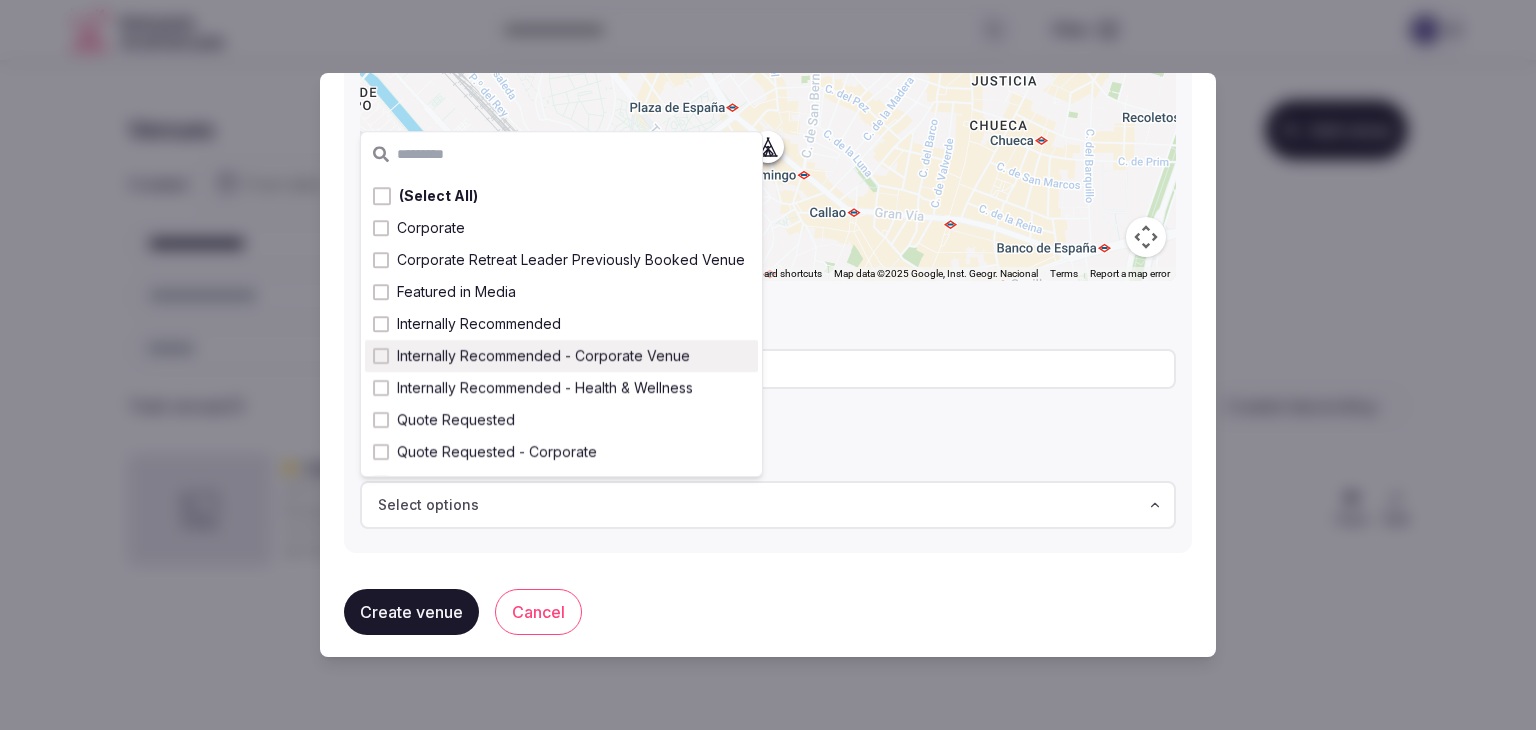 click on "Internally Recommended - Corporate Venue" at bounding box center (543, 356) 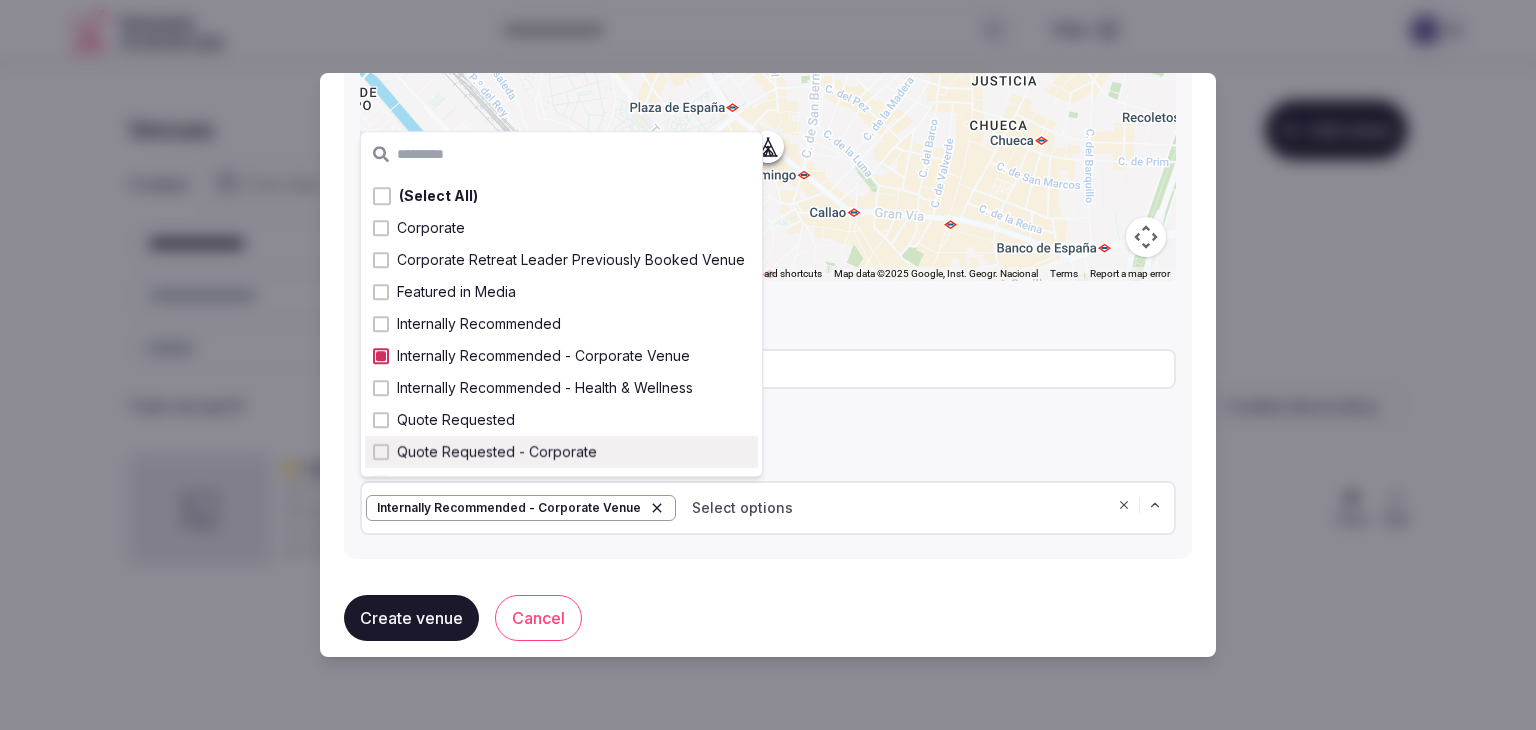 click on "**********" at bounding box center (768, 138) 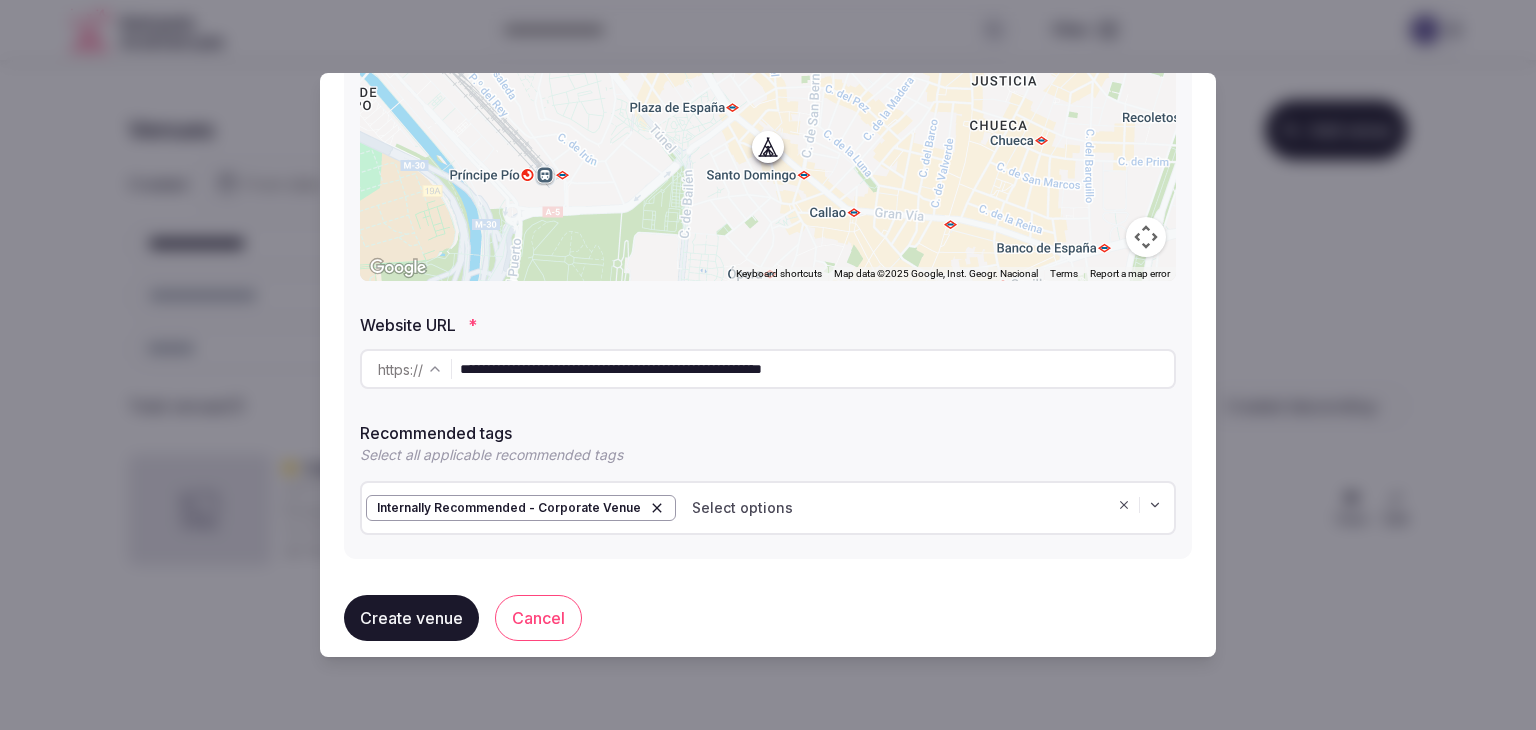 click on "Create venue" at bounding box center (411, 618) 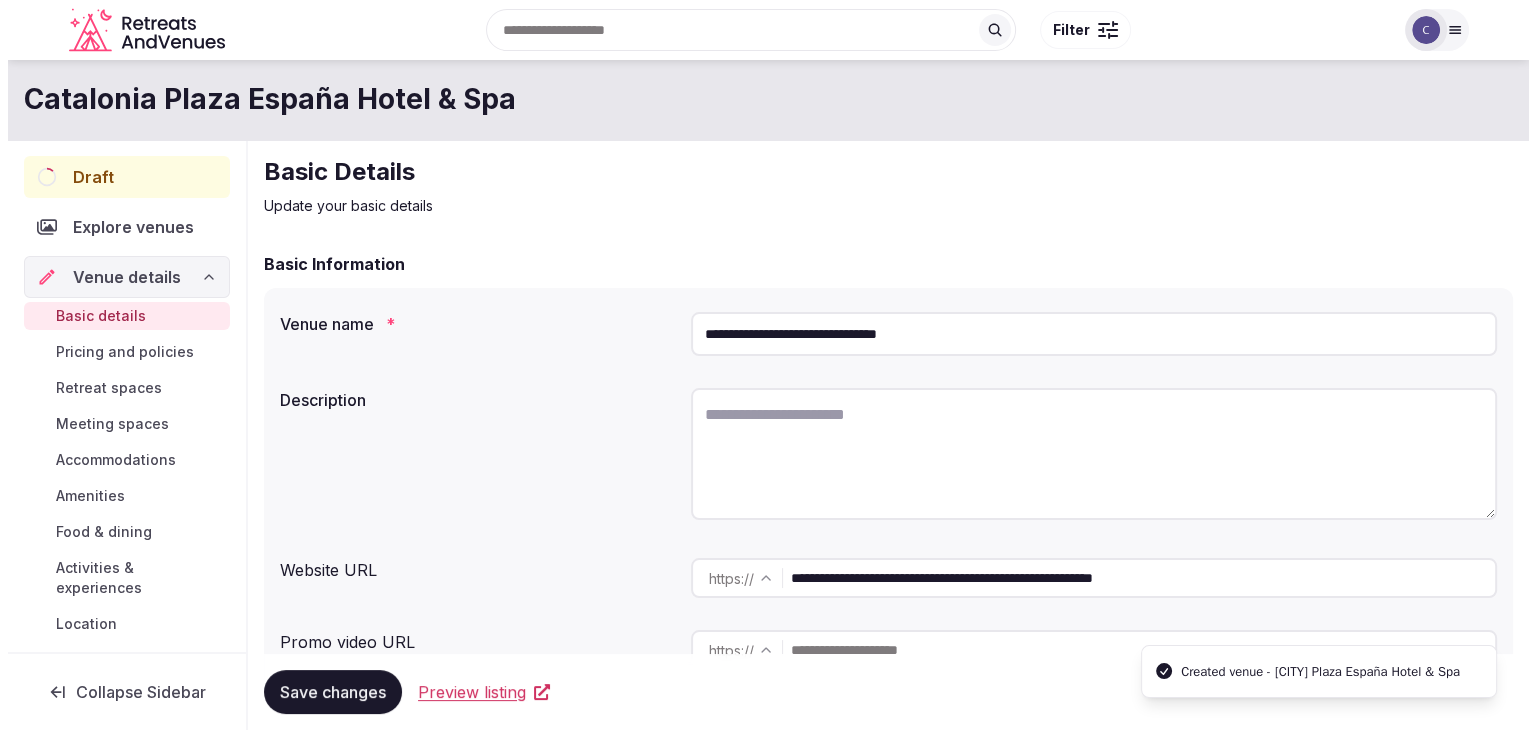 scroll, scrollTop: 261, scrollLeft: 0, axis: vertical 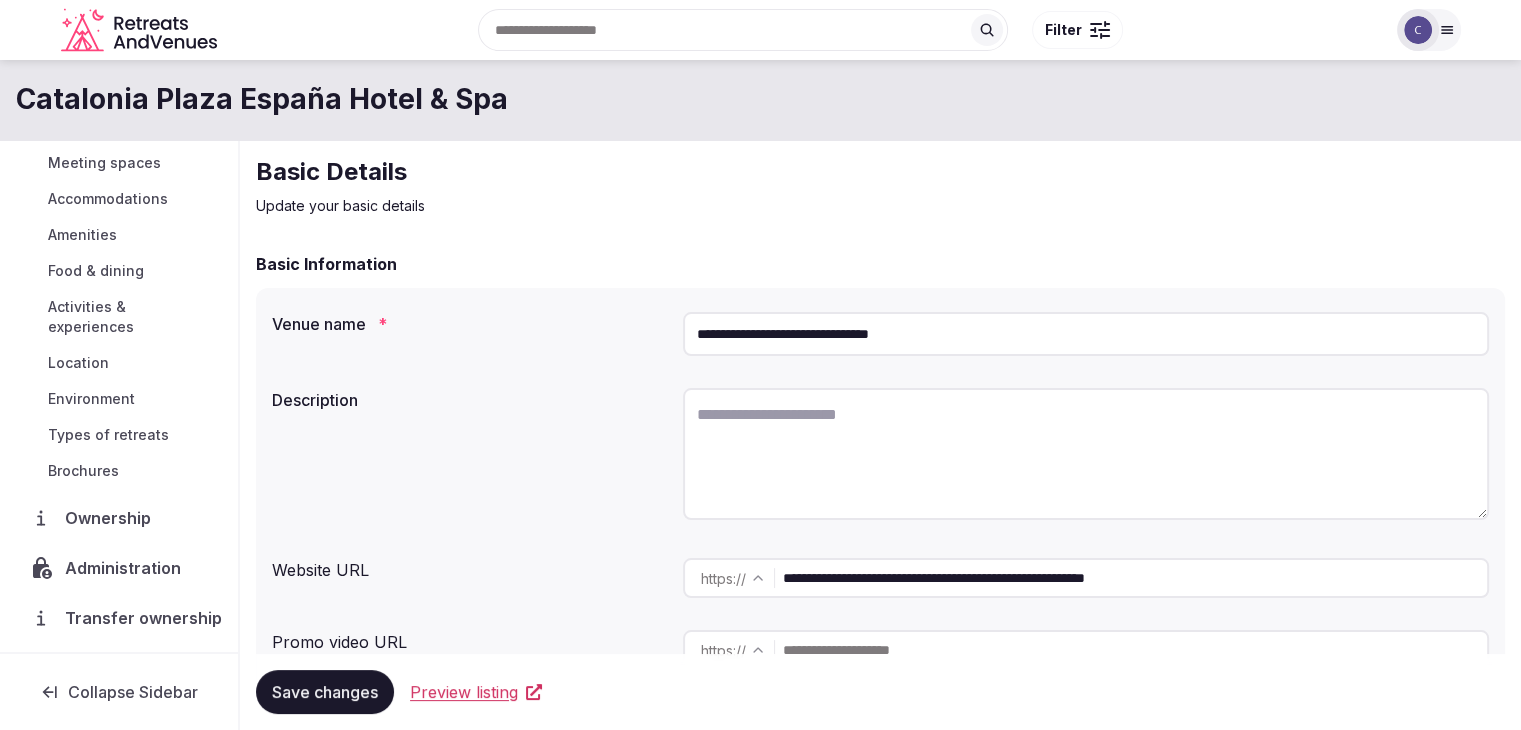 click on "Ownership" at bounding box center (112, 518) 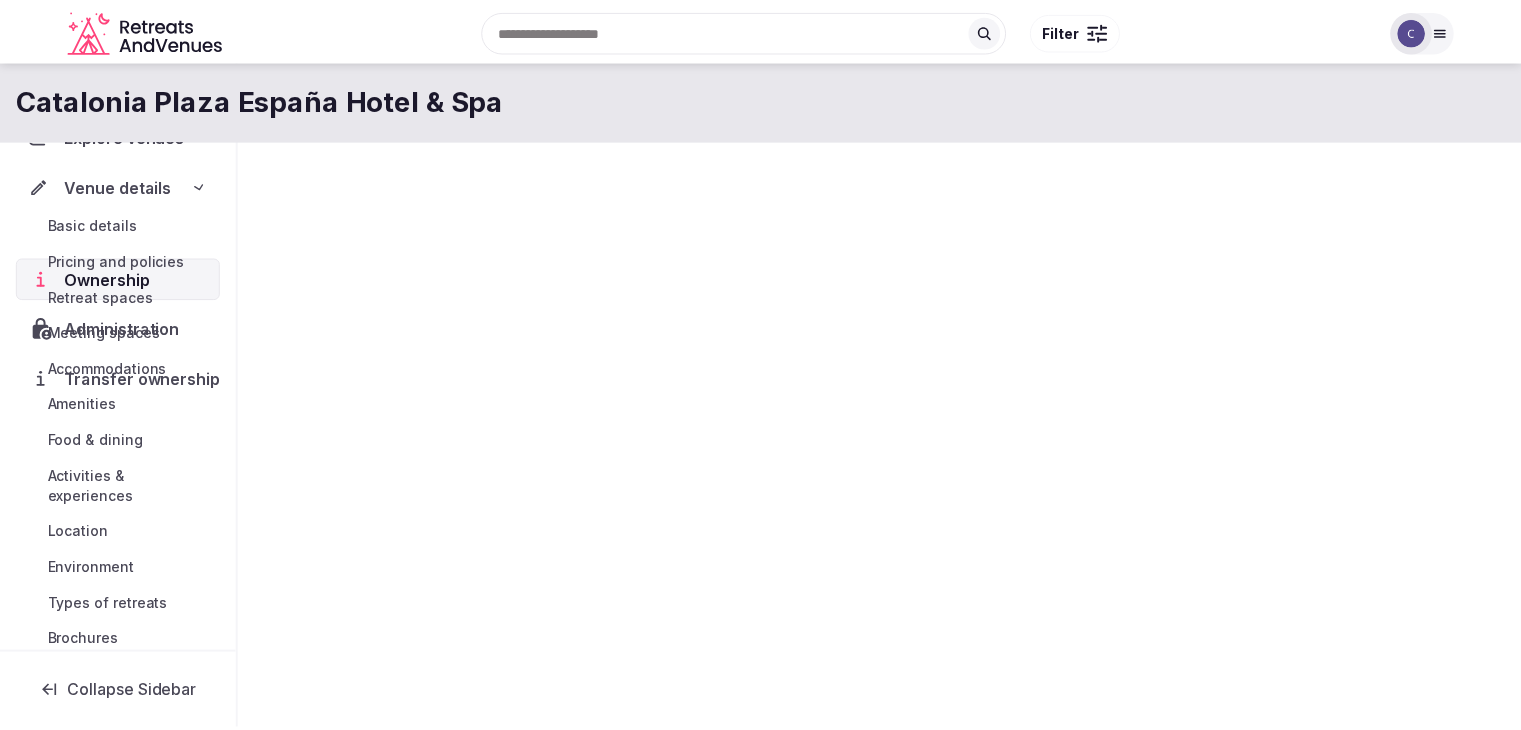 scroll, scrollTop: 0, scrollLeft: 0, axis: both 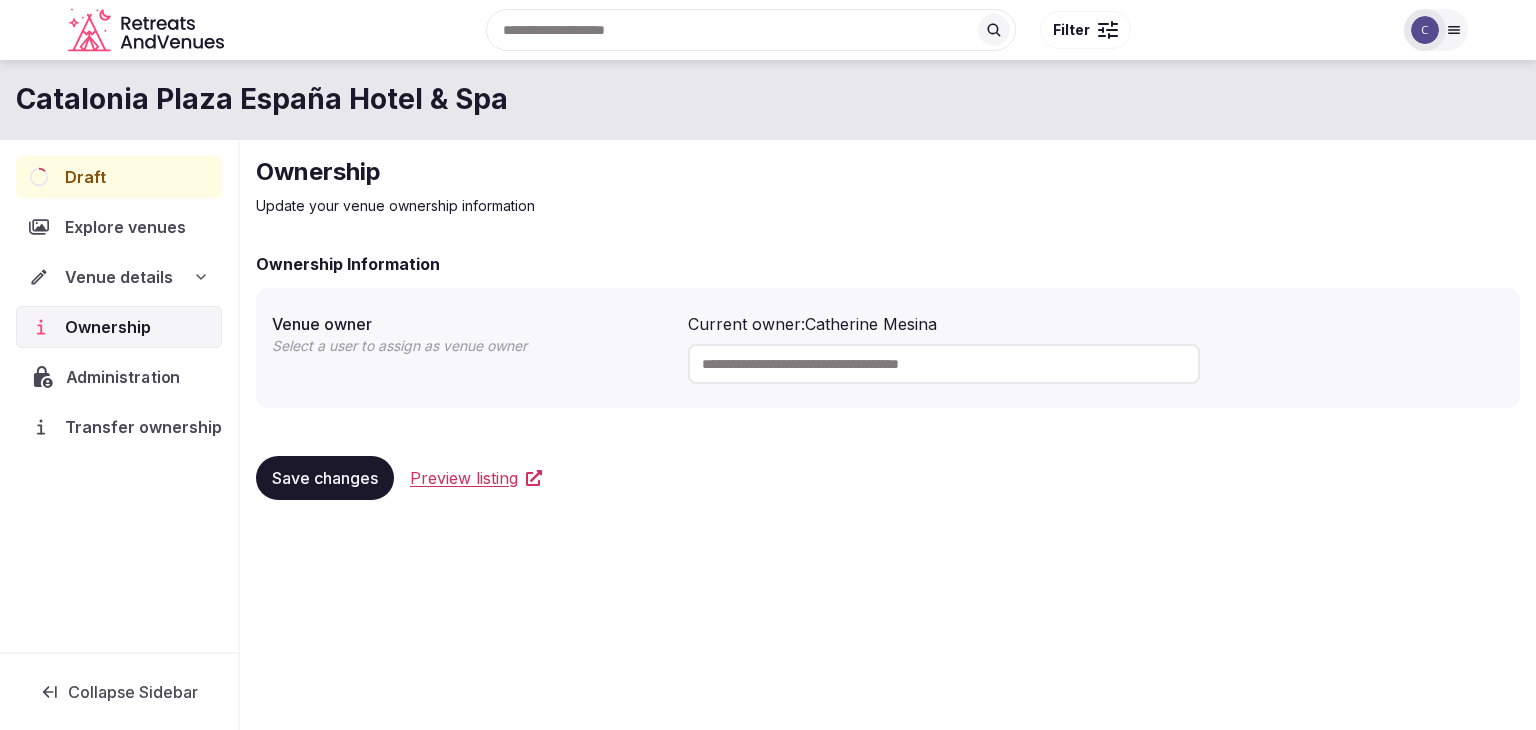 click on "Administration" at bounding box center [127, 377] 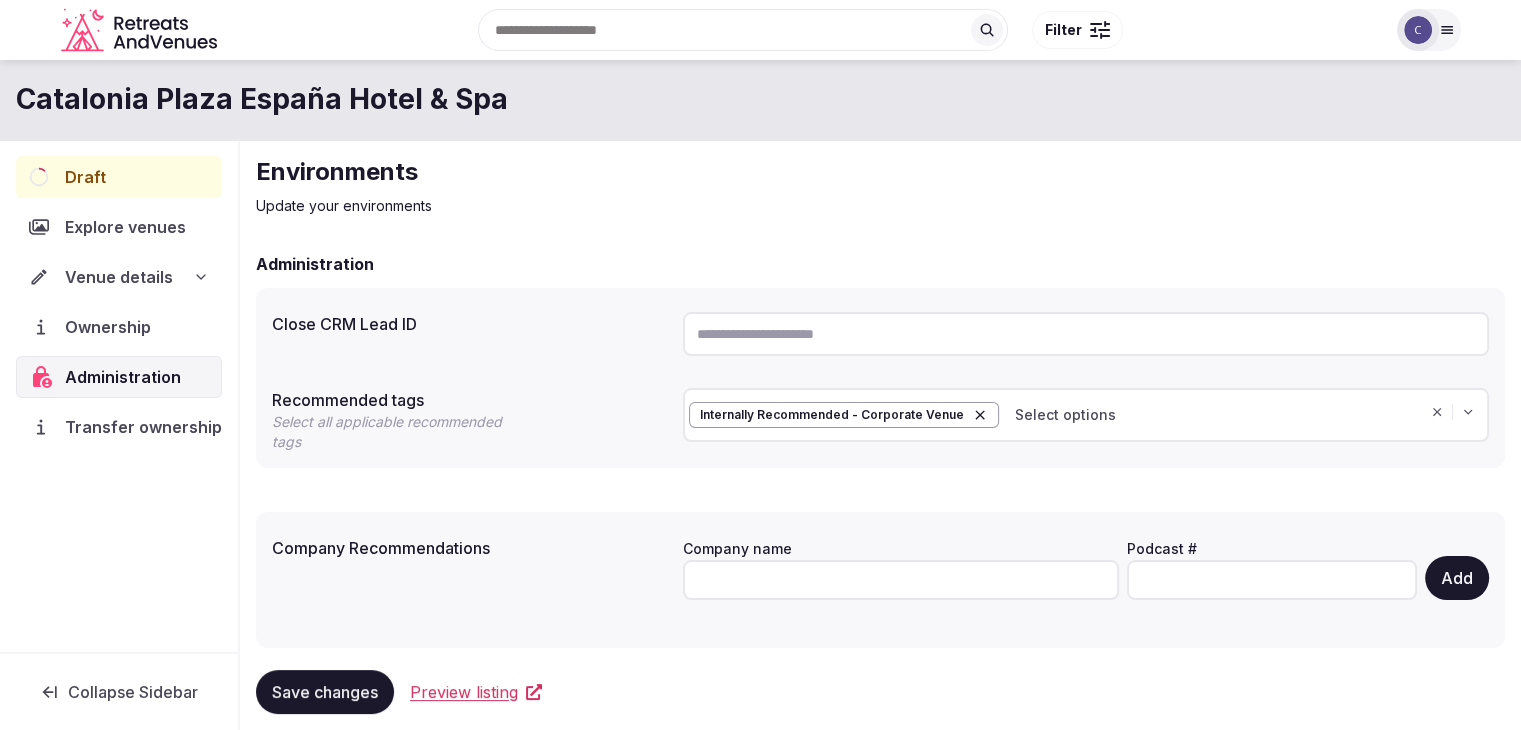 click on "Catalonia Plaza España Hotel & Spa" at bounding box center (262, 99) 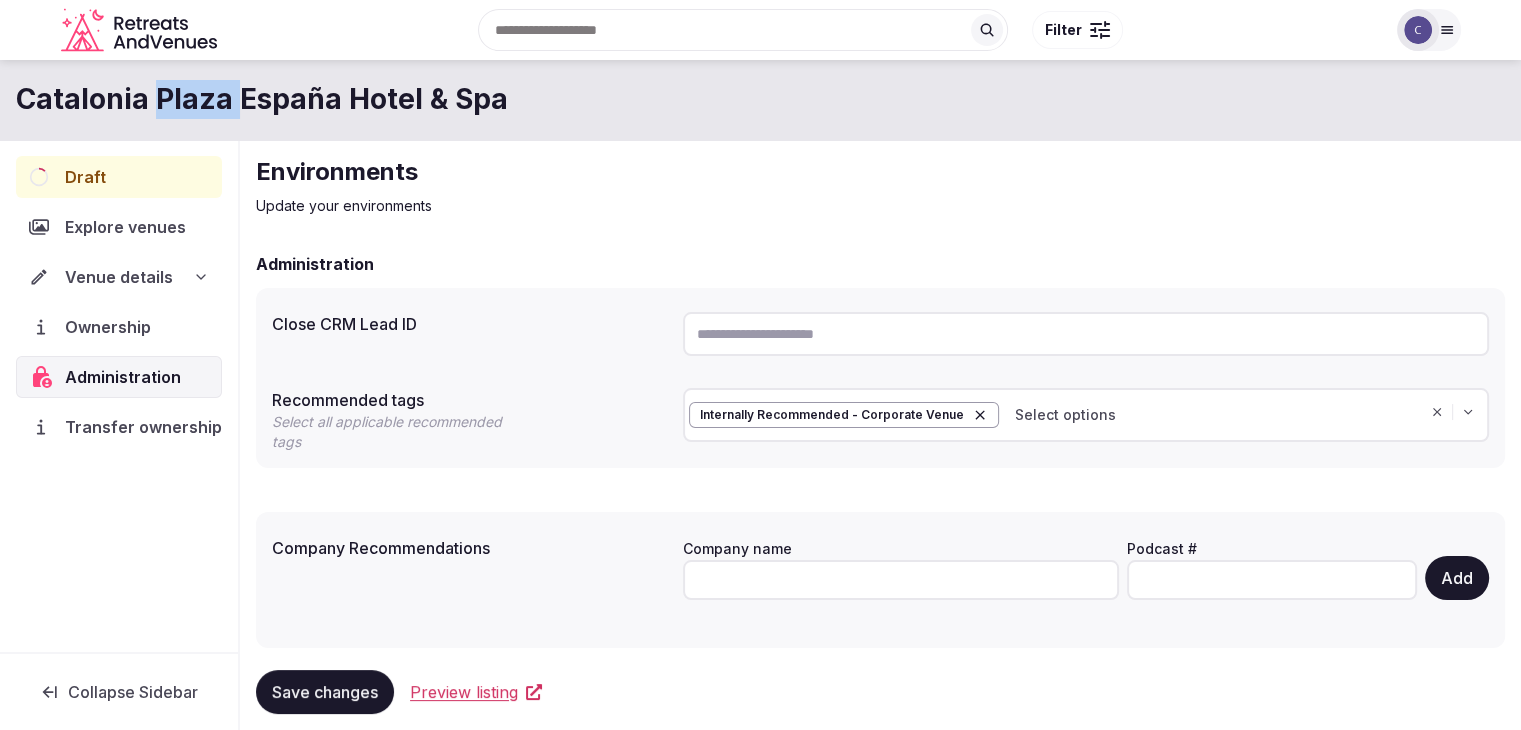click on "Catalonia Plaza España Hotel & Spa" at bounding box center (262, 99) 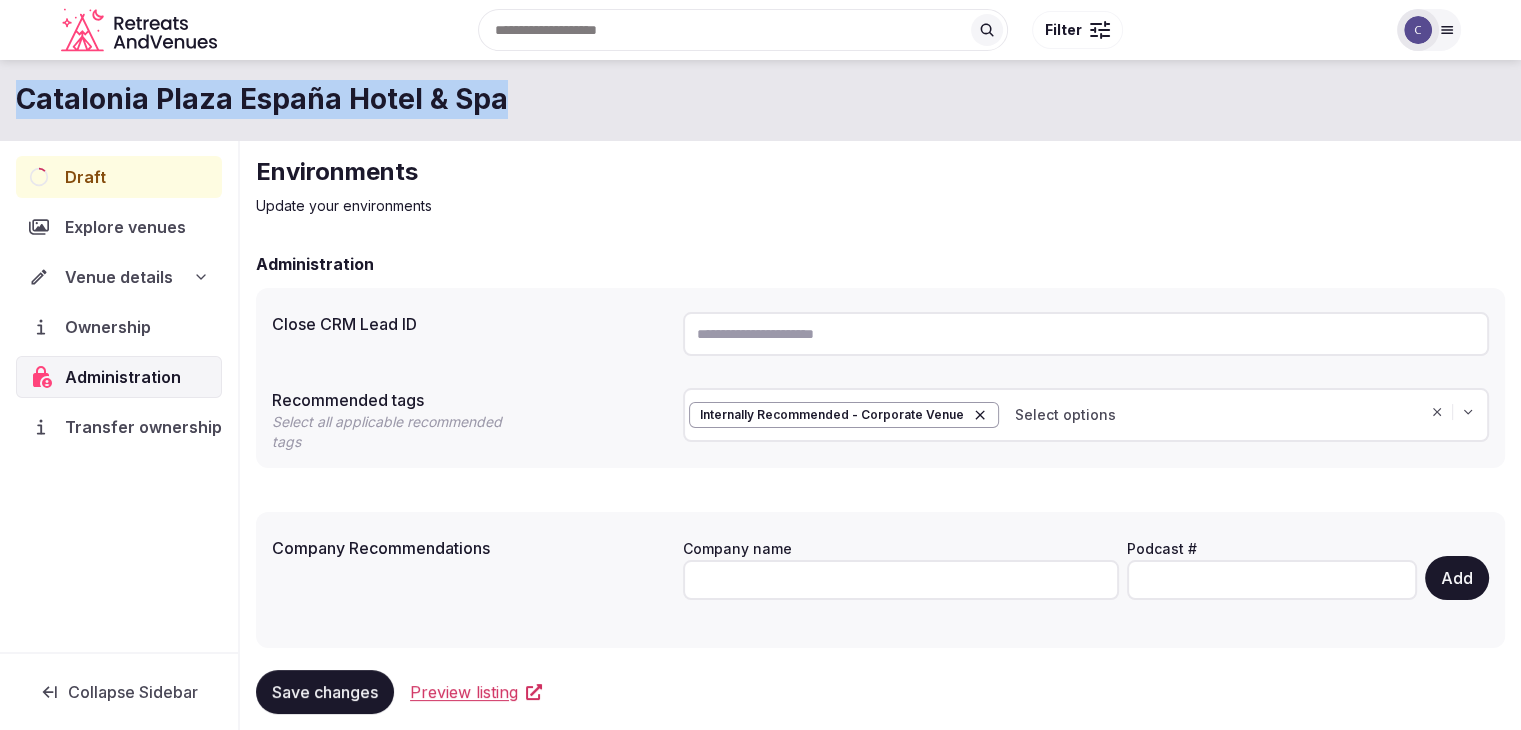 click on "Catalonia Plaza España Hotel & Spa" at bounding box center [262, 99] 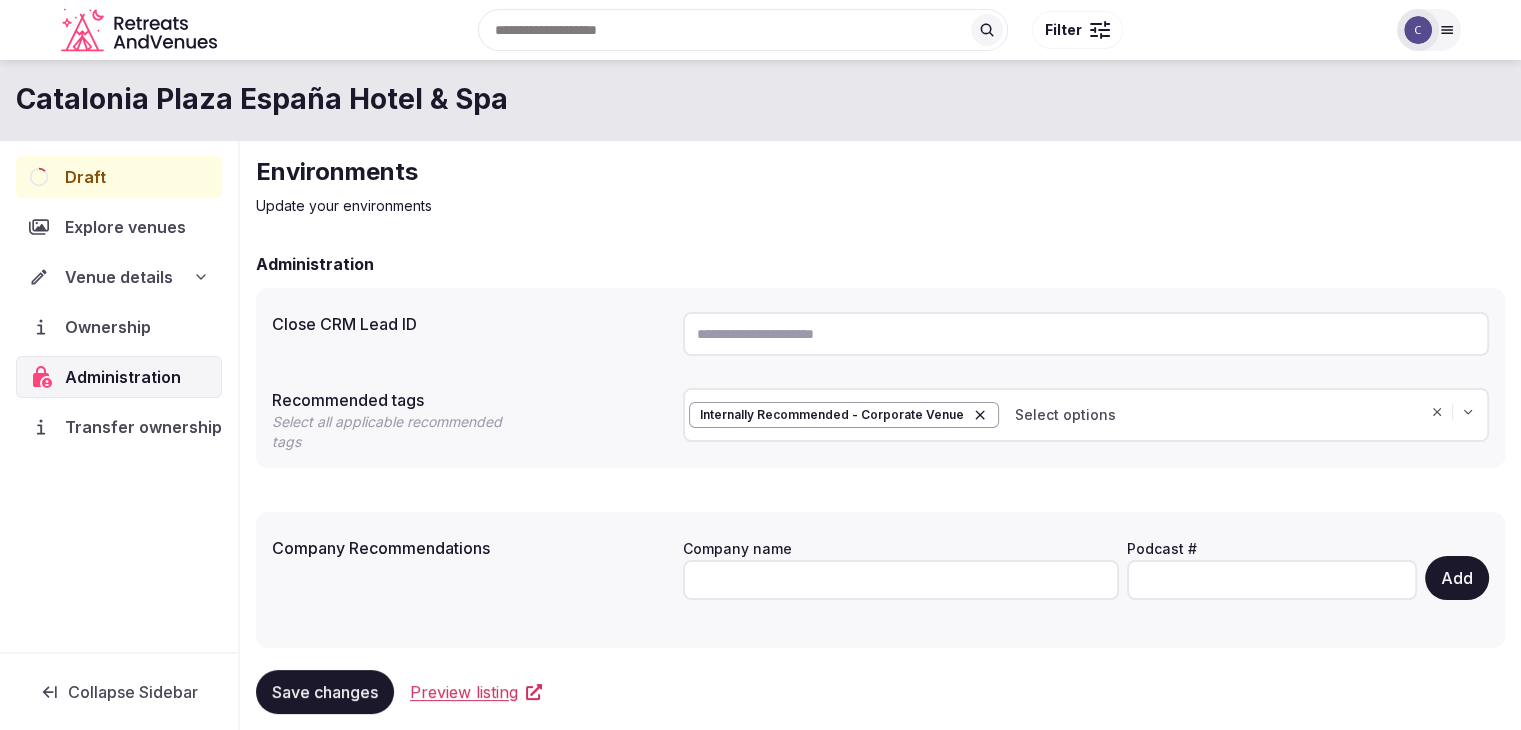 click 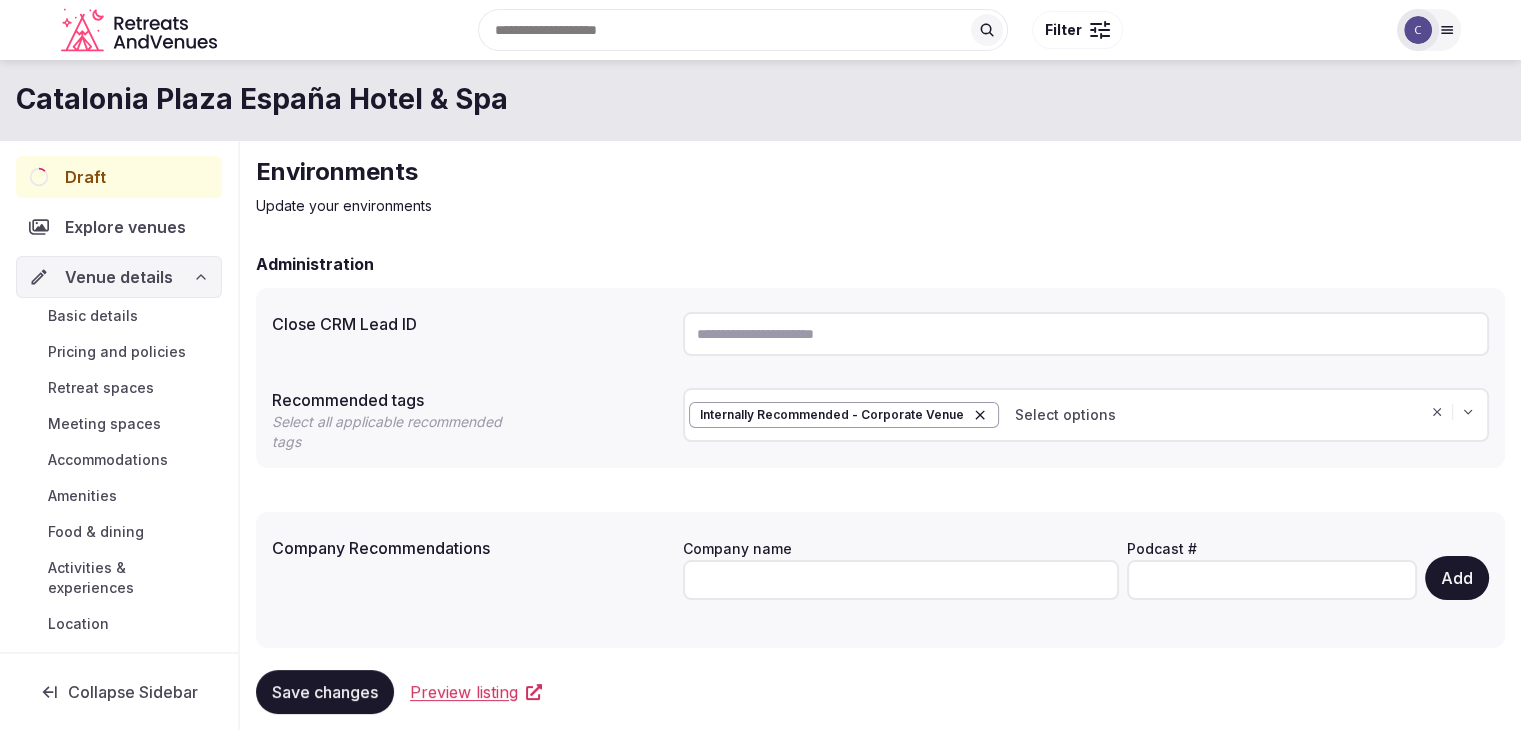 click on "Basic details" at bounding box center [93, 316] 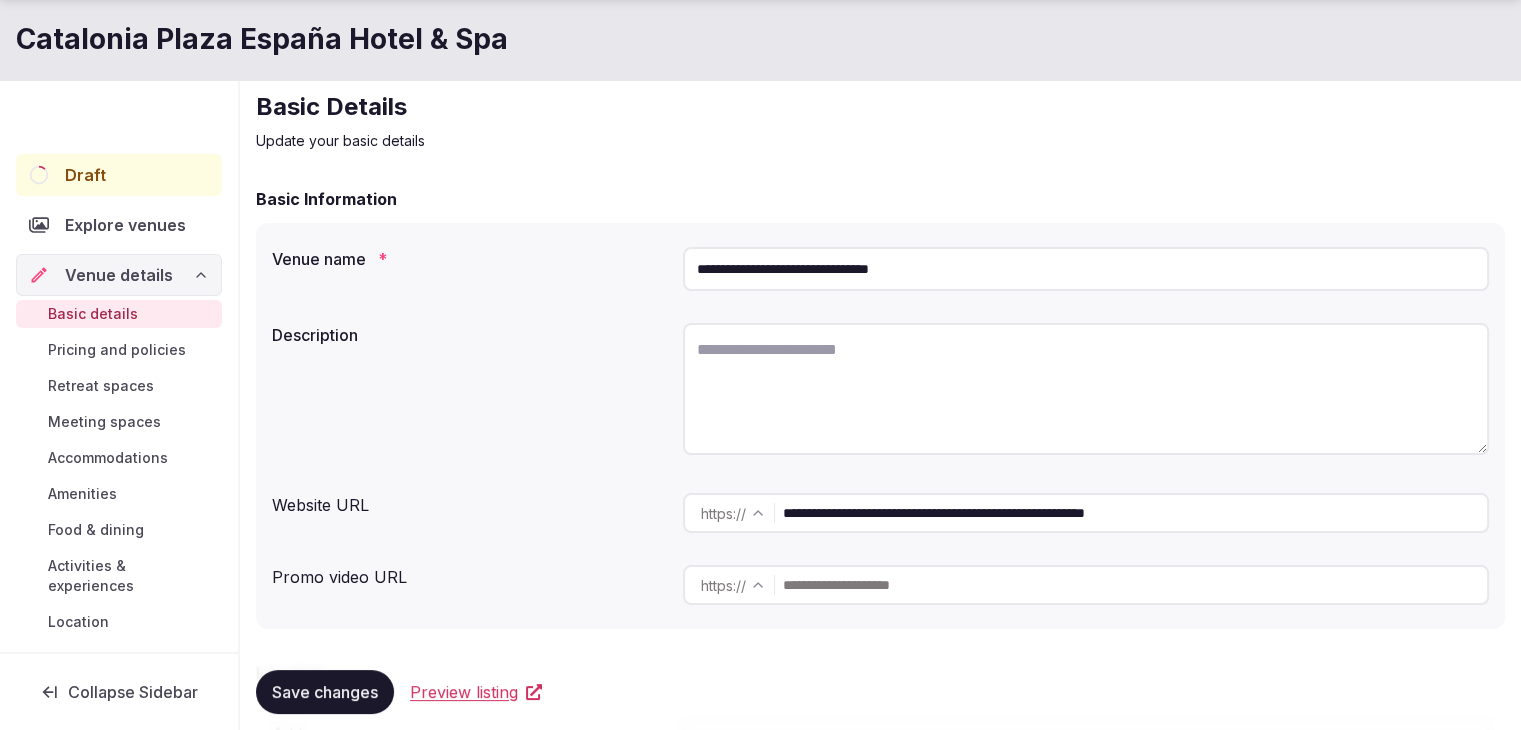 scroll, scrollTop: 100, scrollLeft: 0, axis: vertical 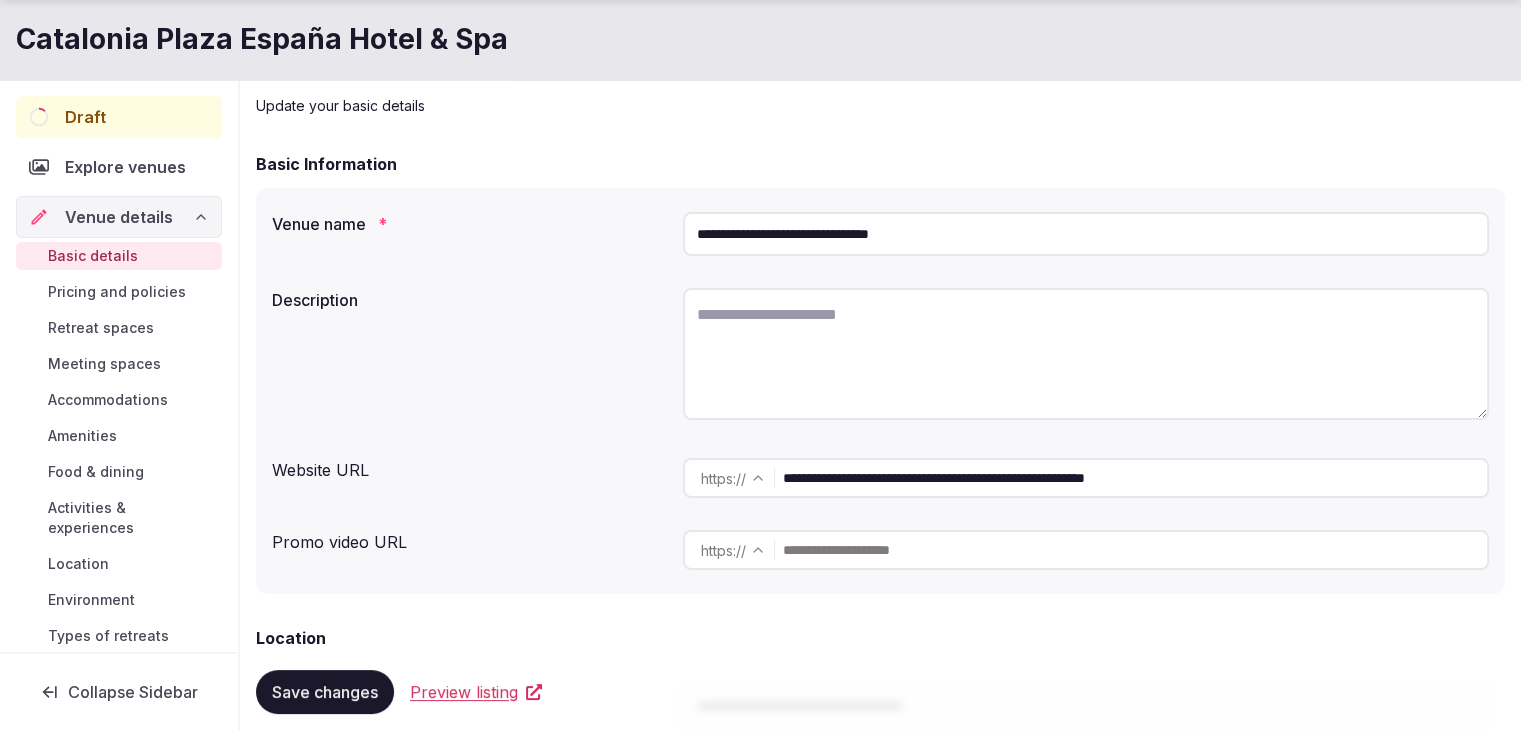 drag, startPoint x: 973, startPoint y: 484, endPoint x: 984, endPoint y: 498, distance: 17.804493 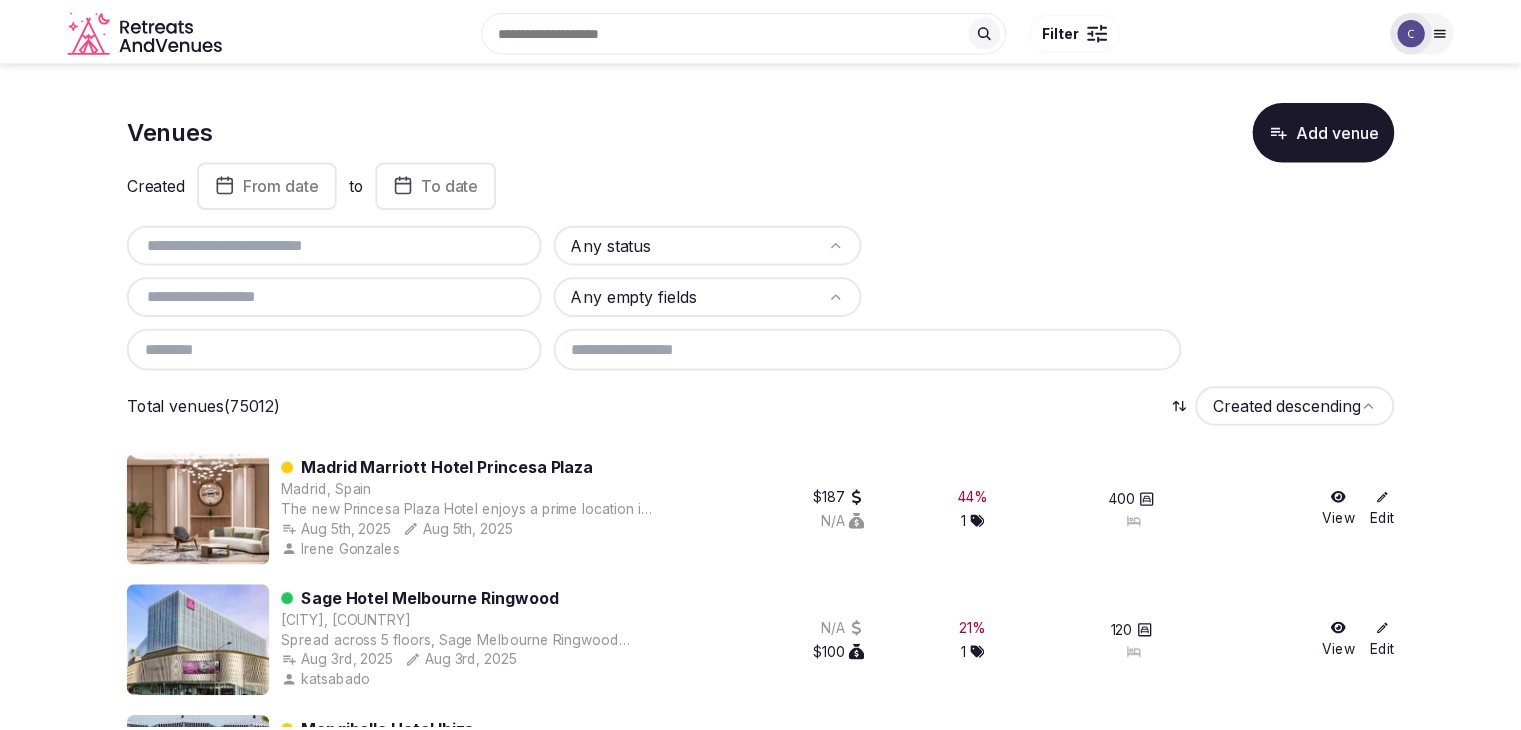scroll, scrollTop: 0, scrollLeft: 0, axis: both 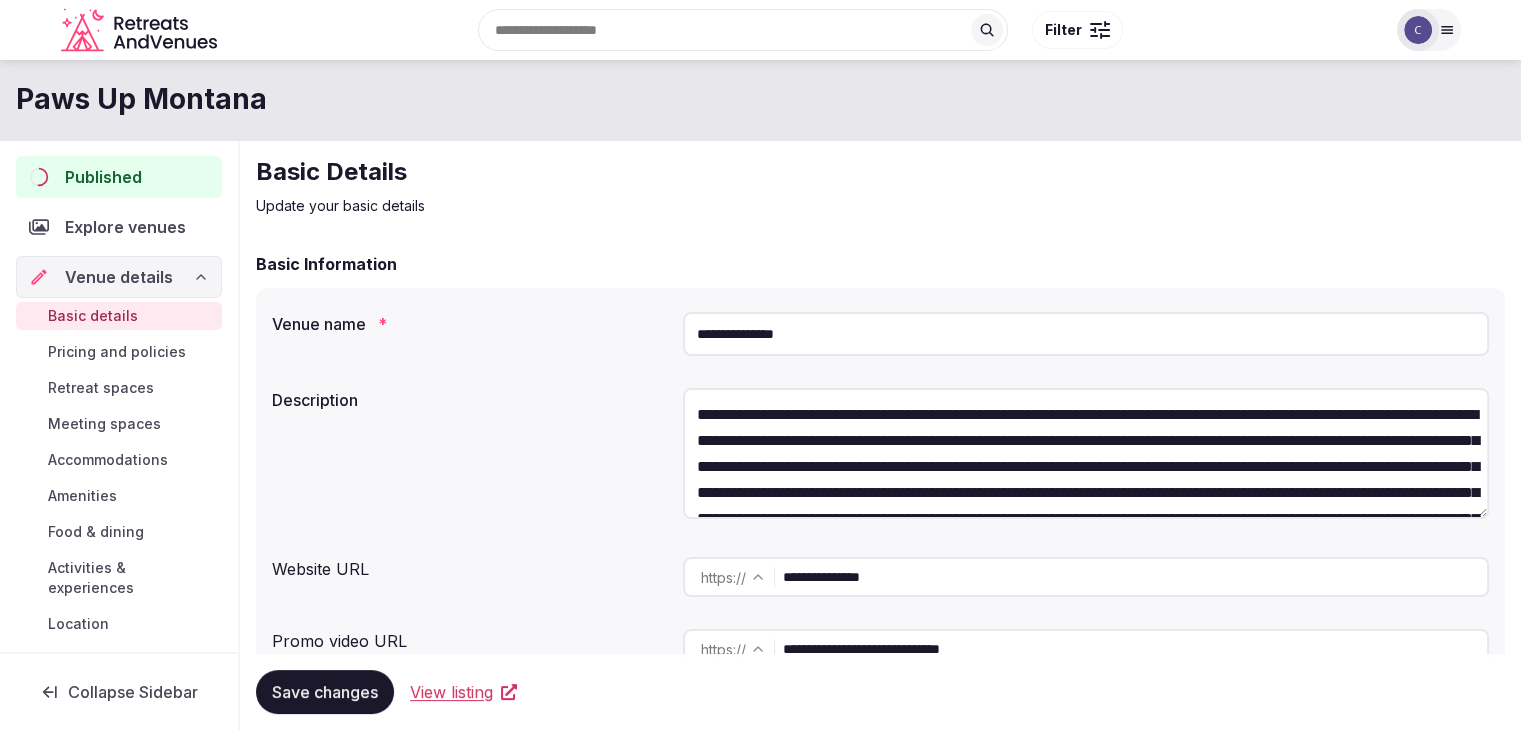 click on "Published" at bounding box center (103, 177) 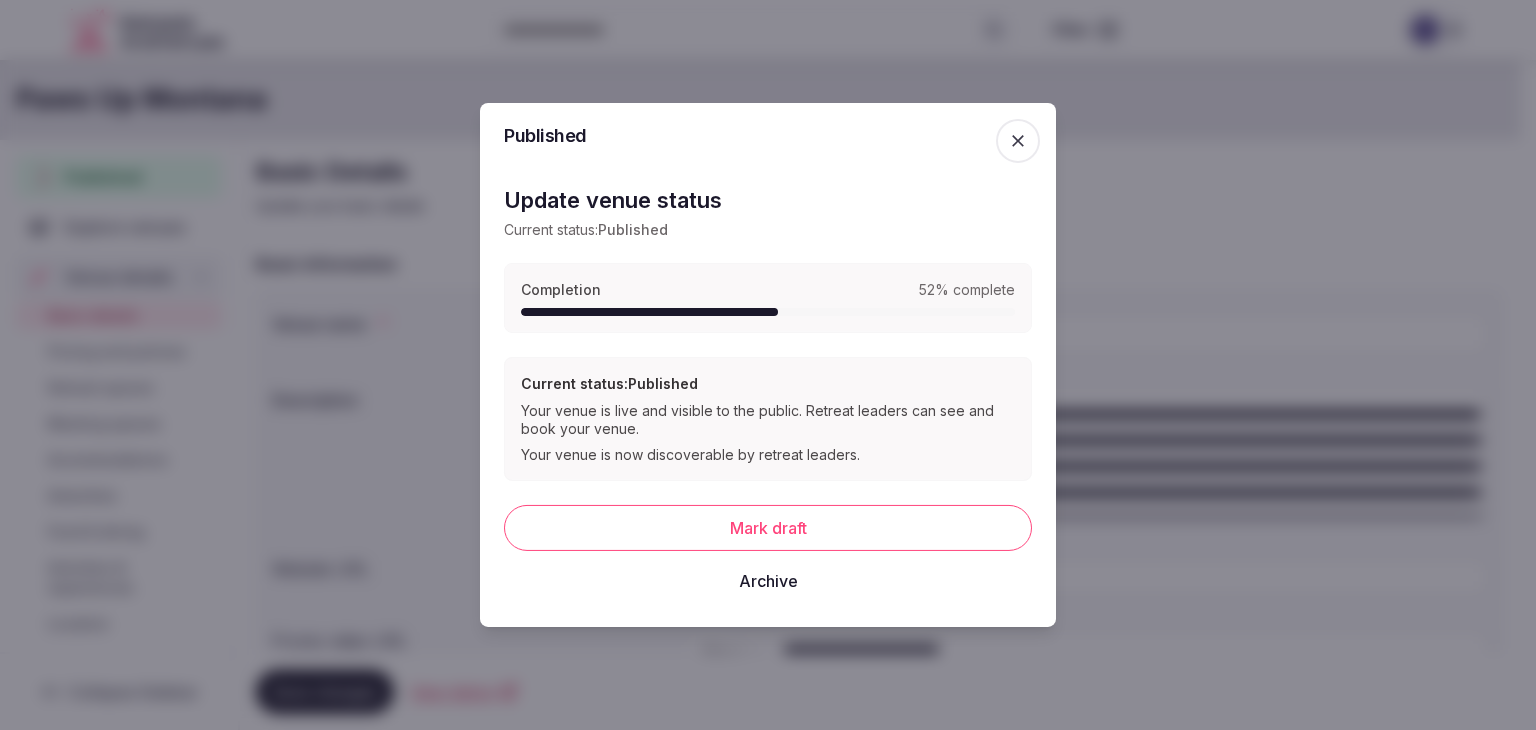 drag, startPoint x: 1010, startPoint y: 139, endPoint x: 1011, endPoint y: 153, distance: 14.035668 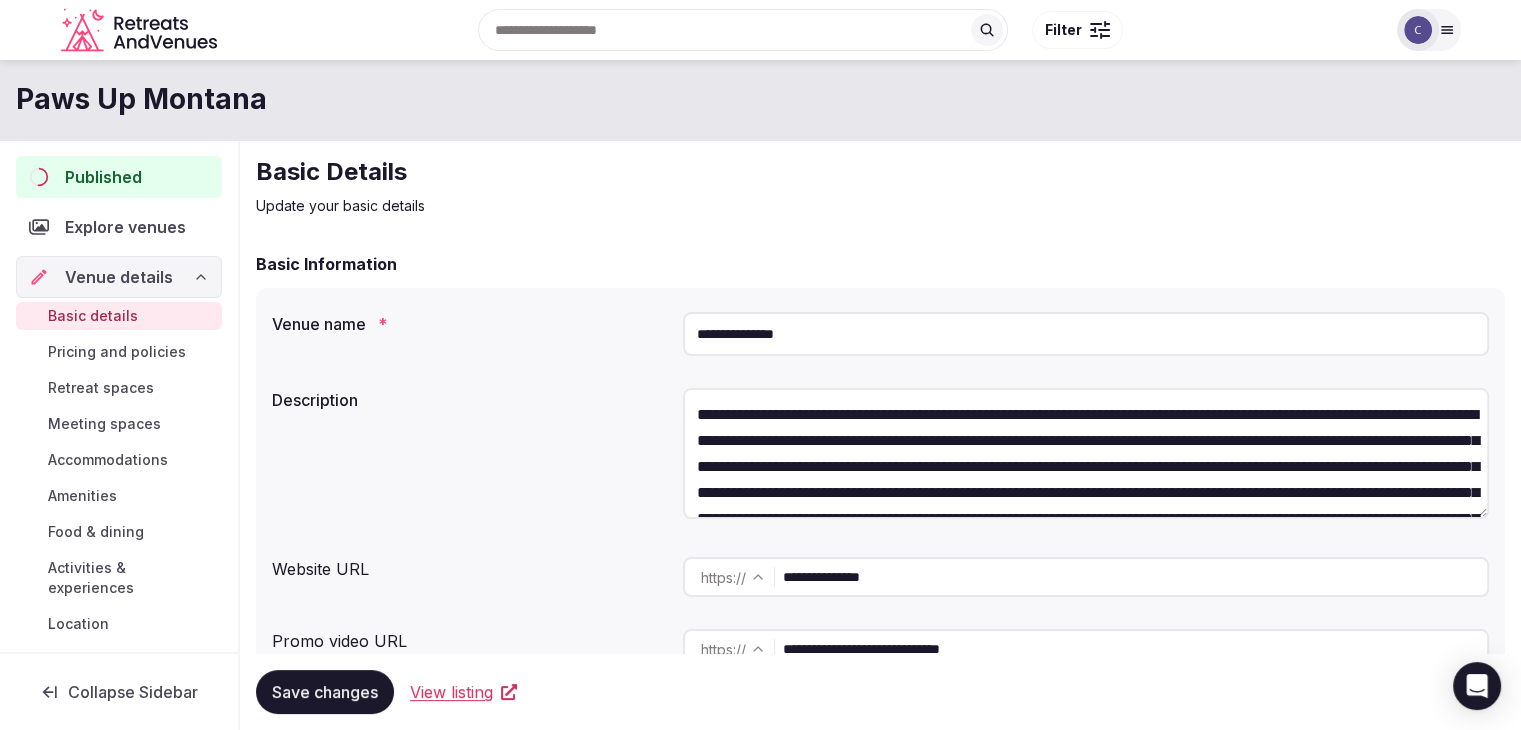 click on "**********" at bounding box center [1086, 334] 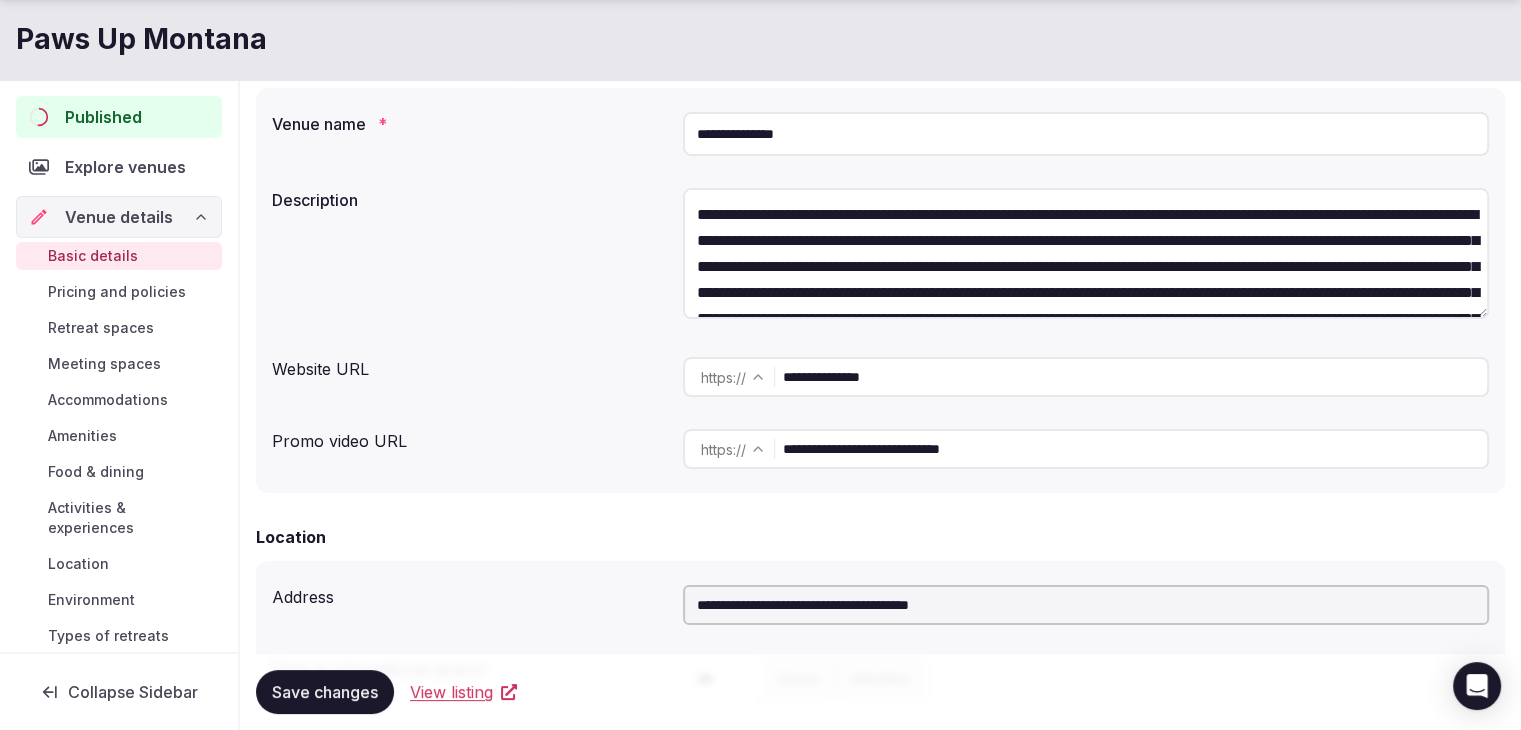 click on "**********" at bounding box center [1135, 377] 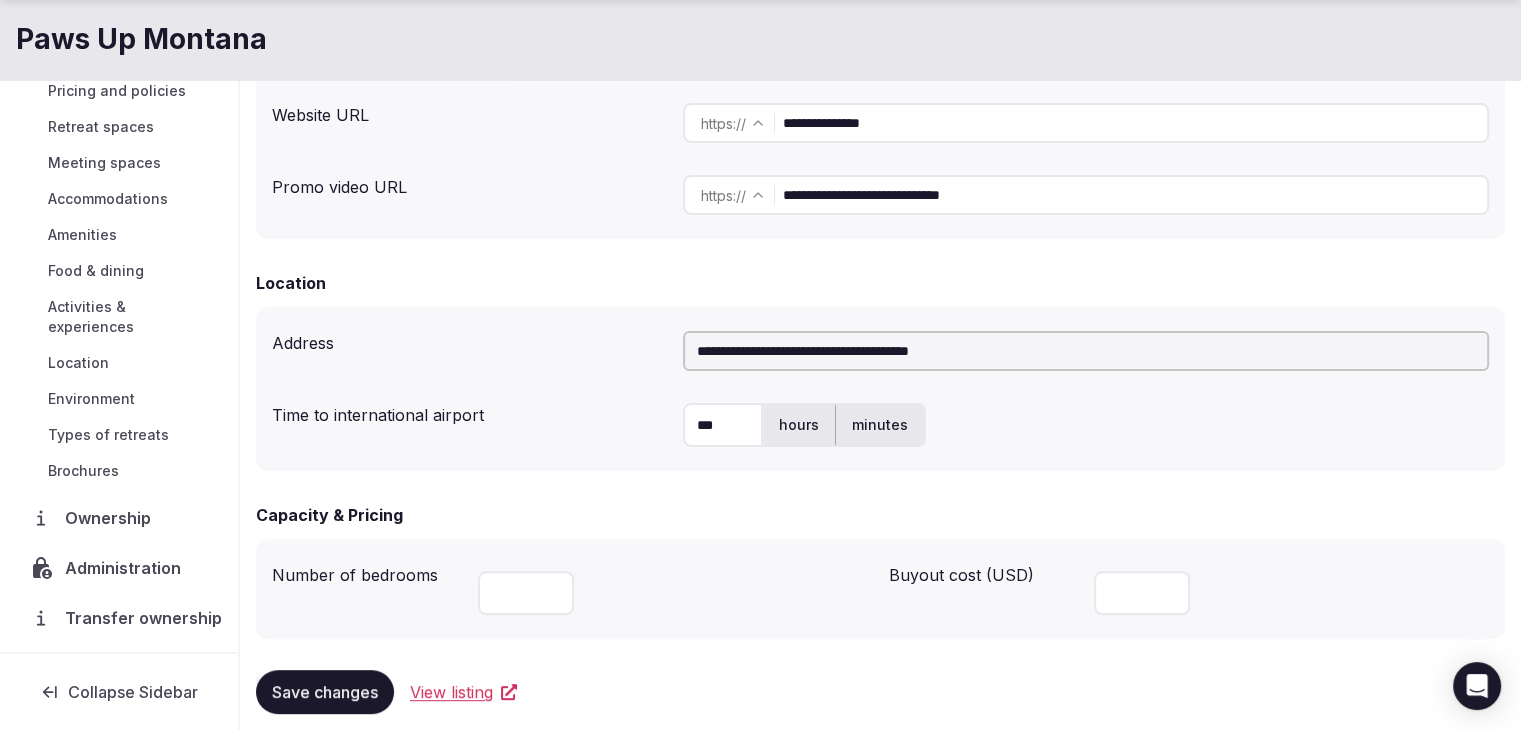 scroll, scrollTop: 500, scrollLeft: 0, axis: vertical 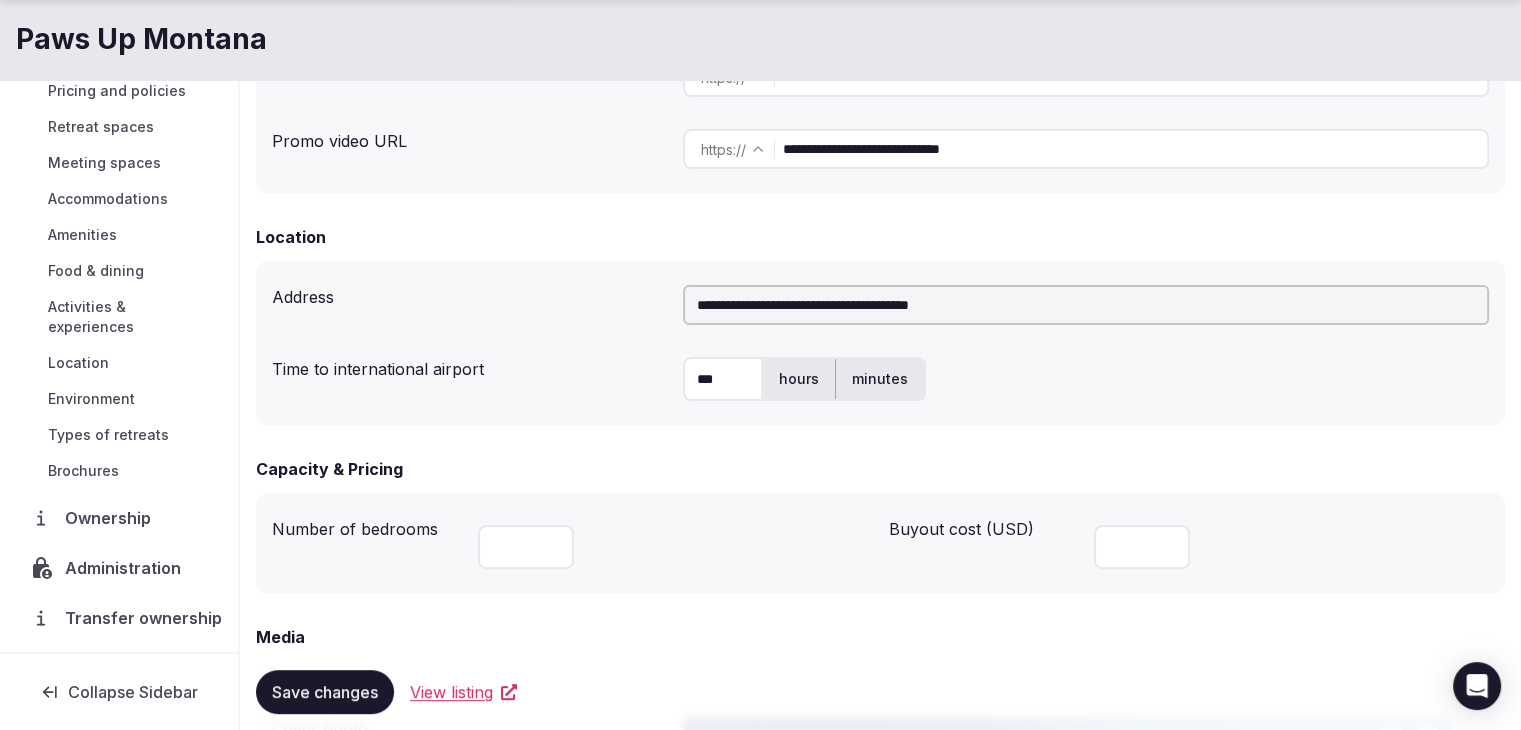 click on "Transfer ownership" at bounding box center [143, 618] 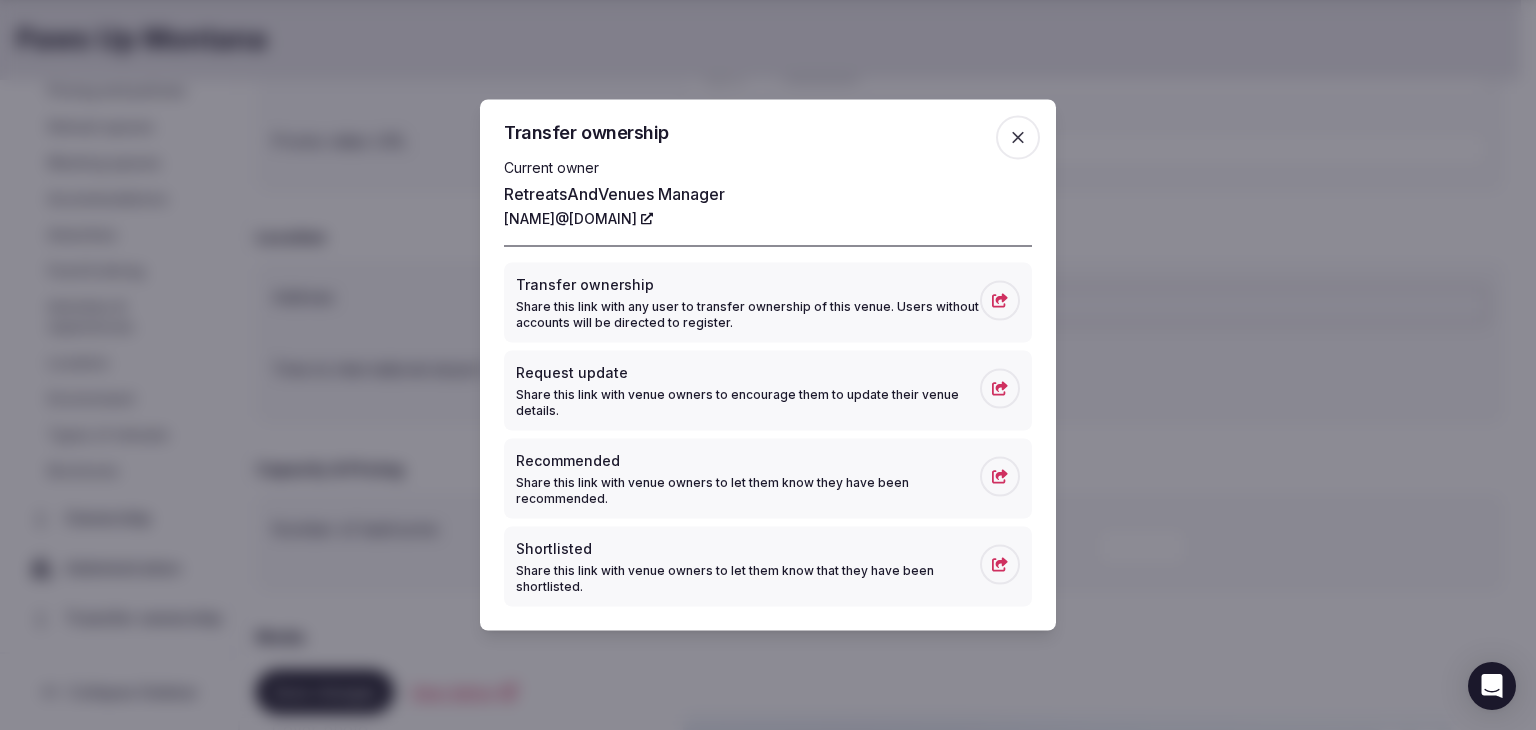 click 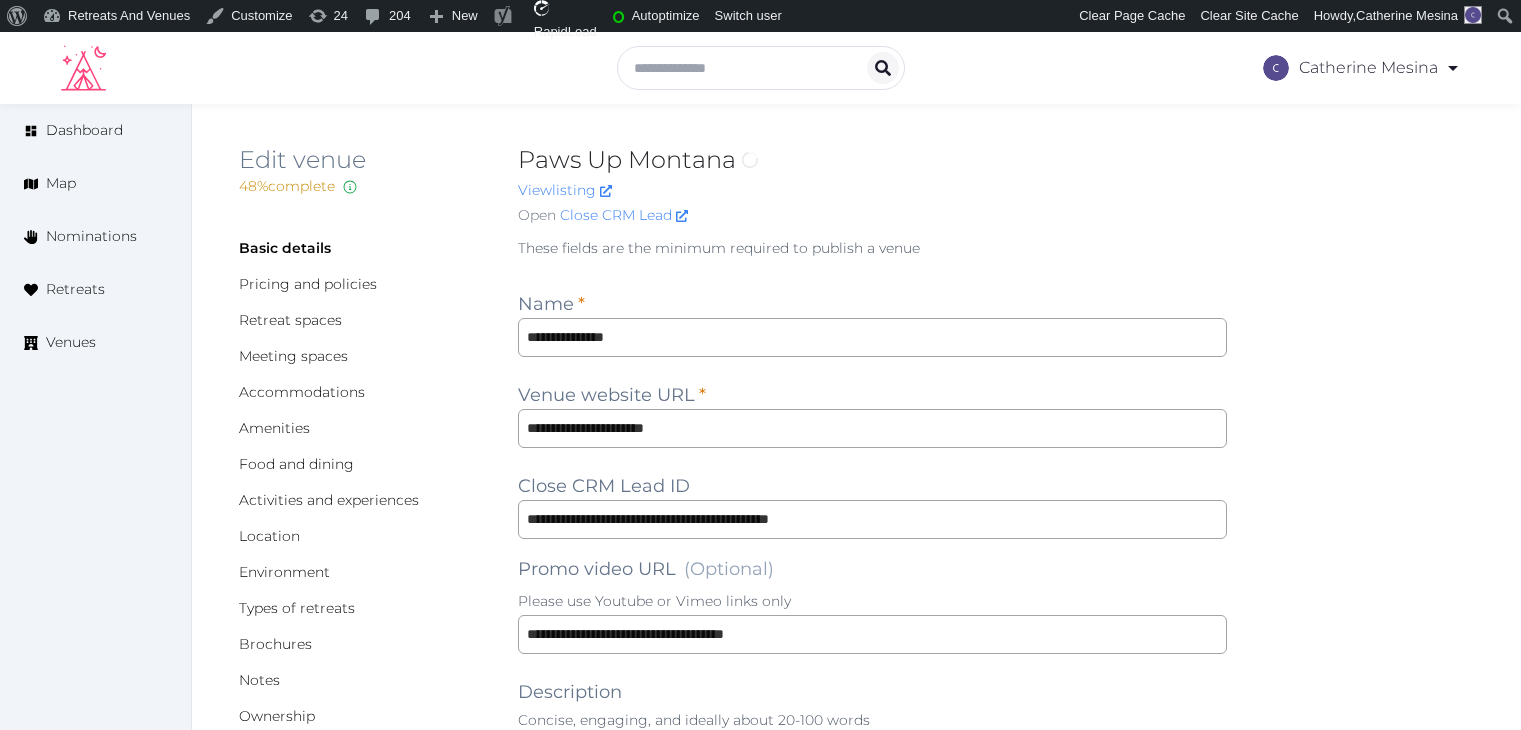 scroll, scrollTop: 0, scrollLeft: 0, axis: both 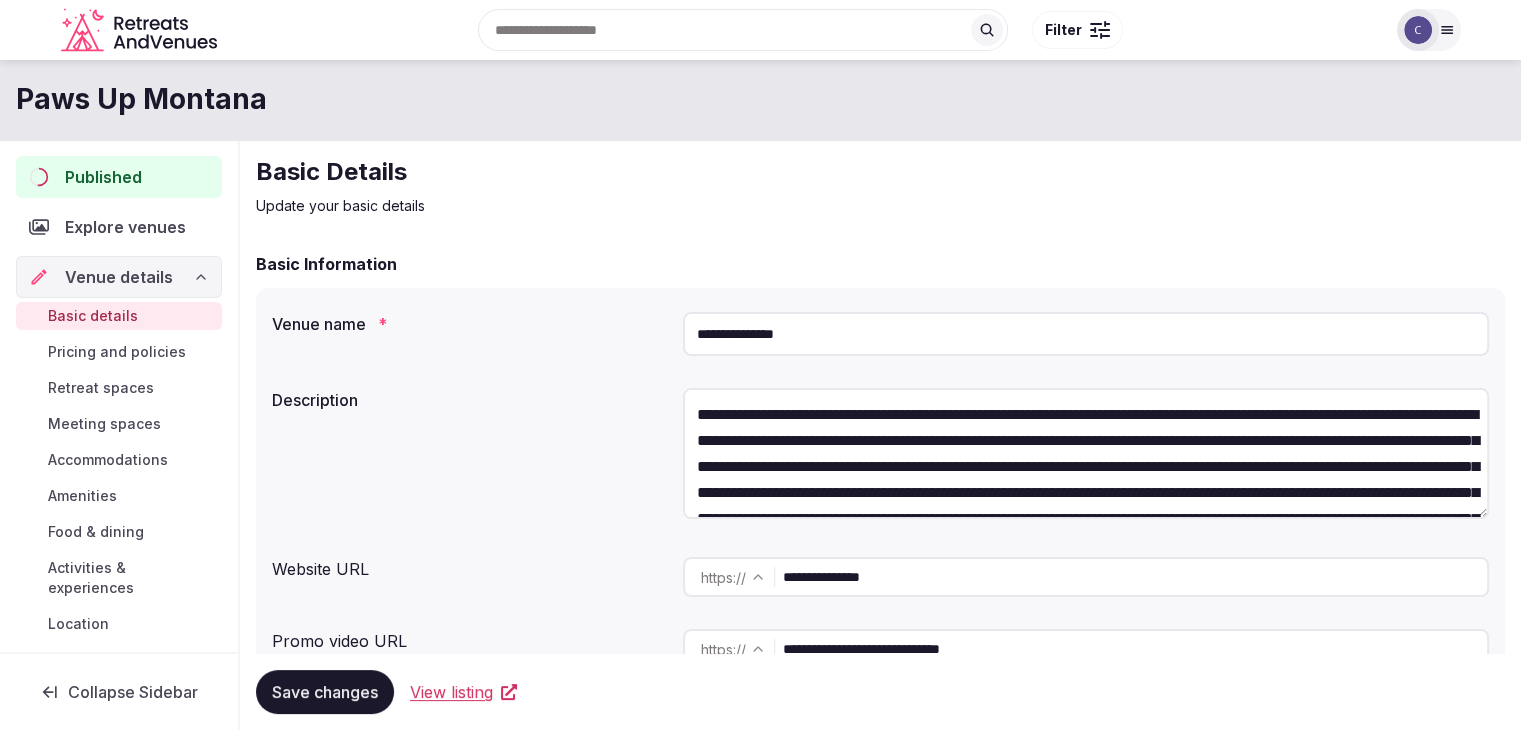 click on "**********" at bounding box center (1086, 334) 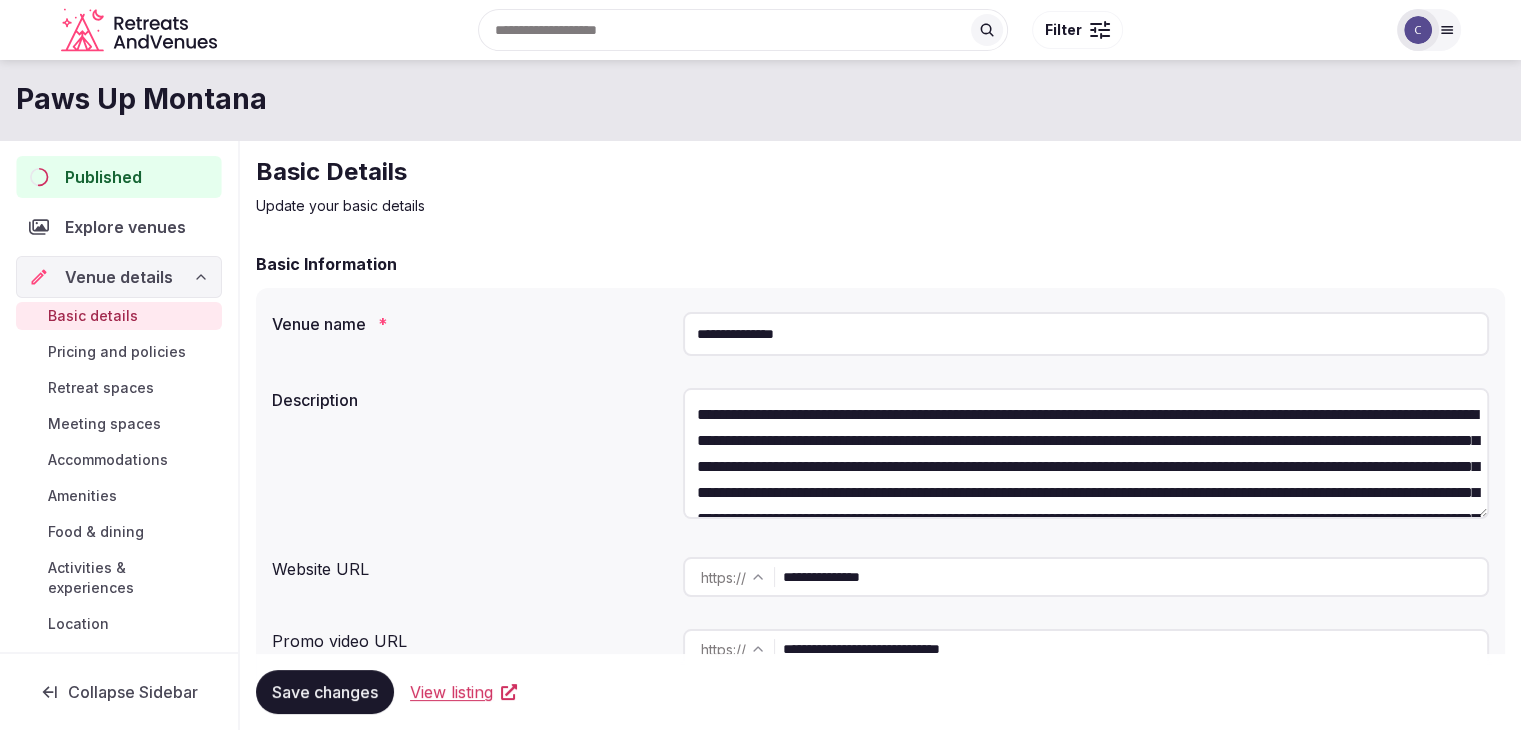 click on "Published" at bounding box center (103, 177) 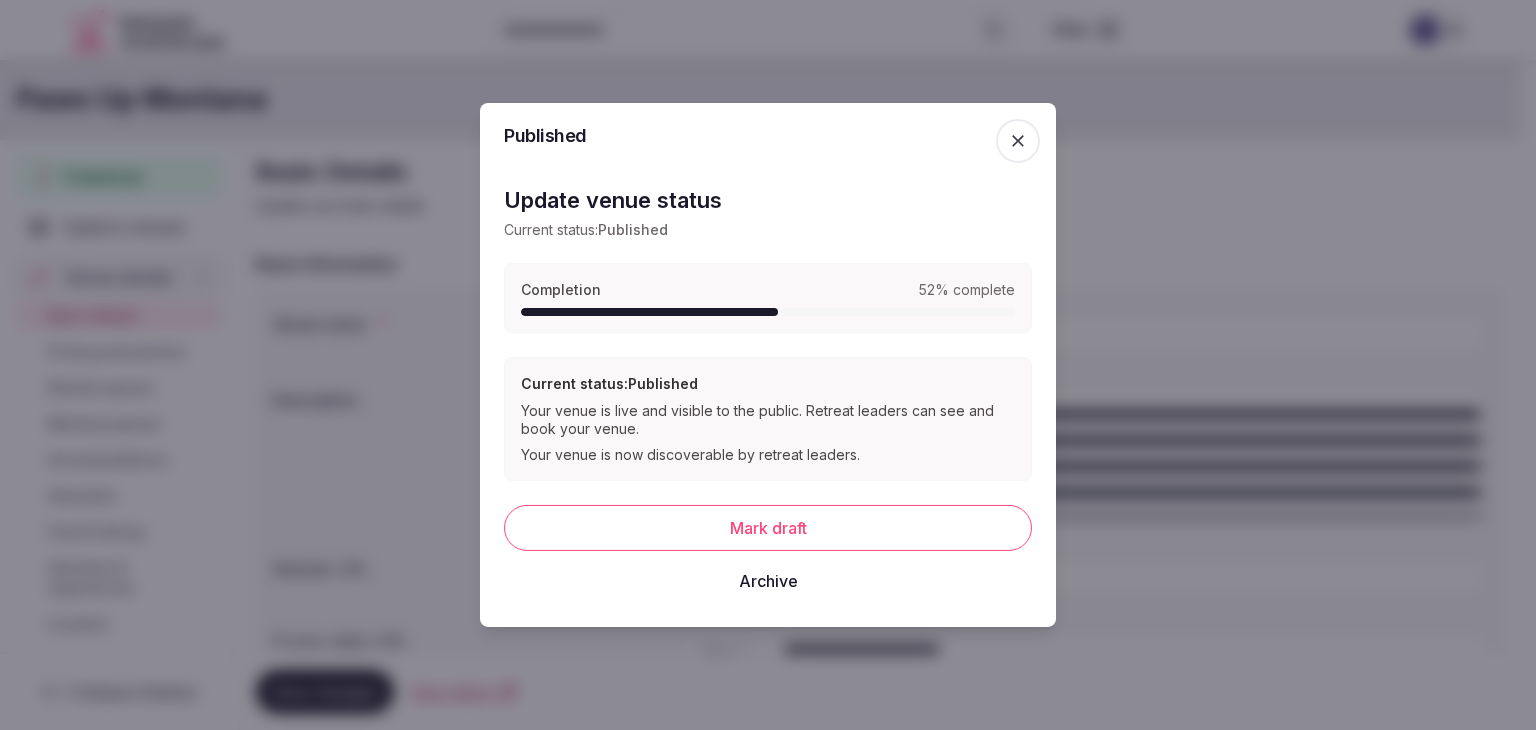 click 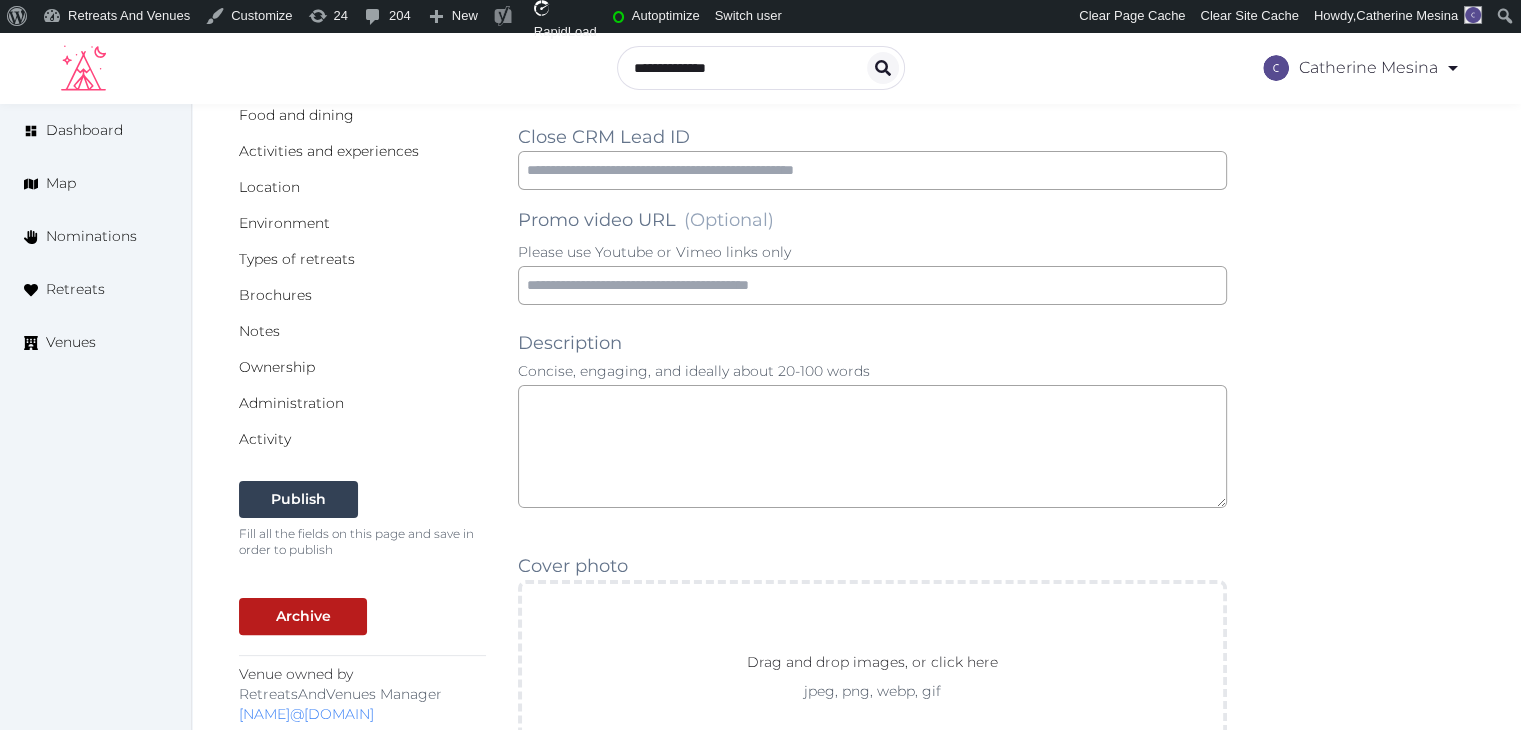 scroll, scrollTop: 500, scrollLeft: 0, axis: vertical 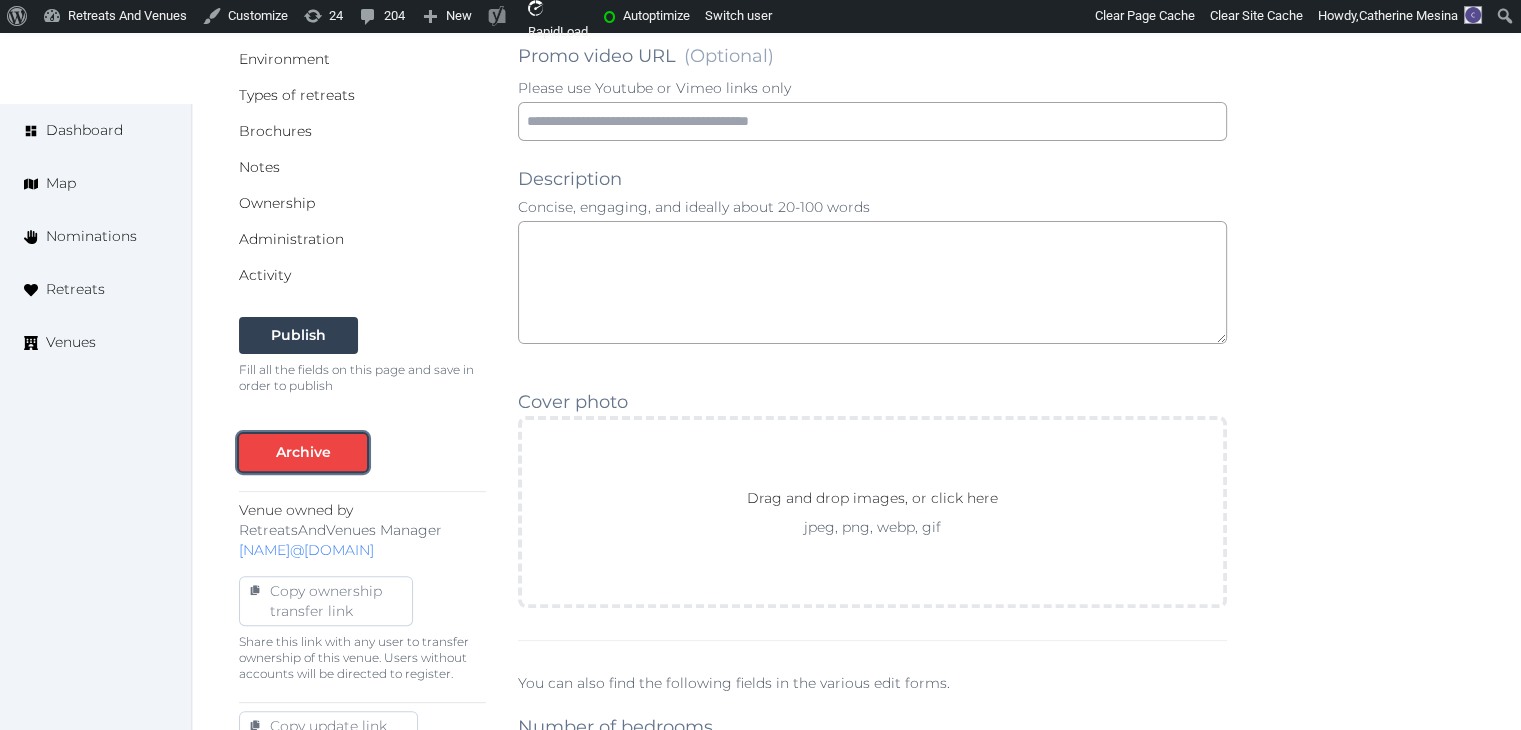 click at bounding box center (351, 452) 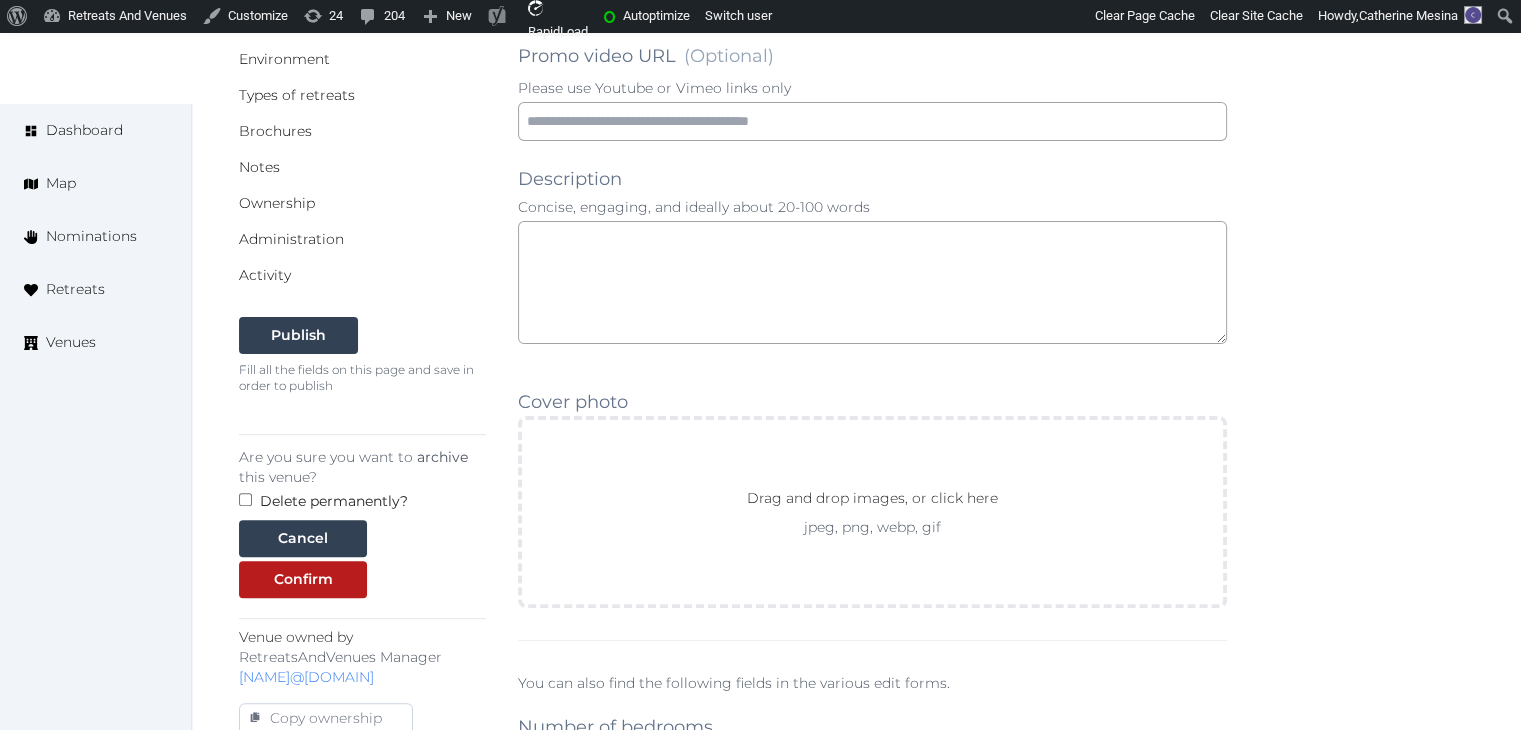 click on "Delete permanently?" at bounding box center (334, 501) 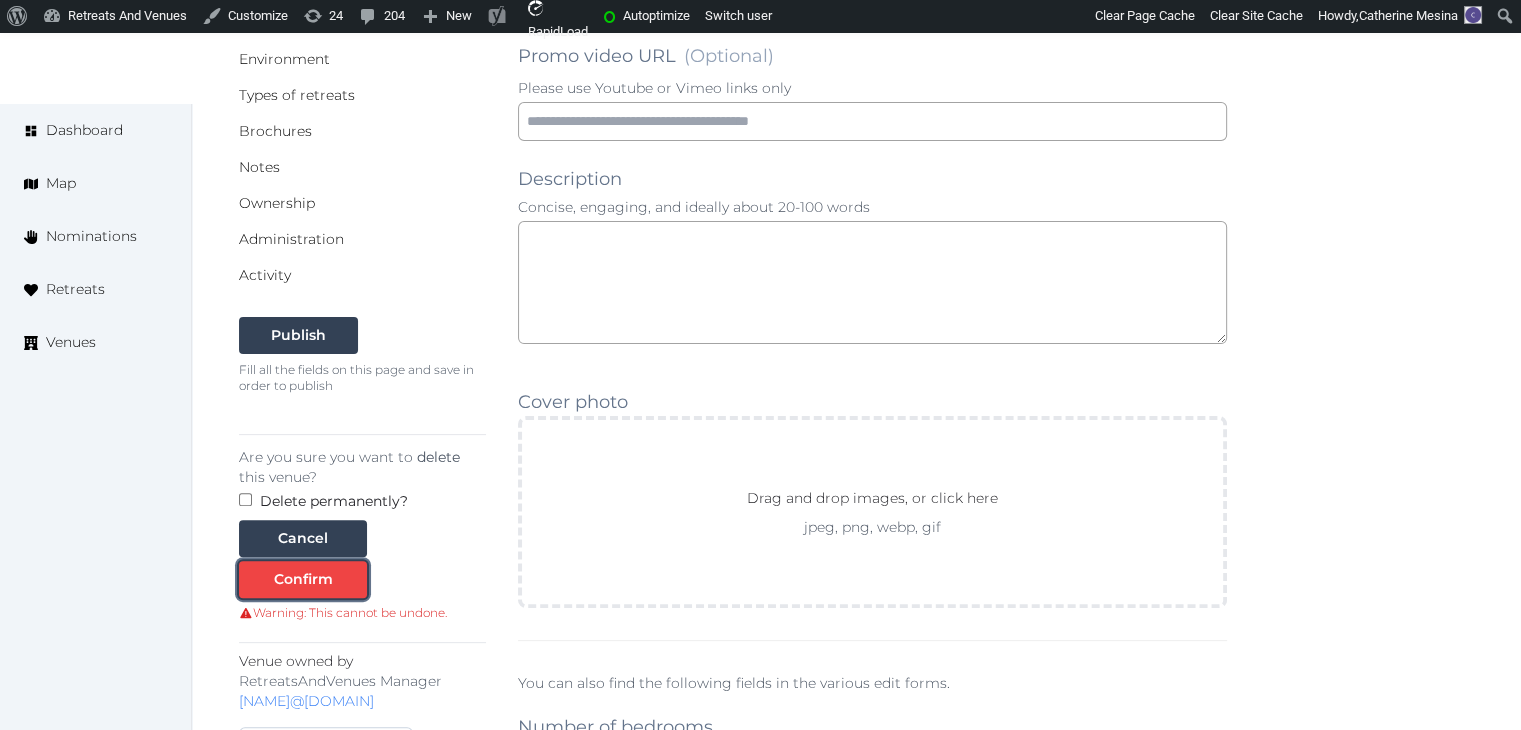 click at bounding box center (351, 579) 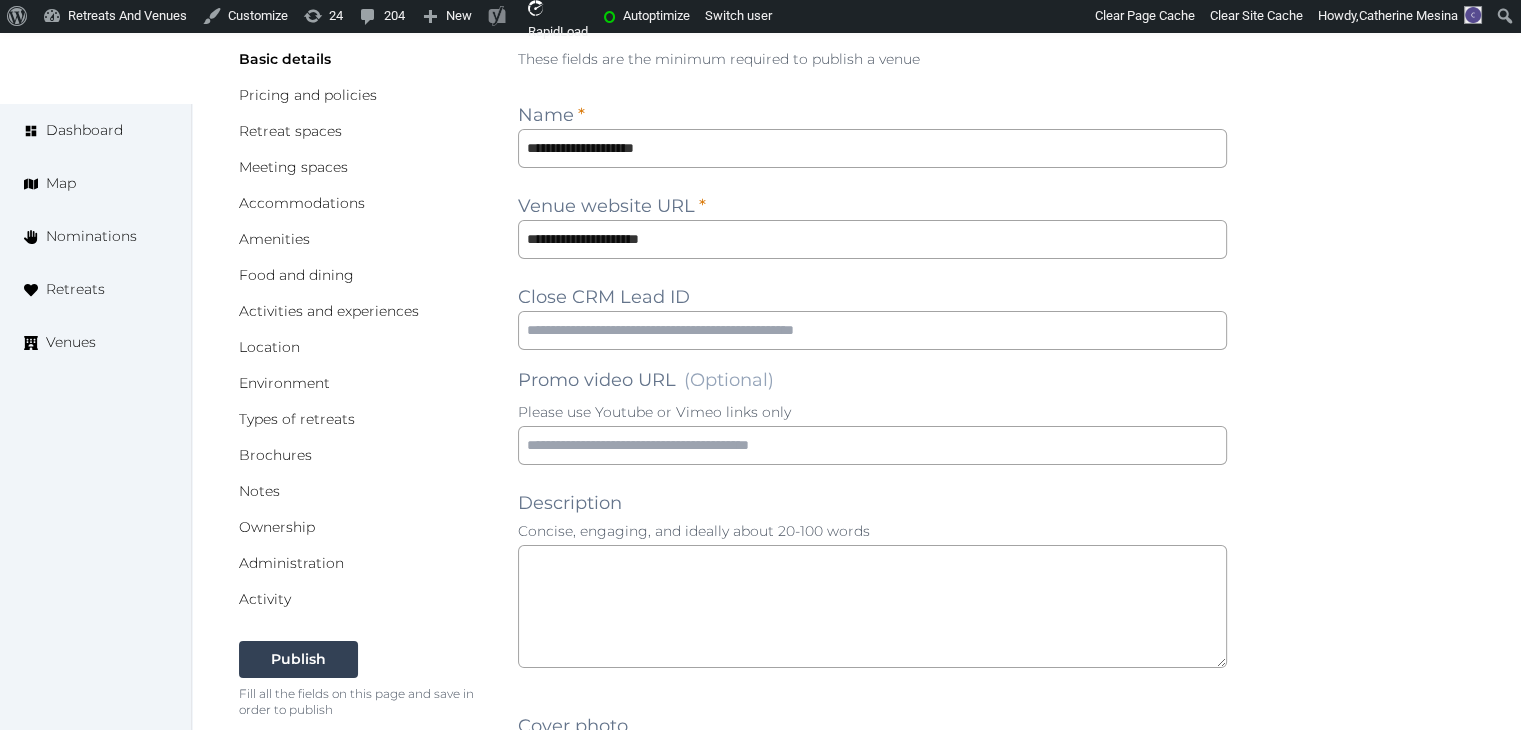 scroll, scrollTop: 0, scrollLeft: 0, axis: both 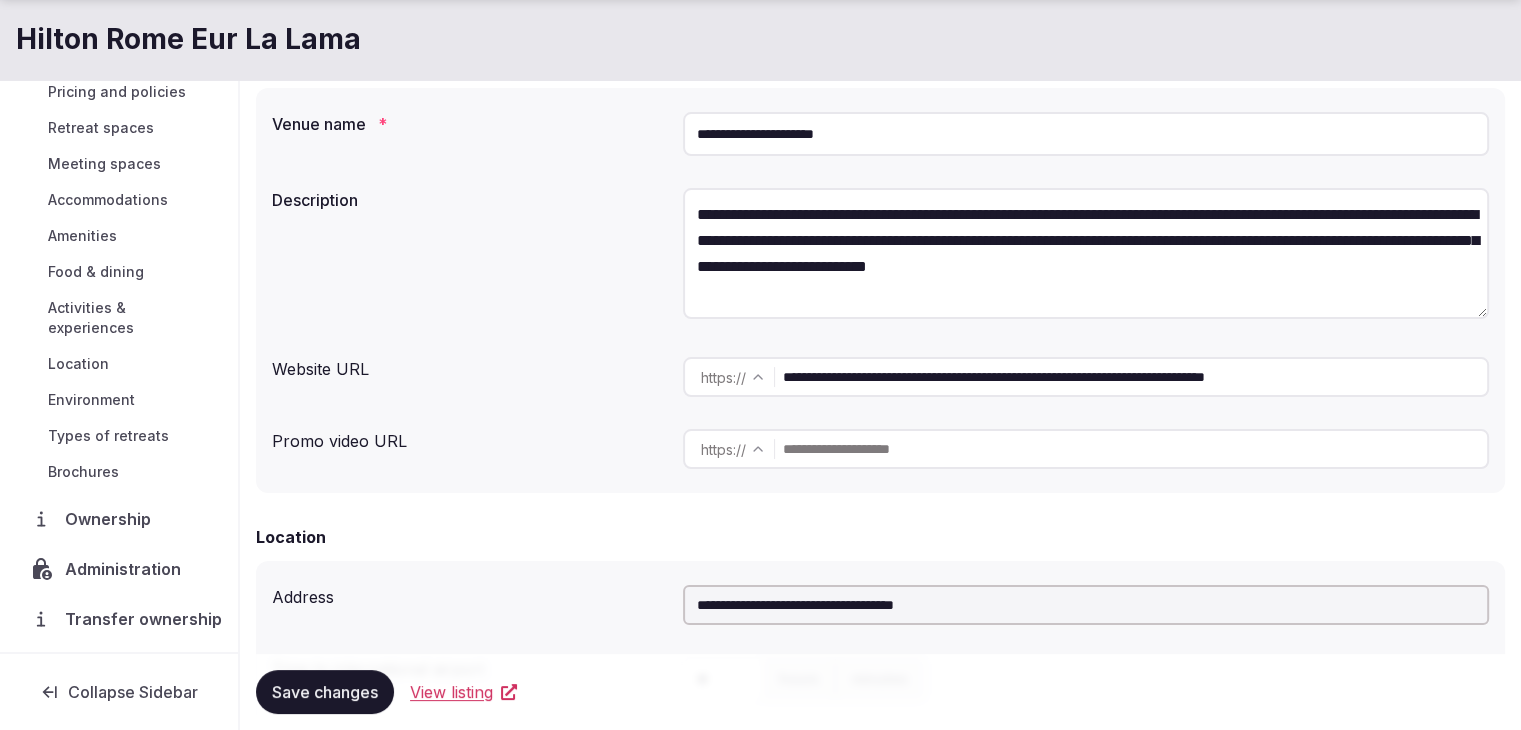 click on "Ownership" at bounding box center [112, 519] 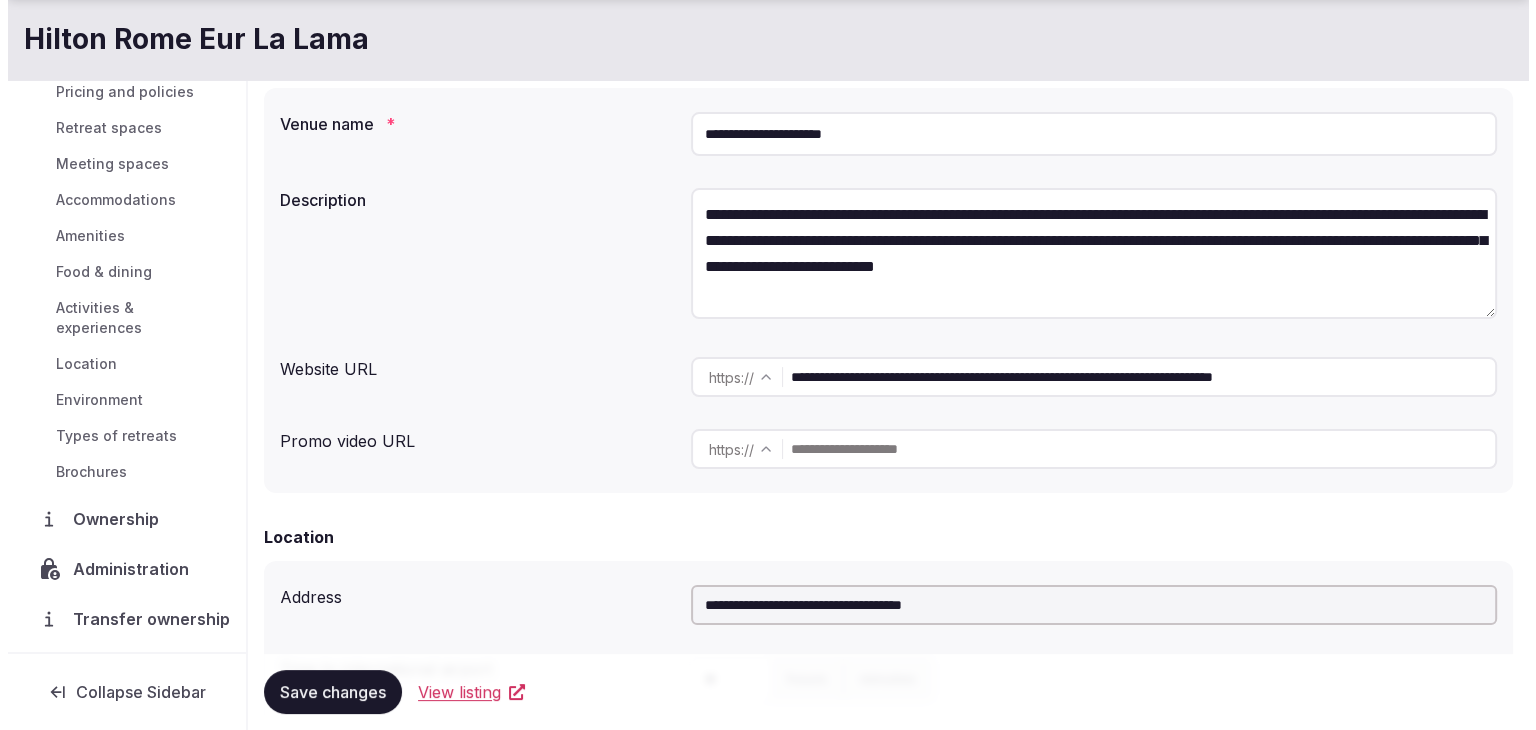 scroll, scrollTop: 0, scrollLeft: 0, axis: both 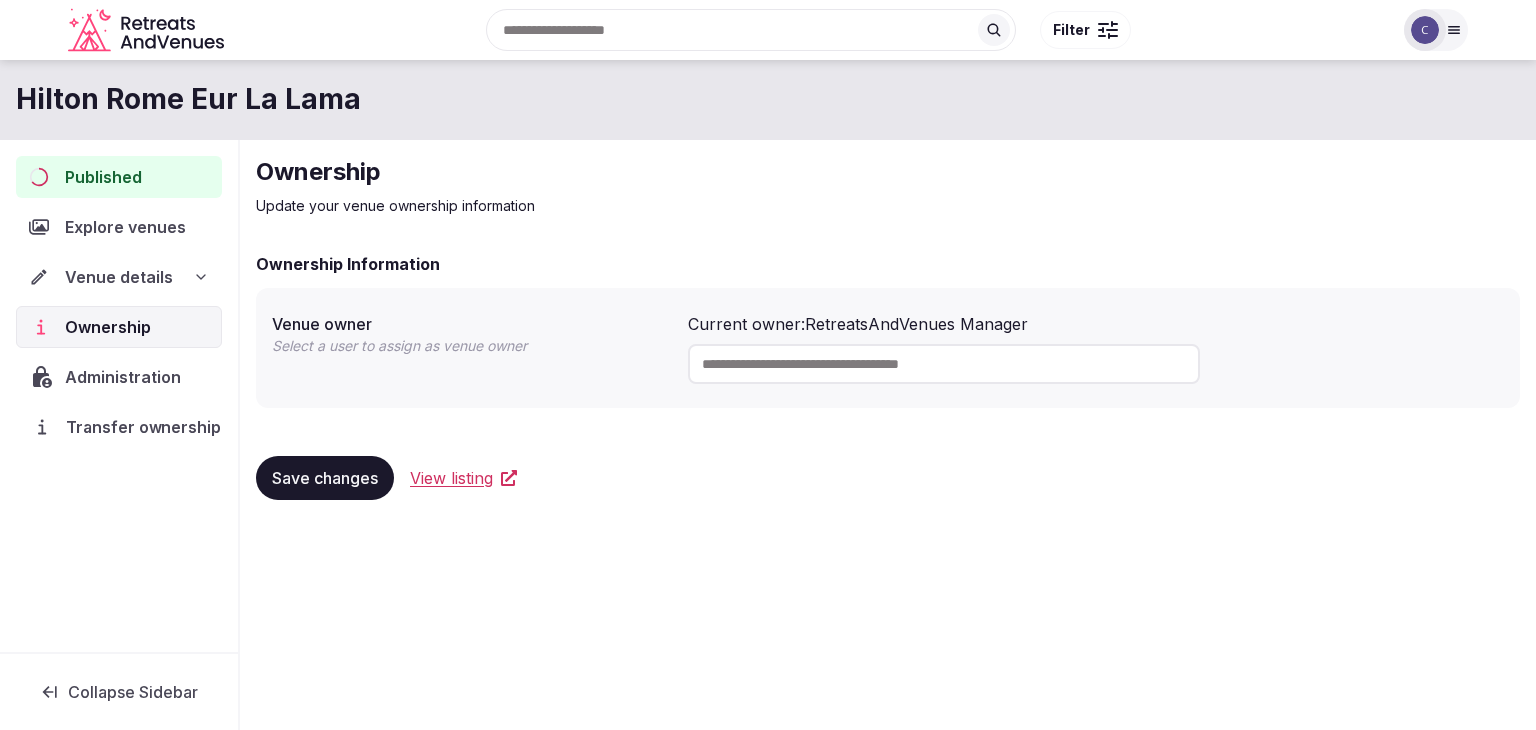 click on "Transfer ownership" at bounding box center (143, 427) 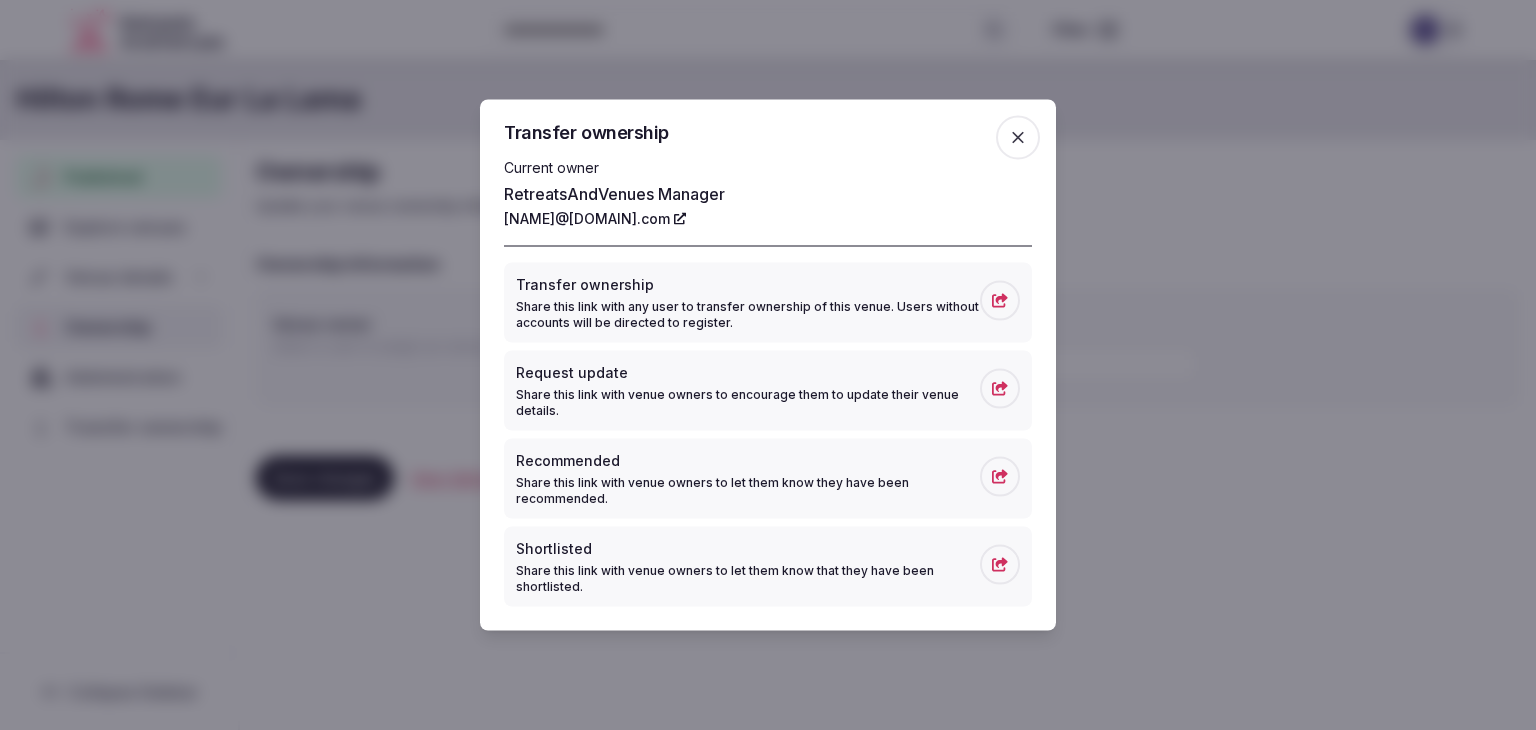 click at bounding box center (1018, 138) 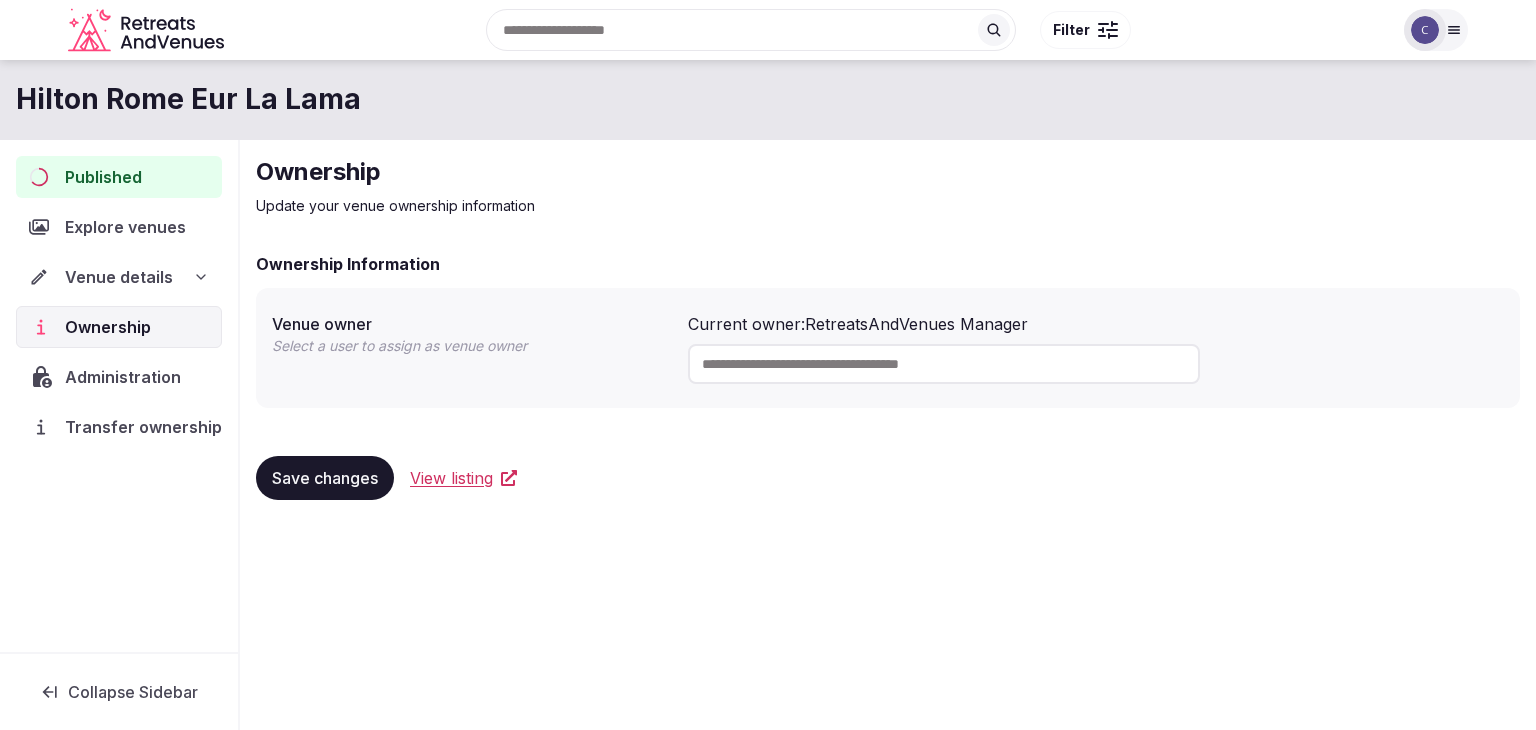 click on "Administration" at bounding box center [127, 377] 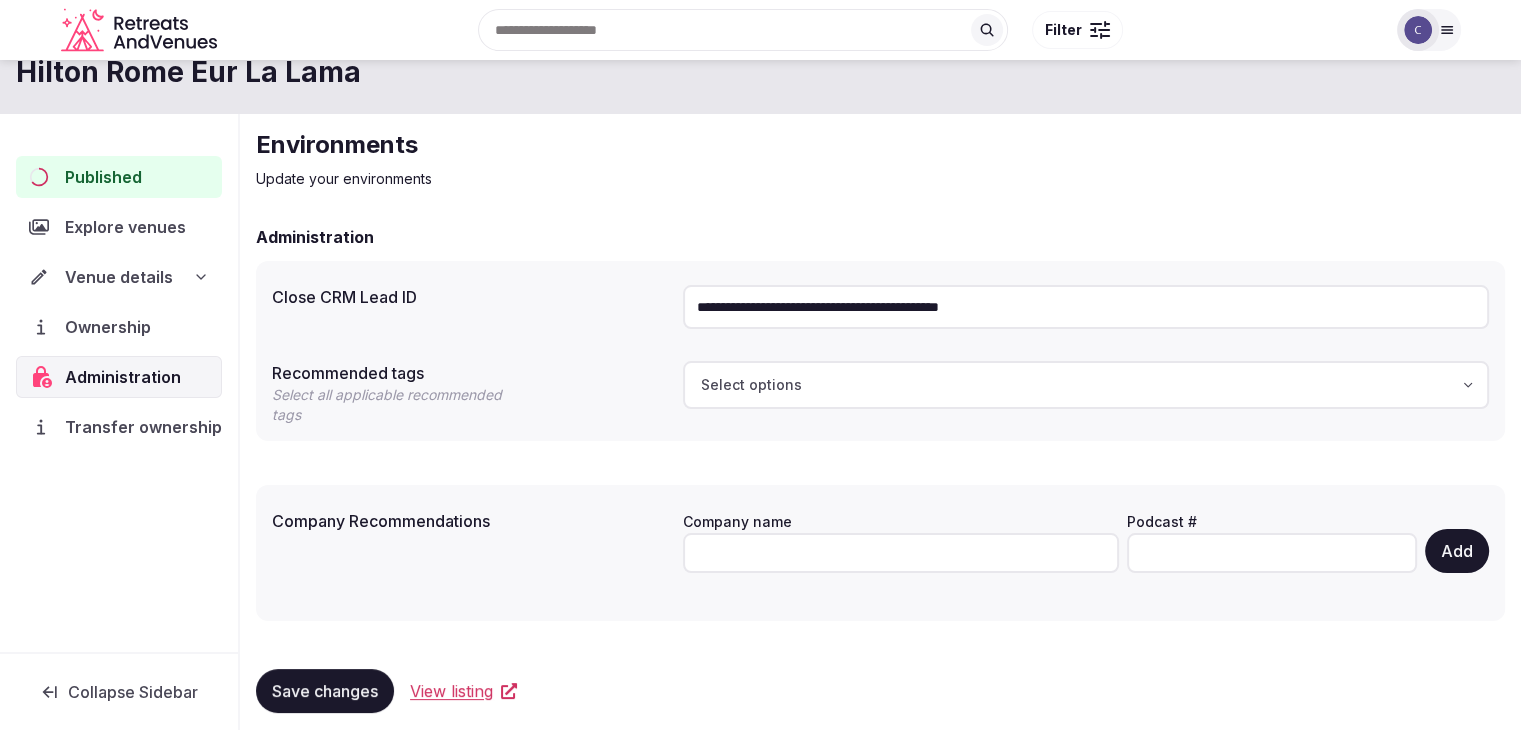 scroll, scrollTop: 42, scrollLeft: 0, axis: vertical 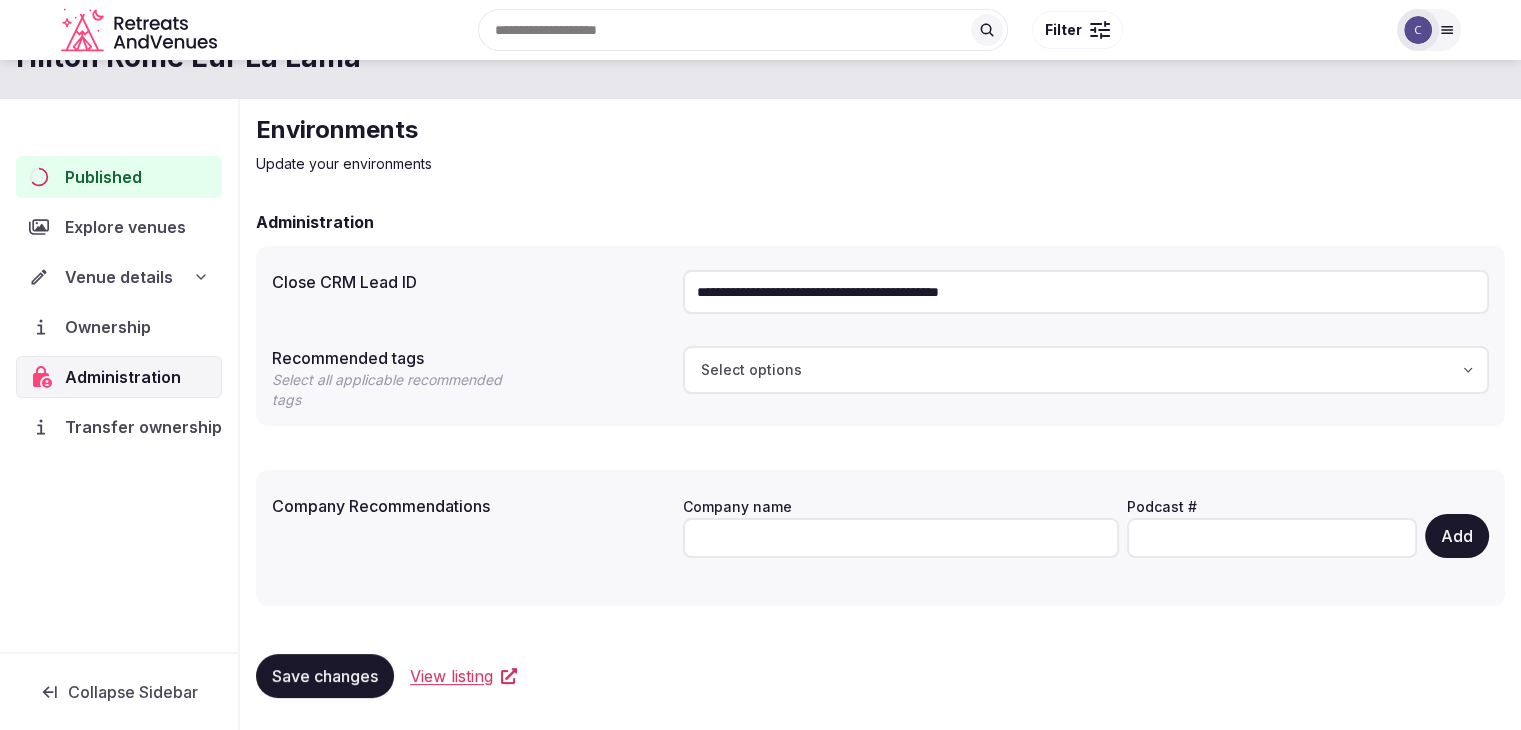 click on "Ownership" at bounding box center [112, 327] 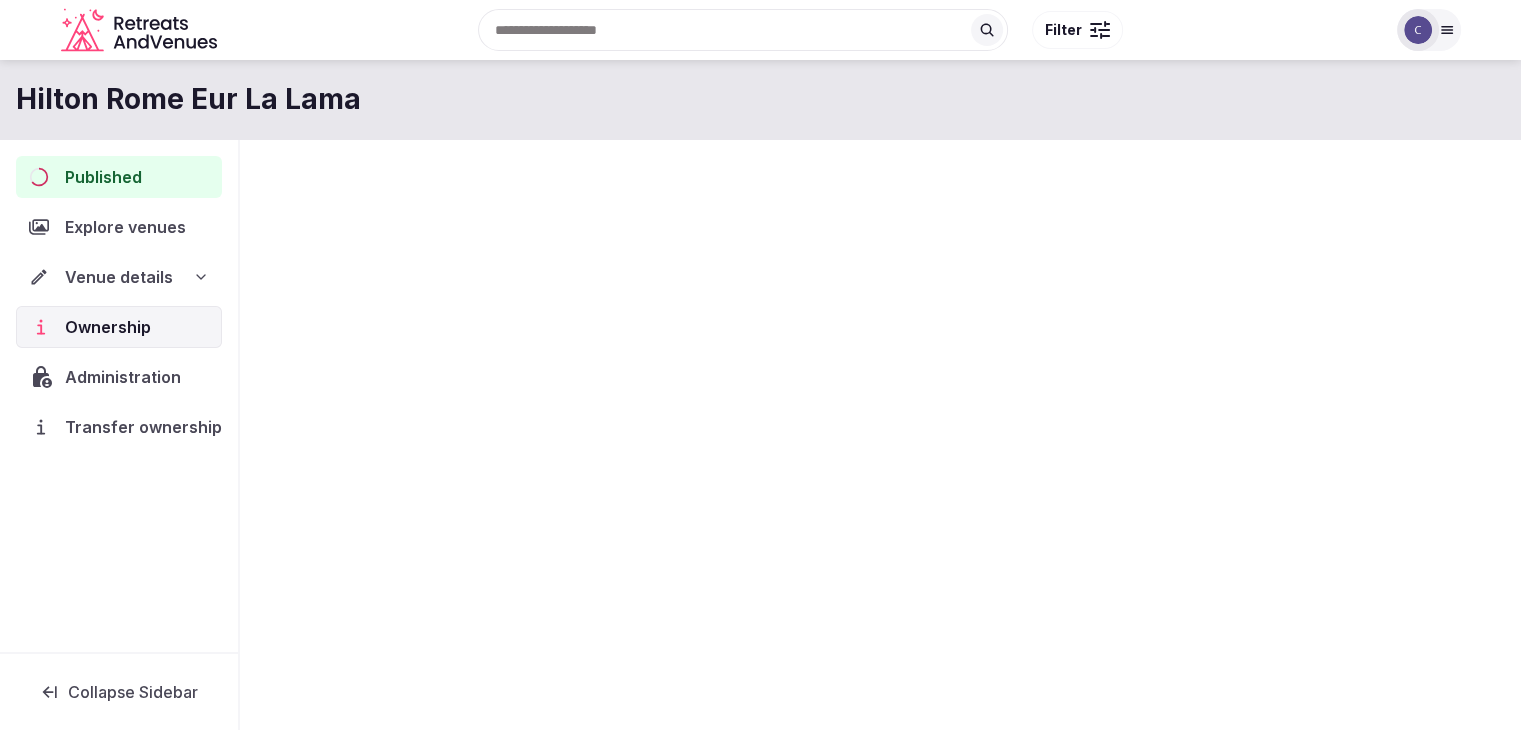 scroll, scrollTop: 0, scrollLeft: 0, axis: both 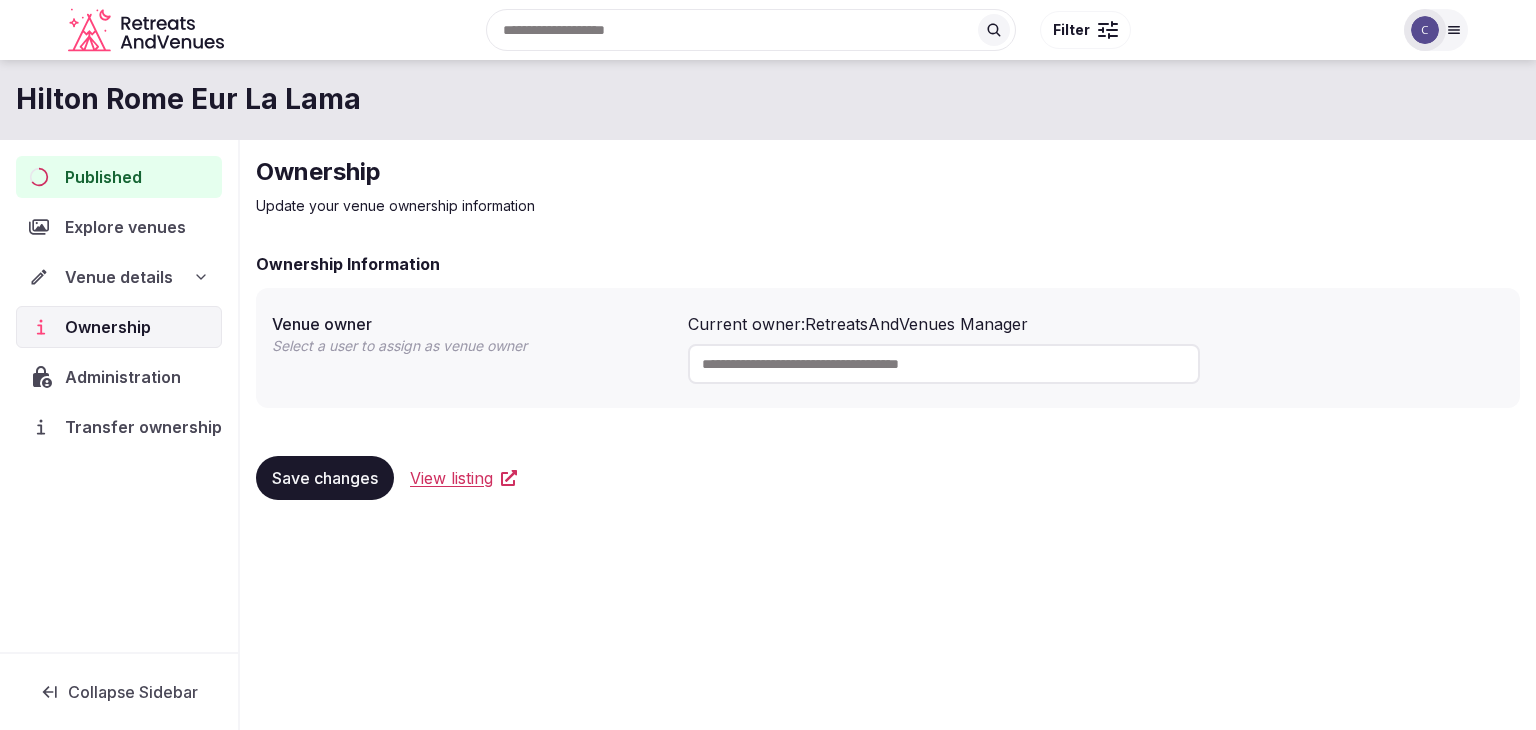click on "Venue details" at bounding box center [119, 277] 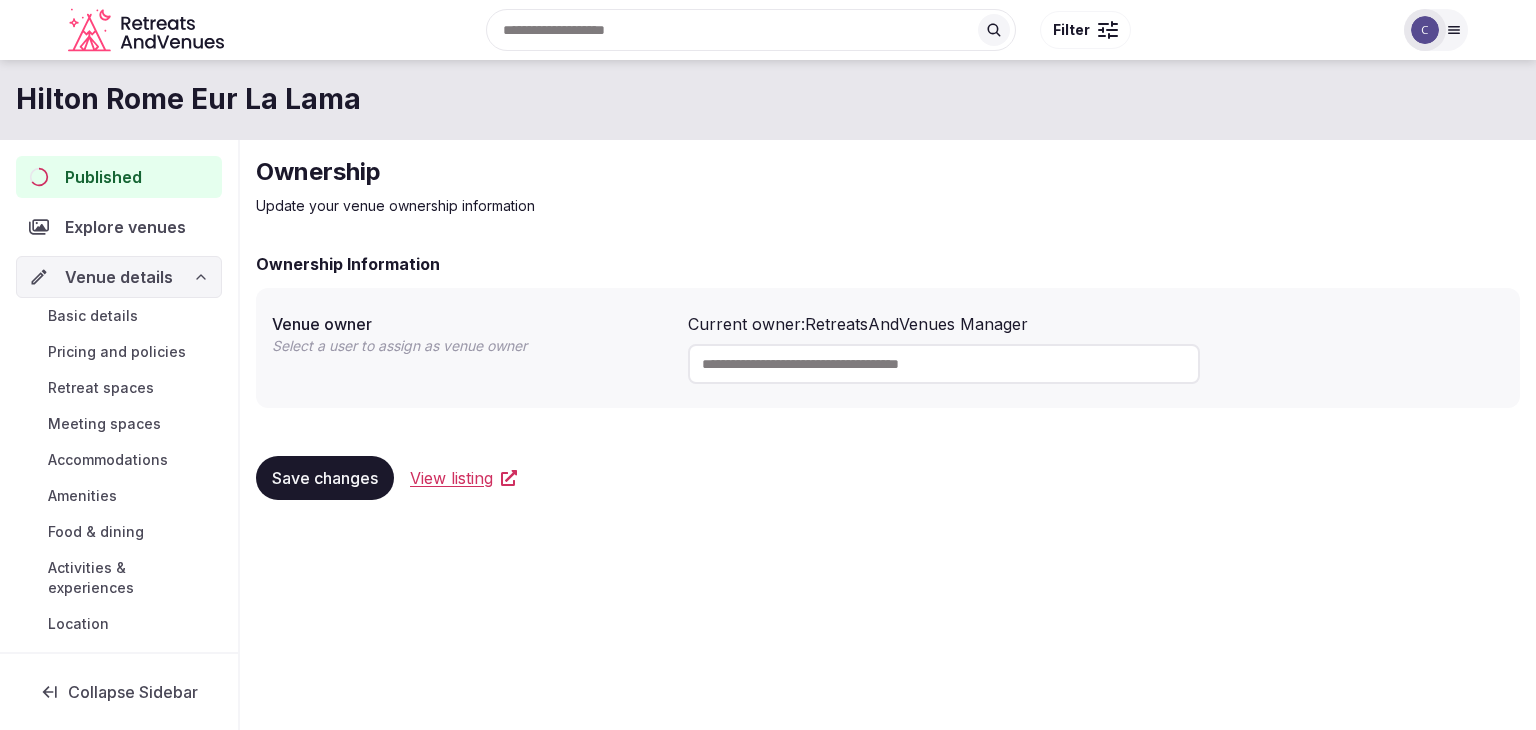 click on "Basic details" at bounding box center (119, 316) 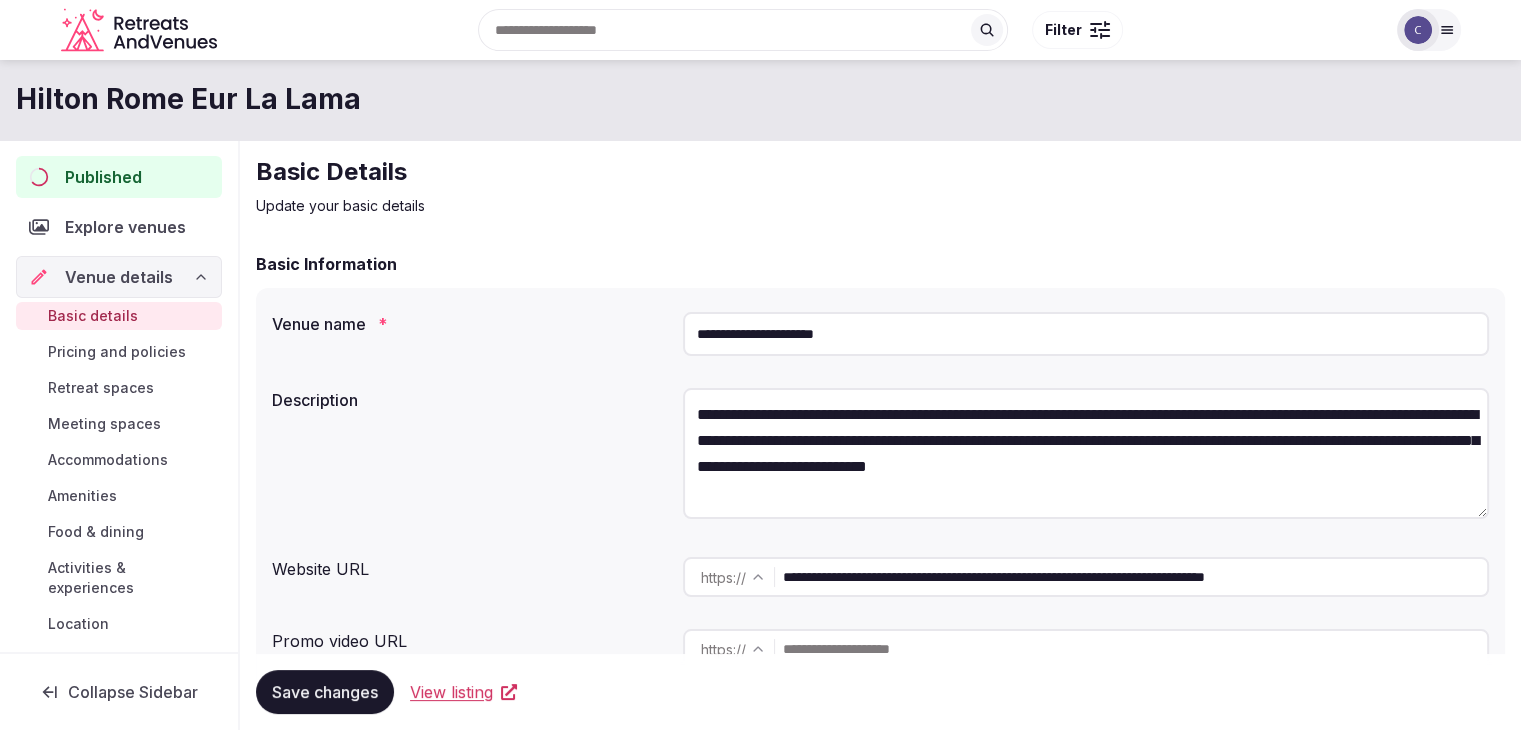click on "**********" at bounding box center (1086, 334) 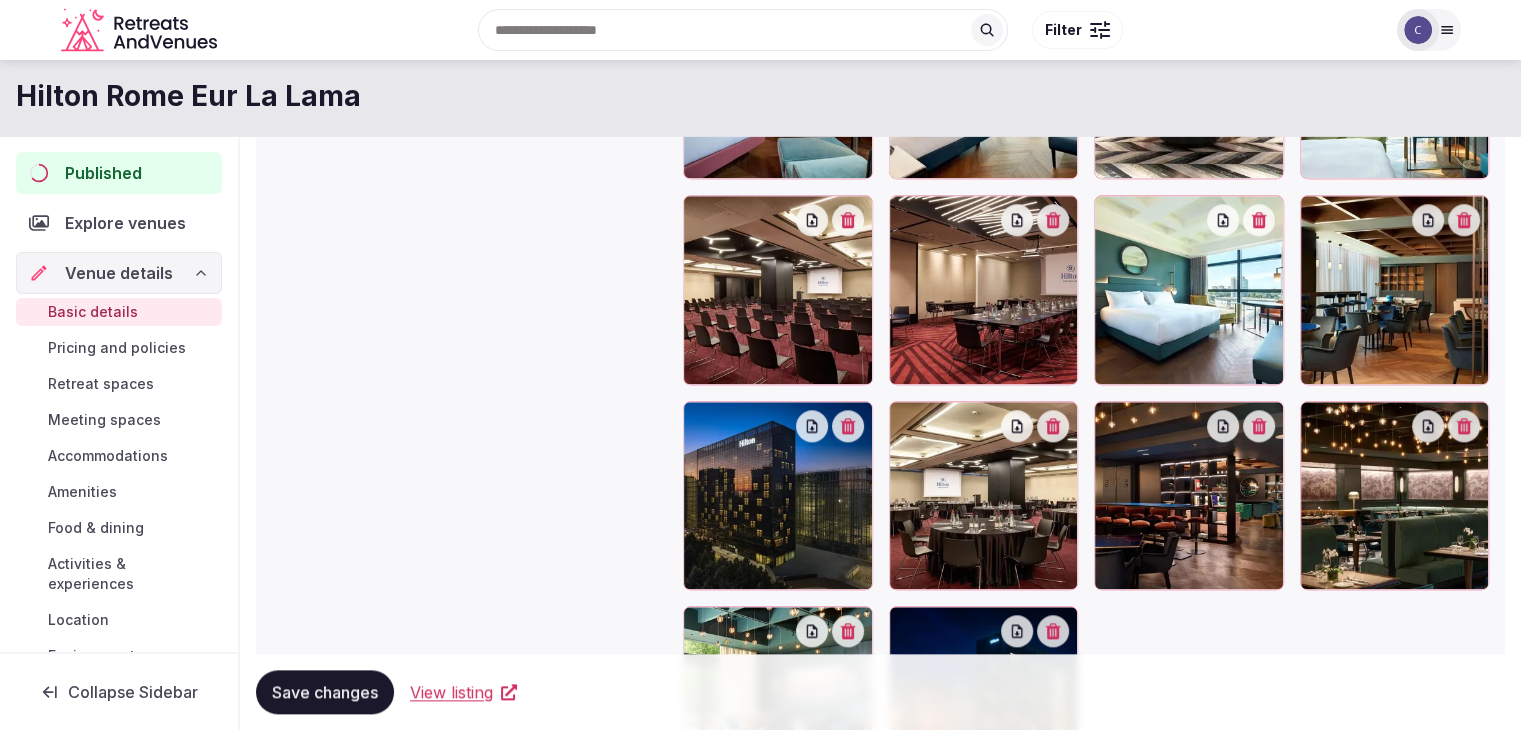 scroll, scrollTop: 1971, scrollLeft: 0, axis: vertical 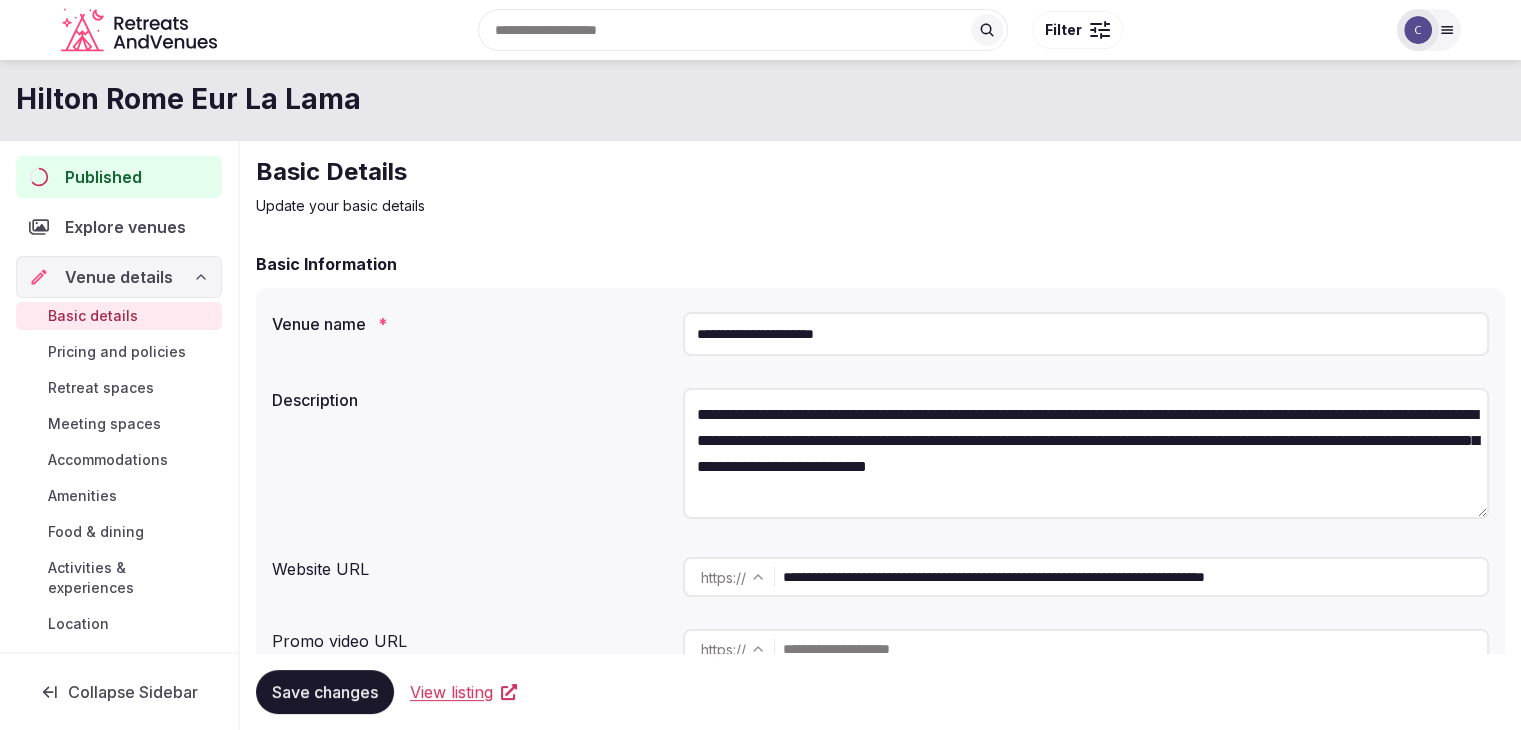 click on "**********" at bounding box center [1086, 334] 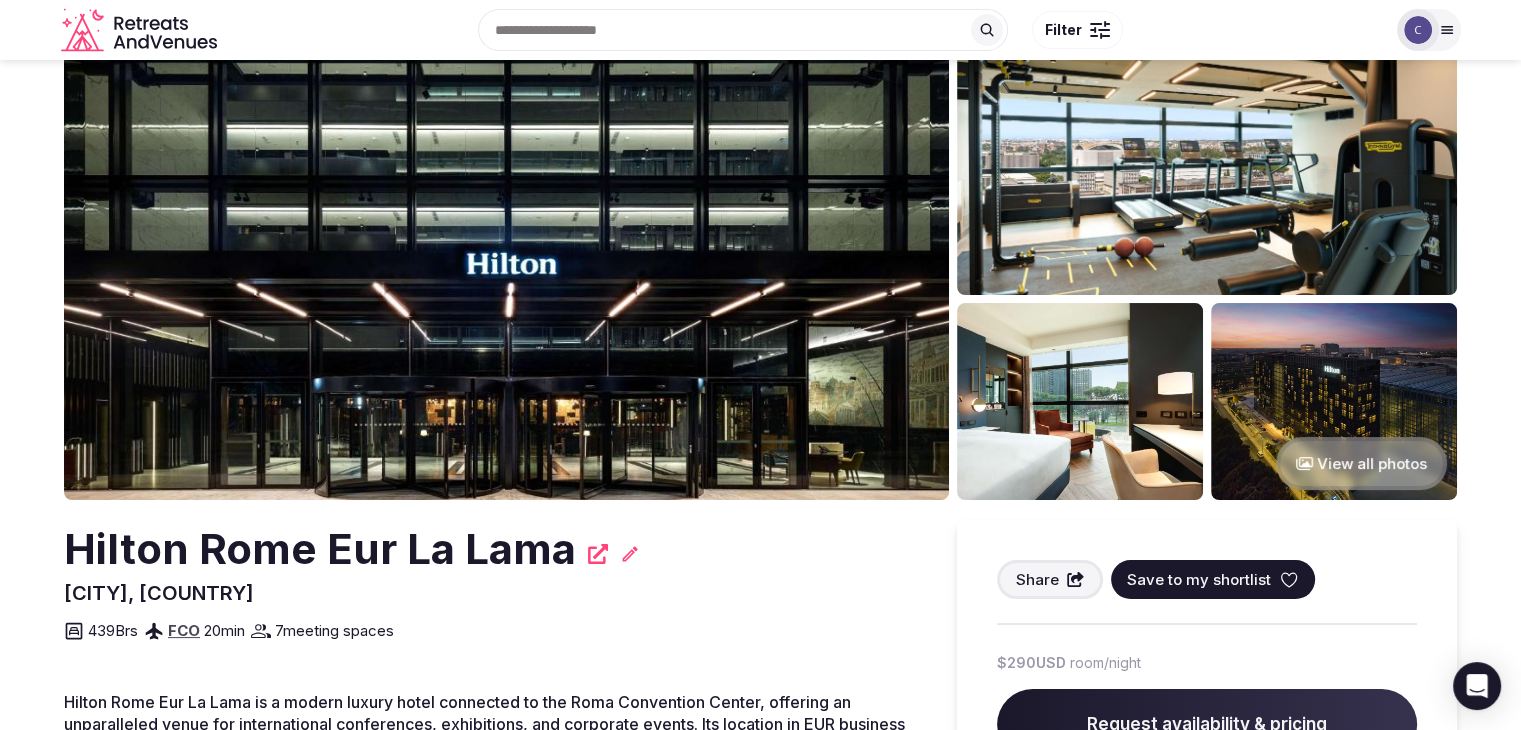 scroll, scrollTop: 0, scrollLeft: 0, axis: both 